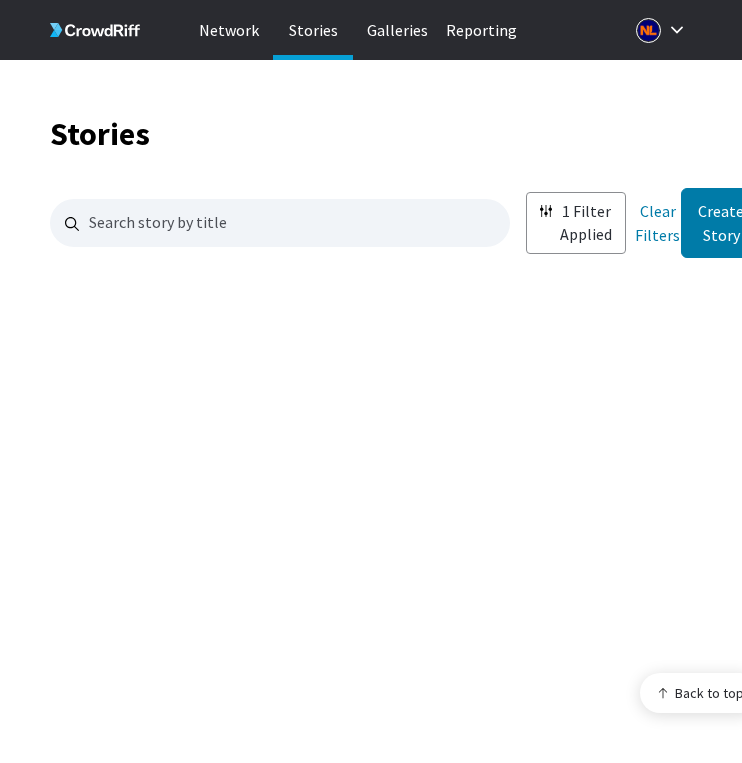 scroll, scrollTop: 2587, scrollLeft: 0, axis: vertical 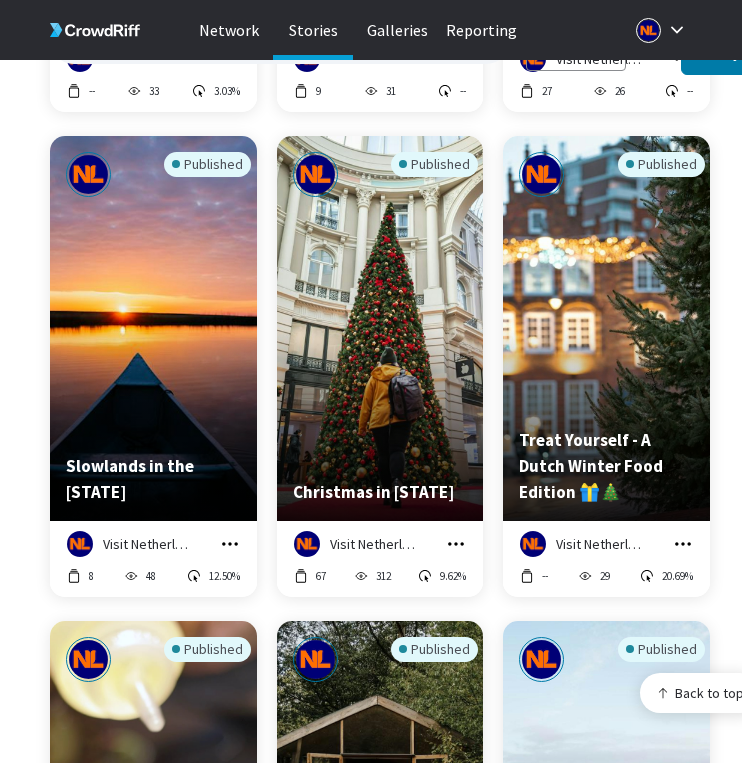 click 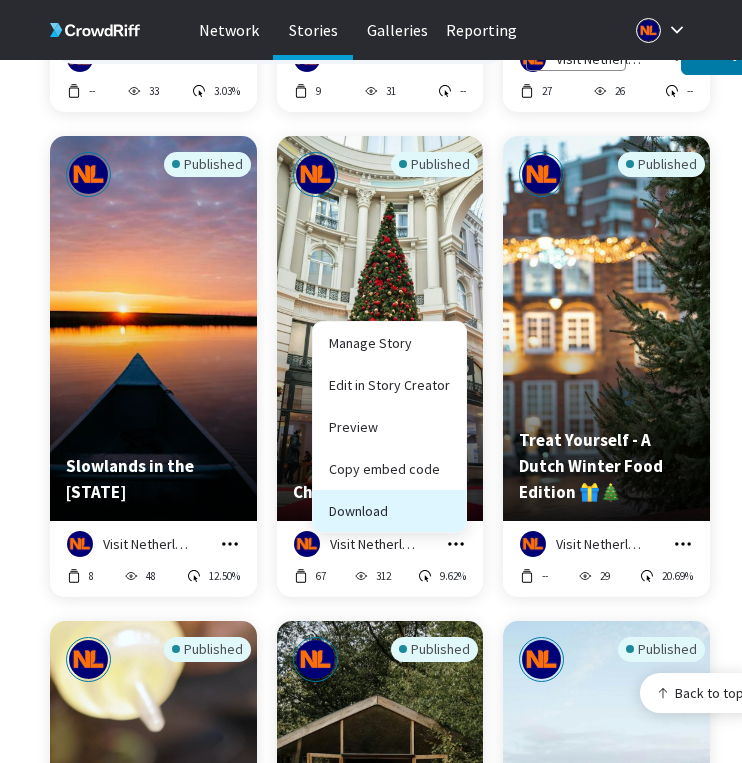 click on "Download" at bounding box center (389, 511) 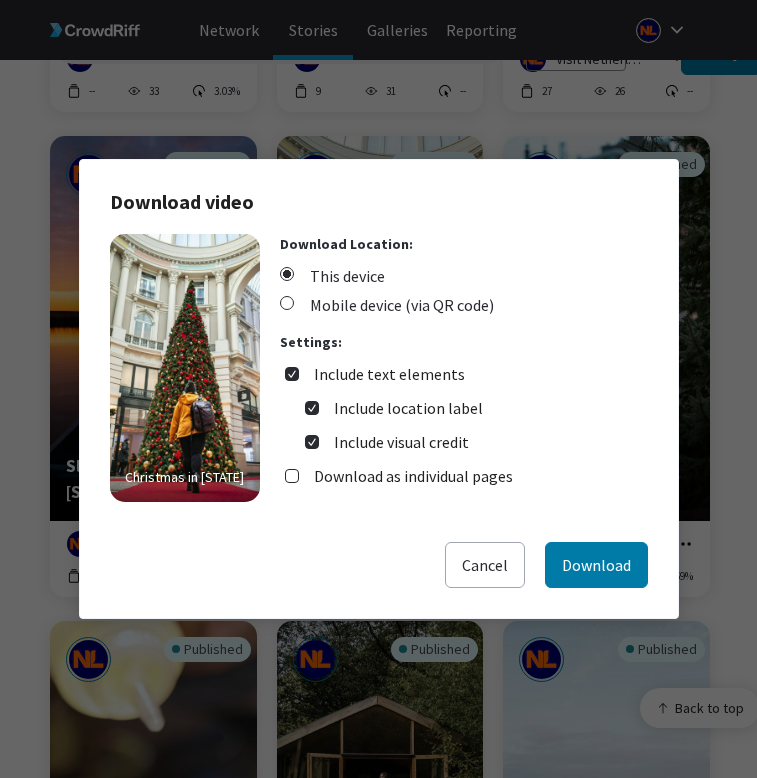 click on "Include text elements" at bounding box center (389, 374) 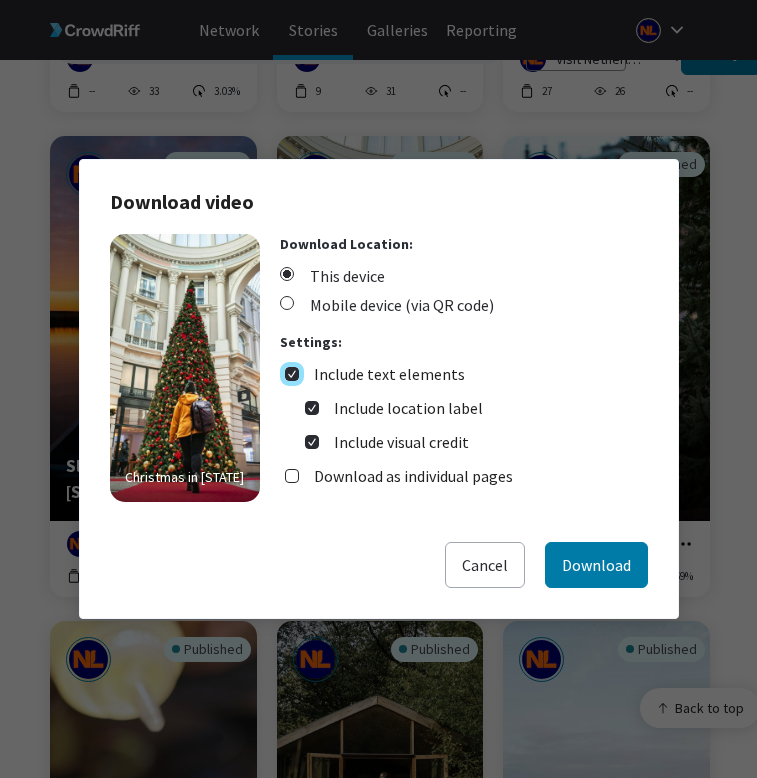 click on "Include text elements" at bounding box center [292, 374] 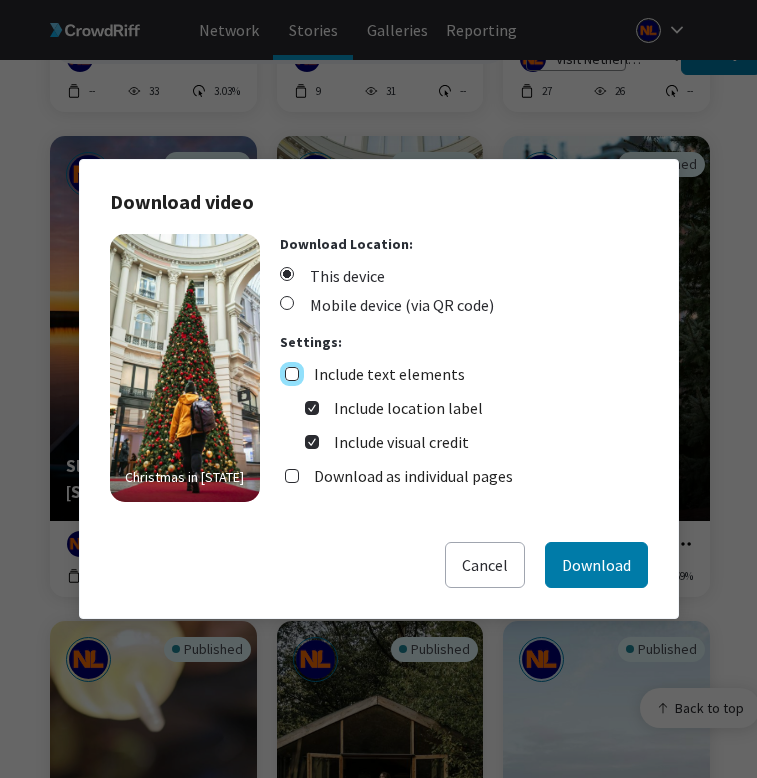 checkbox on "false" 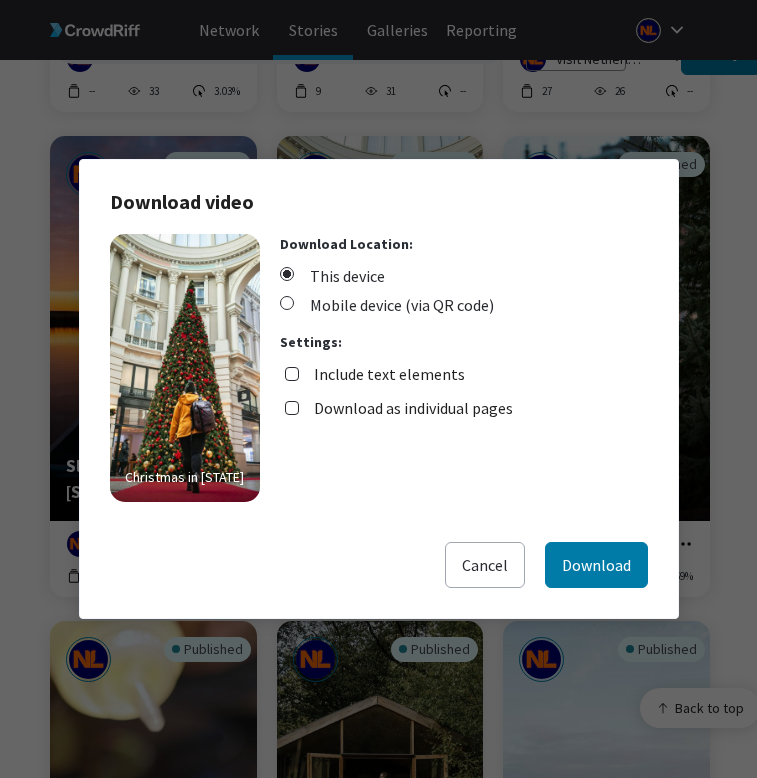 click on "Download as individual pages" at bounding box center [413, 408] 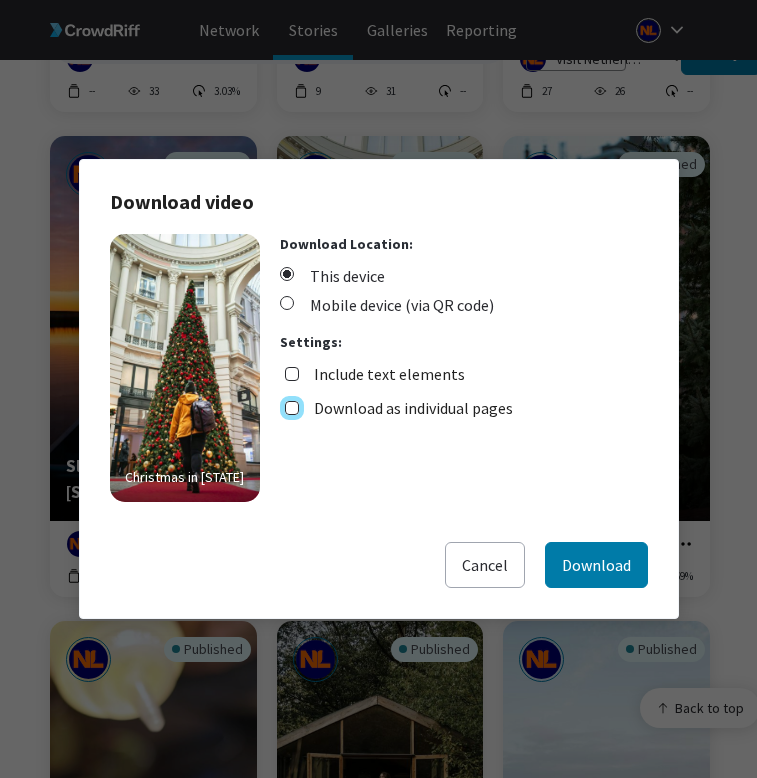 click on "Download as individual pages" at bounding box center [292, 408] 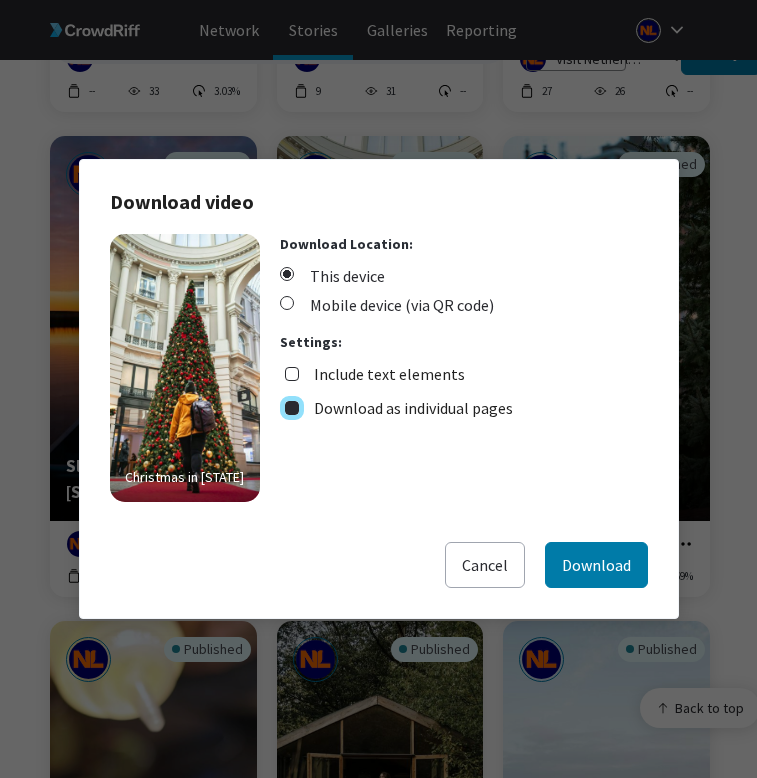 checkbox on "true" 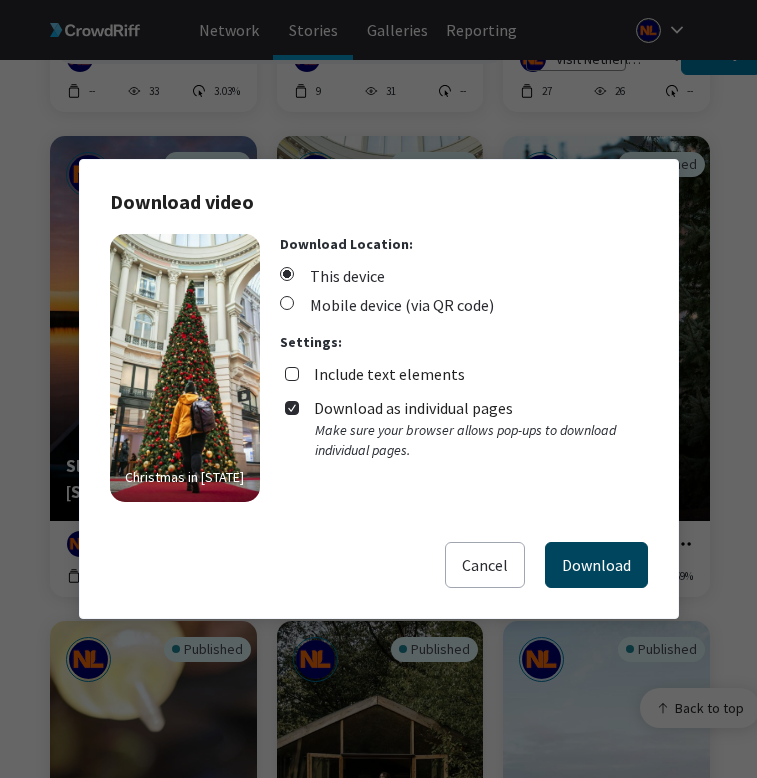 click on "Download" at bounding box center (596, 565) 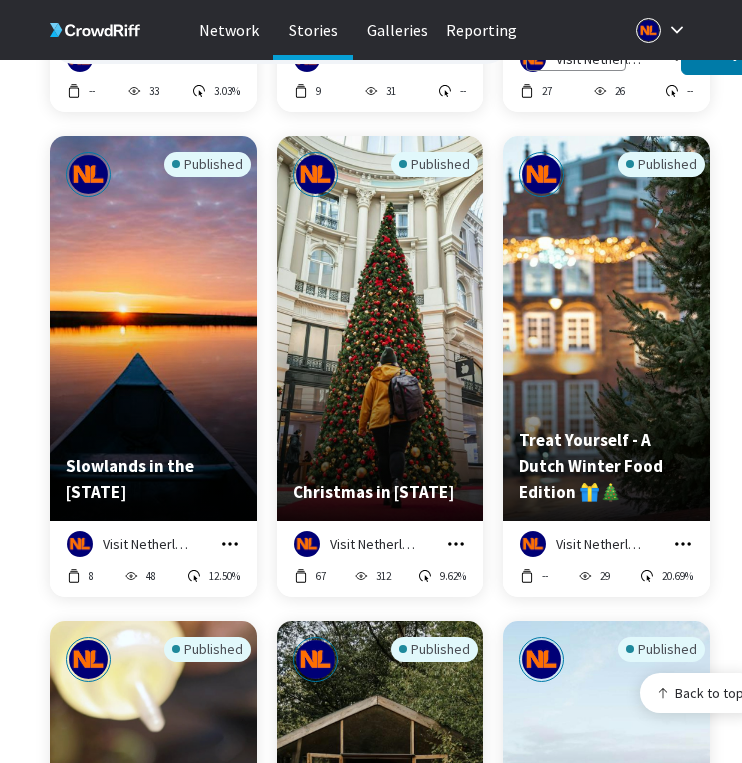 drag, startPoint x: 687, startPoint y: 525, endPoint x: 673, endPoint y: 504, distance: 25.23886 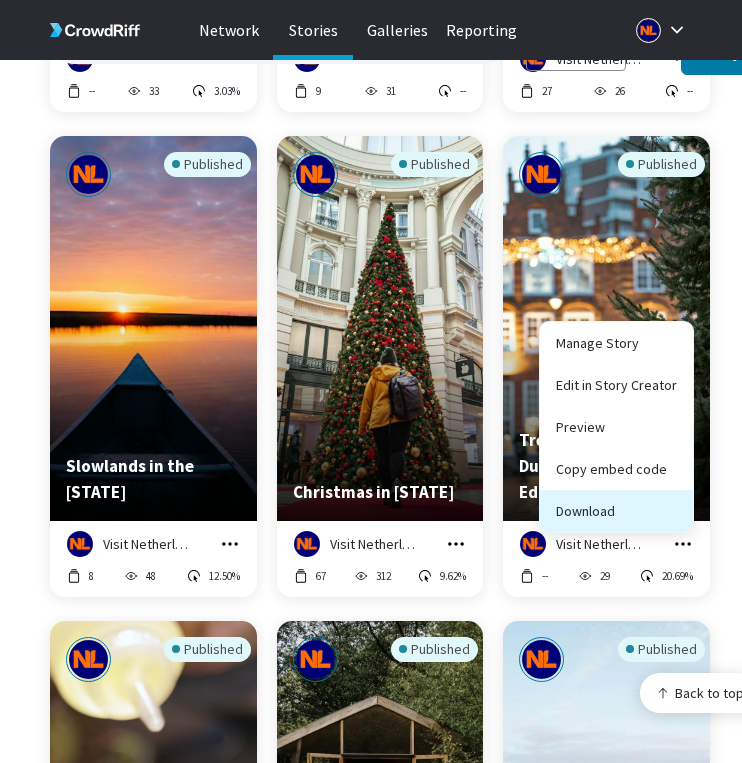click on "Download" at bounding box center (616, 511) 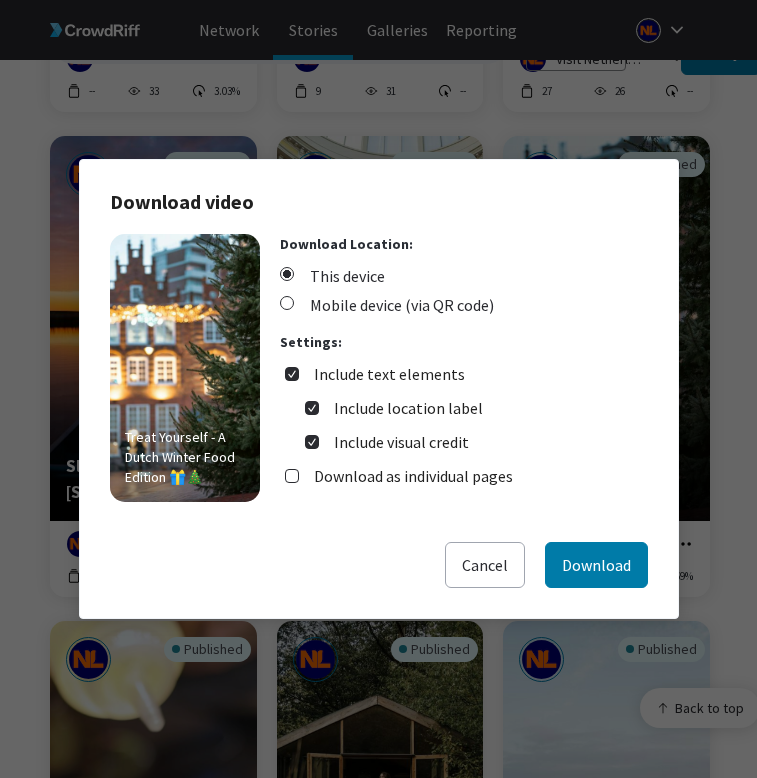 click on "Include text elements" at bounding box center [389, 374] 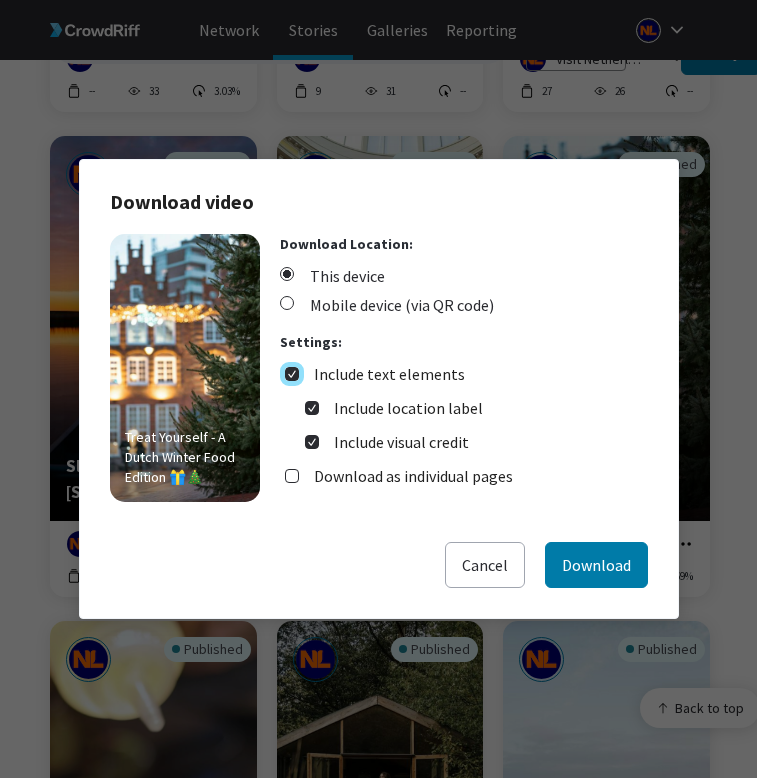 click on "Include text elements" at bounding box center (292, 374) 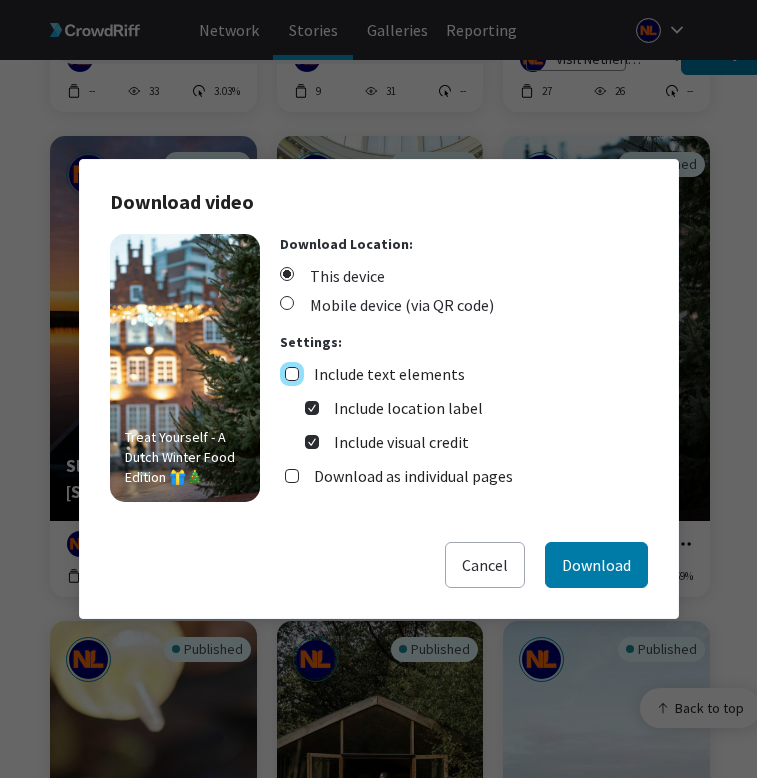 checkbox on "false" 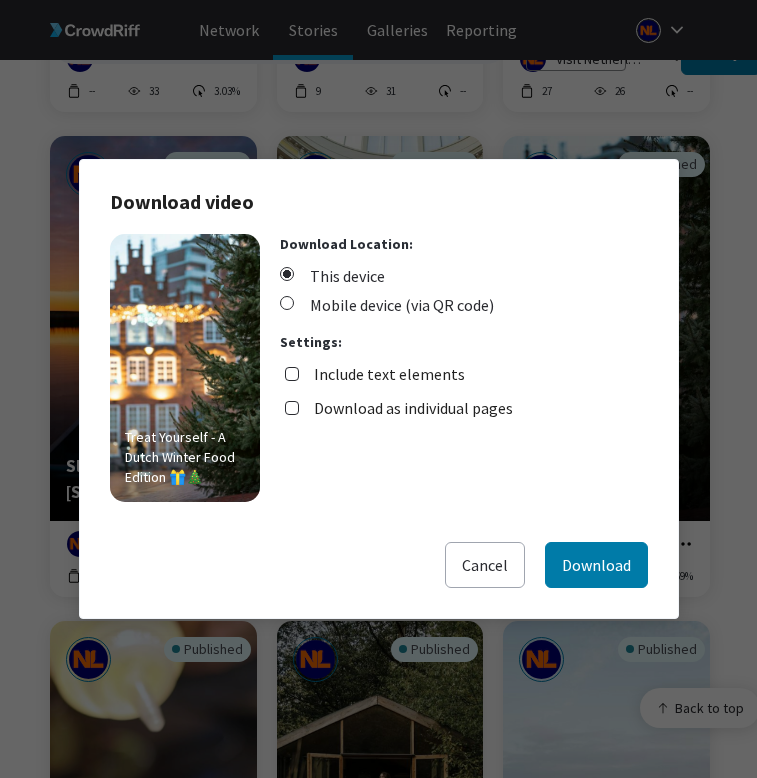 click on "Download as individual pages" at bounding box center [413, 408] 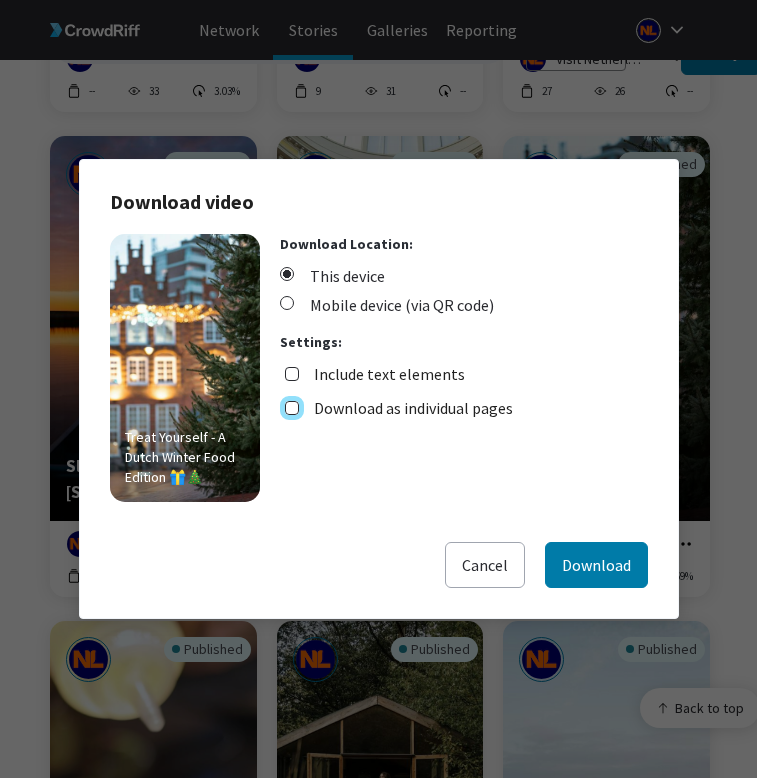 click on "Download as individual pages" at bounding box center (292, 408) 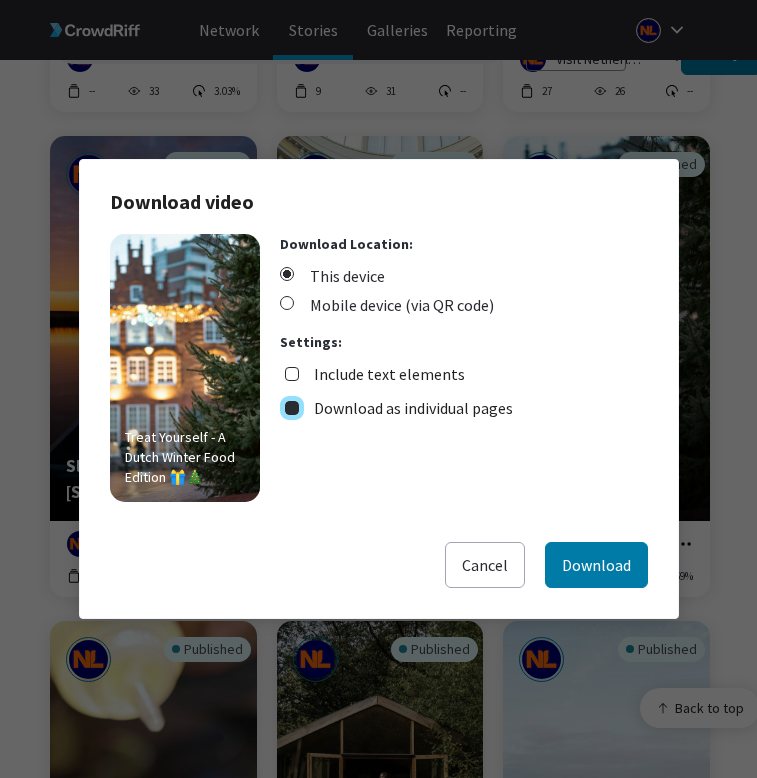 checkbox on "true" 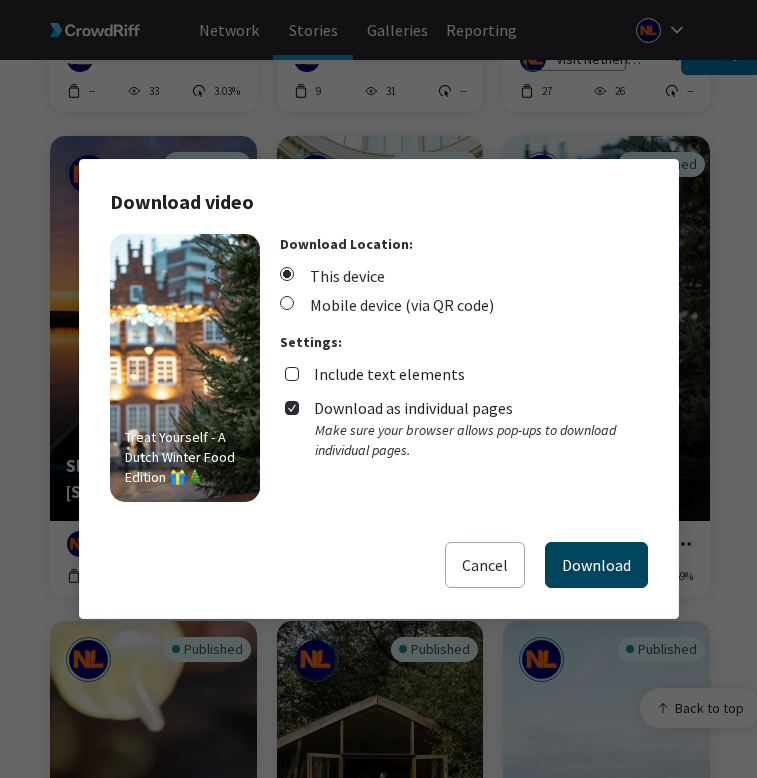 click on "Download" at bounding box center (596, 565) 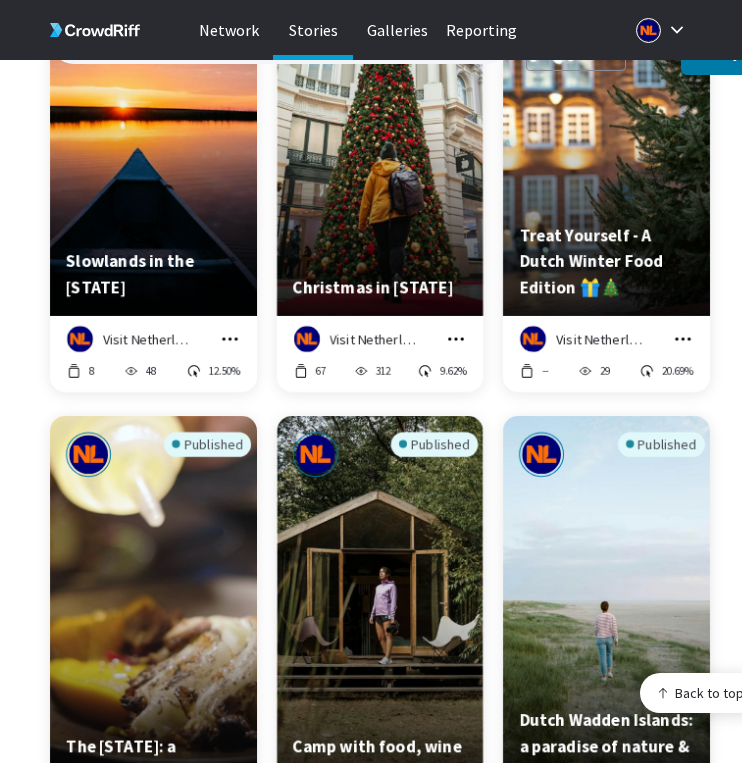 scroll, scrollTop: 2900, scrollLeft: 0, axis: vertical 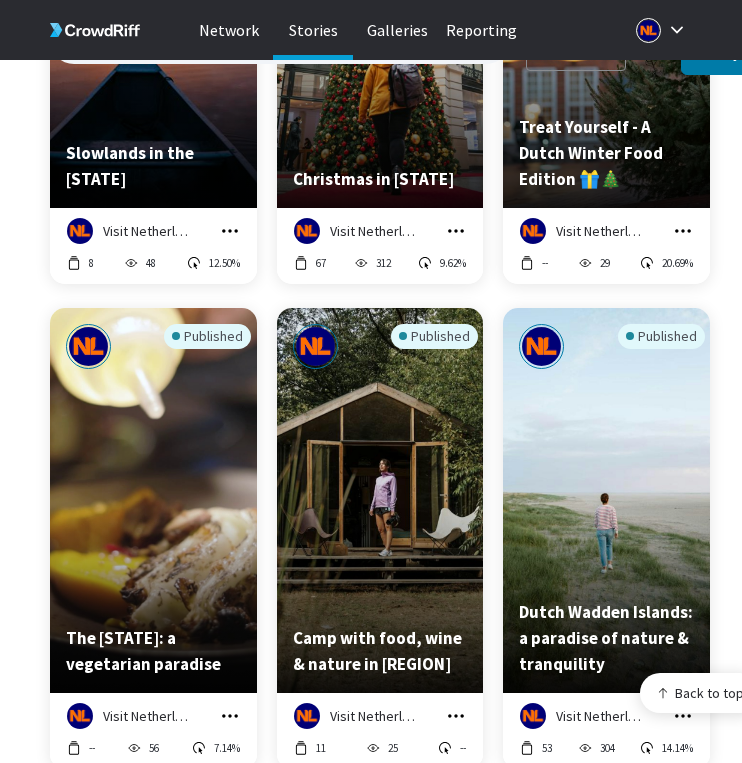 click 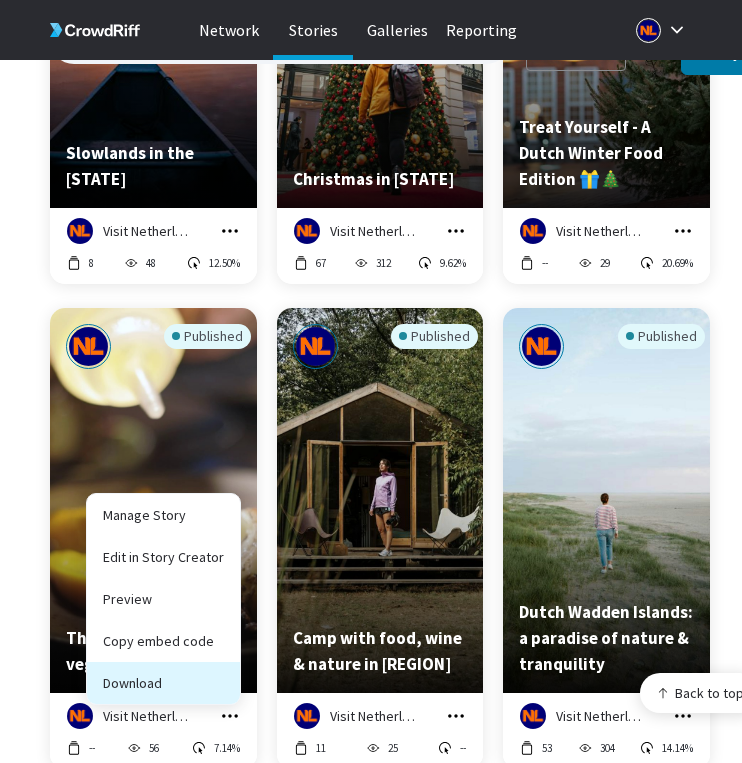 click on "Download" at bounding box center [163, 683] 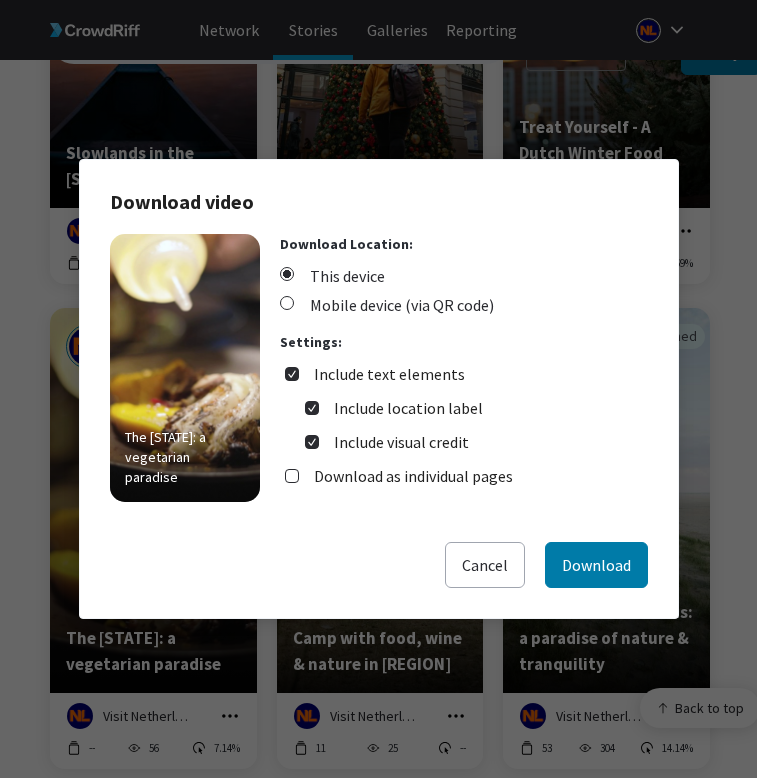 click on "Include text elements" at bounding box center [389, 374] 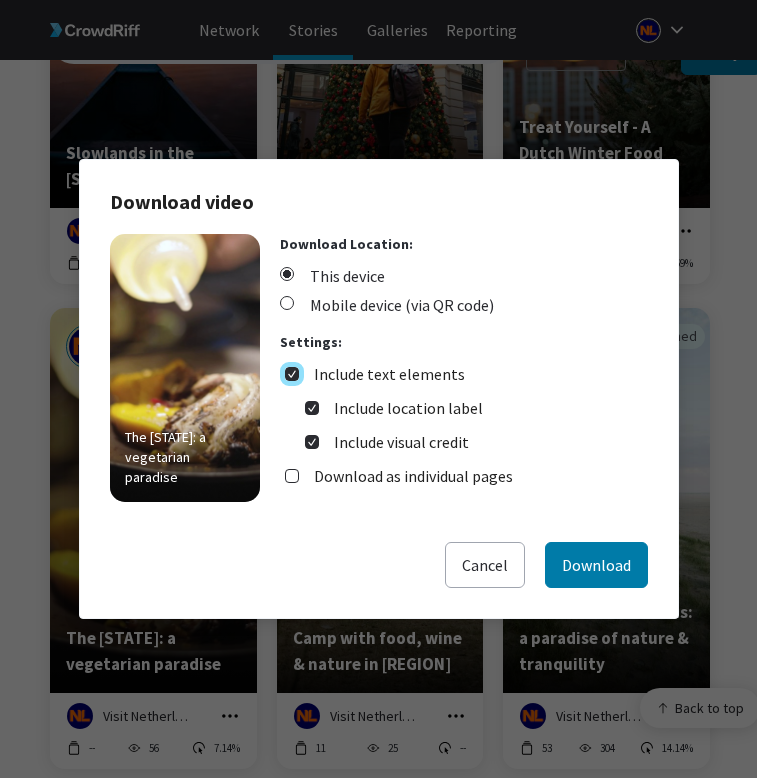 click on "Include text elements" at bounding box center (292, 374) 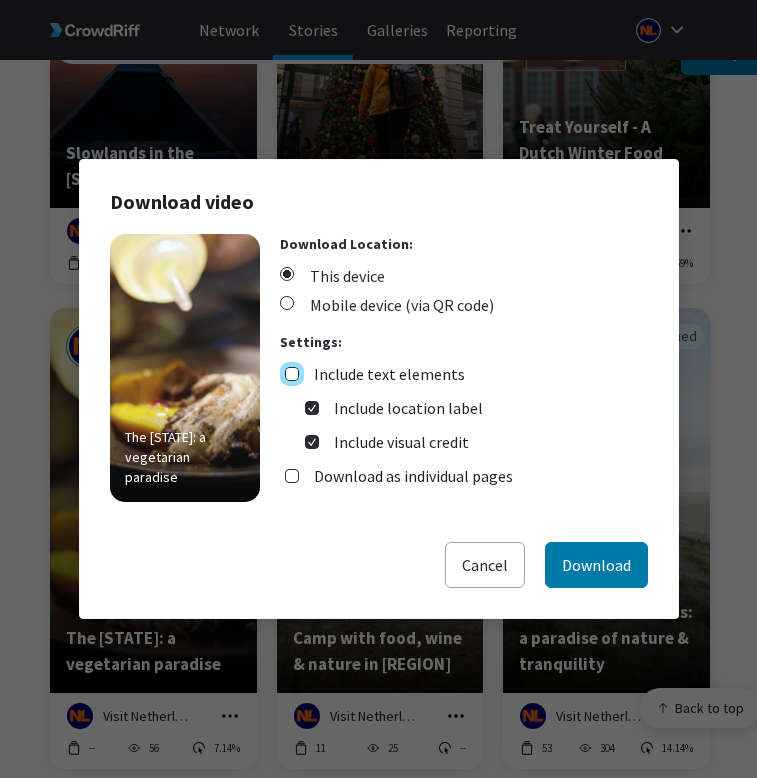 checkbox on "false" 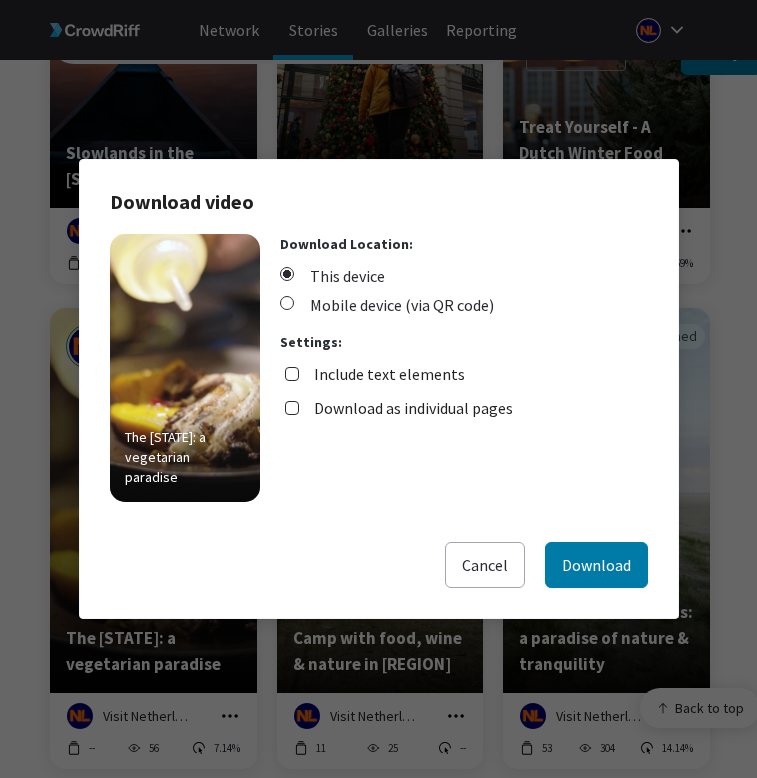 click on "Download as individual pages" at bounding box center [413, 408] 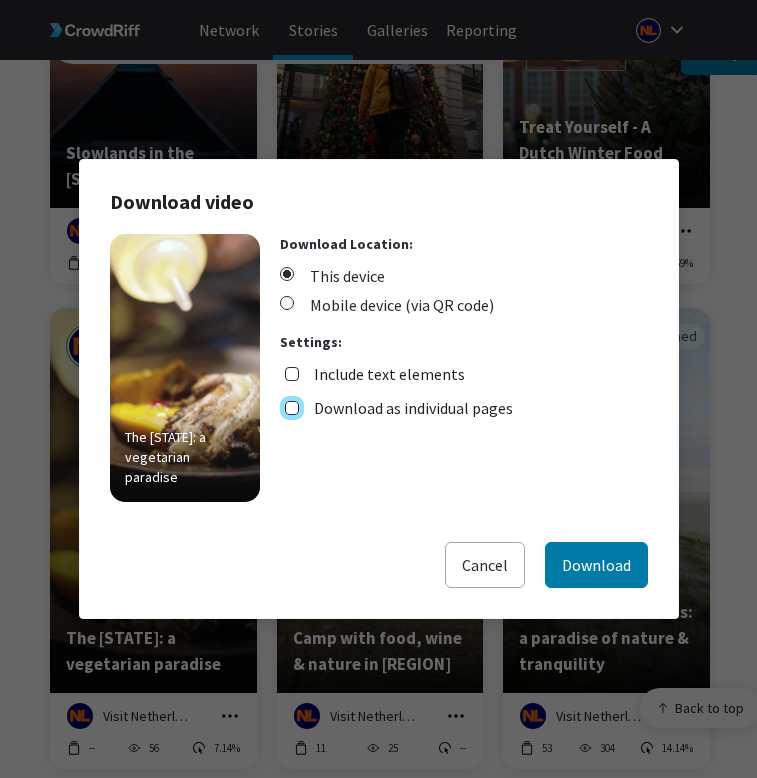 click on "Download as individual pages" at bounding box center [292, 408] 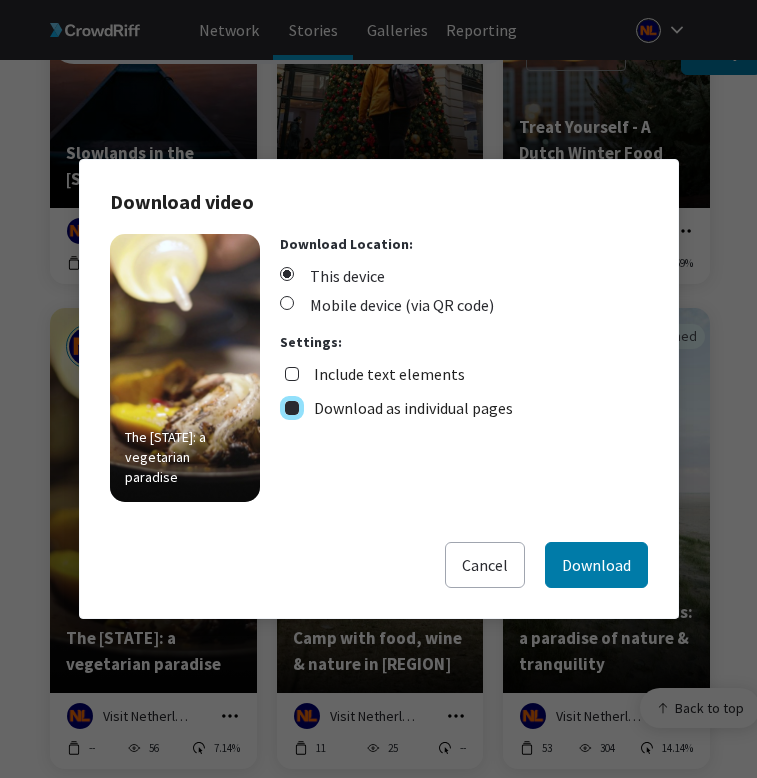 checkbox on "true" 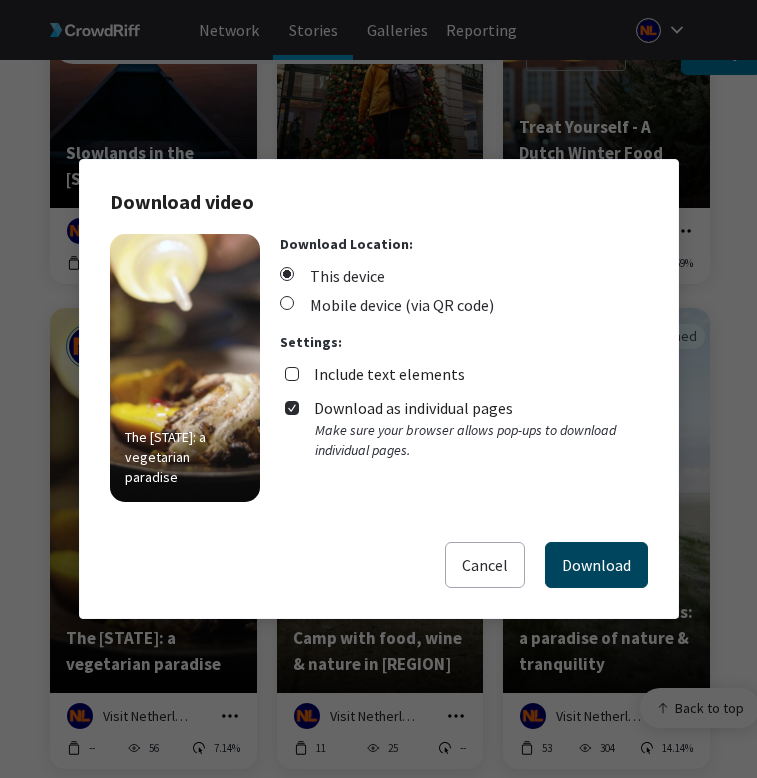 click on "Download" at bounding box center [596, 565] 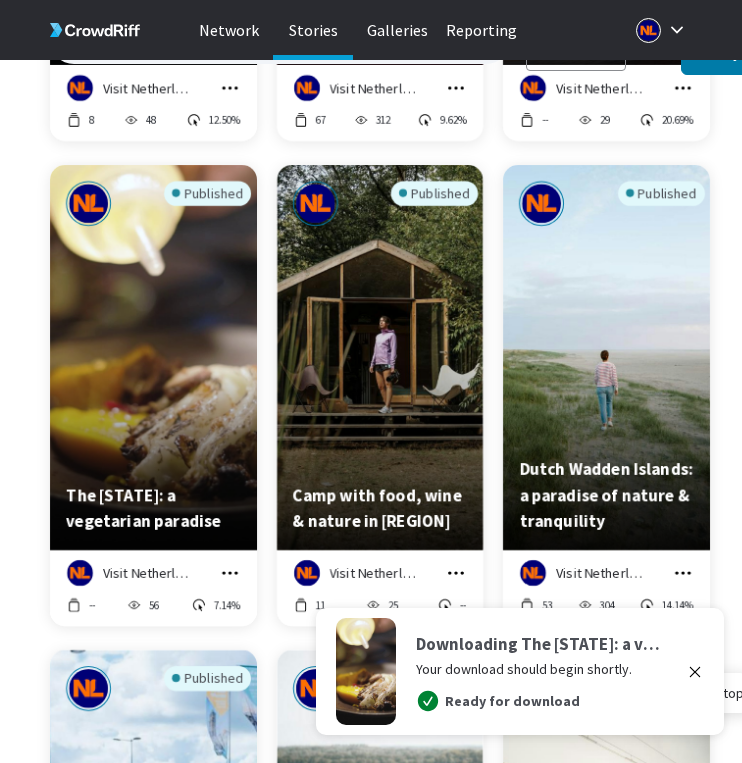 scroll, scrollTop: 3080, scrollLeft: 0, axis: vertical 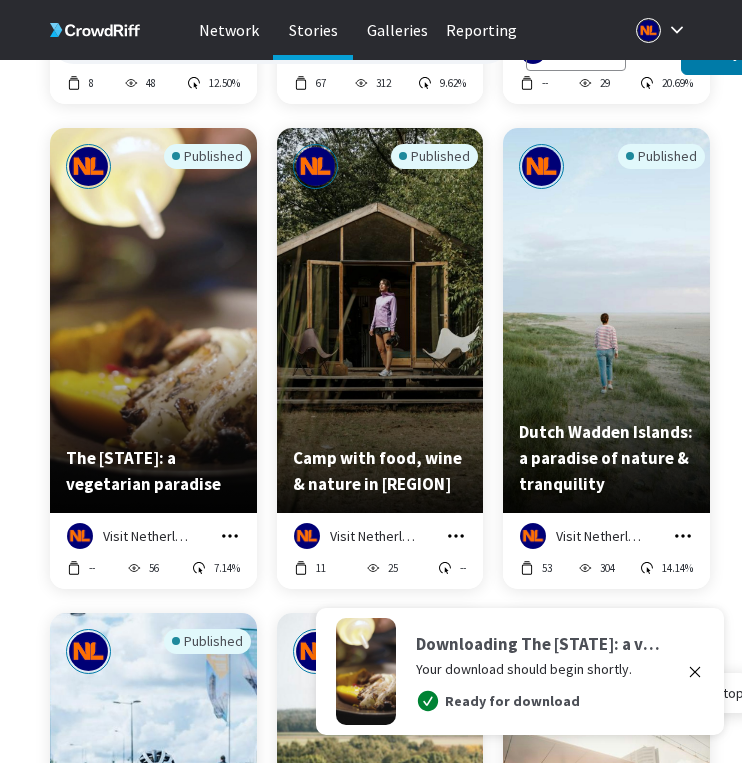 click 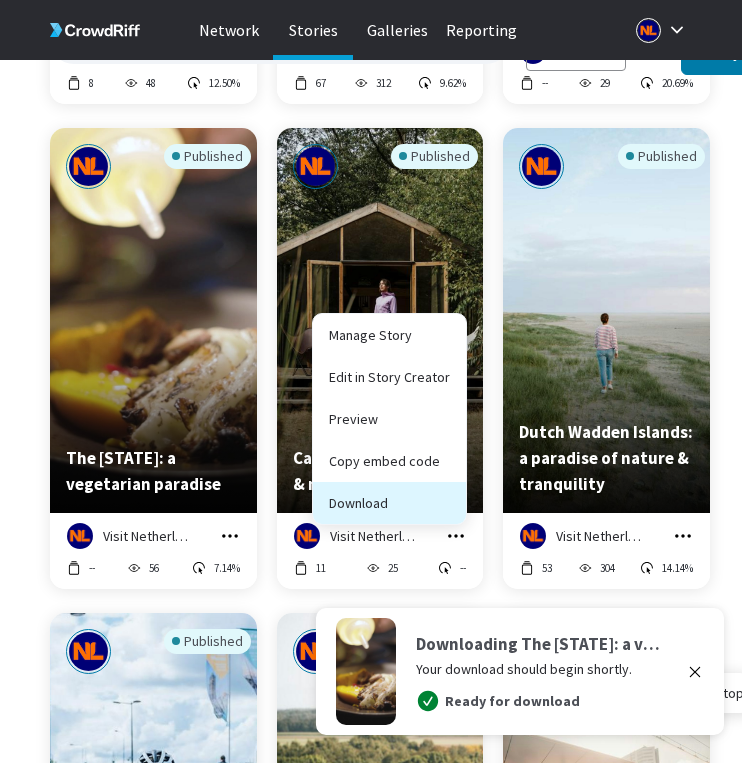 click on "Download" at bounding box center (389, 503) 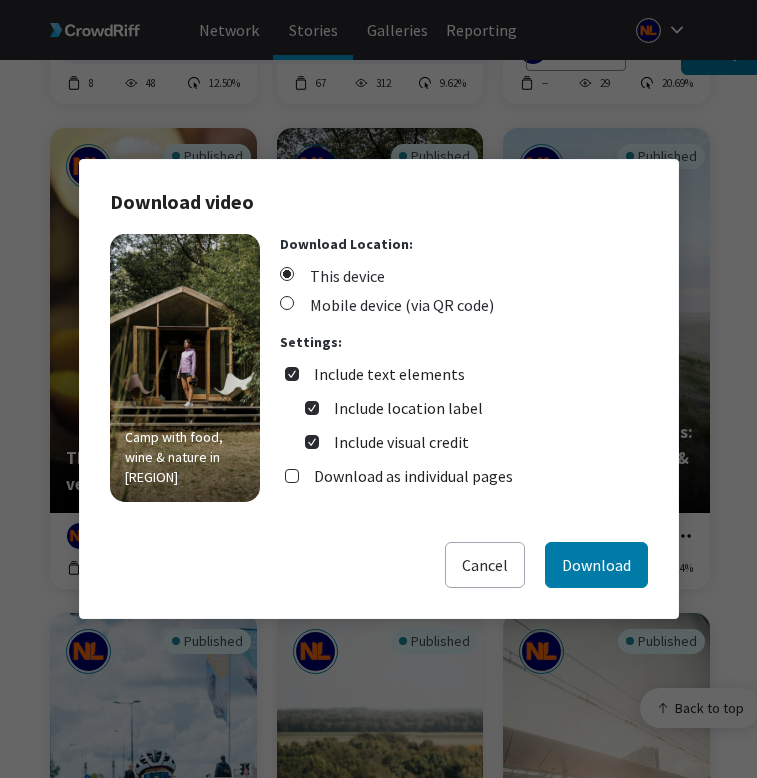 click on "Include text elements" at bounding box center [389, 374] 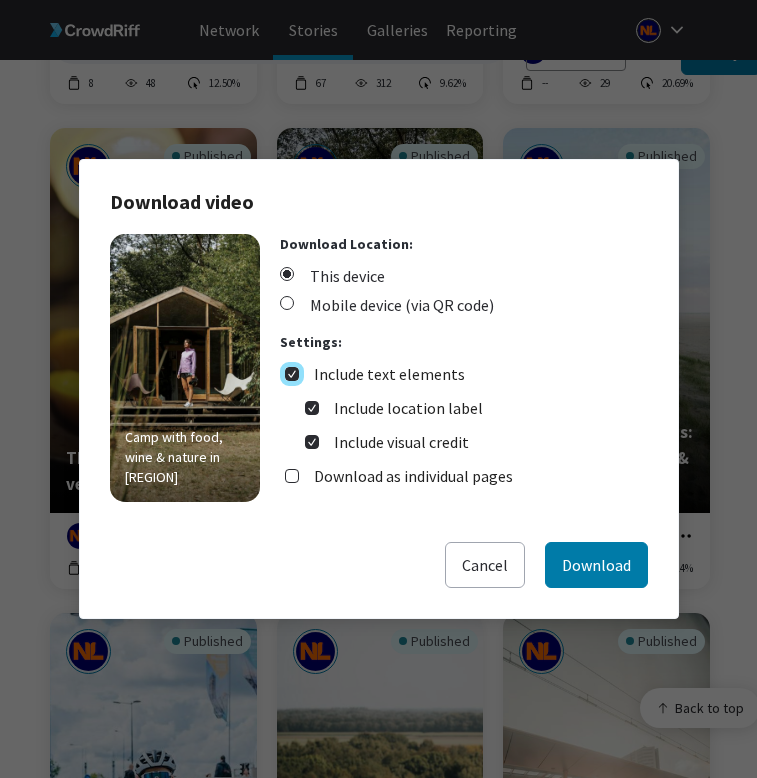 click on "Include text elements" at bounding box center [292, 374] 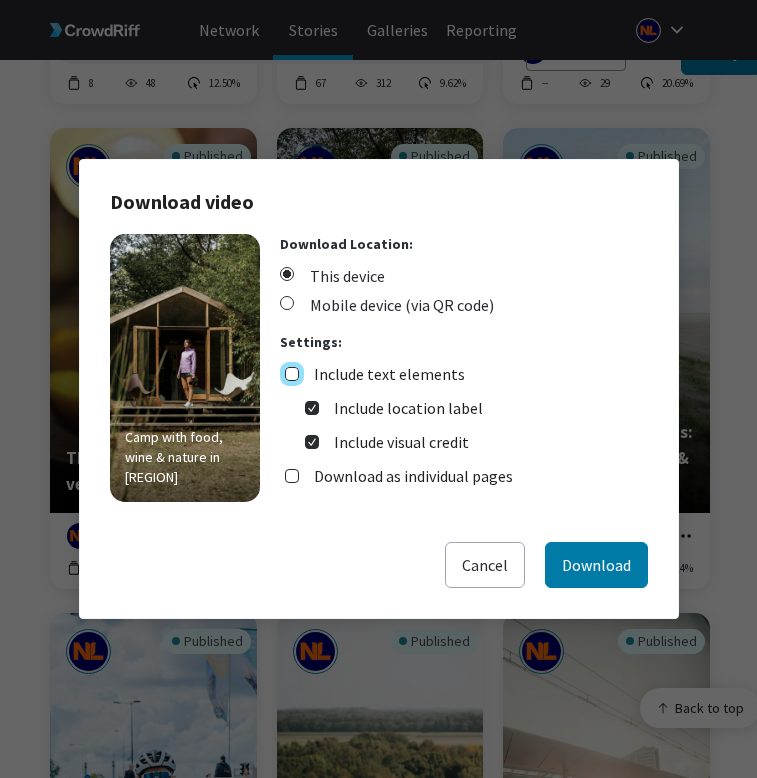 checkbox on "false" 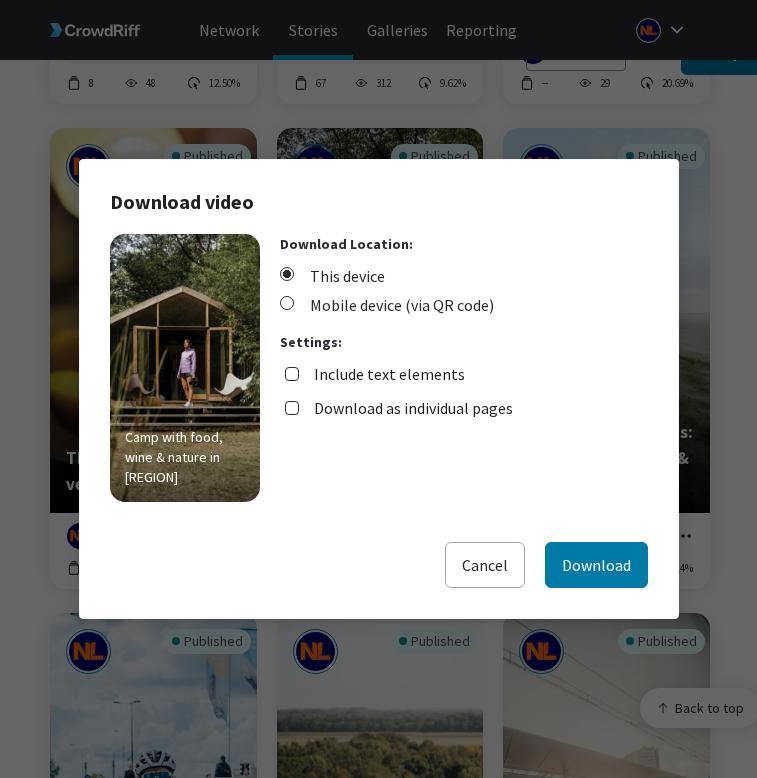 click on "Download as individual pages" at bounding box center [399, 403] 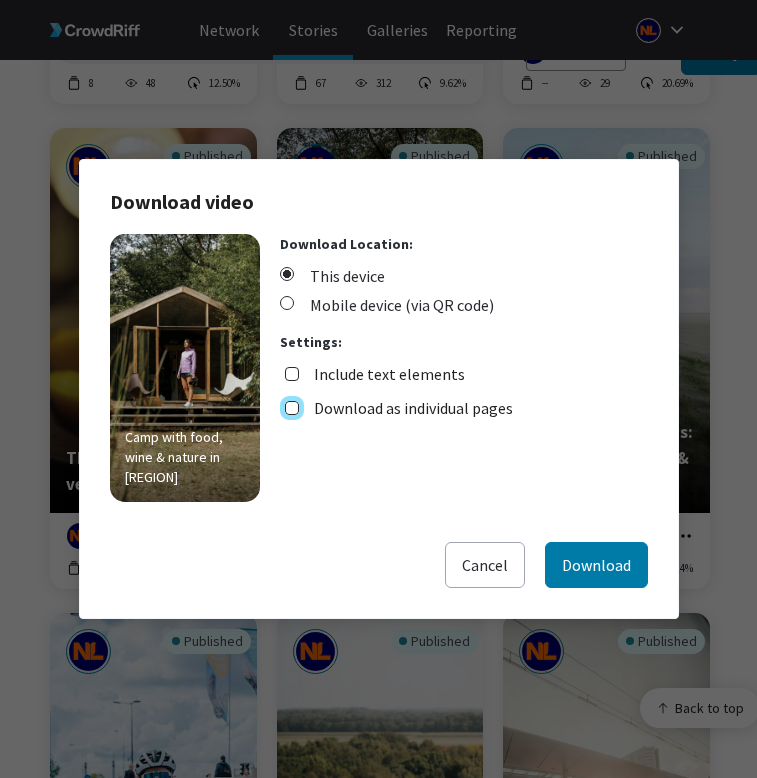 click on "Download as individual pages" at bounding box center [292, 408] 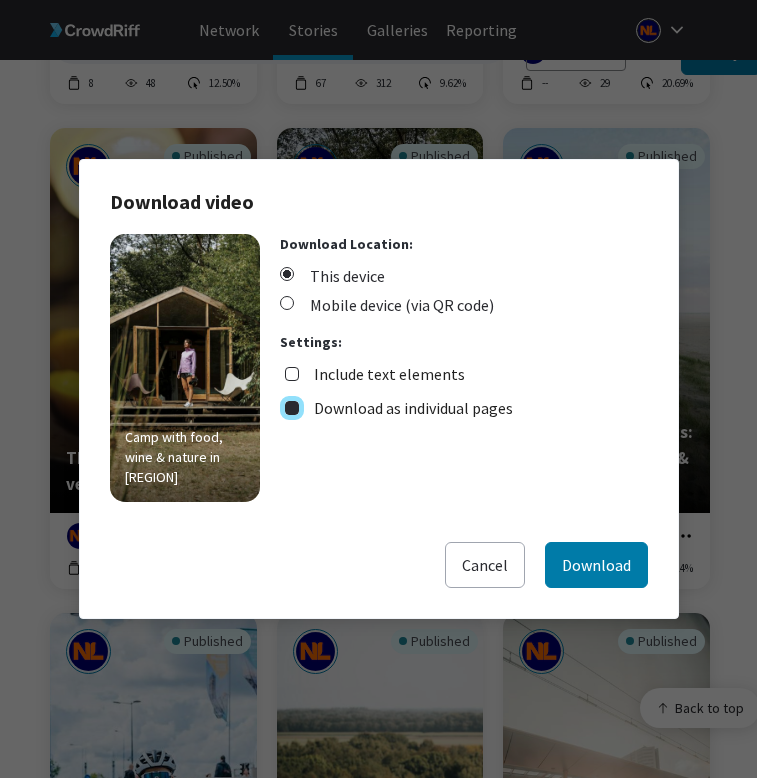 checkbox on "true" 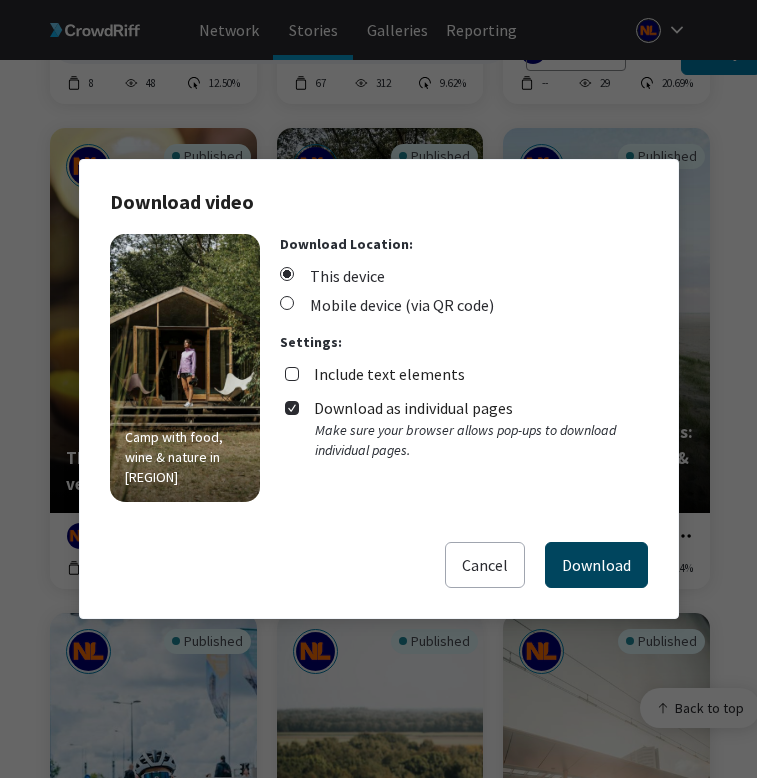 click on "Download" at bounding box center [596, 565] 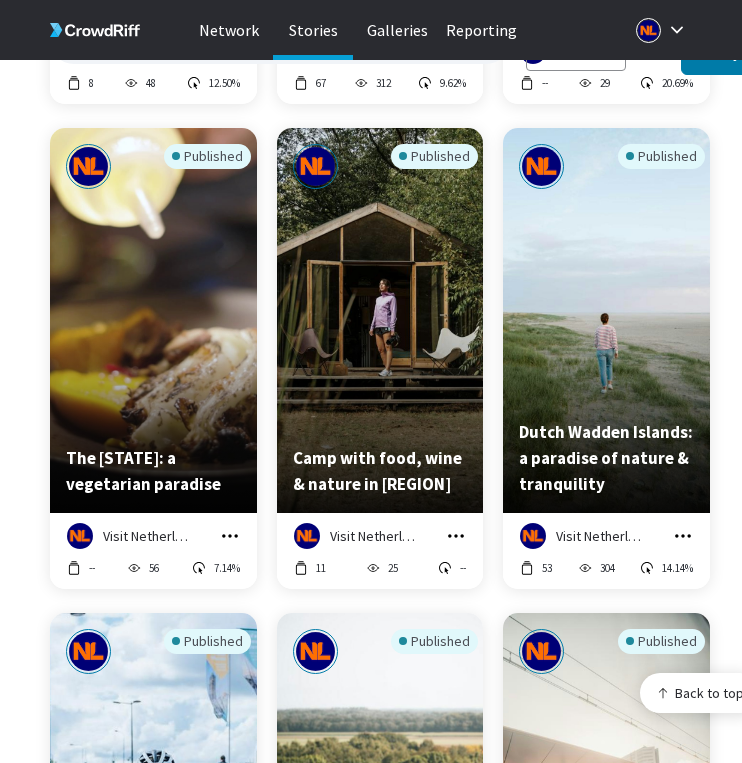 click 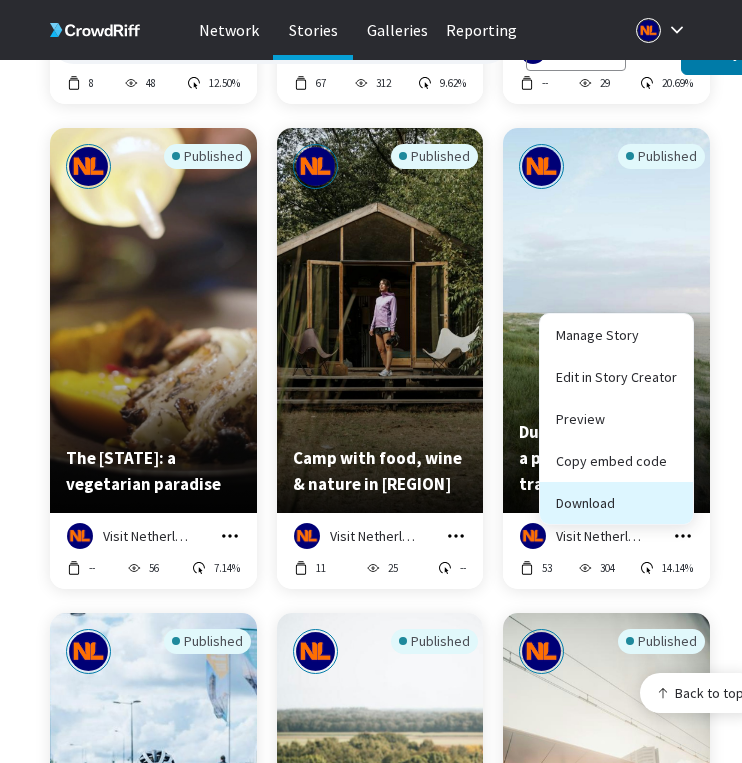 click on "Download" at bounding box center (616, 503) 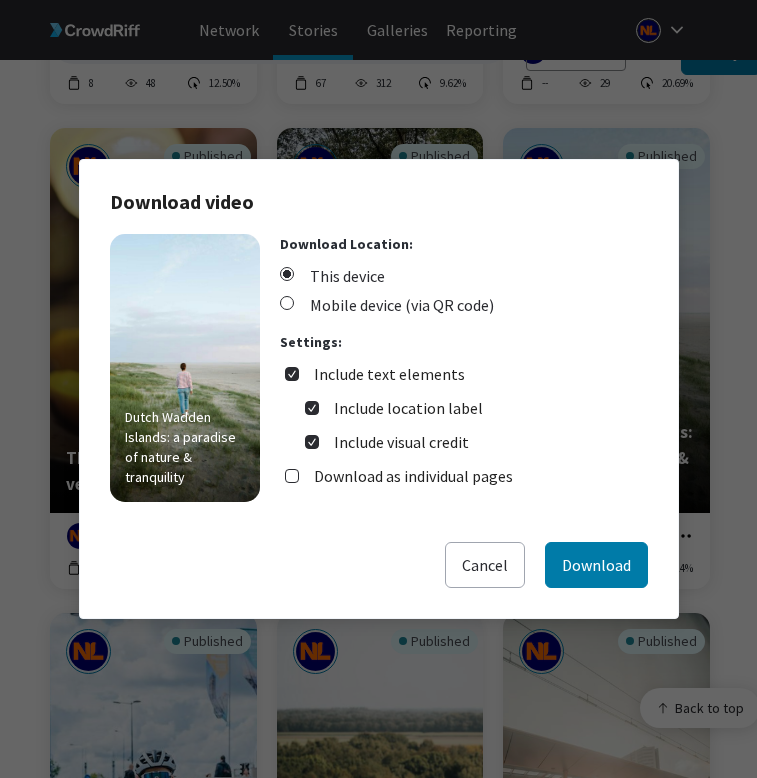 click on "Include text elements" at bounding box center (389, 374) 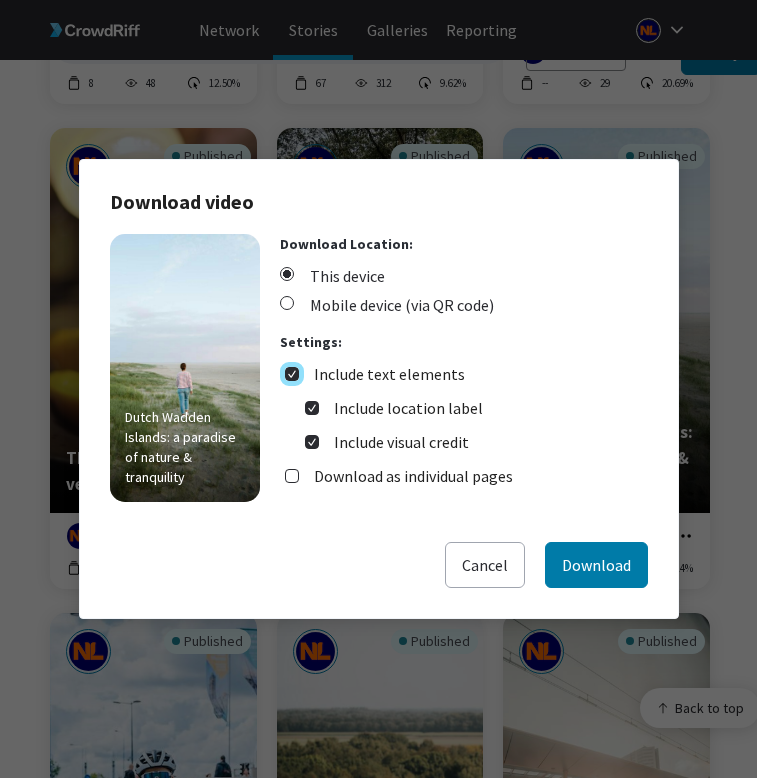 click on "Include text elements" at bounding box center (292, 374) 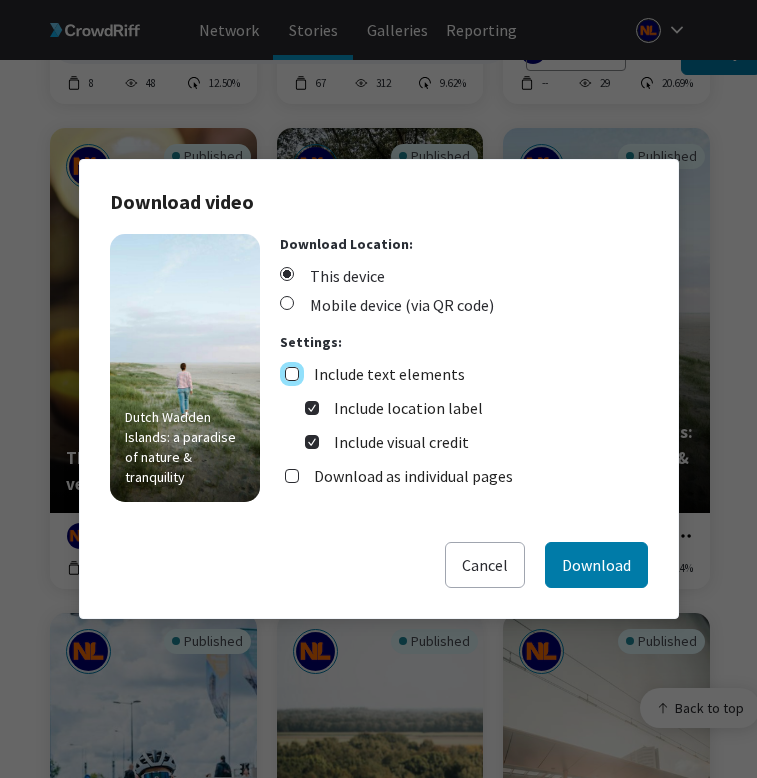 checkbox on "false" 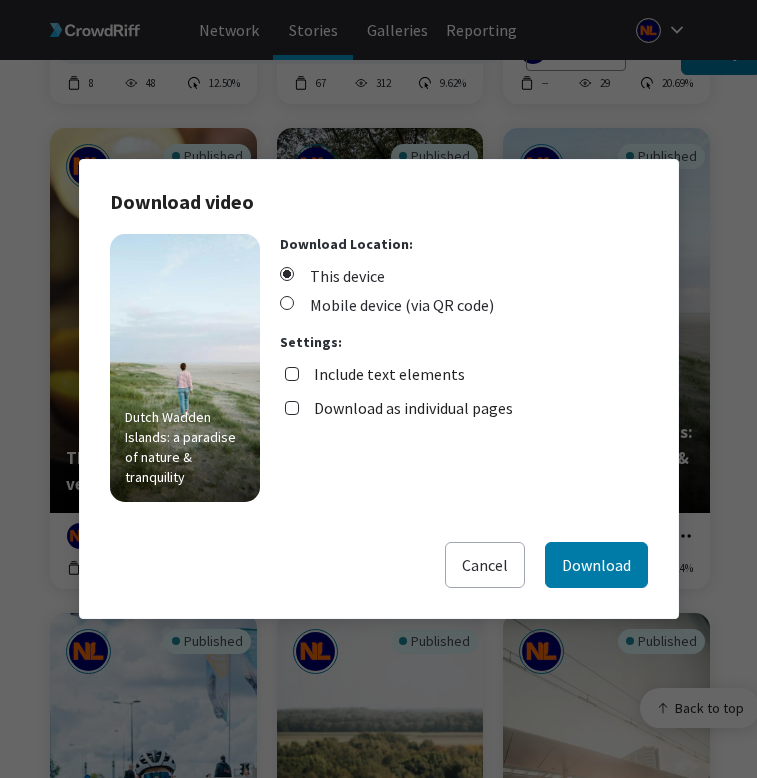 click on "Download as individual pages" at bounding box center [413, 408] 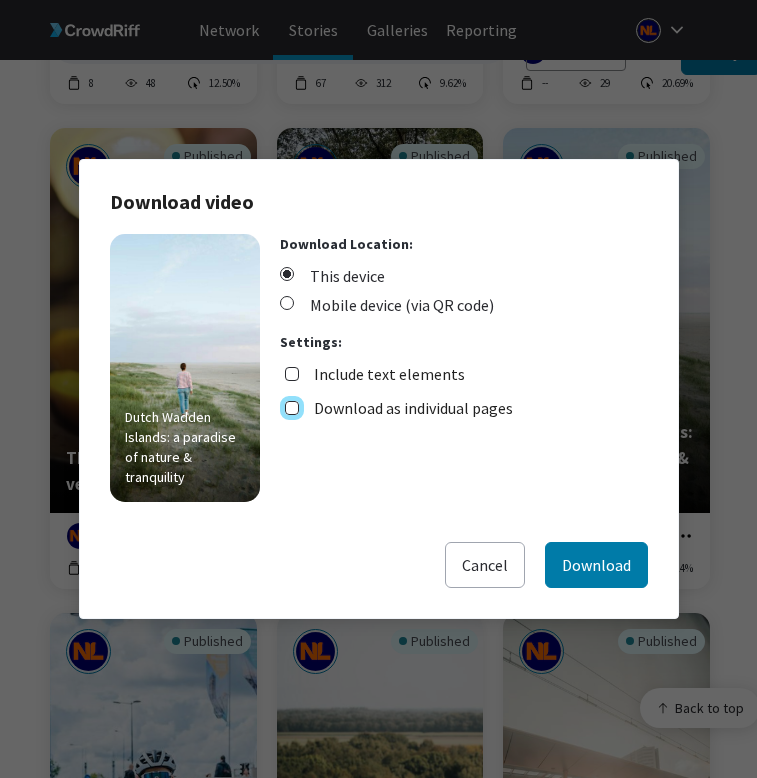 click on "Download as individual pages" at bounding box center [292, 408] 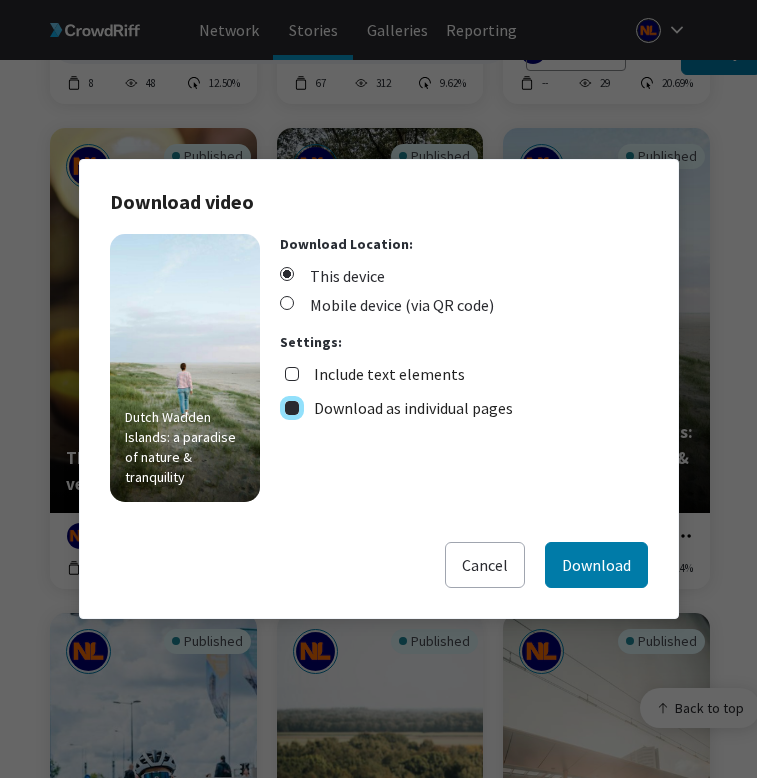 checkbox on "true" 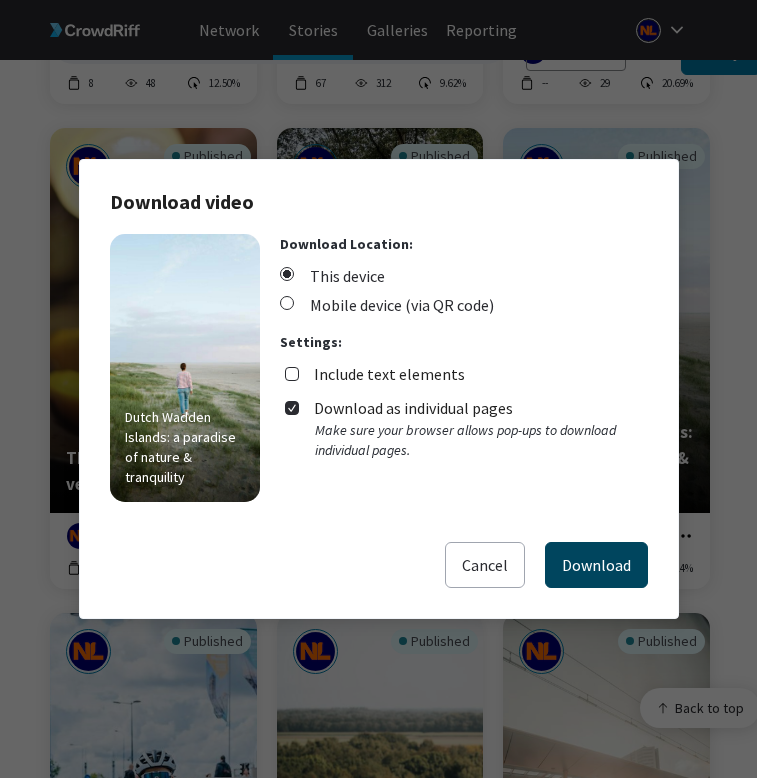 click on "Download" at bounding box center [596, 565] 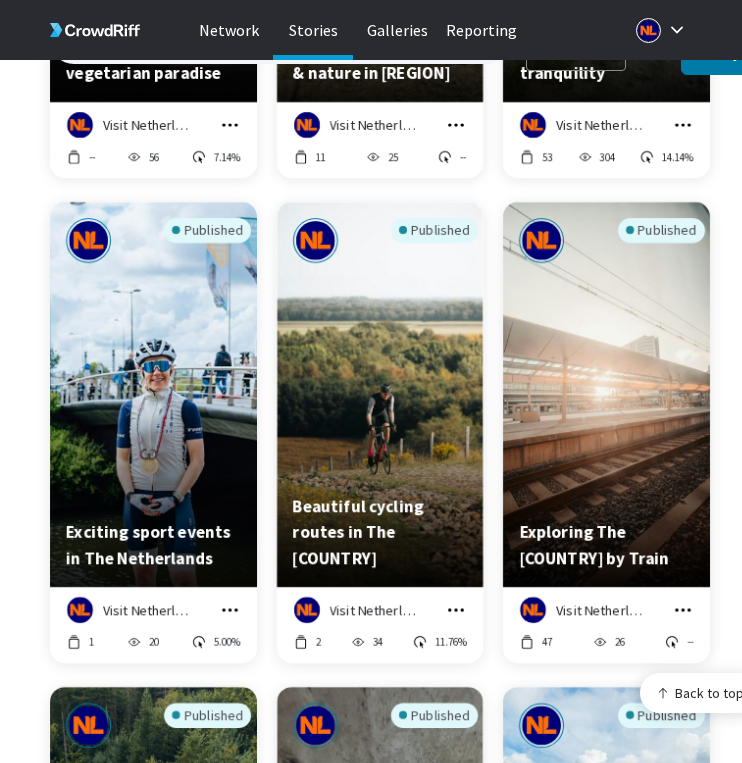 scroll, scrollTop: 3500, scrollLeft: 0, axis: vertical 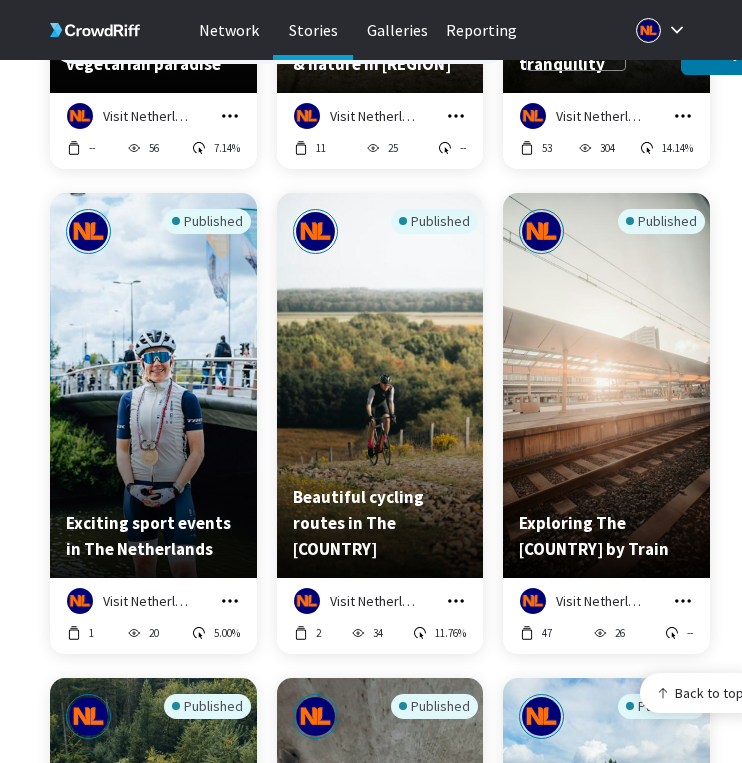 click 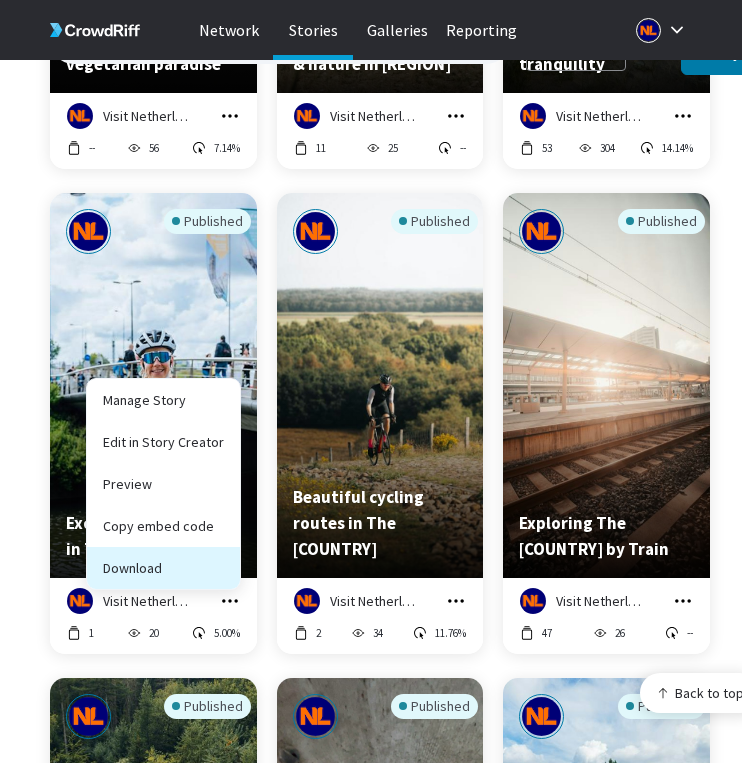 click on "Download" at bounding box center [163, 568] 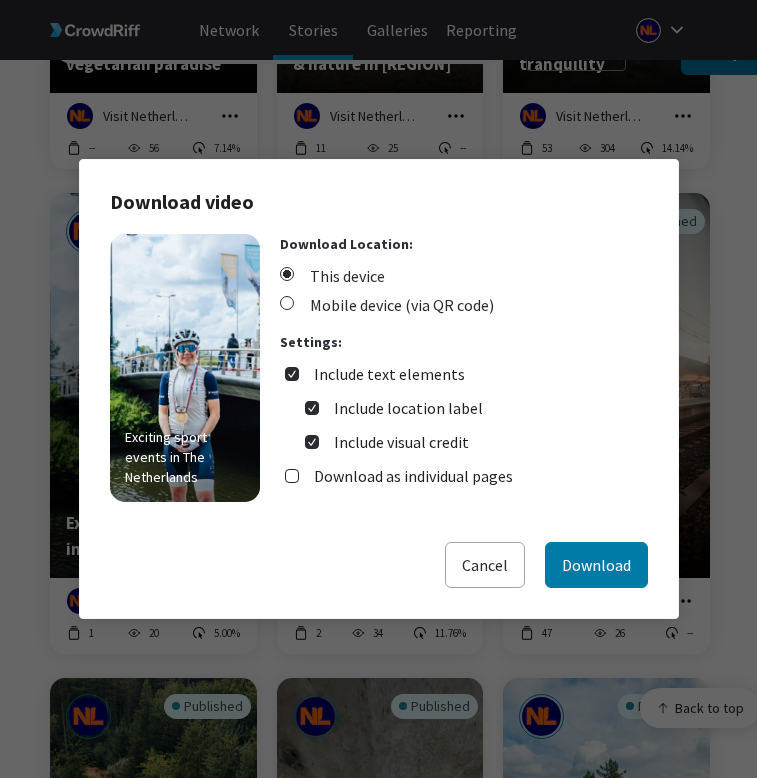 click on "Include text elements" at bounding box center [382, 374] 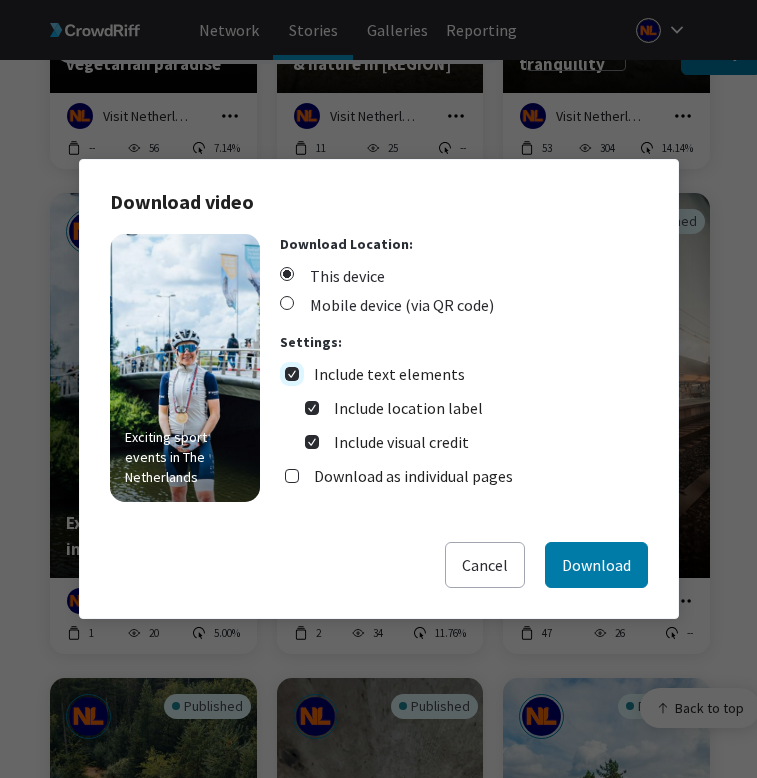 click on "Include text elements" at bounding box center [292, 374] 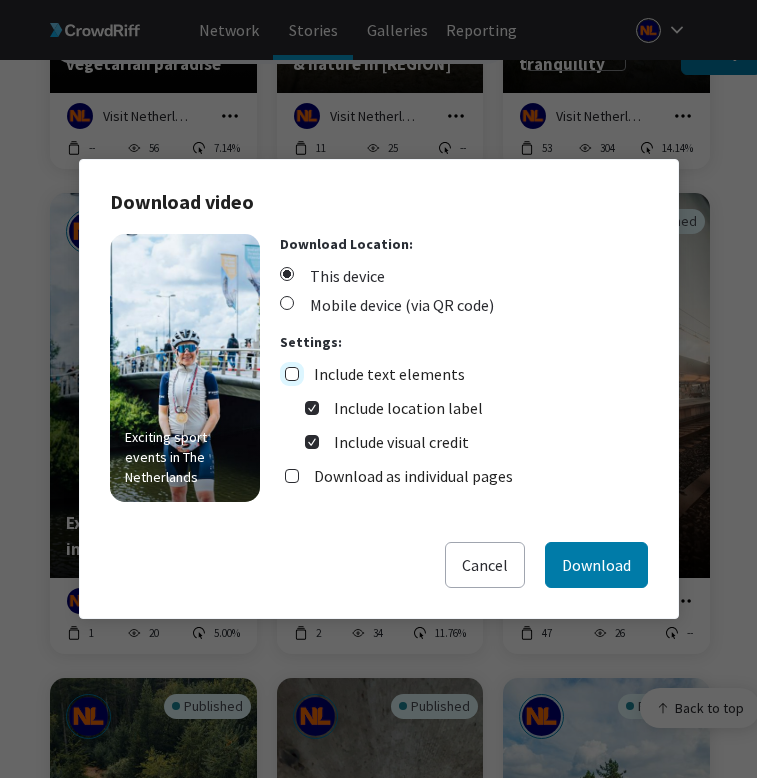 checkbox on "false" 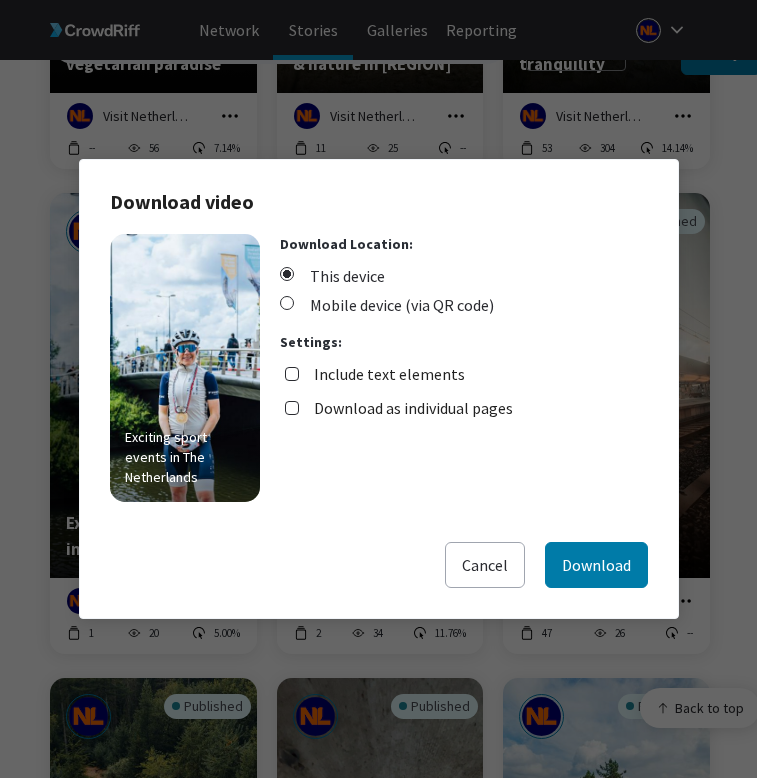 click on "Download as individual pages" at bounding box center [406, 408] 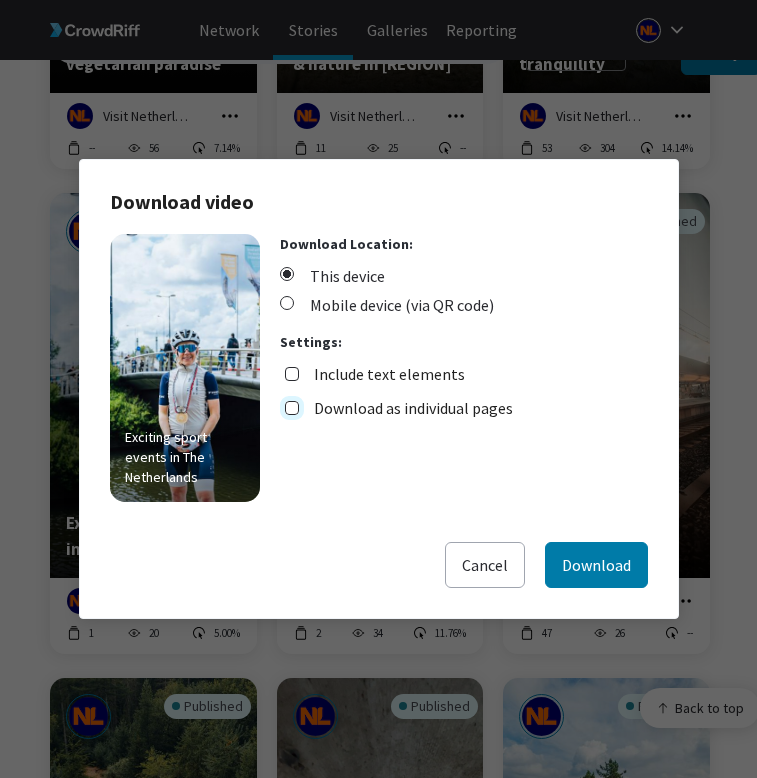 click on "Download as individual pages" at bounding box center [292, 408] 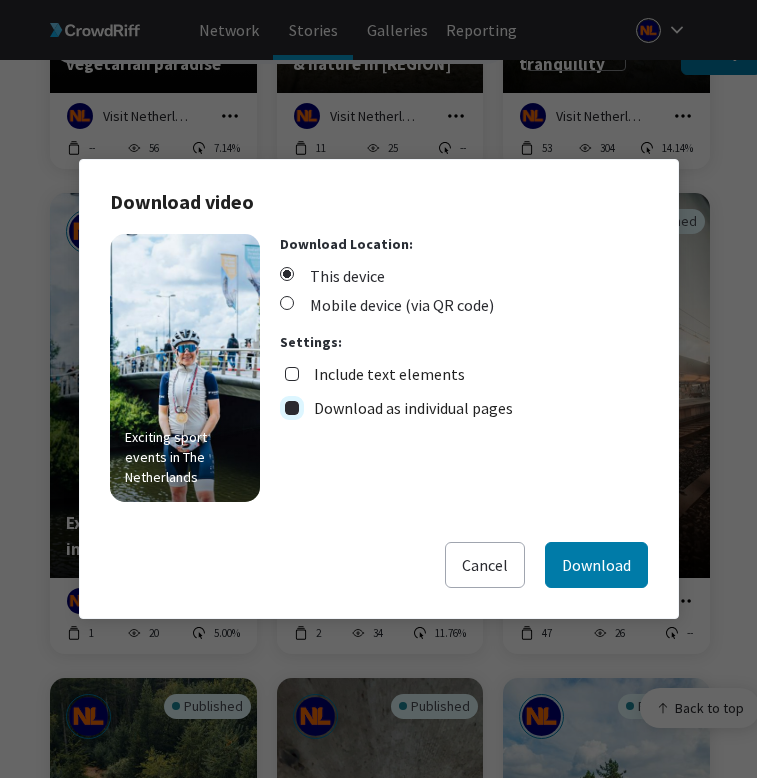 checkbox on "true" 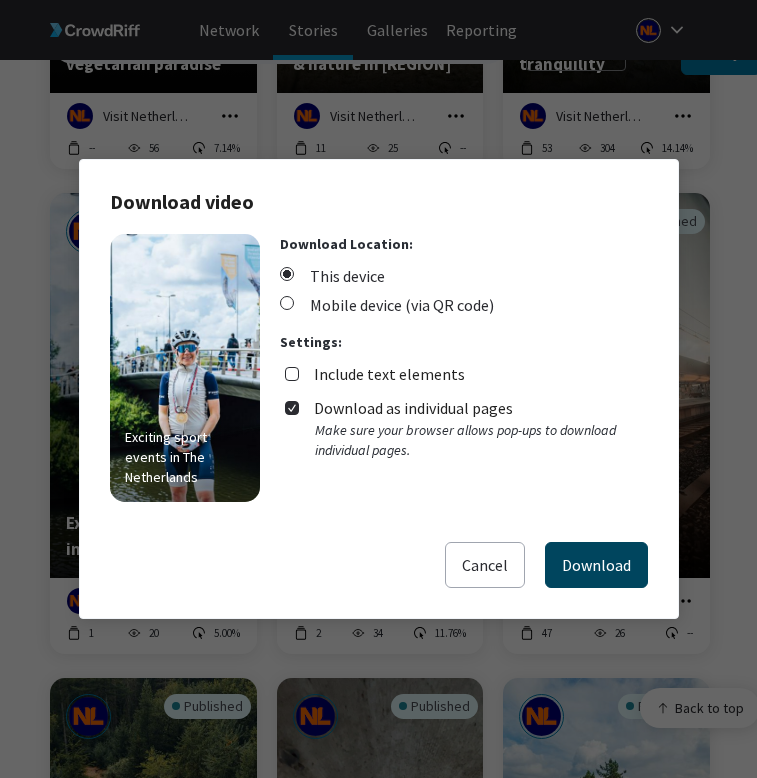 click on "Download" at bounding box center [596, 565] 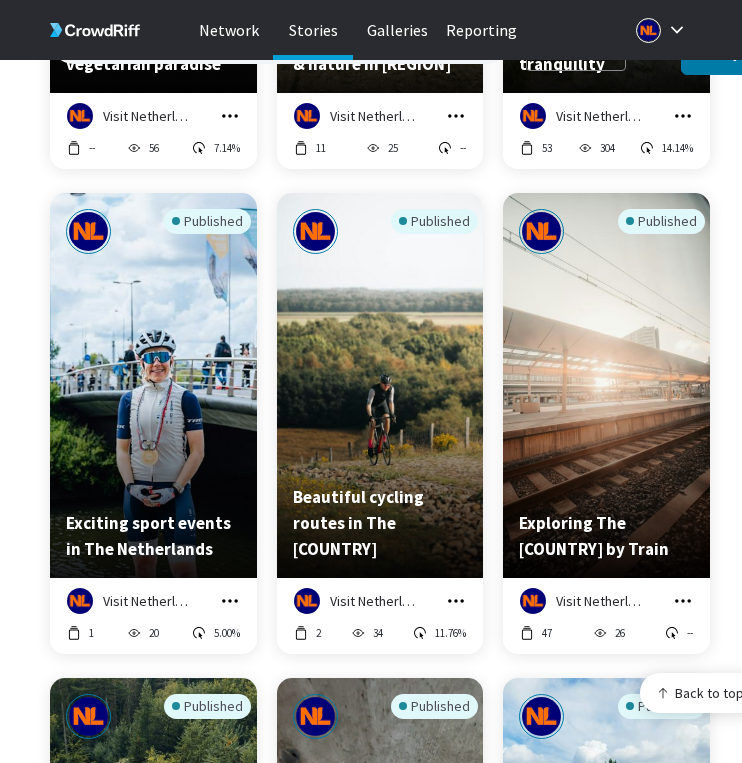 click 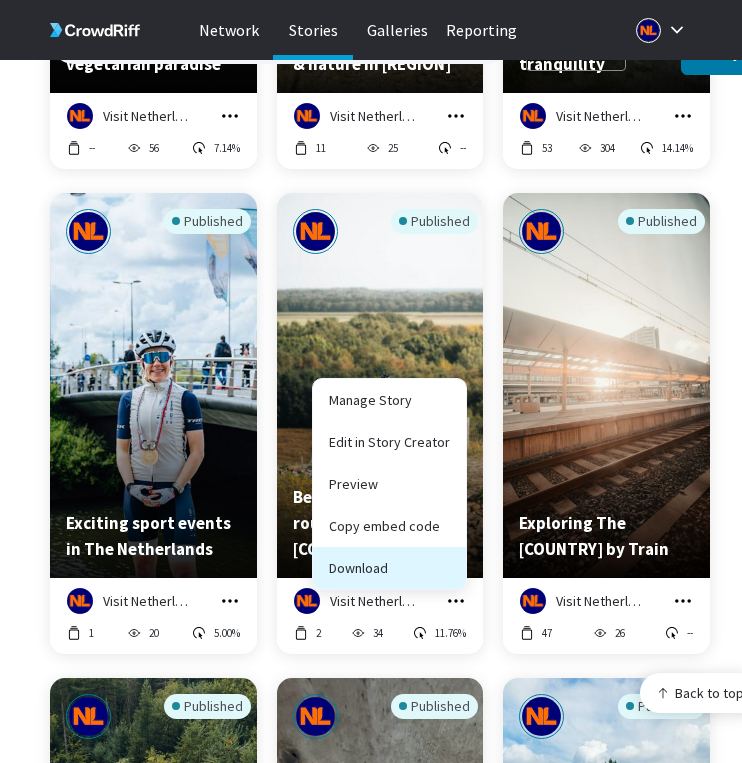 click on "Download" at bounding box center (389, 568) 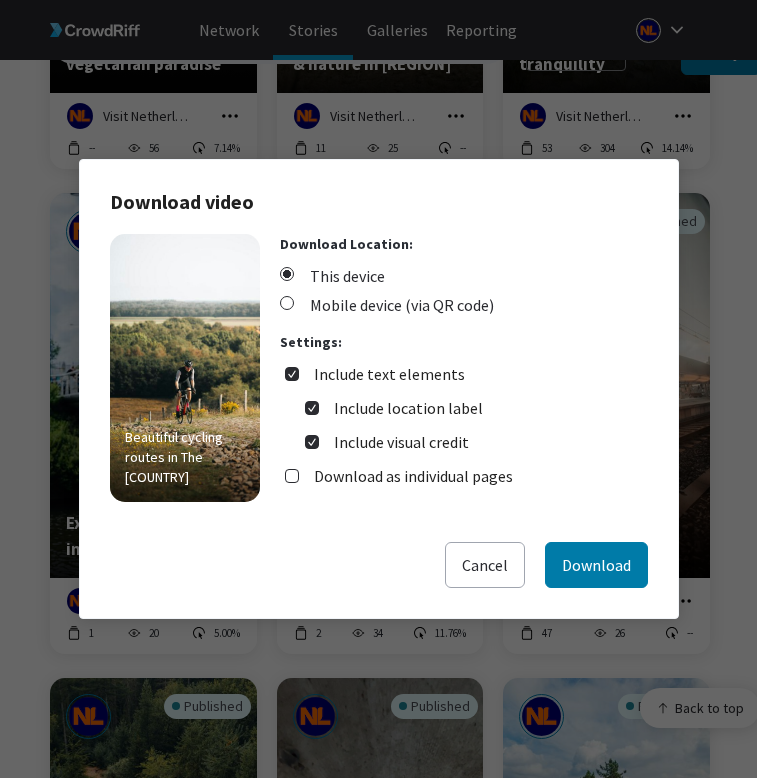 click on "Include text elements" at bounding box center (389, 374) 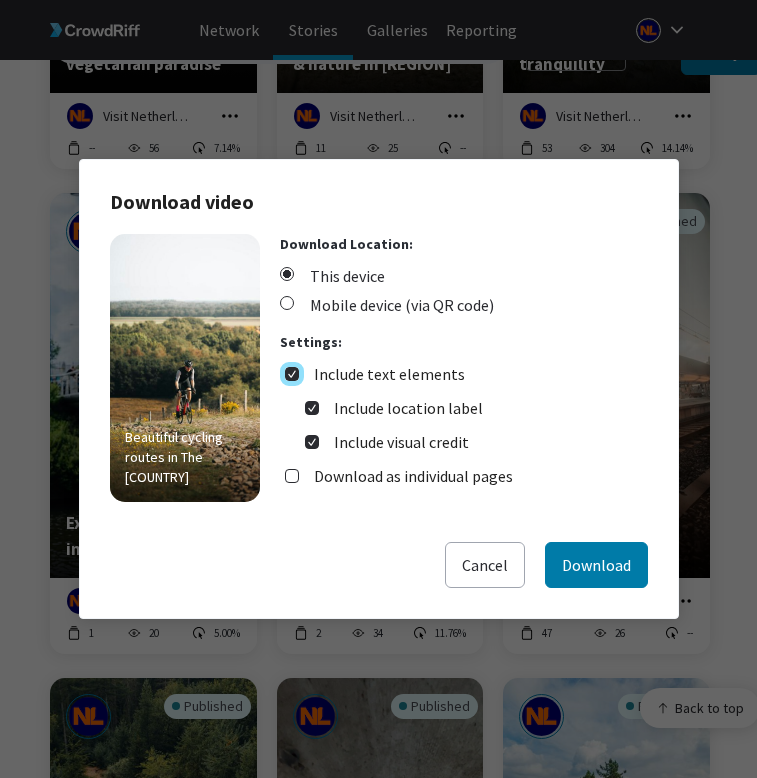 click on "Include text elements" at bounding box center [292, 374] 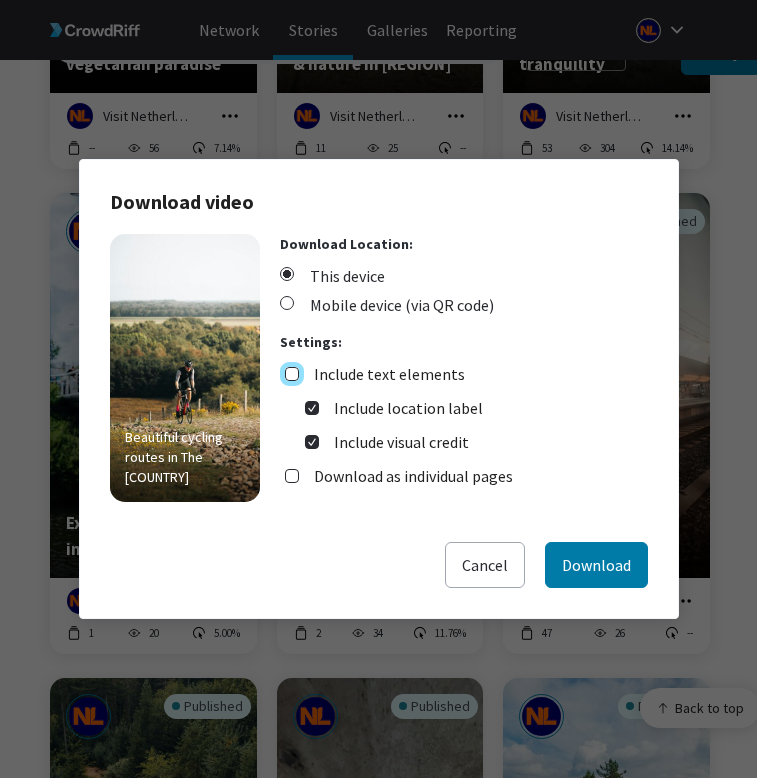 checkbox on "false" 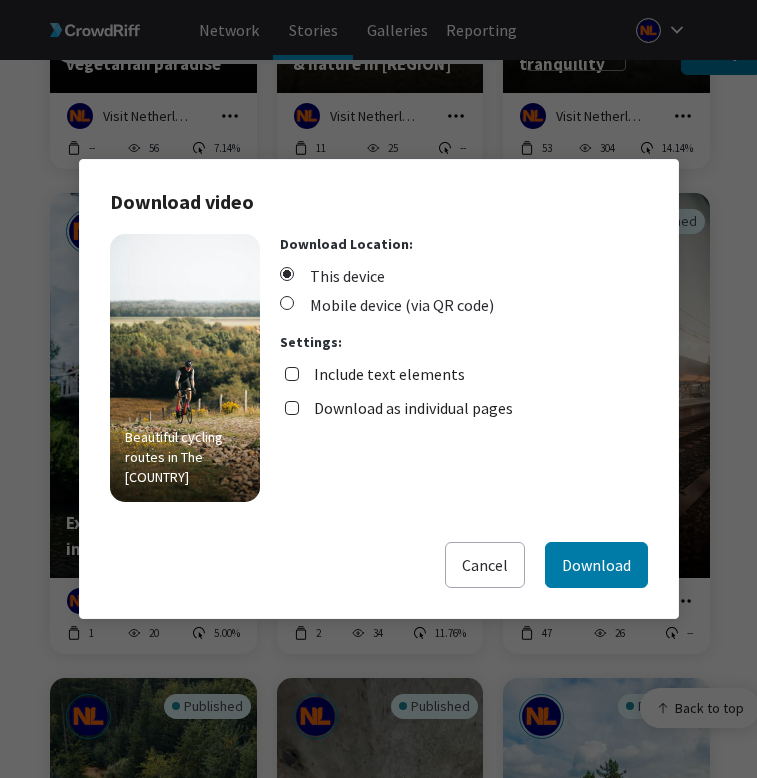click on "Download Location: This device Mobile device (via QR code) Settings: Include text elements Download as individual pages" at bounding box center [399, 368] 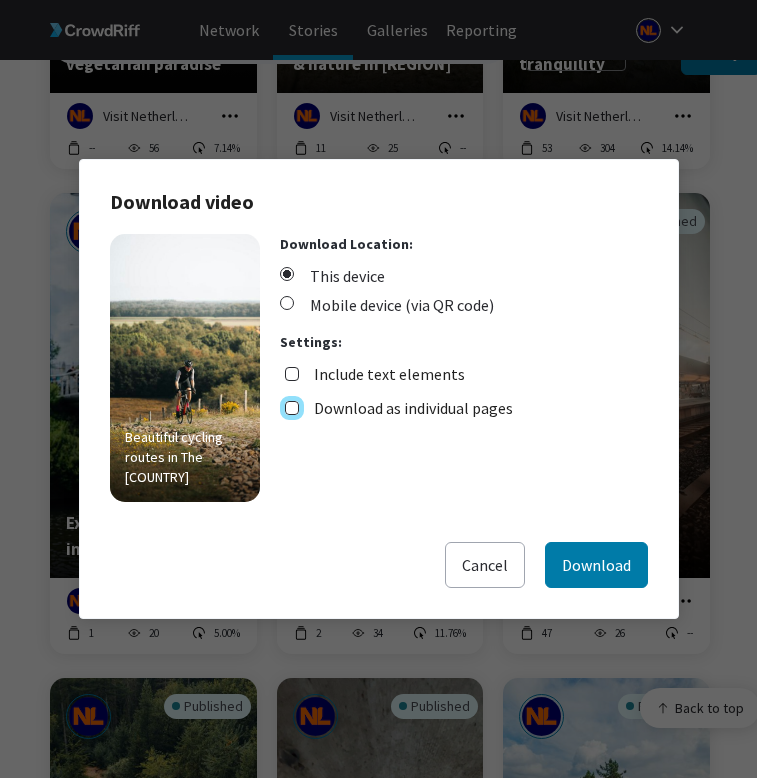 click on "Download as individual pages" at bounding box center (292, 408) 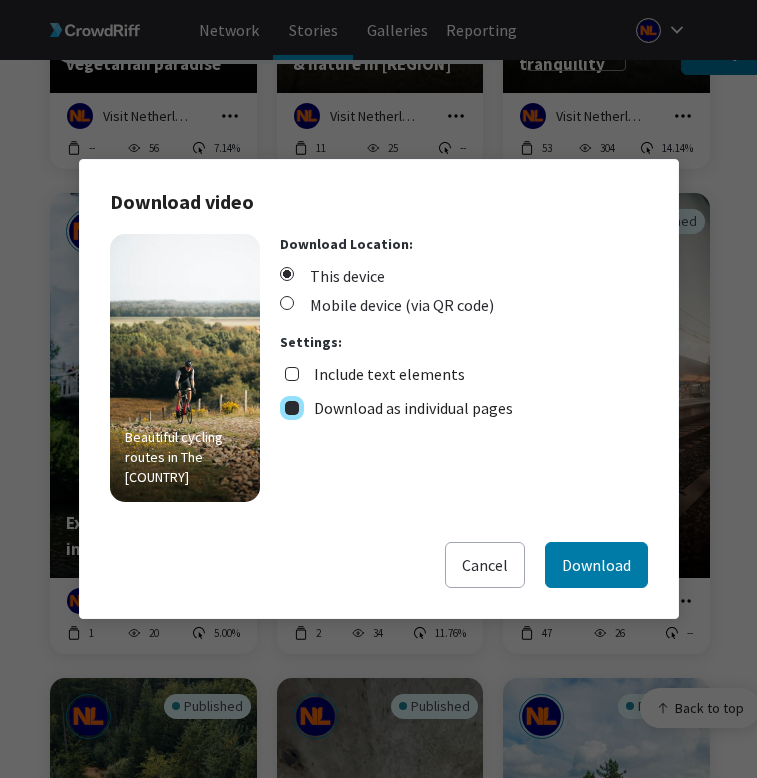 checkbox on "true" 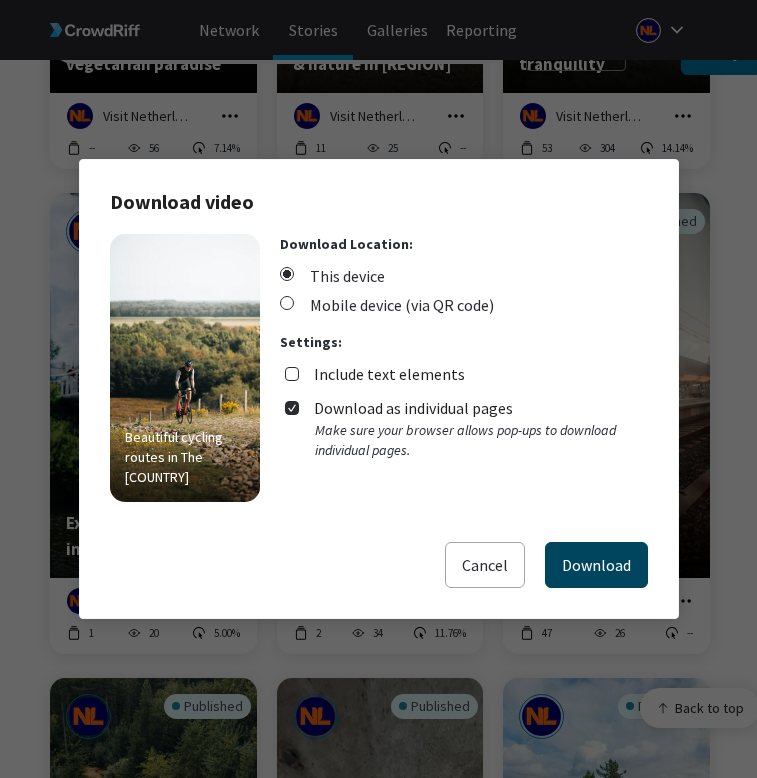 click on "Download" at bounding box center [596, 565] 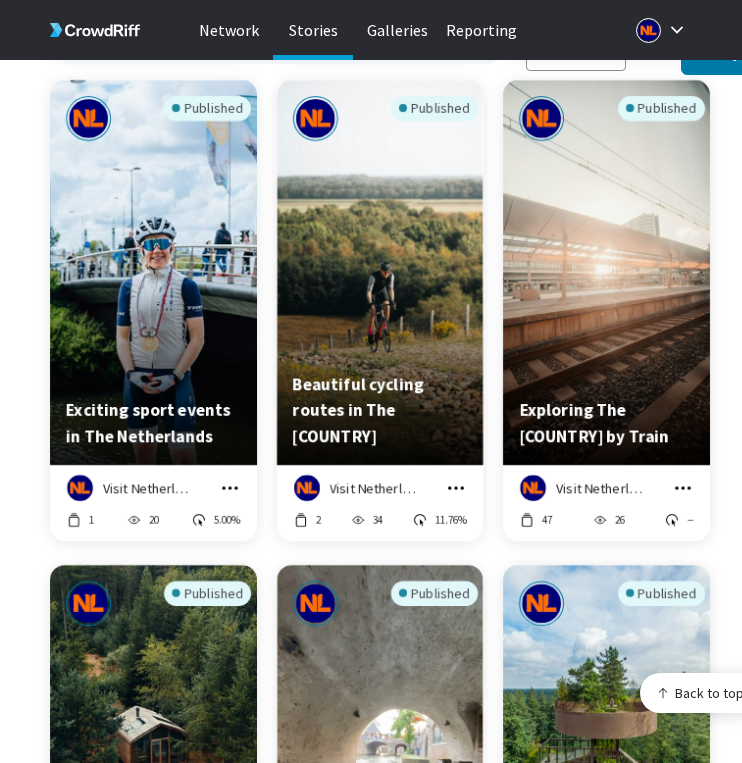 scroll, scrollTop: 3628, scrollLeft: 0, axis: vertical 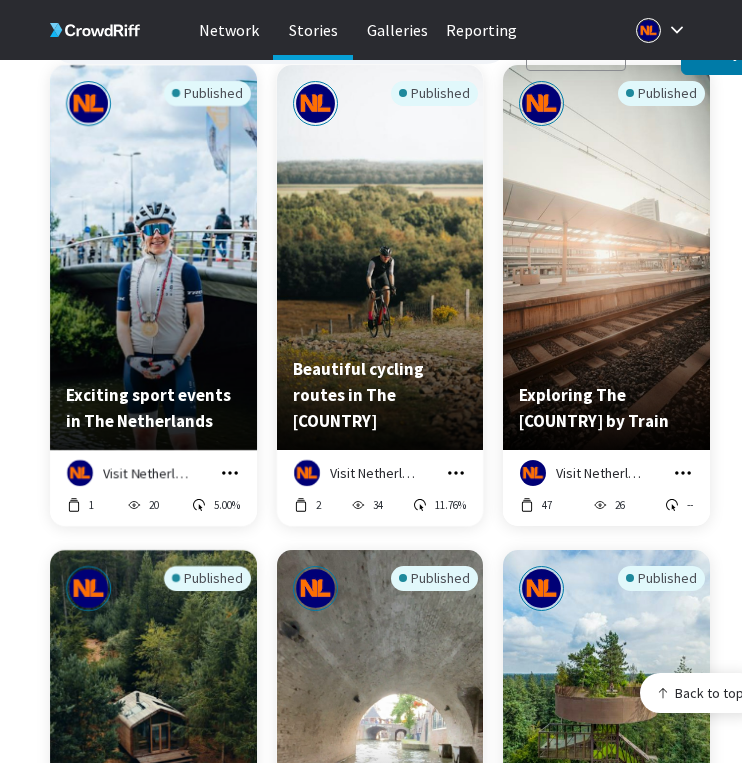 click 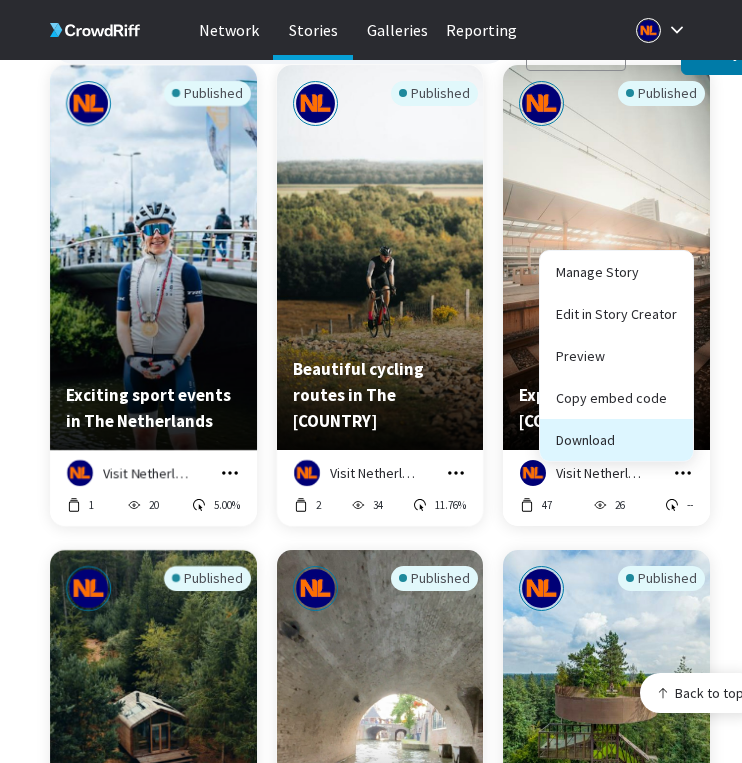 click on "Download" at bounding box center [616, 440] 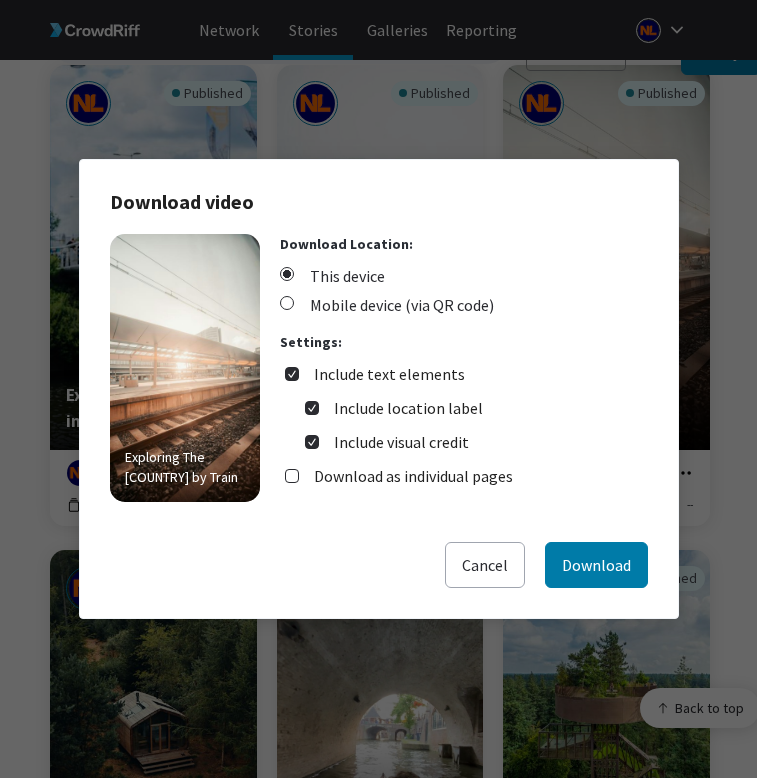 click on "Include text elements" at bounding box center (389, 374) 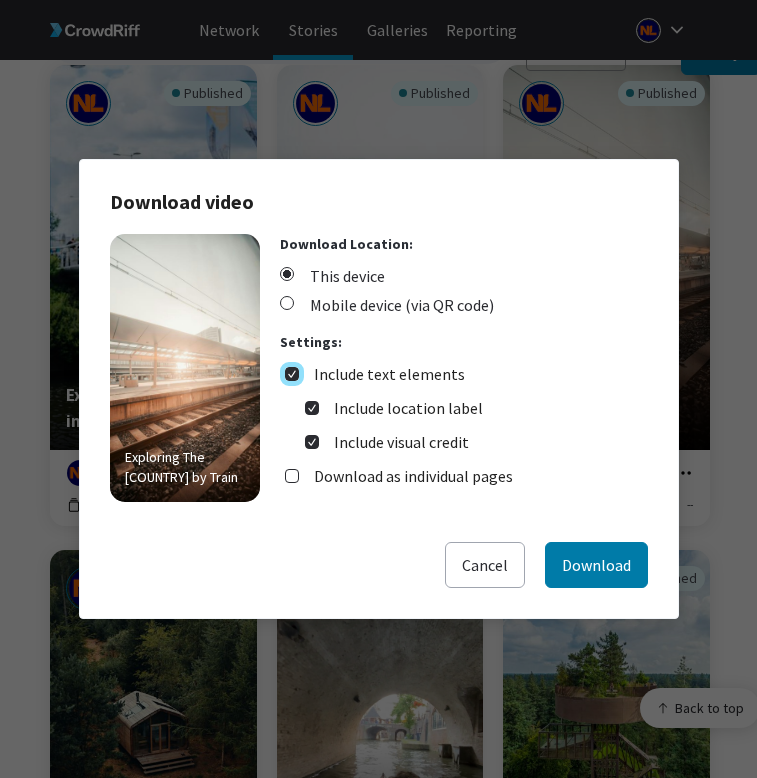 click on "Include text elements" at bounding box center (292, 374) 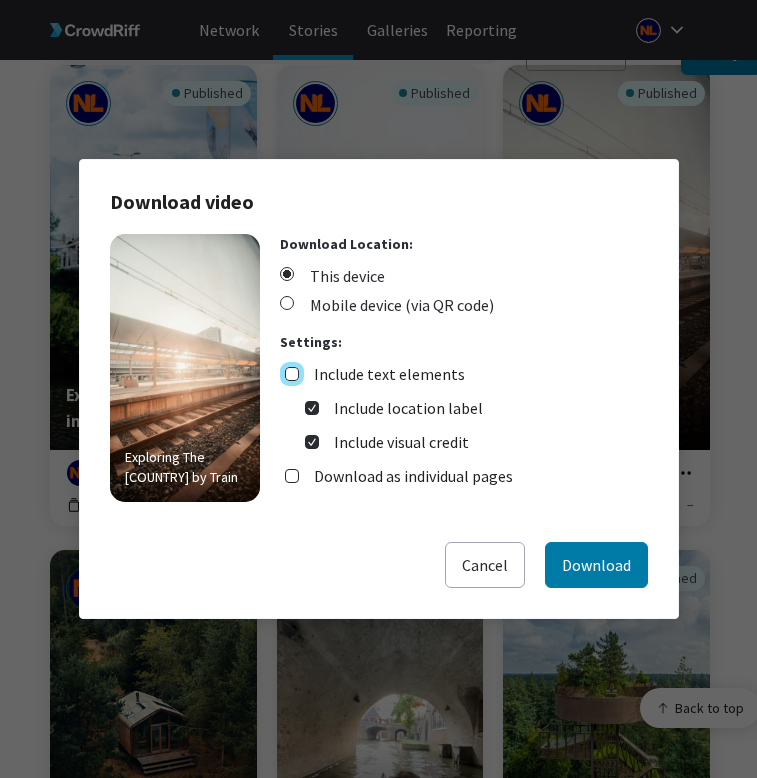 checkbox on "false" 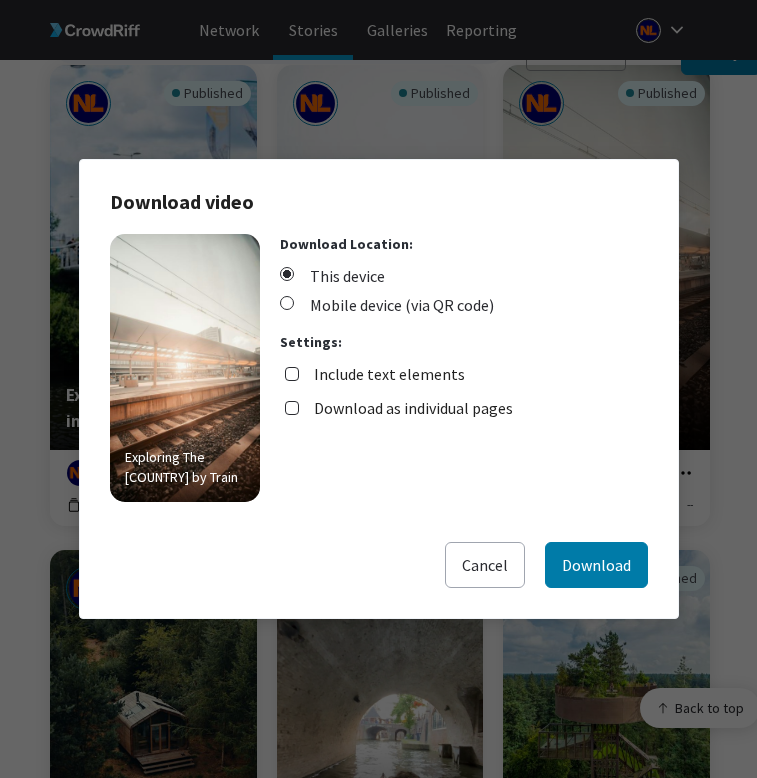 click on "Download as individual pages" at bounding box center (413, 408) 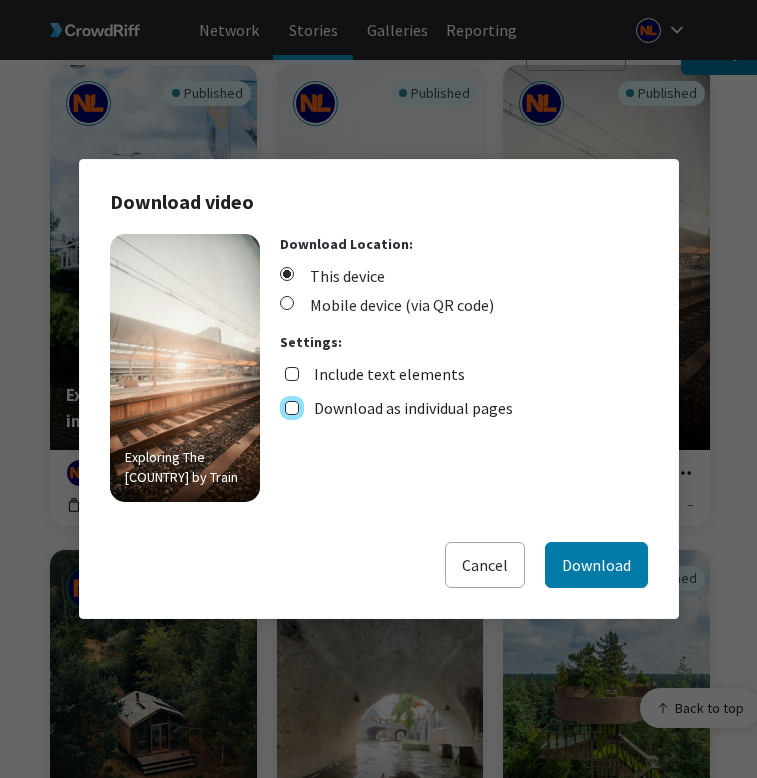 click on "Download as individual pages" at bounding box center (292, 408) 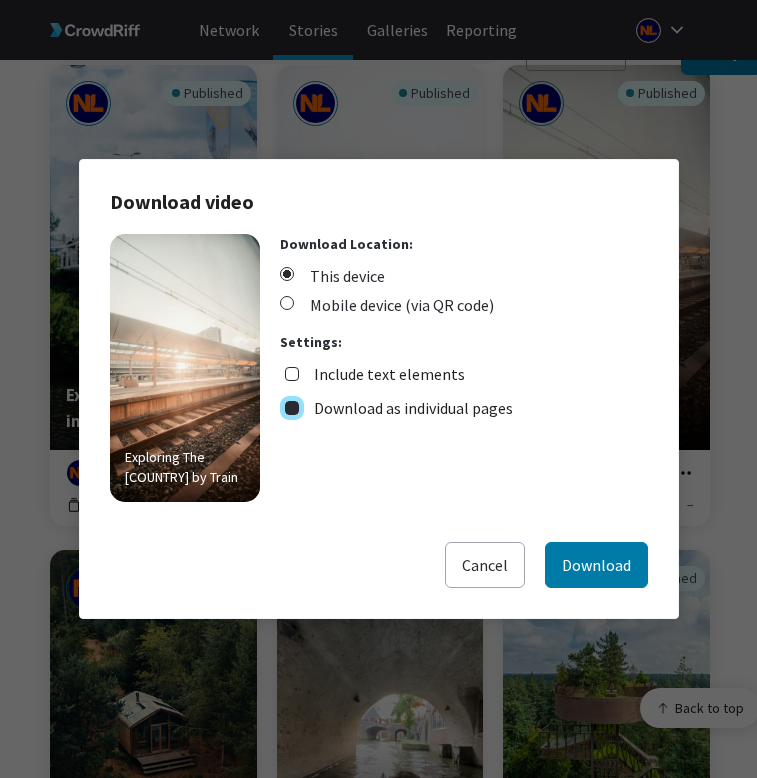 checkbox on "true" 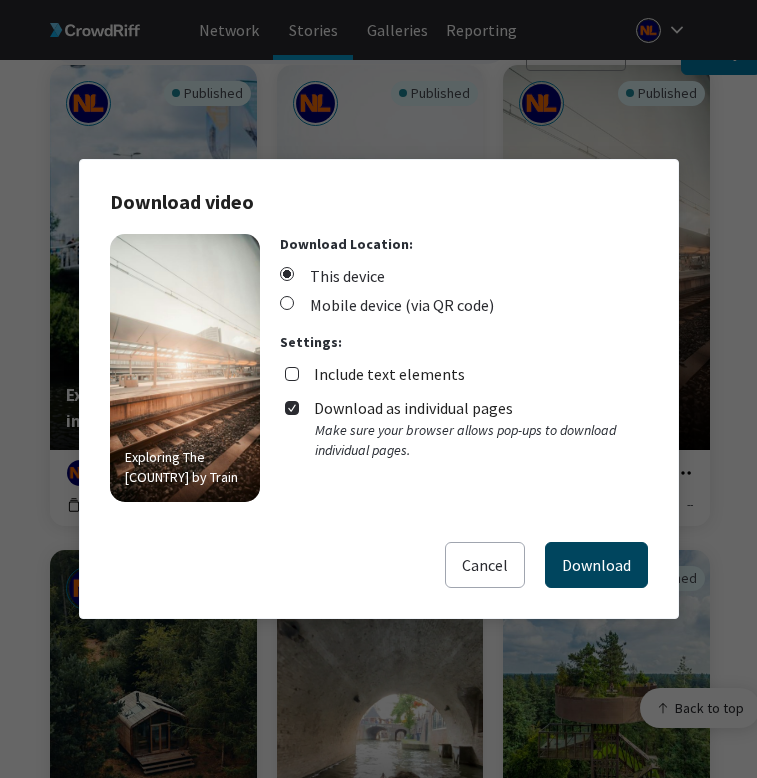 click on "Download" at bounding box center [596, 565] 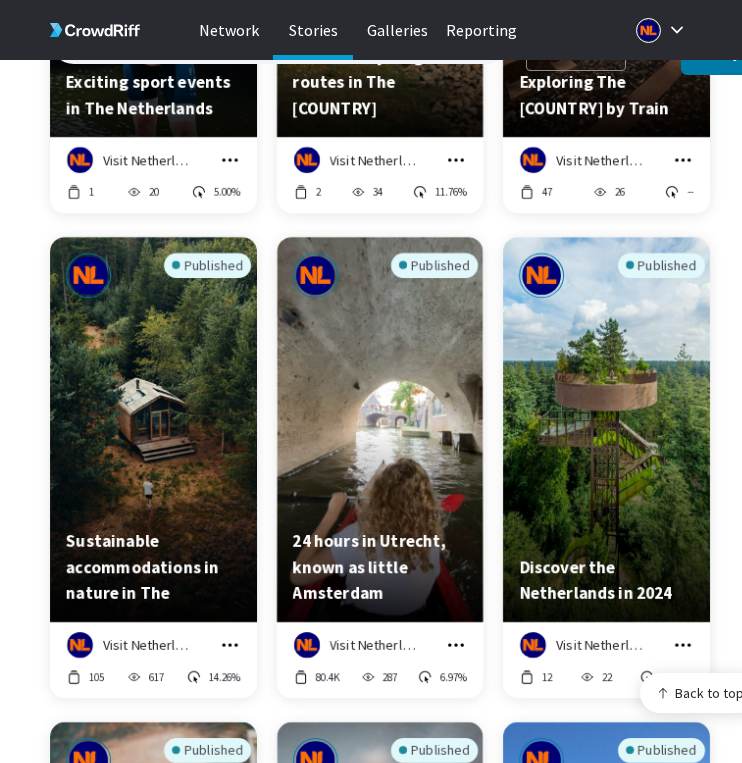 scroll, scrollTop: 3942, scrollLeft: 0, axis: vertical 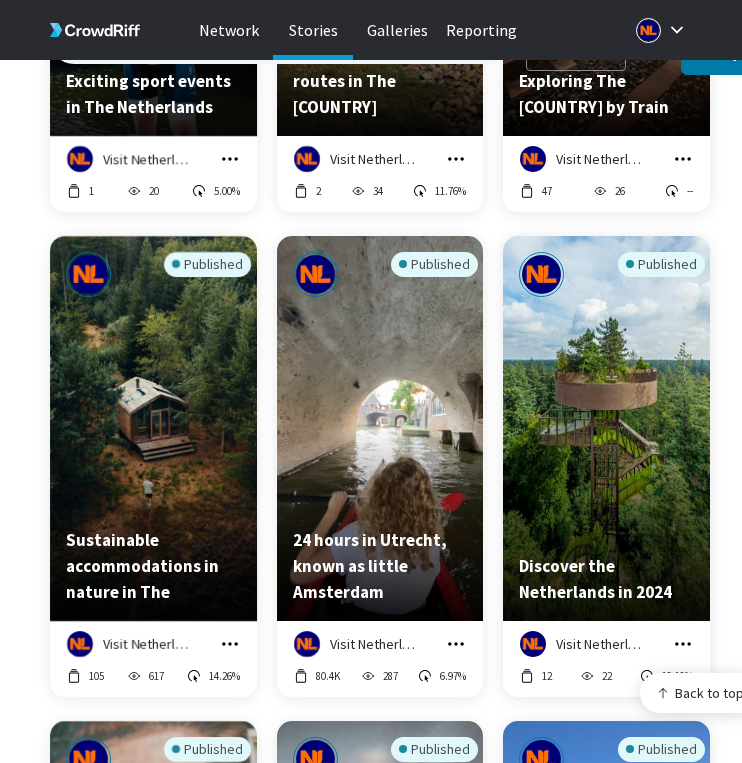 click 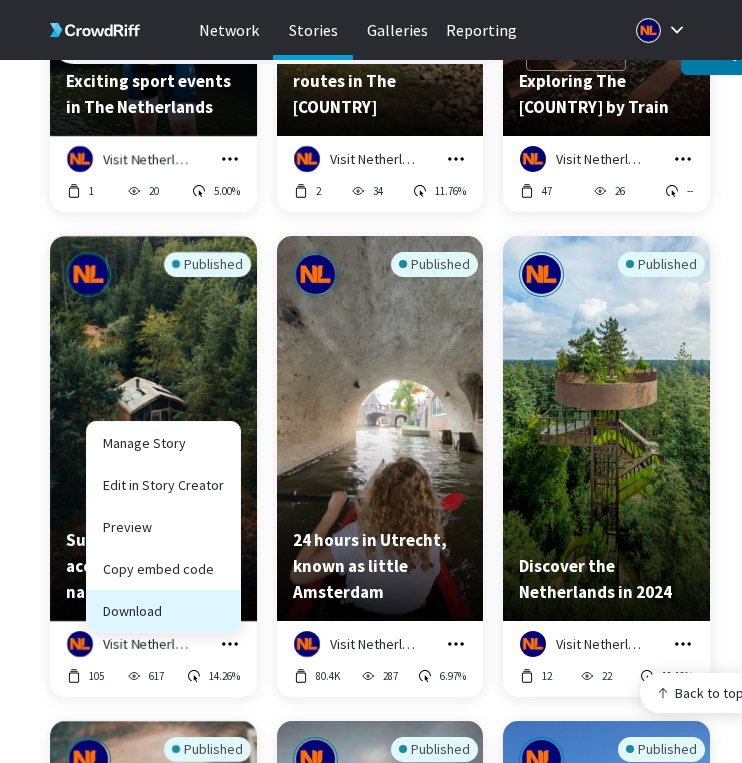 click on "Download" at bounding box center [163, 611] 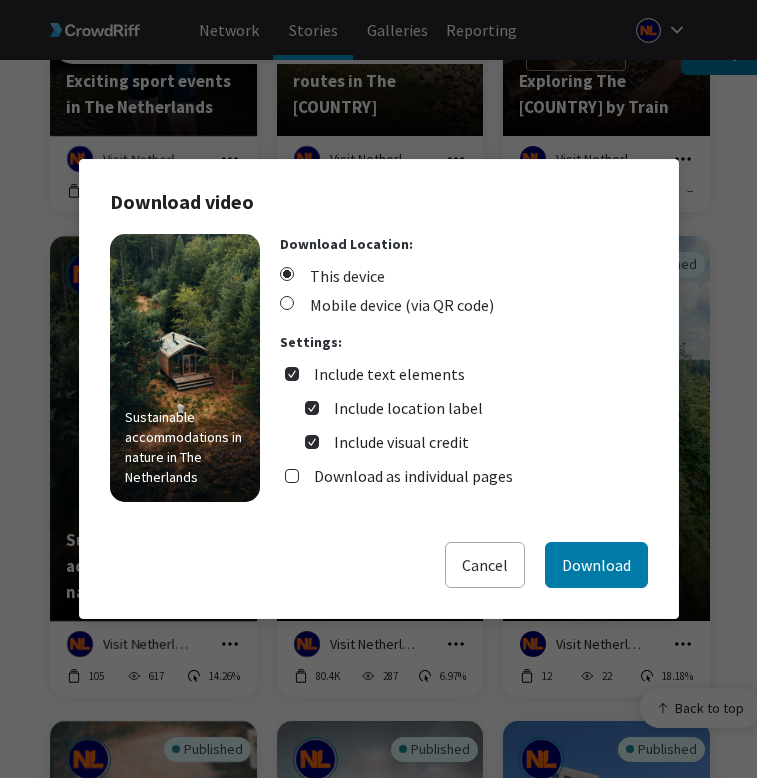 click on "Include text elements" at bounding box center [389, 374] 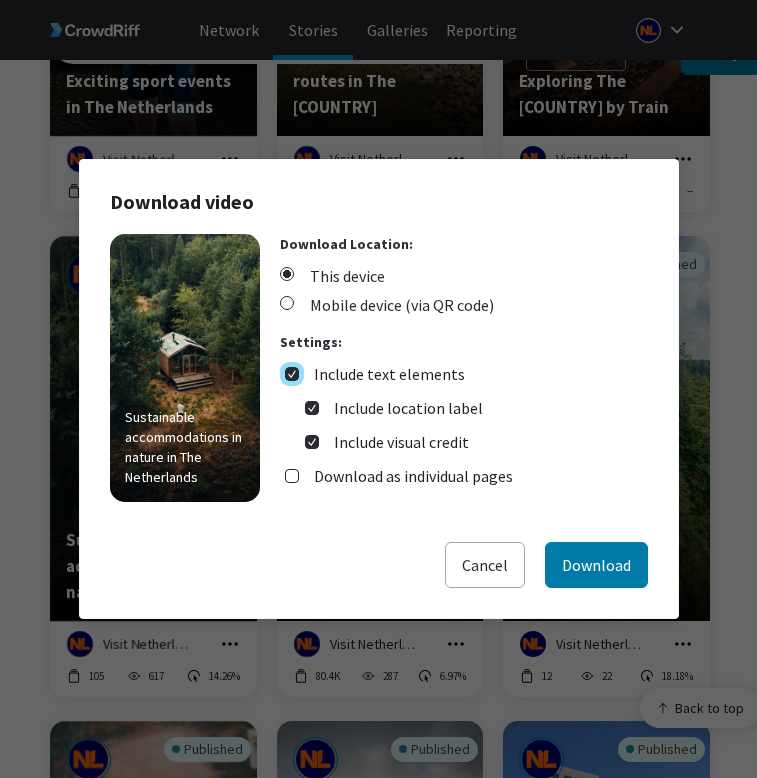 click on "Include text elements" at bounding box center (292, 374) 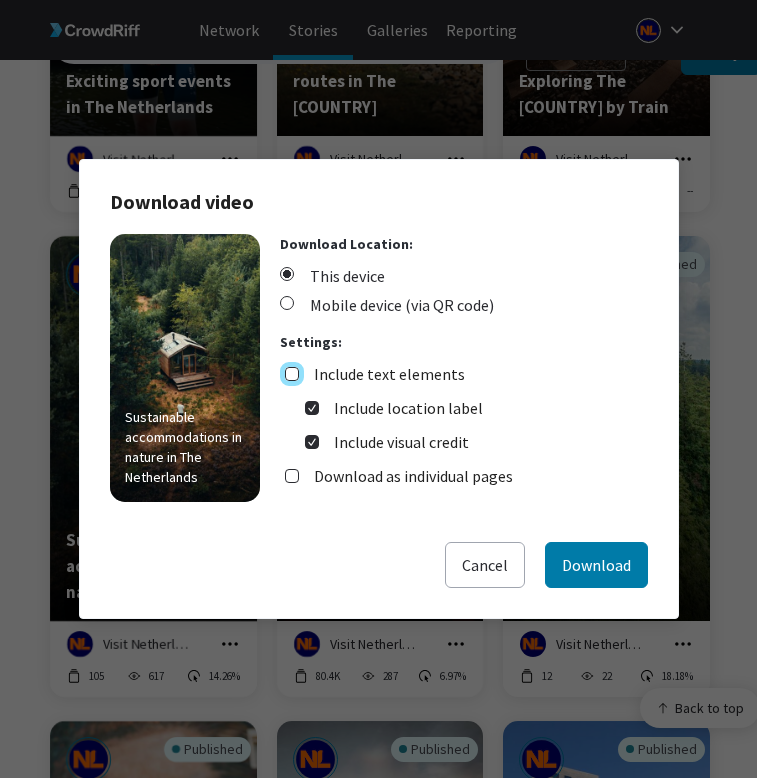 checkbox on "false" 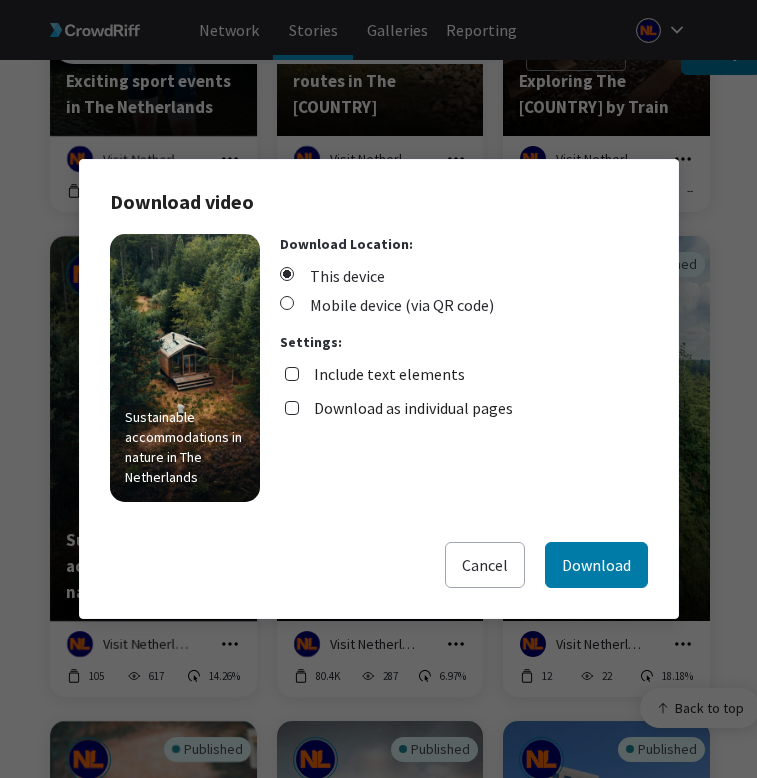 click on "Download as individual pages" at bounding box center (413, 408) 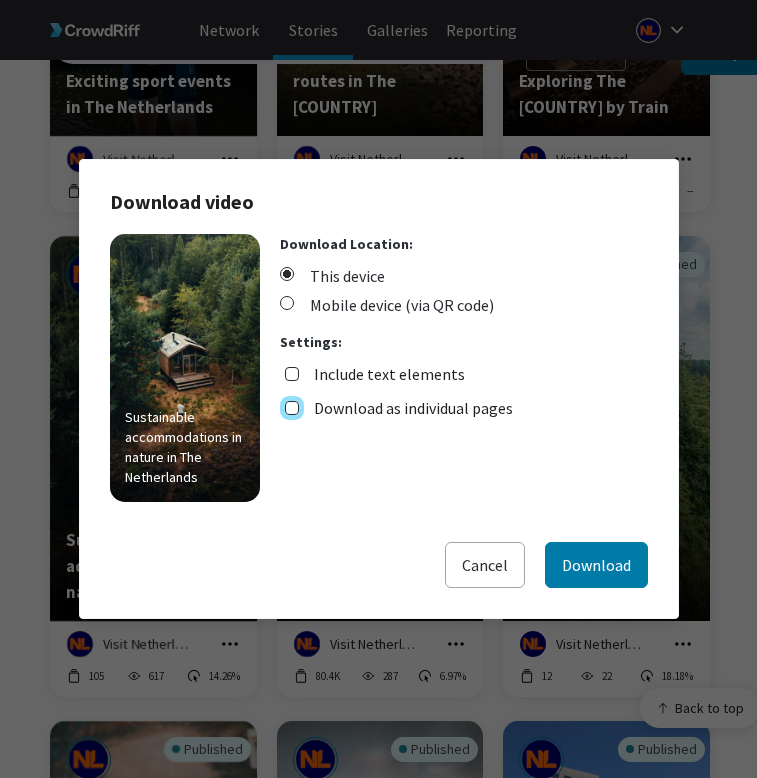 click on "Download as individual pages" at bounding box center (292, 408) 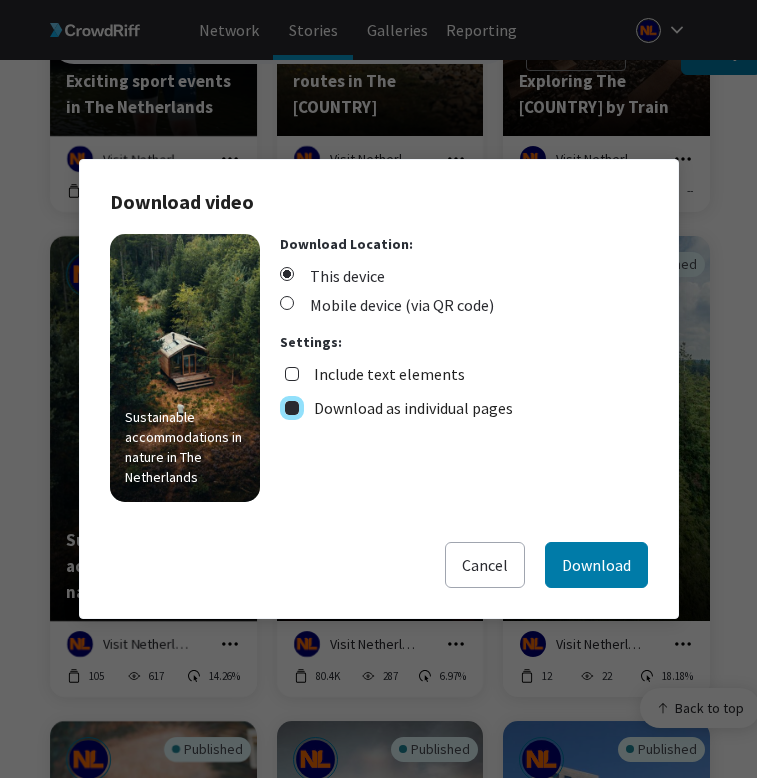 checkbox on "true" 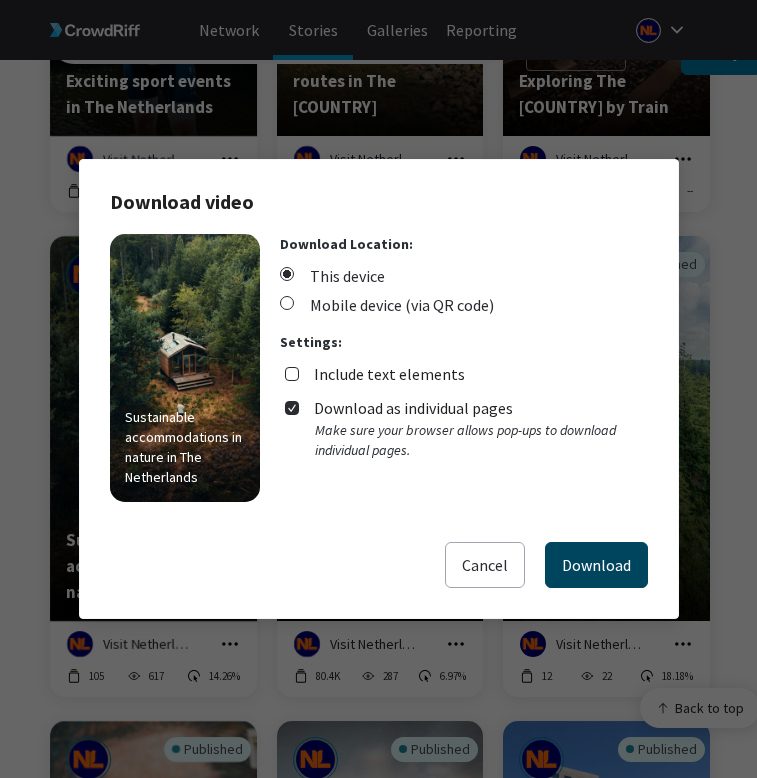 click on "Download" at bounding box center [596, 565] 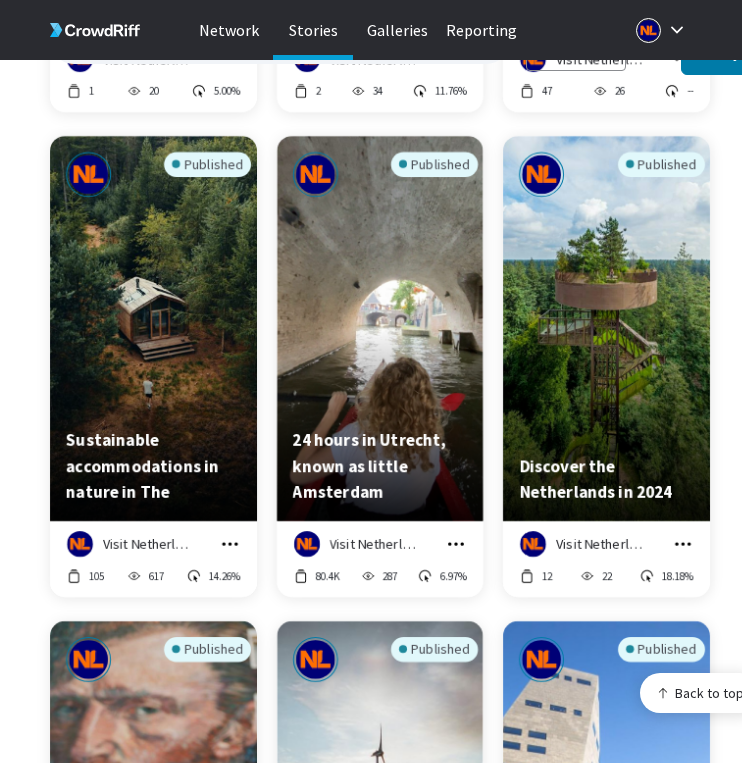 scroll, scrollTop: 4218, scrollLeft: 0, axis: vertical 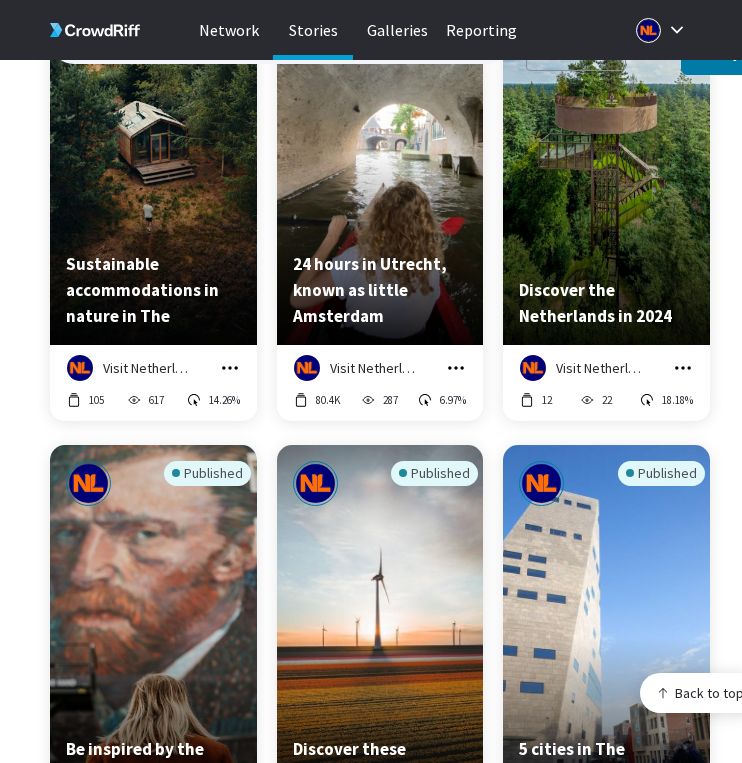 click 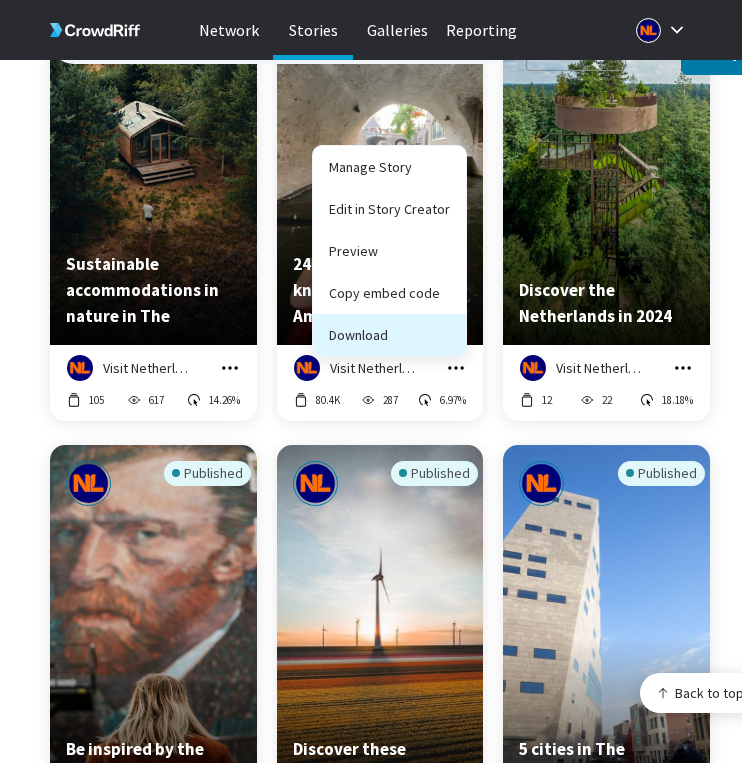 click on "Download" at bounding box center (389, 335) 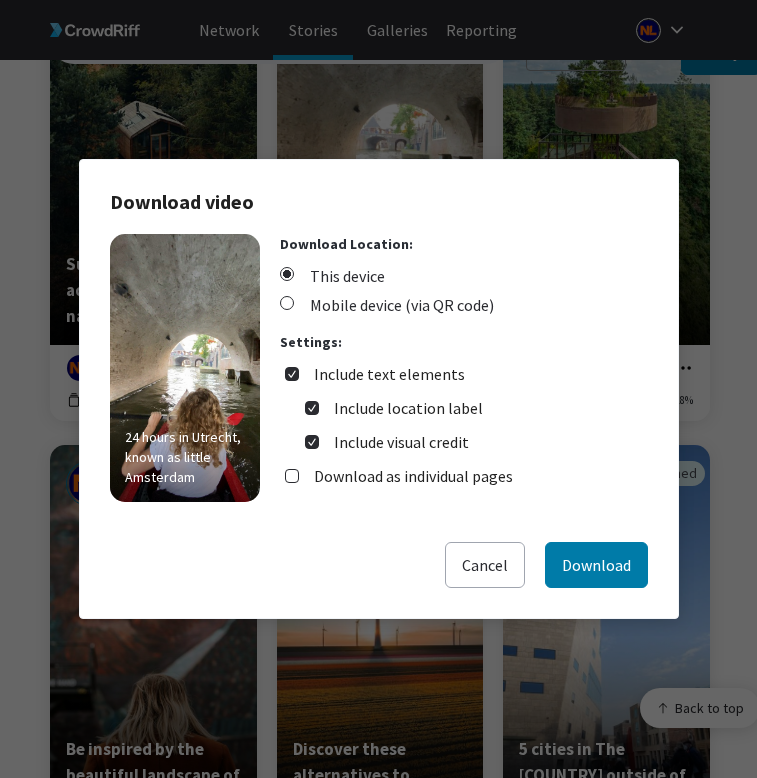click on "Include text elements" at bounding box center [382, 374] 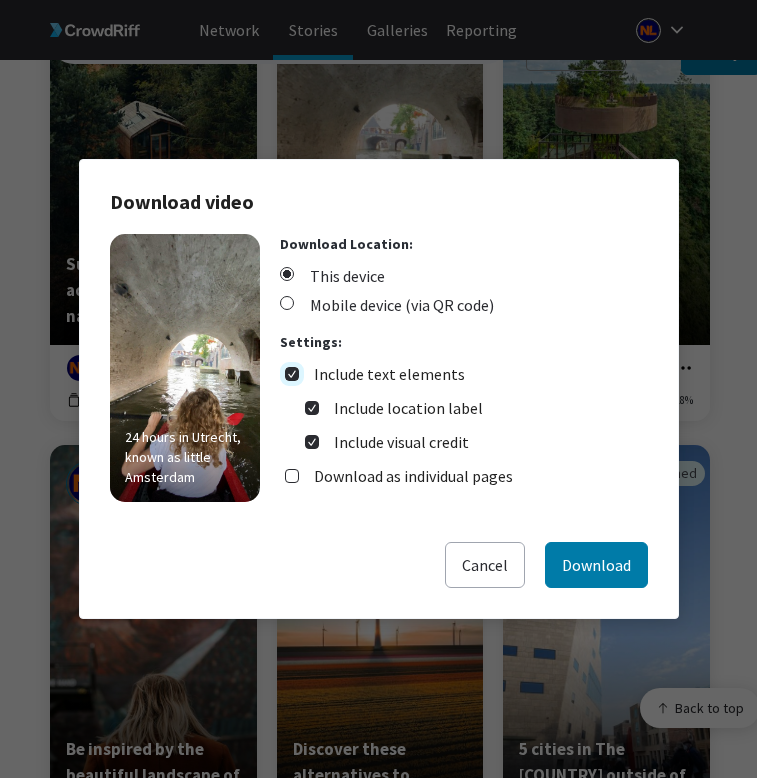 drag, startPoint x: 294, startPoint y: 350, endPoint x: 292, endPoint y: 378, distance: 28.071337 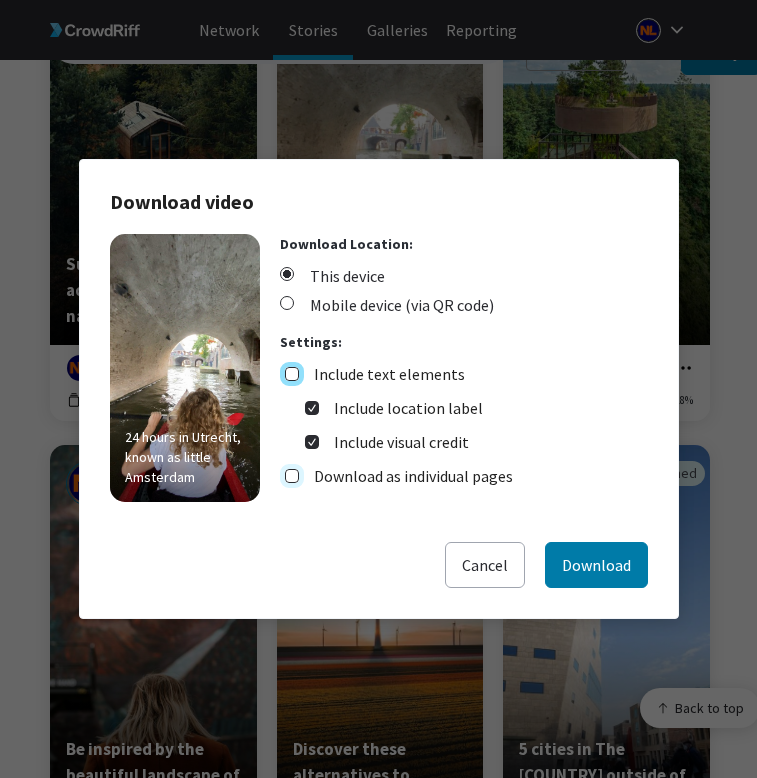checkbox on "false" 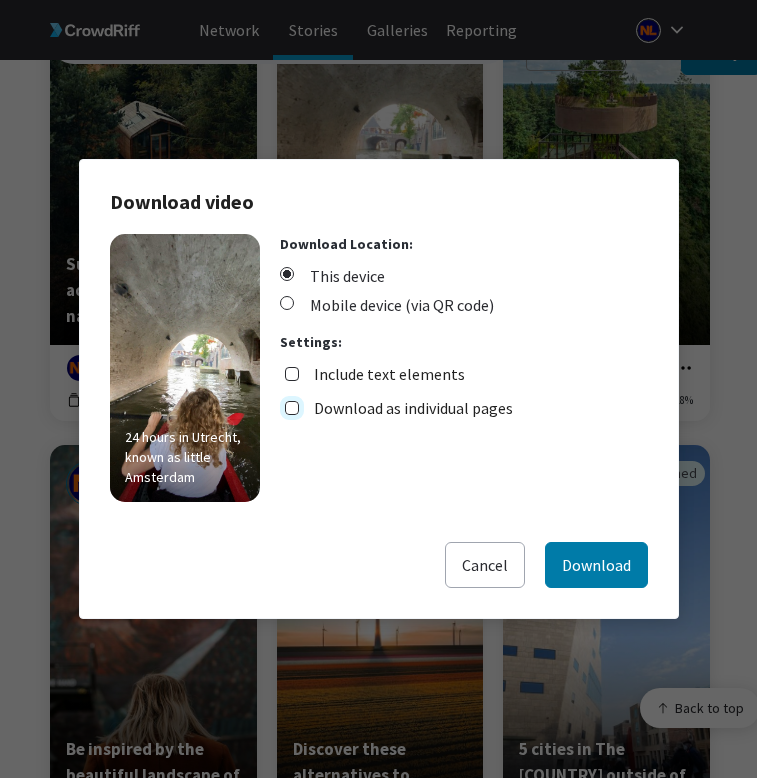 click on "Download as individual pages" at bounding box center (292, 408) 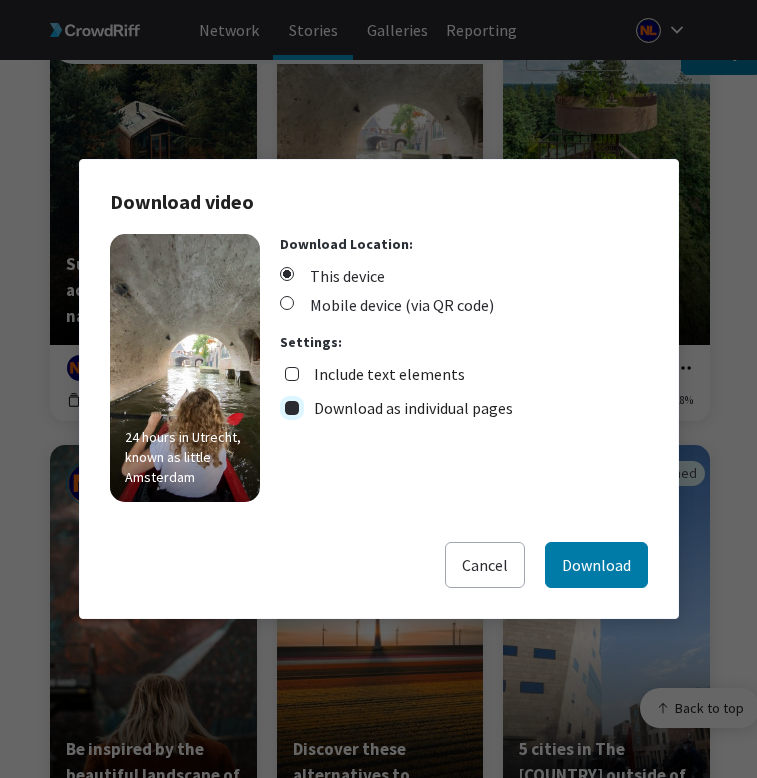 checkbox on "true" 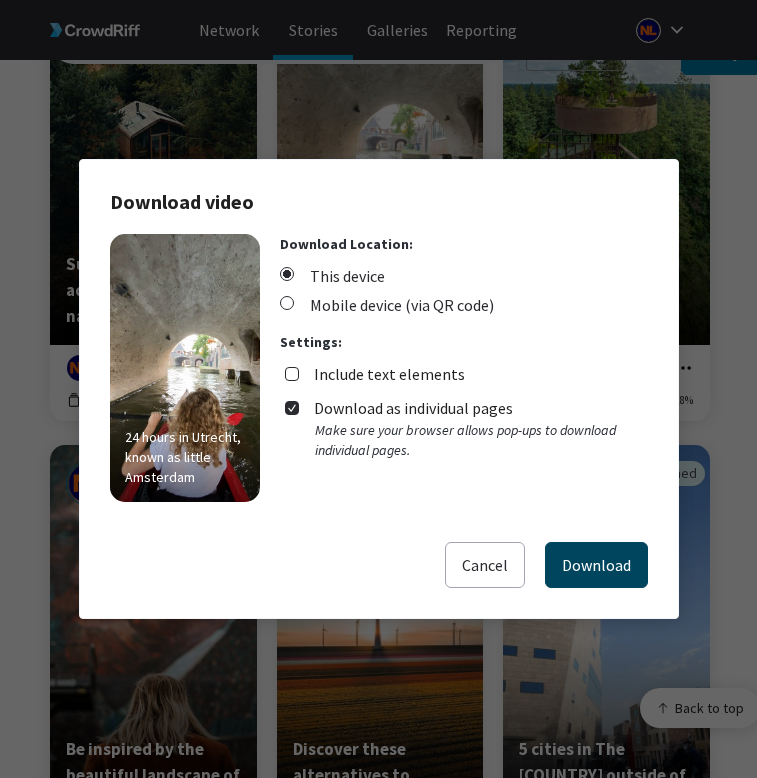 click on "Download" at bounding box center (596, 565) 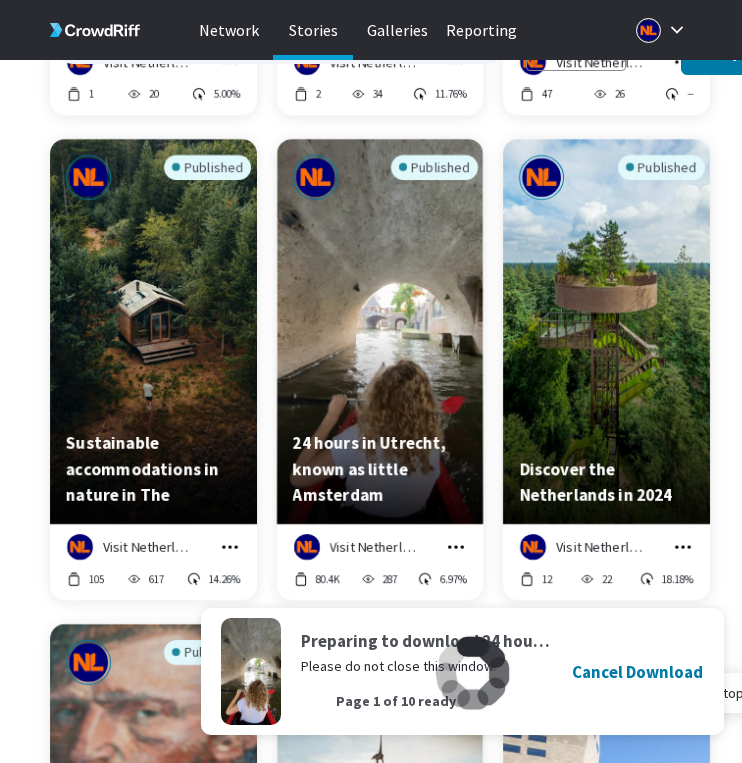 scroll, scrollTop: 4066, scrollLeft: 0, axis: vertical 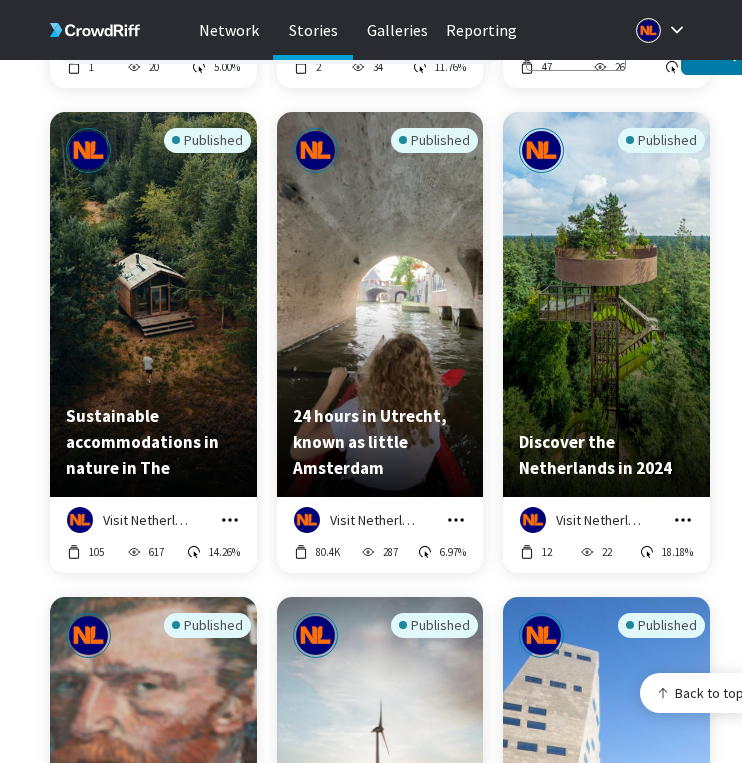 click 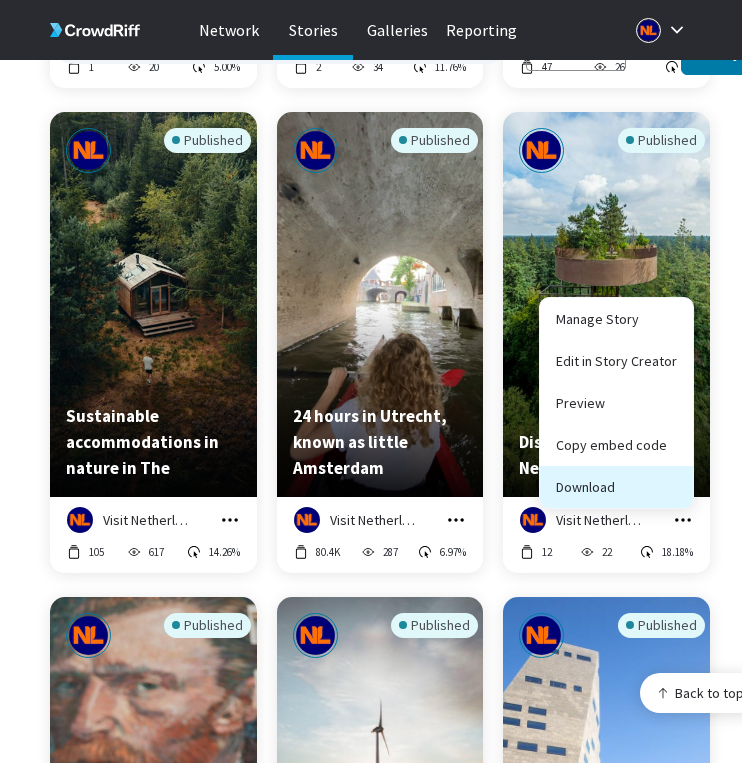 click on "Download" at bounding box center [616, 487] 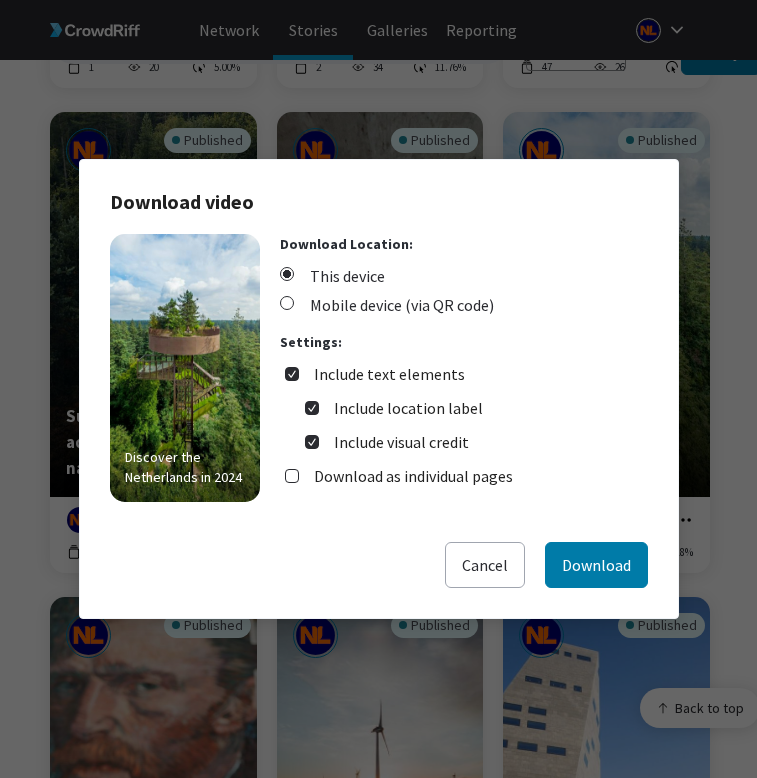 click on "Include text elements" at bounding box center [389, 374] 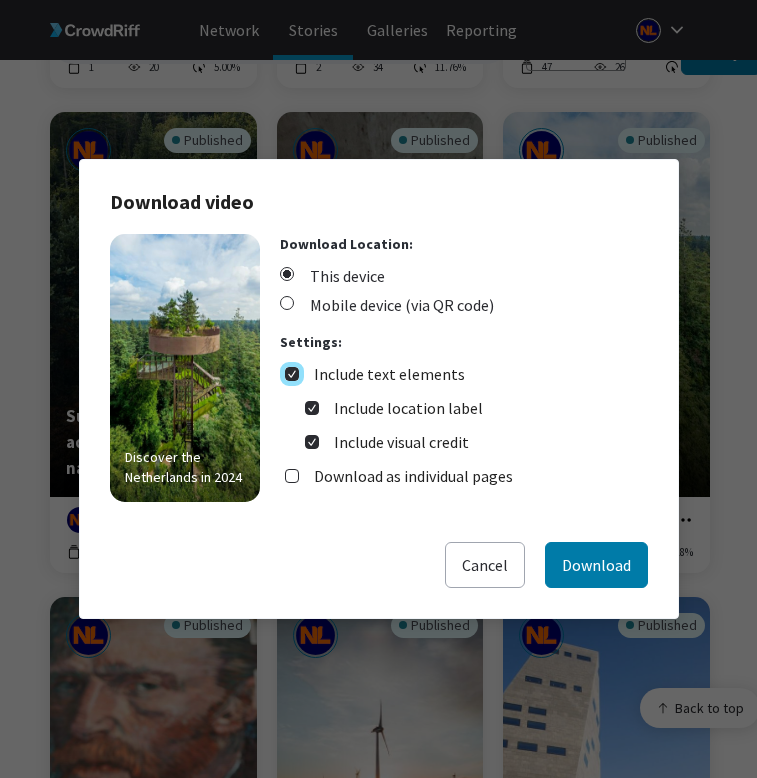 click on "Include text elements" at bounding box center [292, 374] 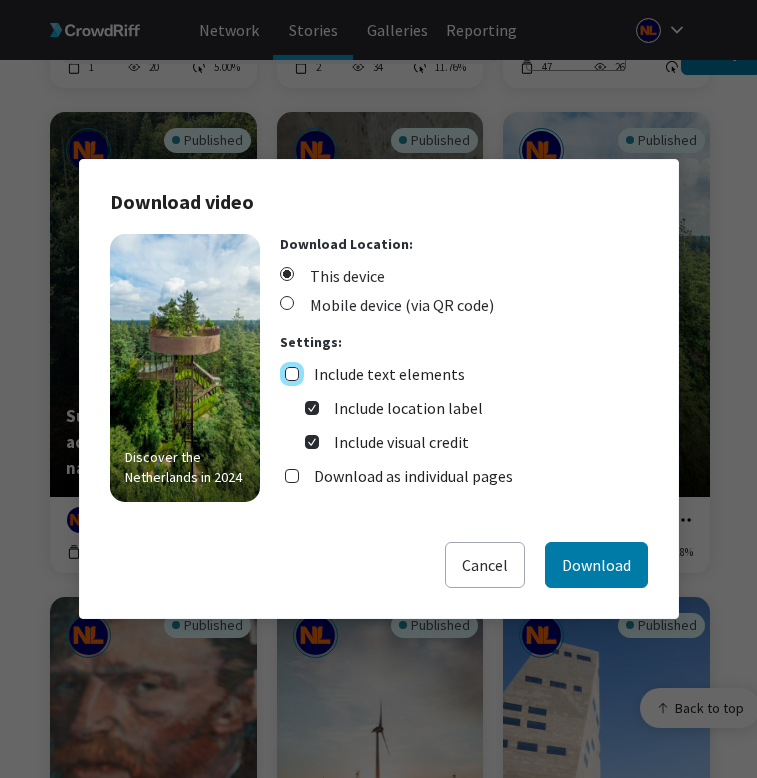 checkbox on "false" 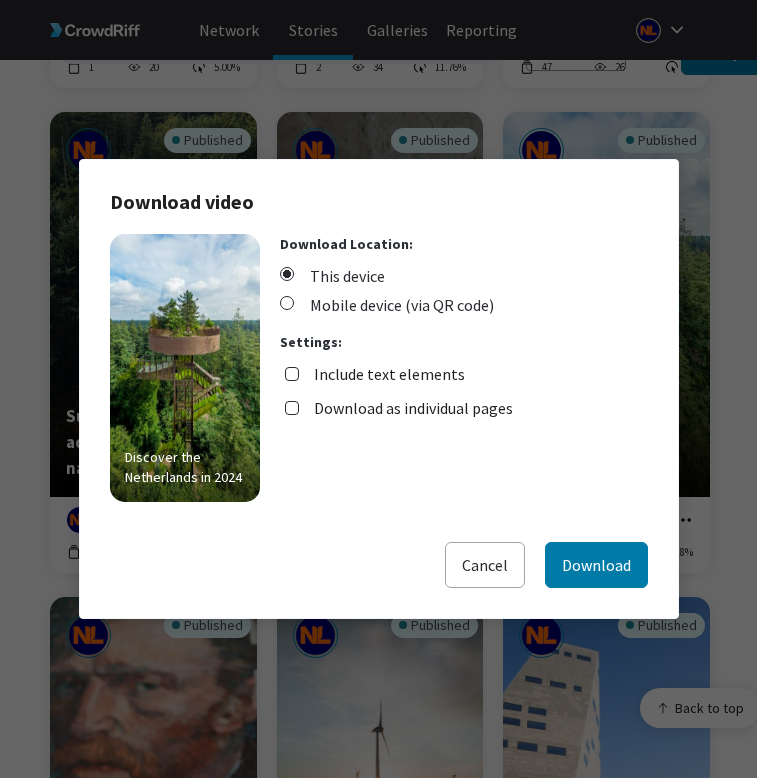 click on "Download as individual pages" at bounding box center [413, 408] 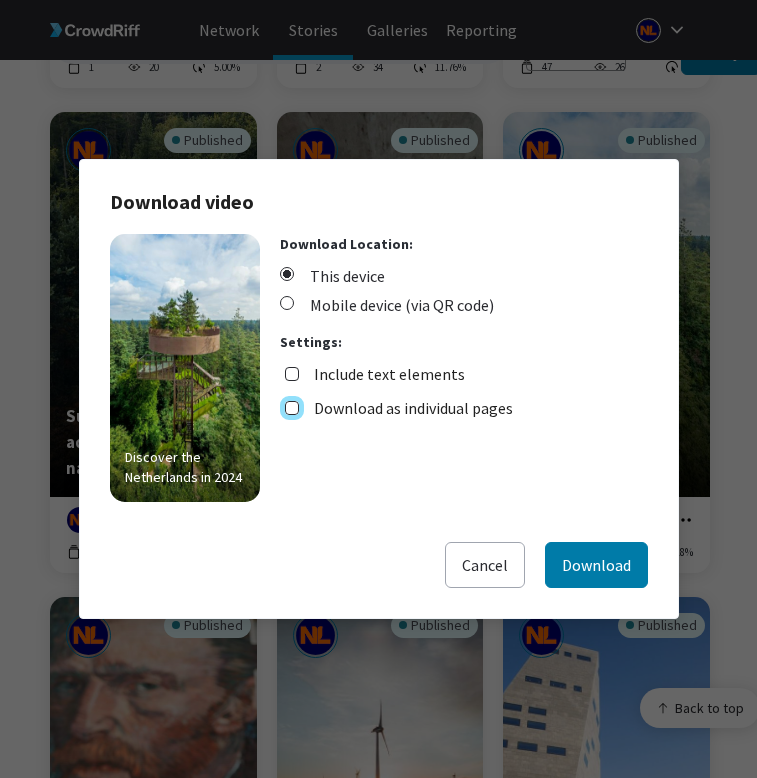 click on "Download as individual pages" at bounding box center (292, 408) 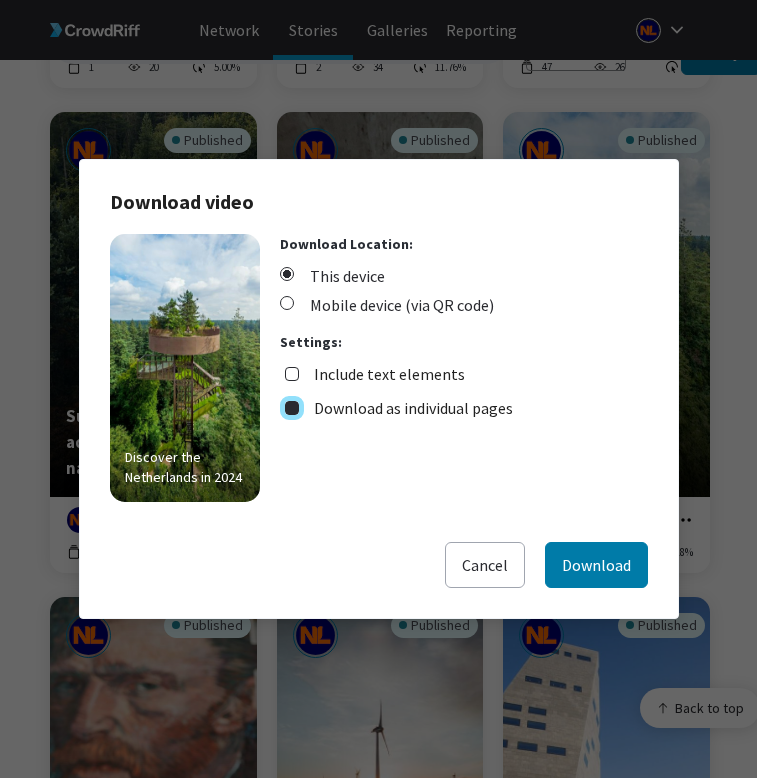 checkbox on "true" 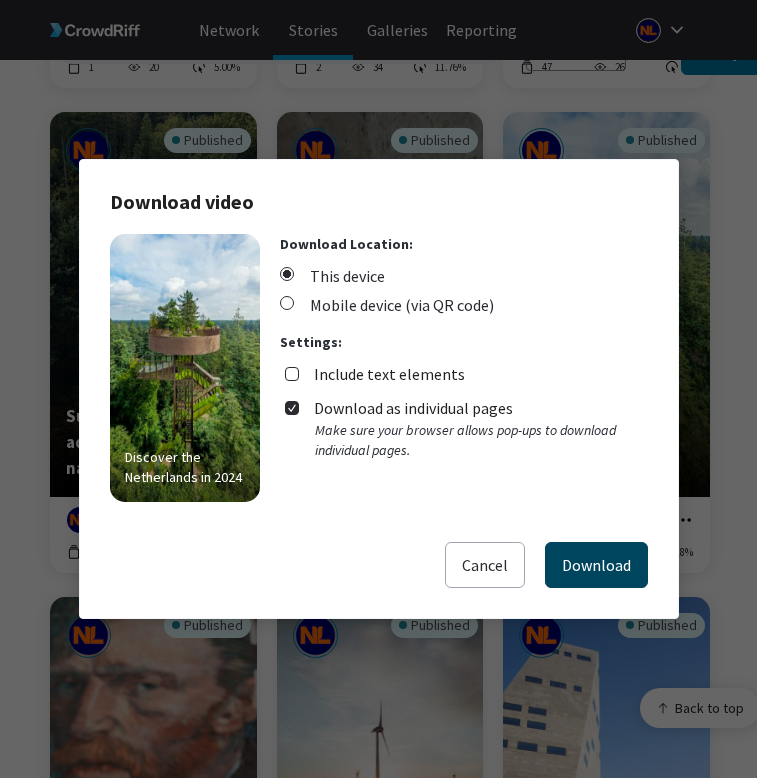 click on "Download" at bounding box center (596, 565) 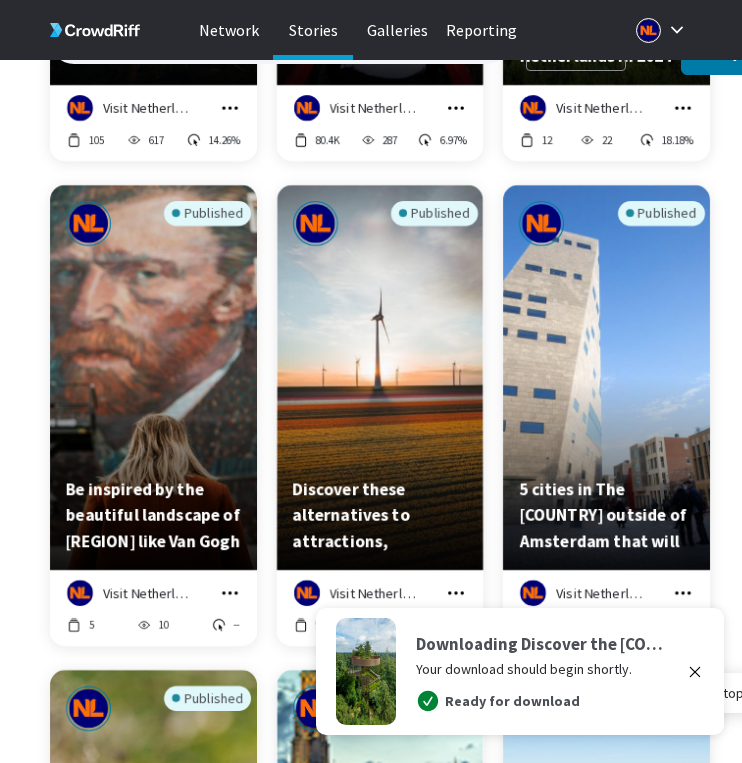 scroll, scrollTop: 4487, scrollLeft: 0, axis: vertical 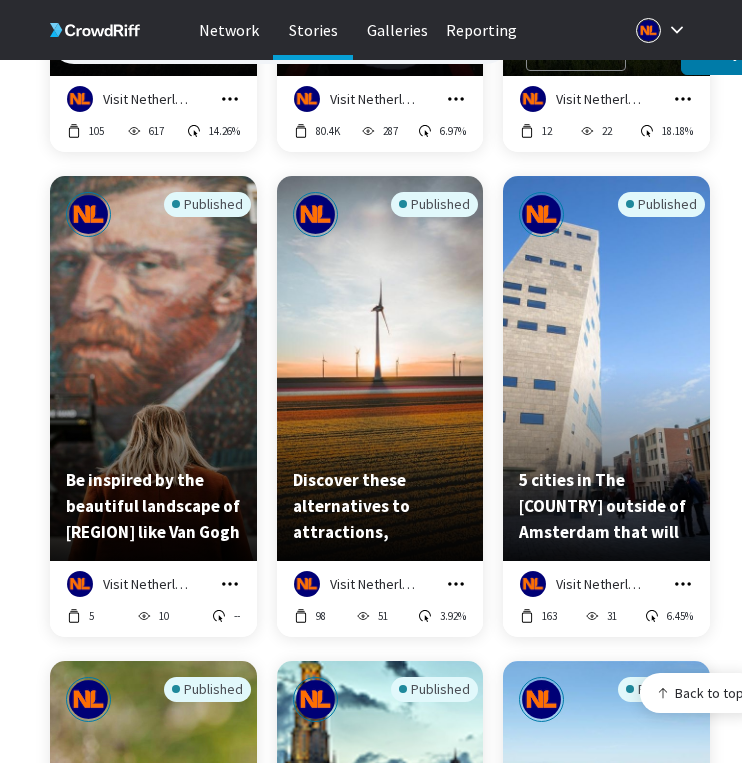click 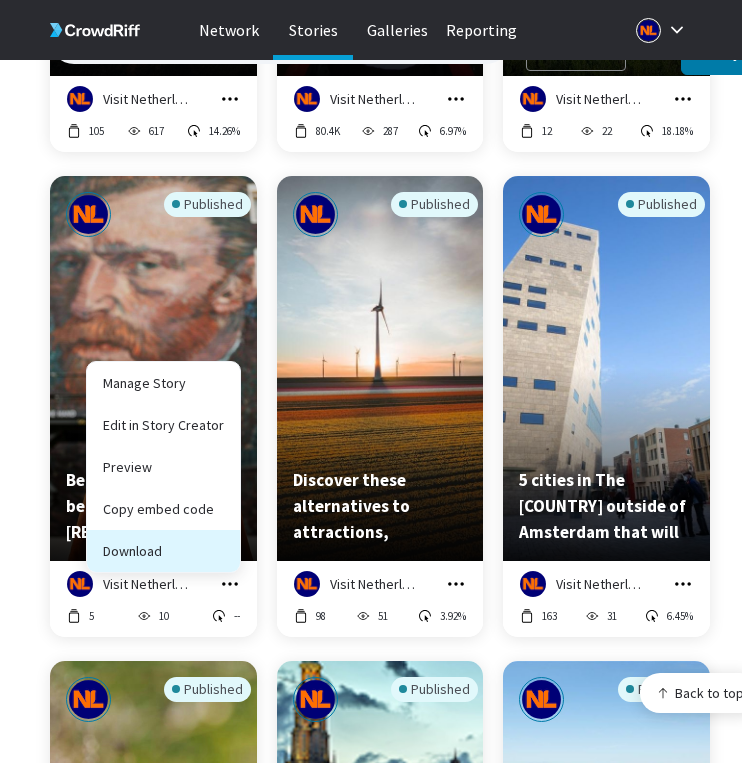 click on "Download" at bounding box center (163, 551) 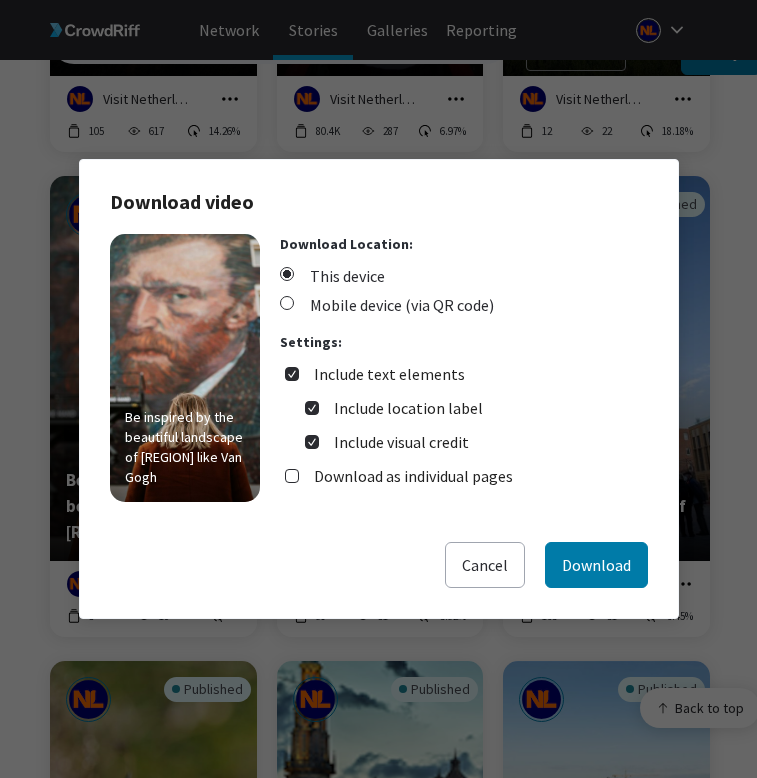 click on "Include text elements" at bounding box center (389, 374) 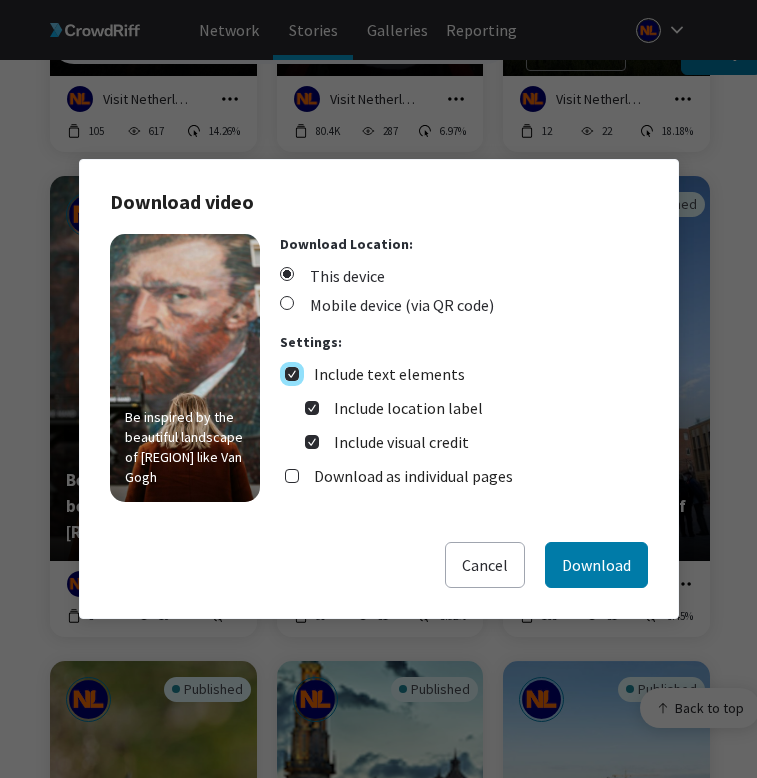 click on "Include text elements" at bounding box center (292, 374) 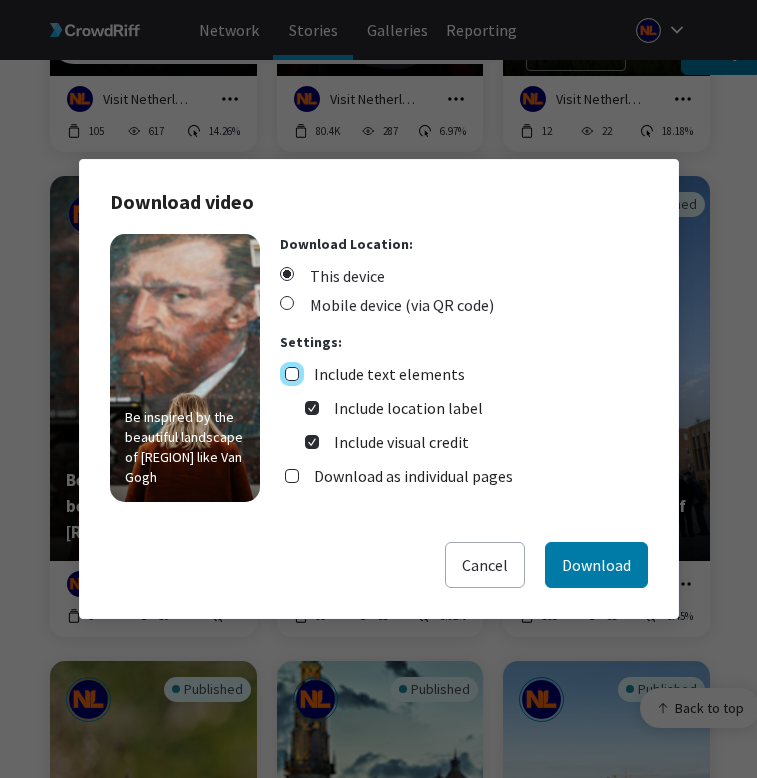 checkbox on "false" 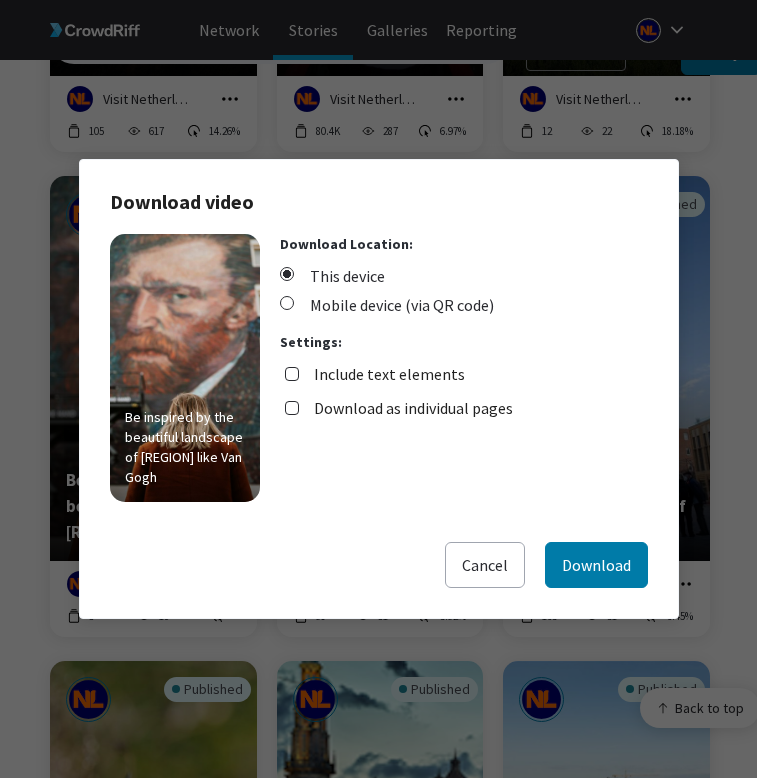 click on "Download as individual pages" at bounding box center [413, 408] 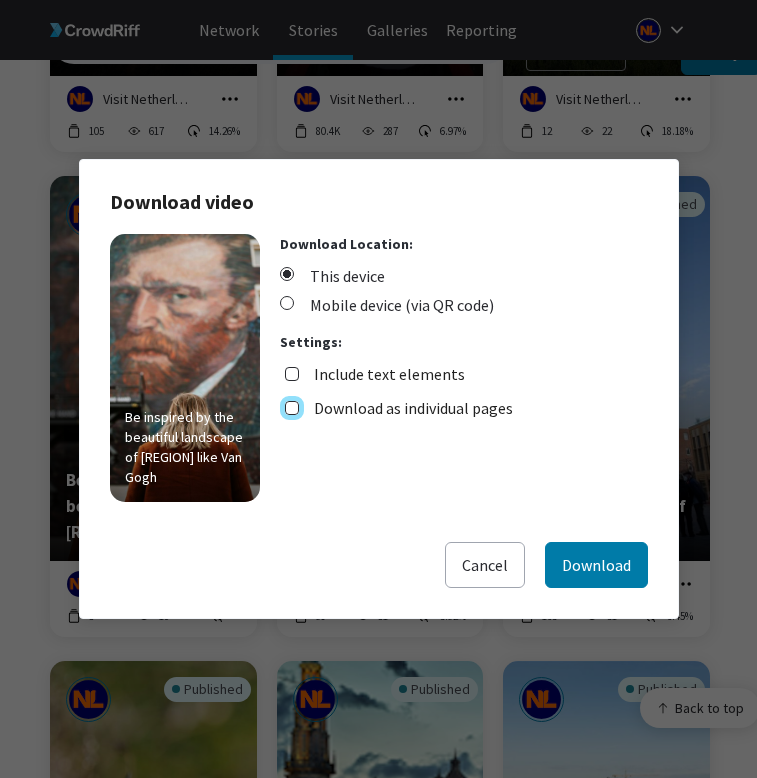 click on "Download as individual pages" at bounding box center (292, 408) 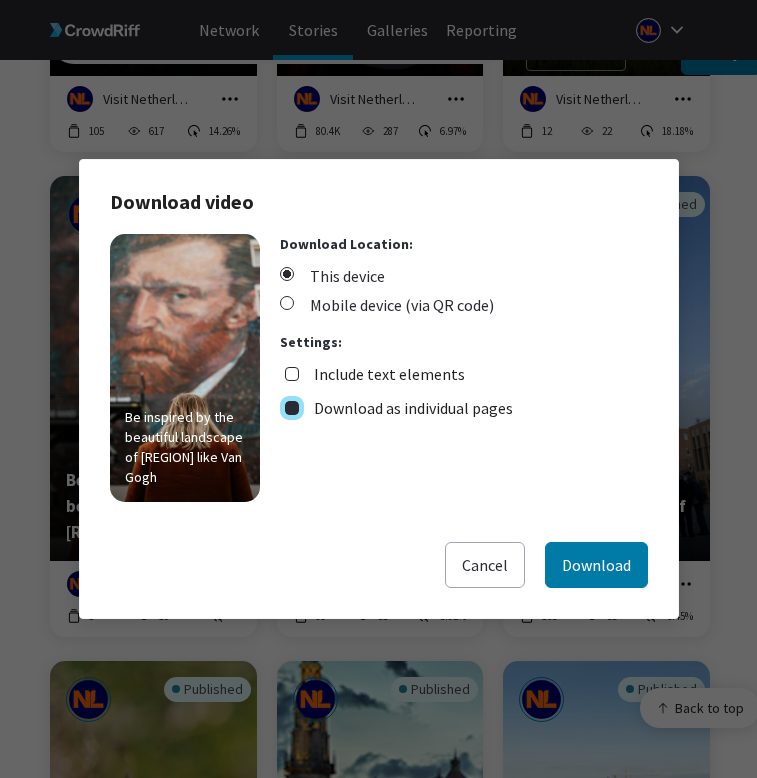 checkbox on "true" 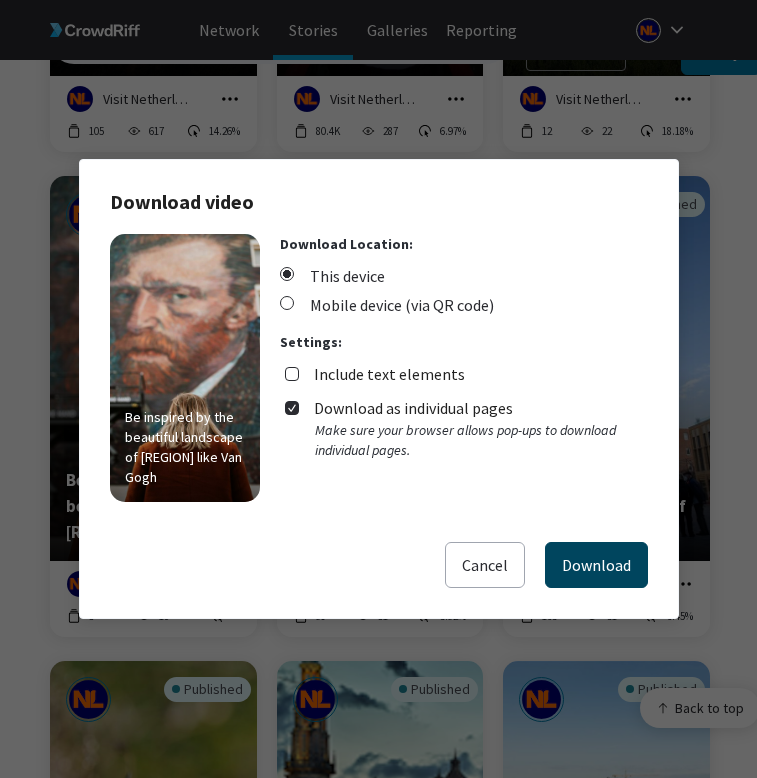 click on "Download" at bounding box center (596, 565) 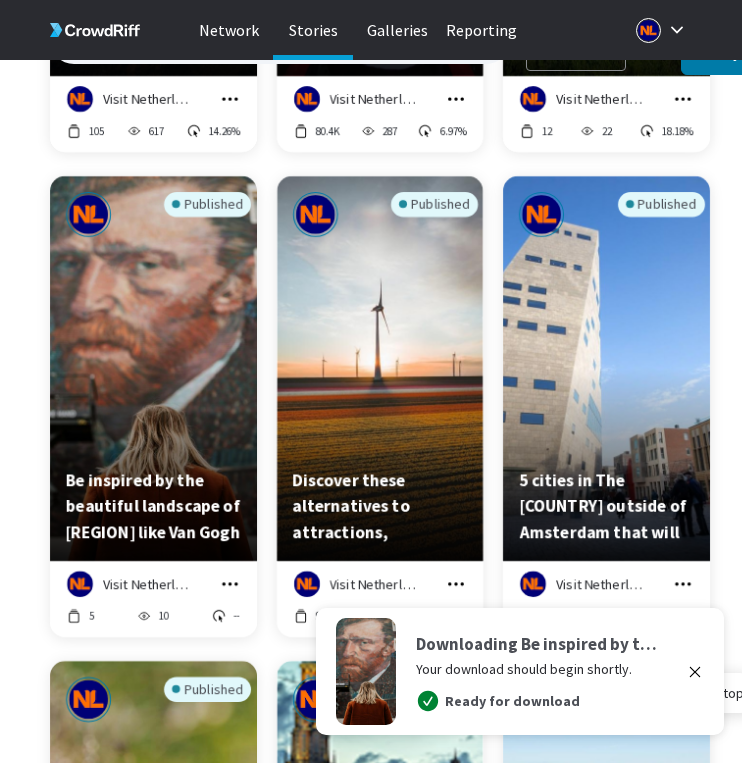 click 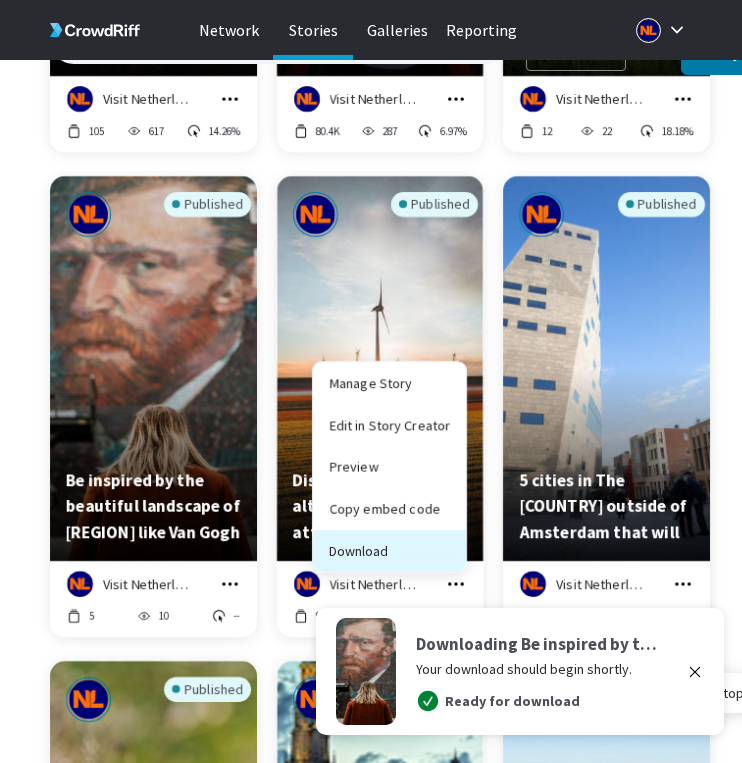 click on "Download" at bounding box center [389, 551] 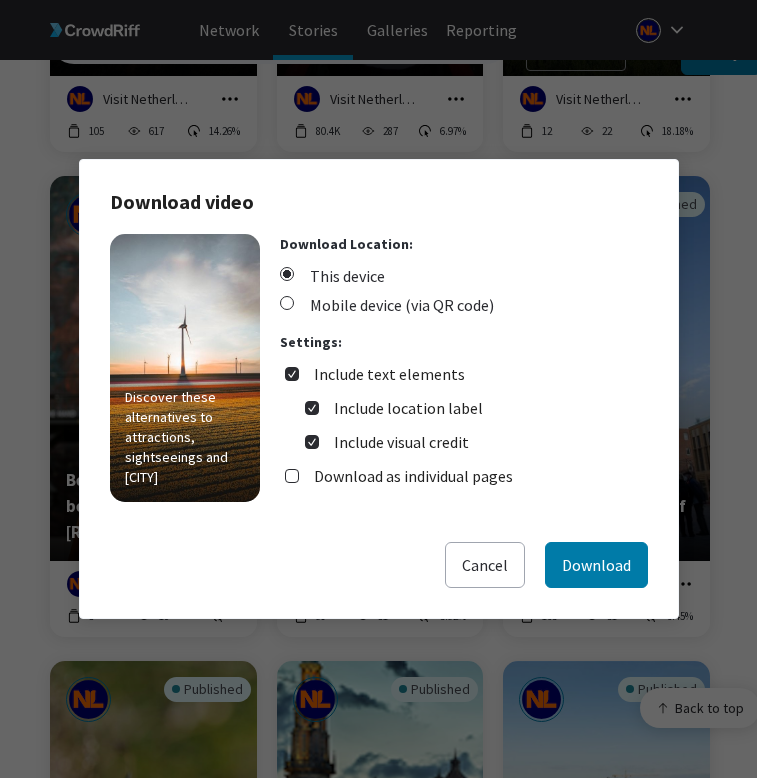 click on "Include text elements" at bounding box center [389, 374] 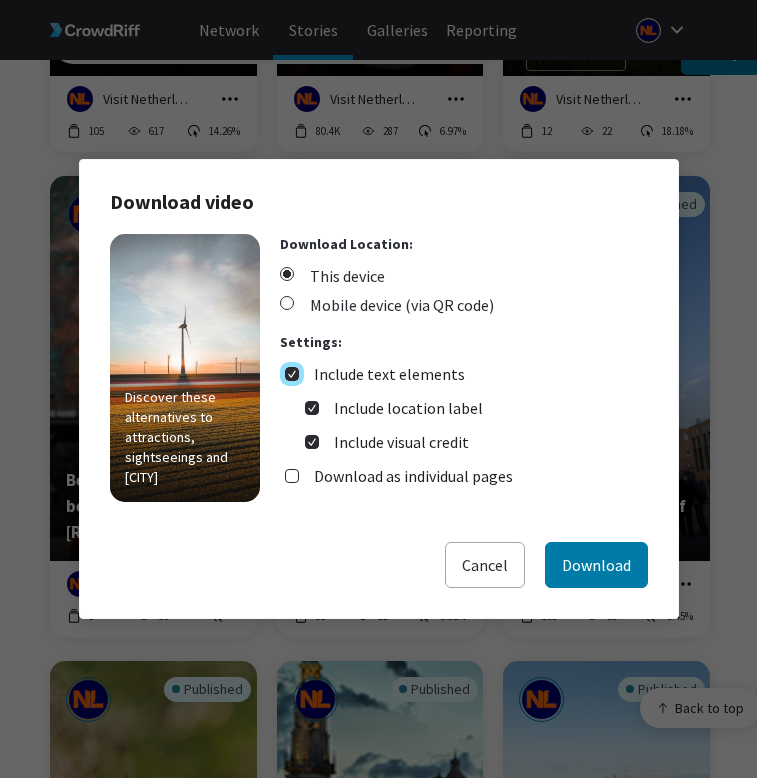 click on "Include text elements" at bounding box center [292, 374] 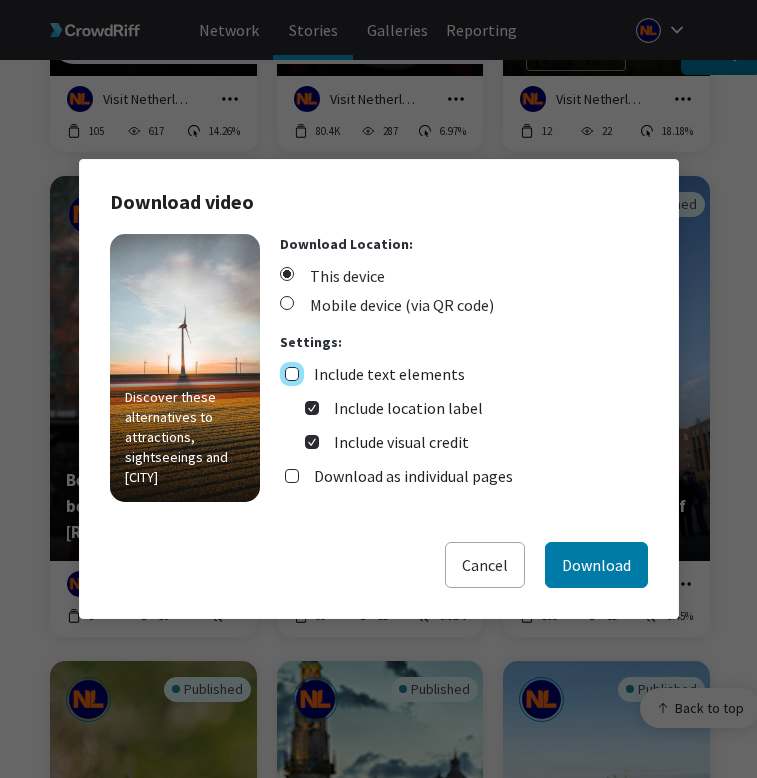 checkbox on "false" 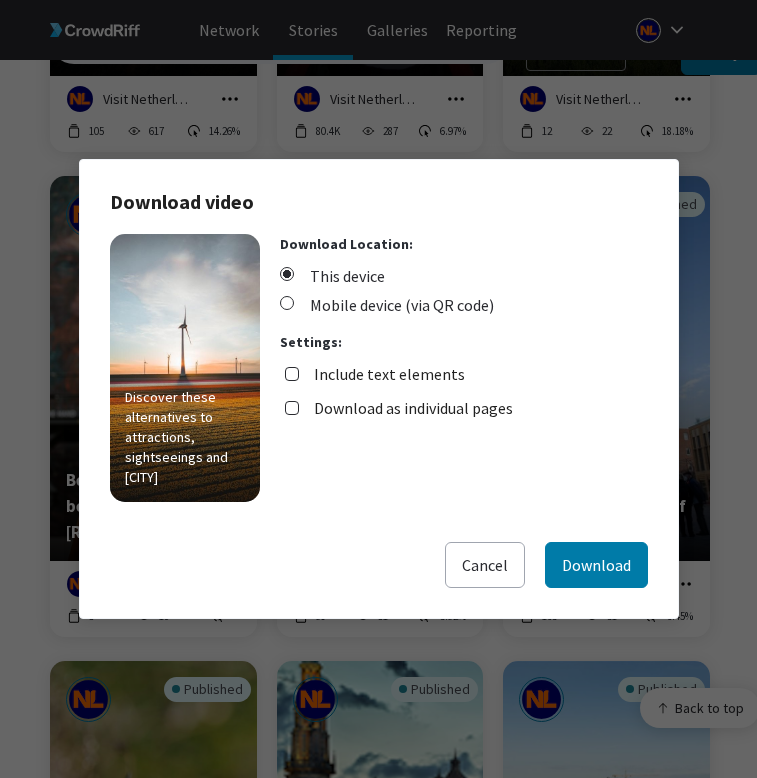click on "Download as individual pages" at bounding box center [413, 408] 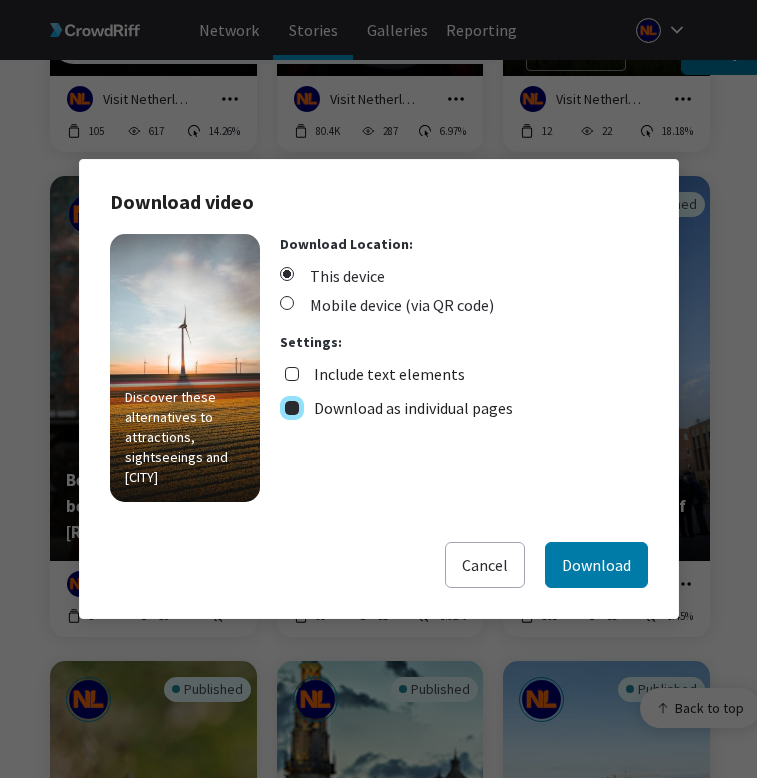 checkbox on "true" 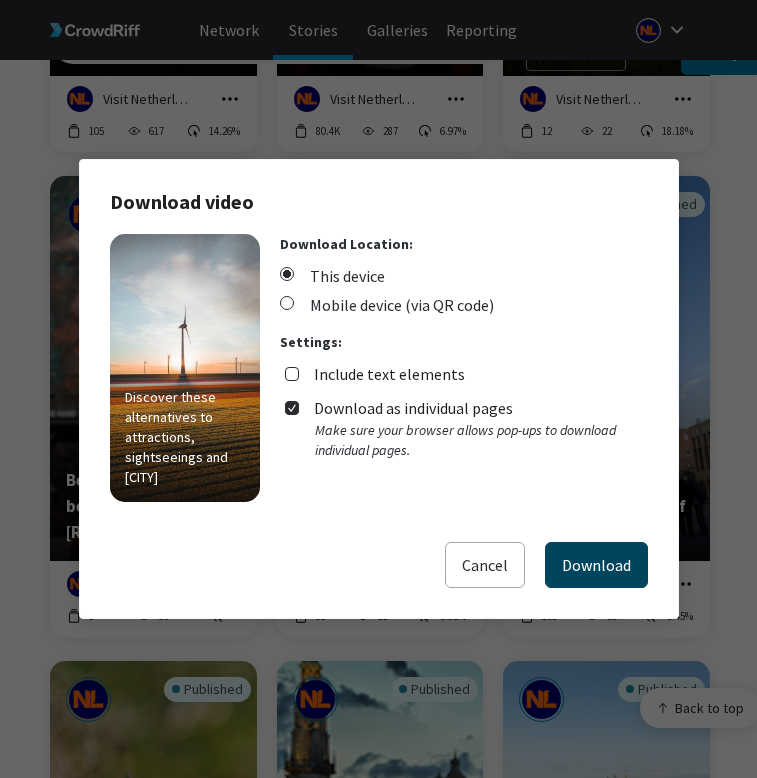 click on "Download" at bounding box center [596, 565] 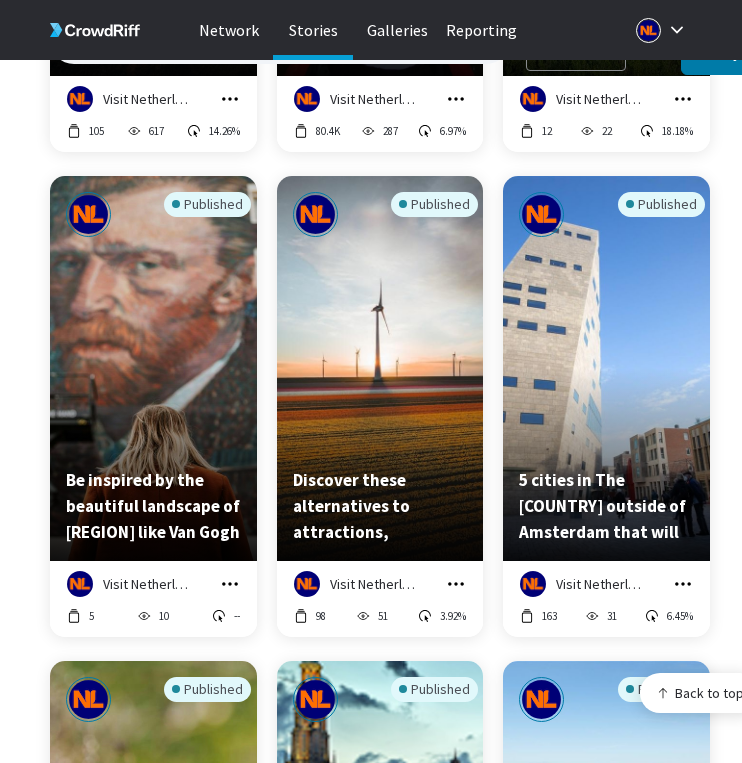 click 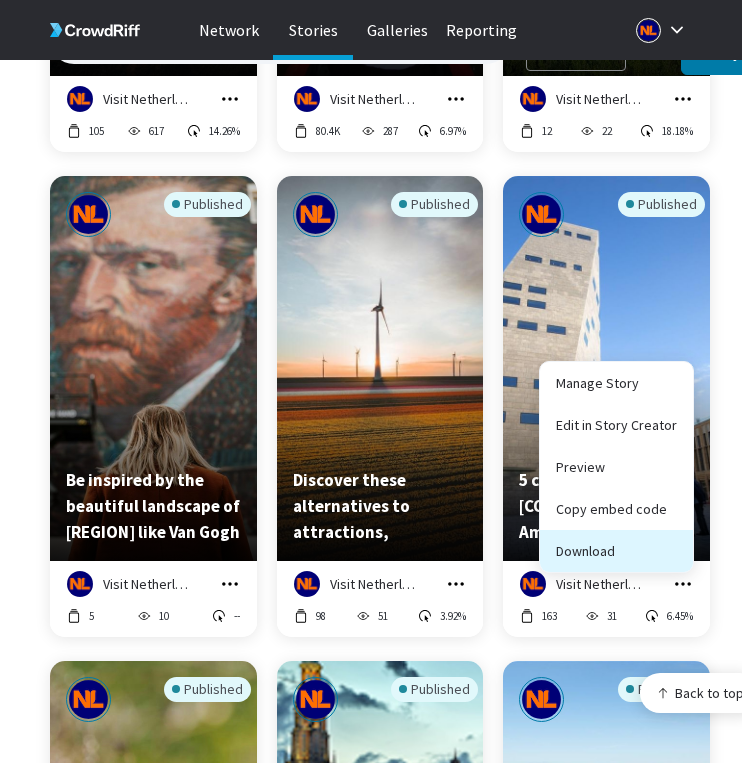 click on "Download" at bounding box center [616, 551] 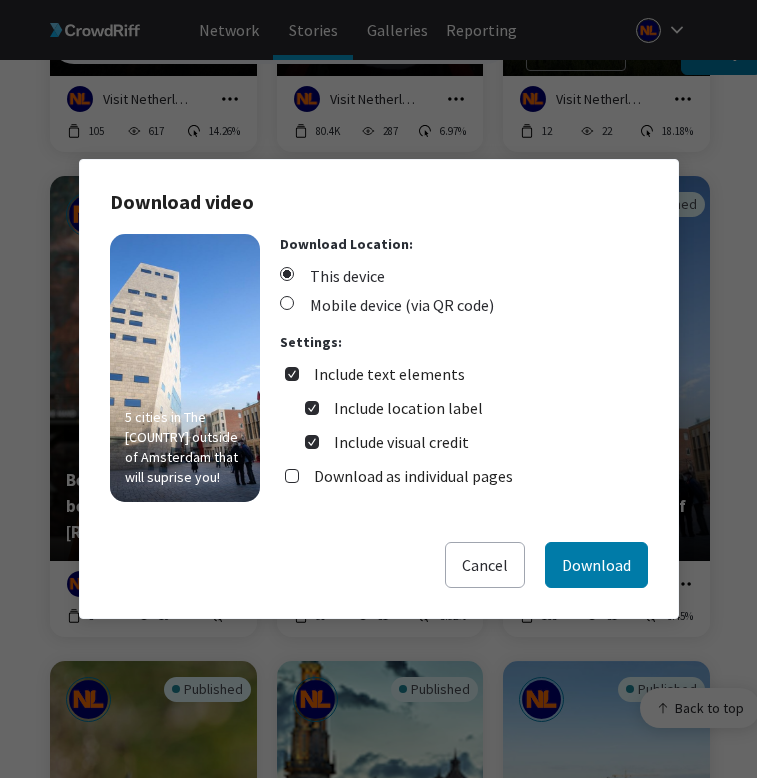 click on "Include text elements" at bounding box center [389, 374] 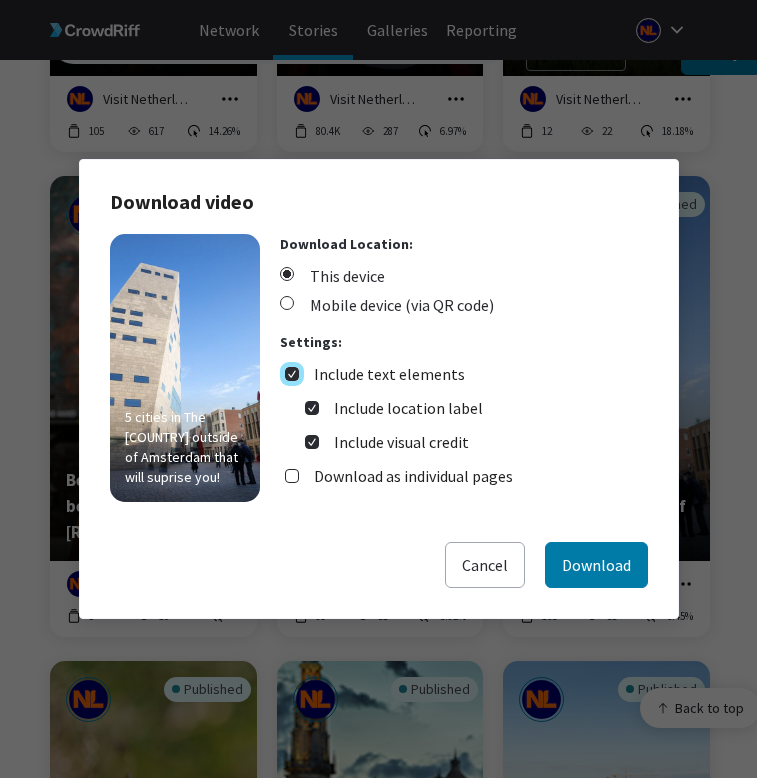 click on "Include text elements" at bounding box center [292, 374] 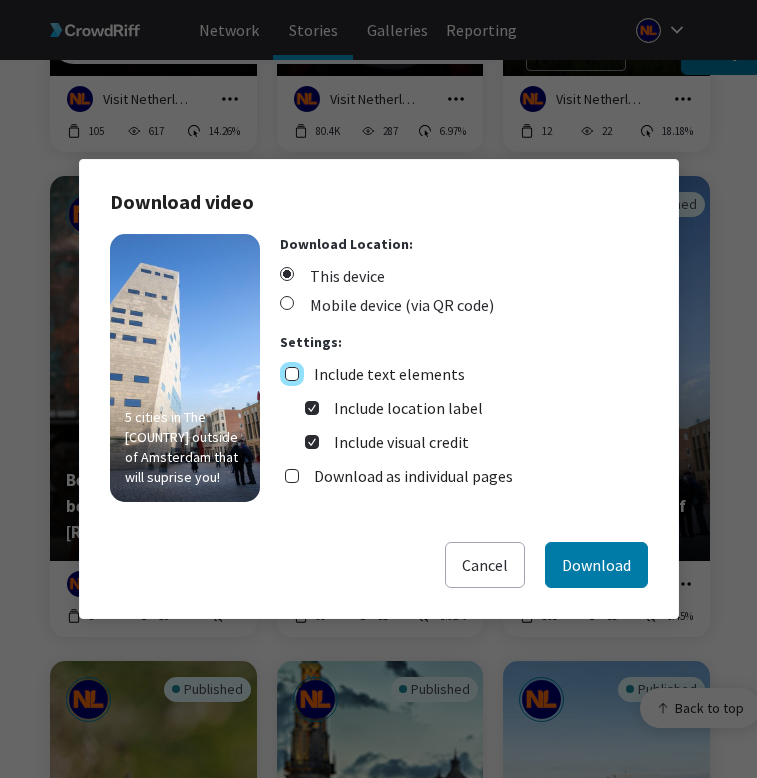 checkbox on "false" 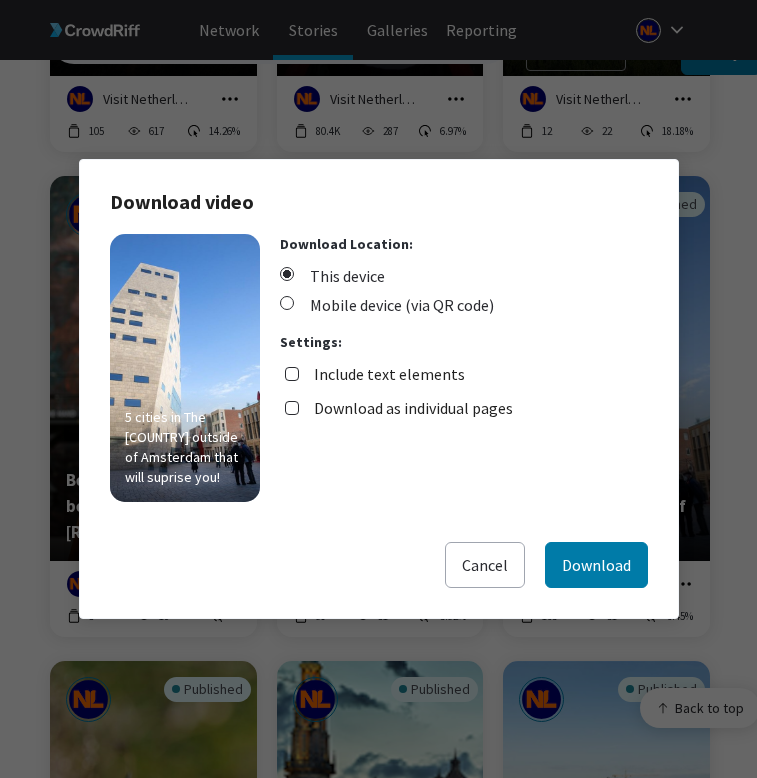 click on "Download as individual pages" at bounding box center (413, 408) 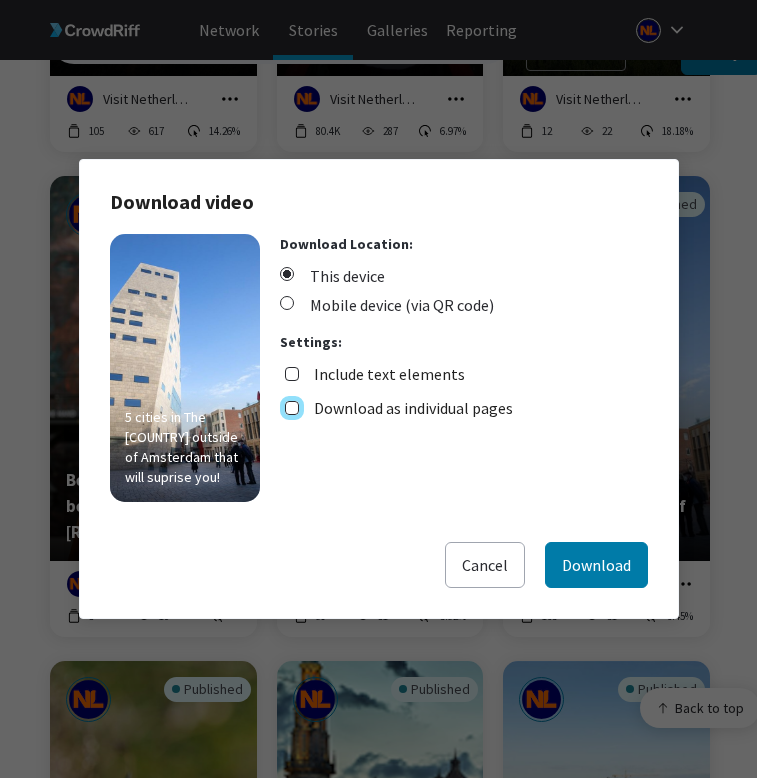 click on "Download as individual pages" at bounding box center (292, 408) 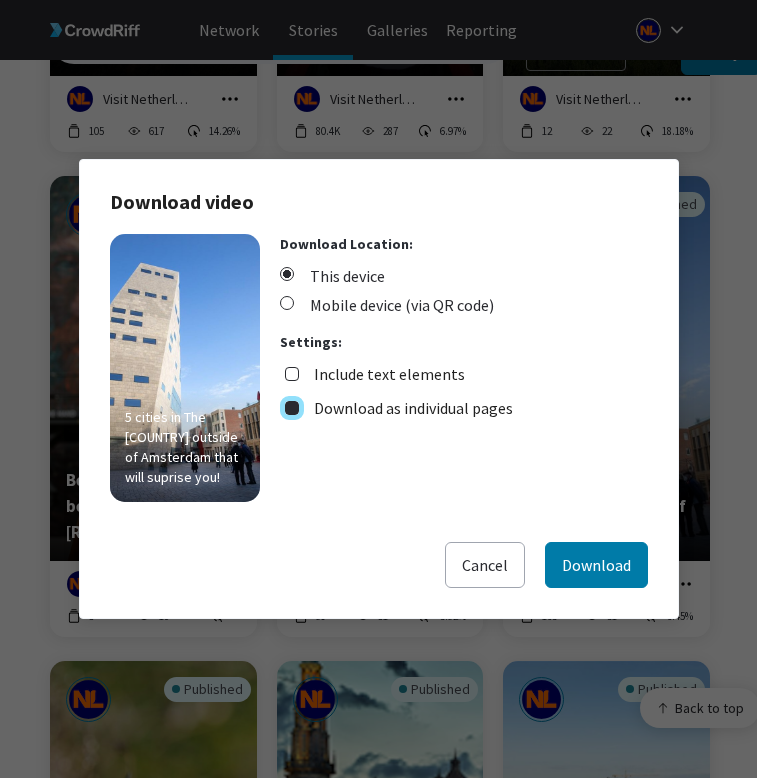 checkbox on "true" 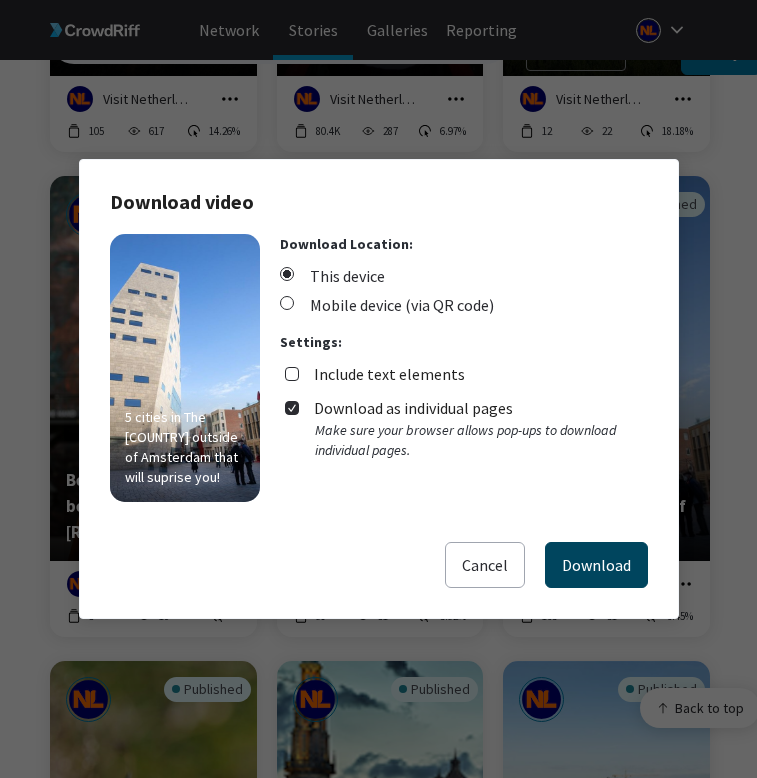 click on "Download" at bounding box center (596, 565) 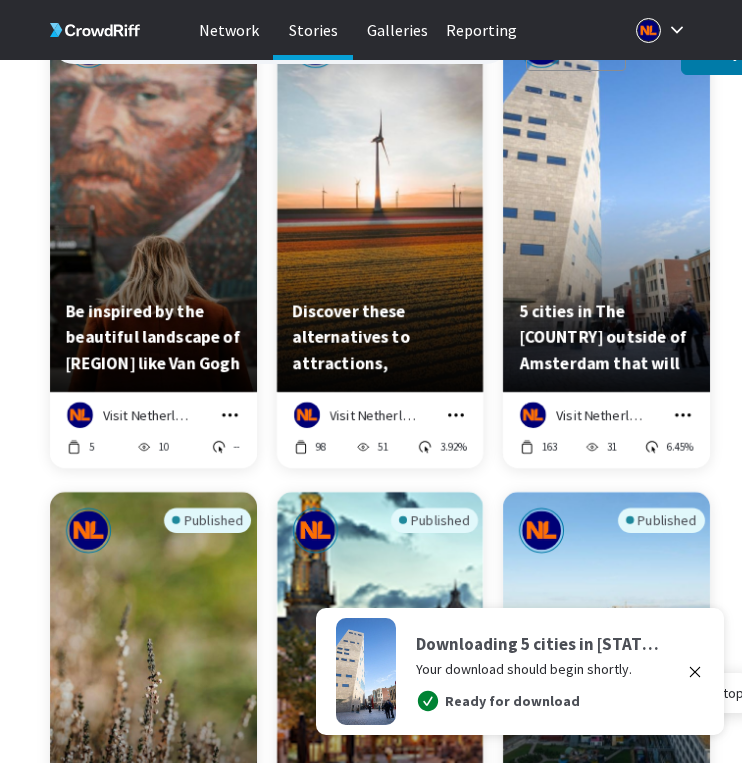 scroll, scrollTop: 4660, scrollLeft: 0, axis: vertical 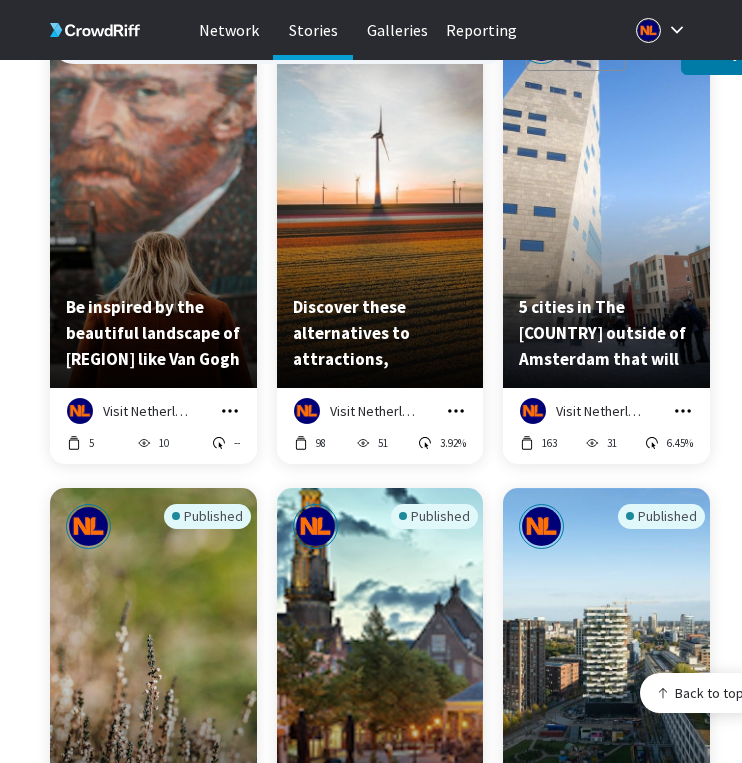 click on "Published Sustainable accommodations in nature in [STATE]   Visit [STATE] Manage Story Edit in Story Creator Preview Copy embed code Download 105 617 14.26% Published 24 hours in Utrecht, known as little Amsterdam    Visit [STATE] Manage Story Edit in Story Creator Preview Copy embed code Download 80.4K 287 6.97% Published Discover [STATE] in 2024   Visit [STATE] Manage Story Edit in Story Creator Preview Copy embed code Download 12 22 18.18% Published Be inspired by the beautiful landscape of Drenthe like Van Gogh   Visit [STATE] Manage Story Edit in Story Creator Preview Copy embed code Download 5 10 -- Published Discover these alternatives to attractions, sightseeings and Amsterdam   Visit [STATE] Manage Story Edit in Story Creator Preview Copy embed code Download 98 51 3.92% Published 5 cities in [STATE] outside of Amsterdam that will suprise you!   Visit [STATE] Manage Story Edit in Story Creator Preview Copy embed code Download 163 31 6.45% Published   389" at bounding box center (405, 1725) 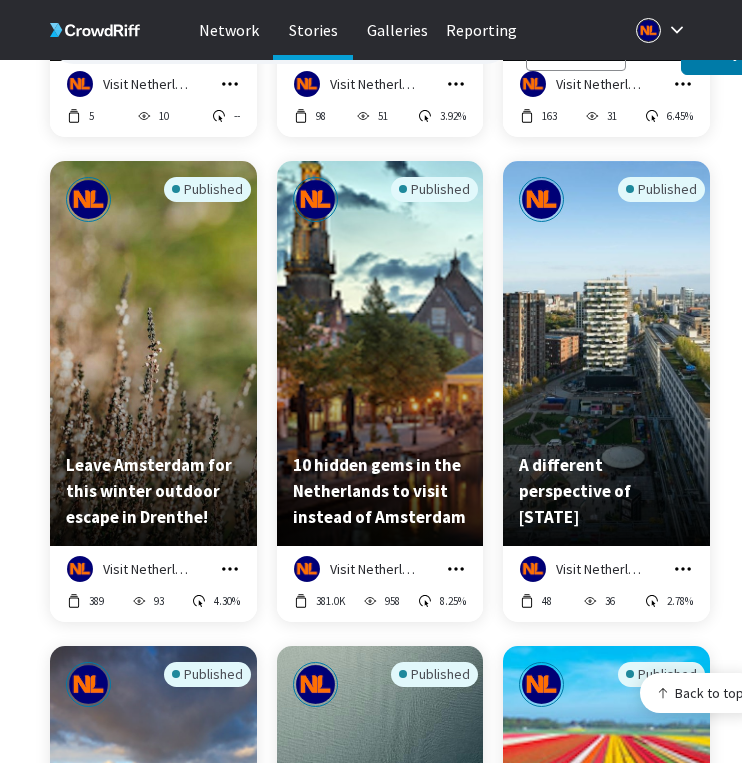 scroll, scrollTop: 4999, scrollLeft: 0, axis: vertical 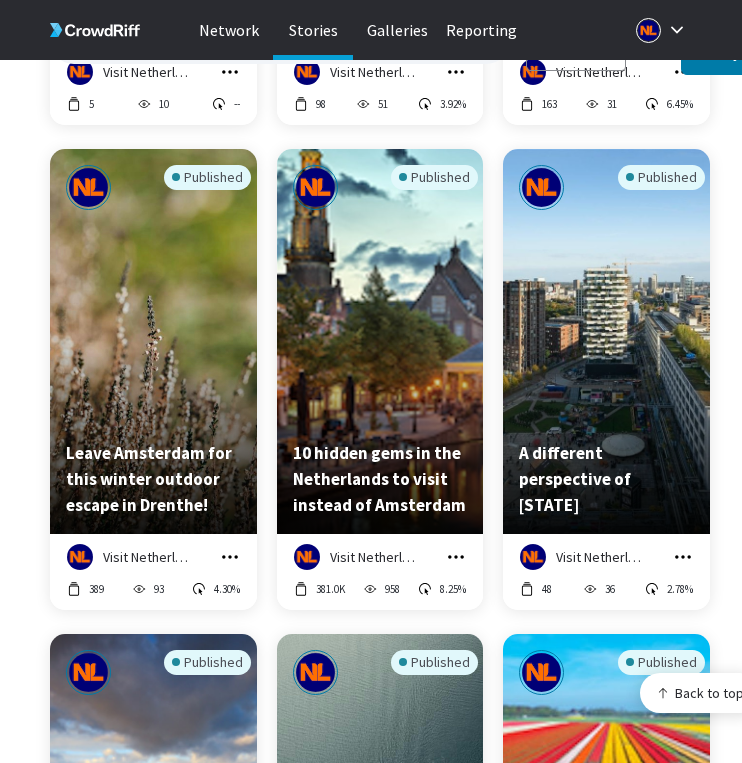 click 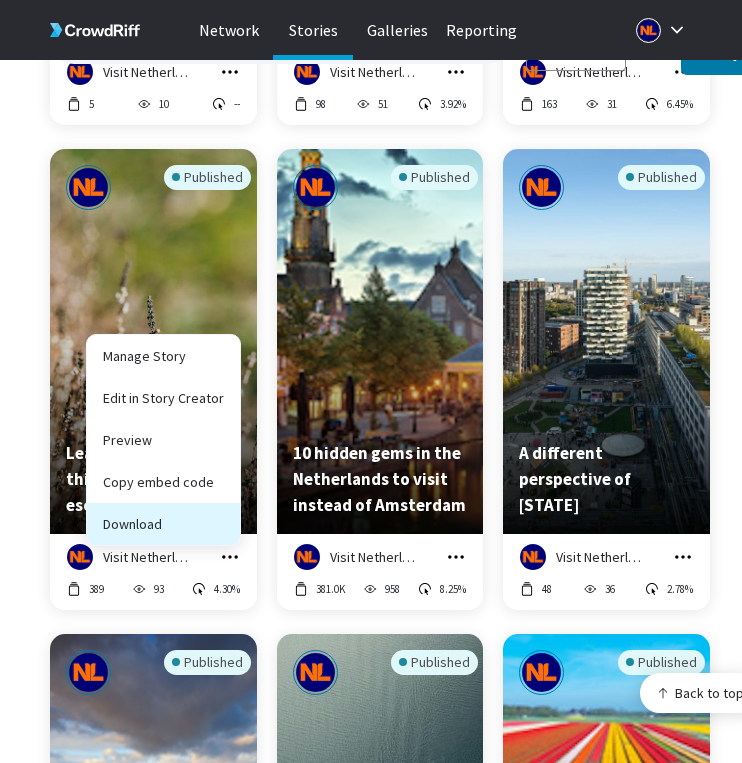click on "Download" at bounding box center (163, 524) 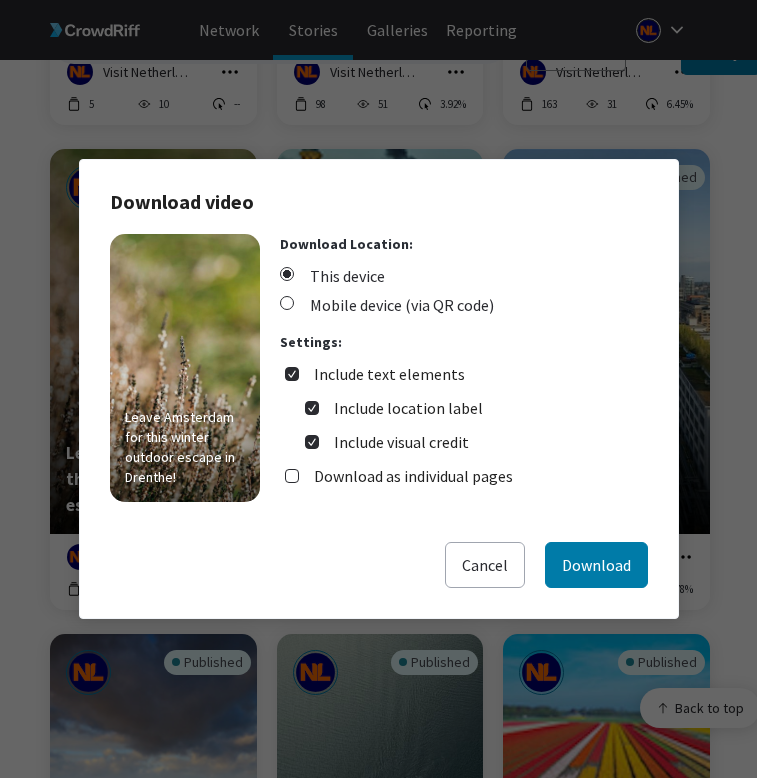 click on "Include text elements" at bounding box center [389, 374] 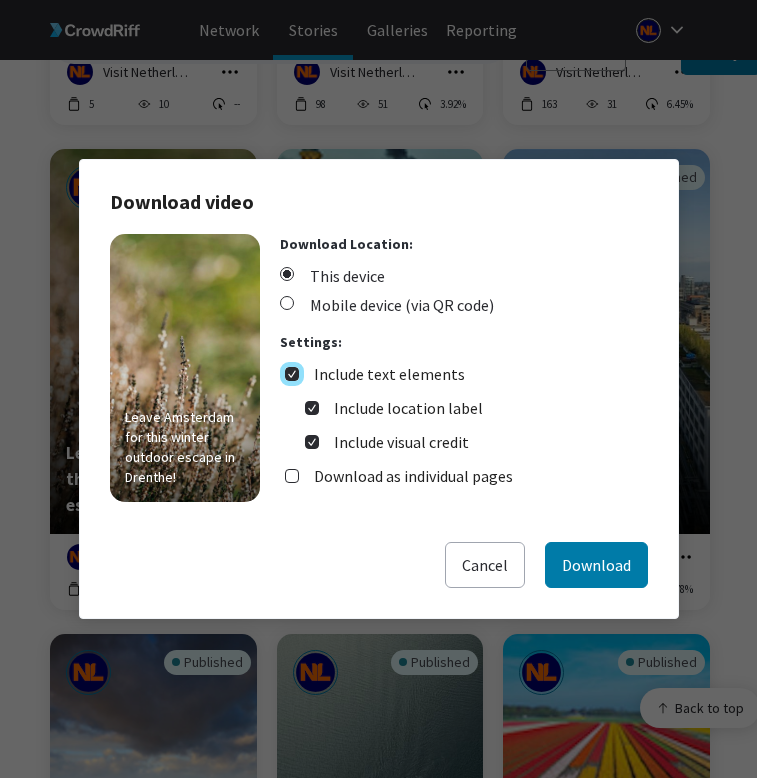 click on "Include text elements" at bounding box center (292, 374) 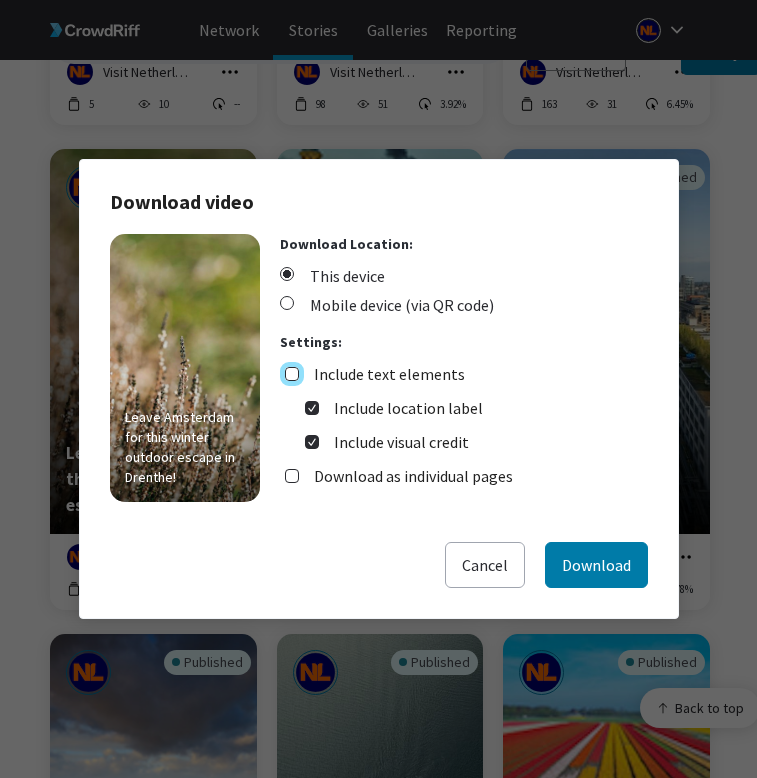 checkbox on "false" 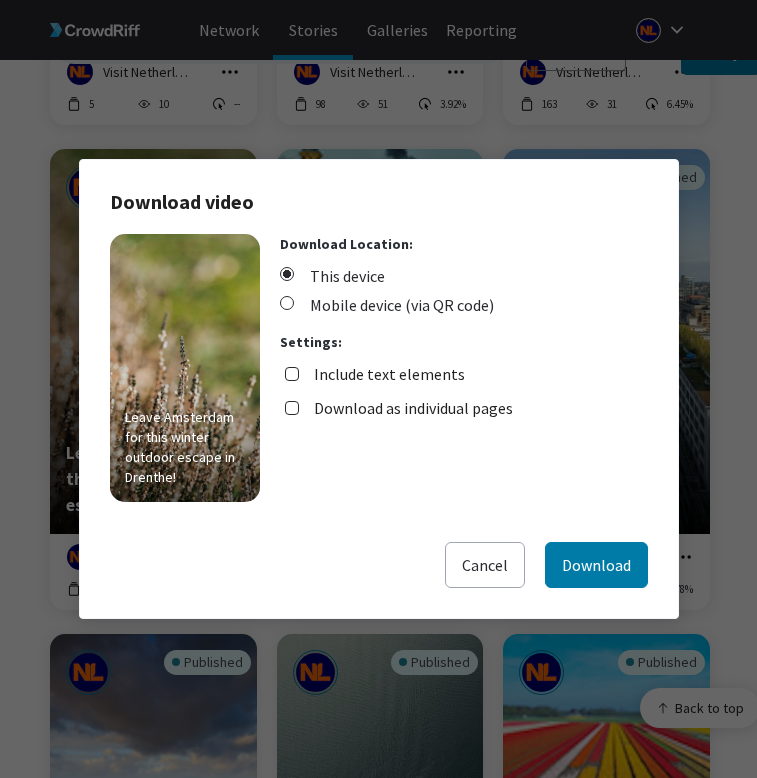 click on "Download as individual pages" at bounding box center [413, 408] 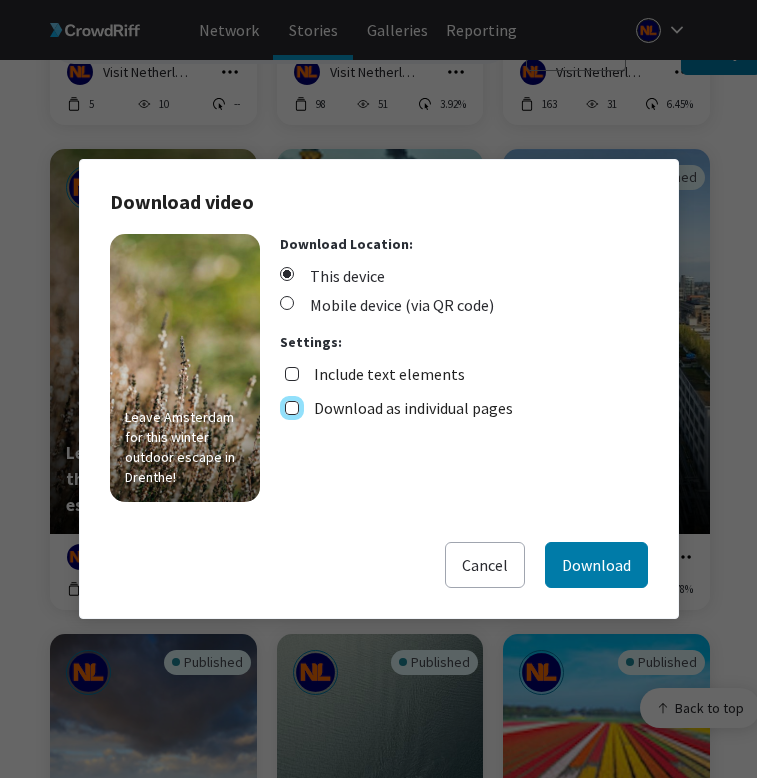 click on "Download as individual pages" at bounding box center (292, 408) 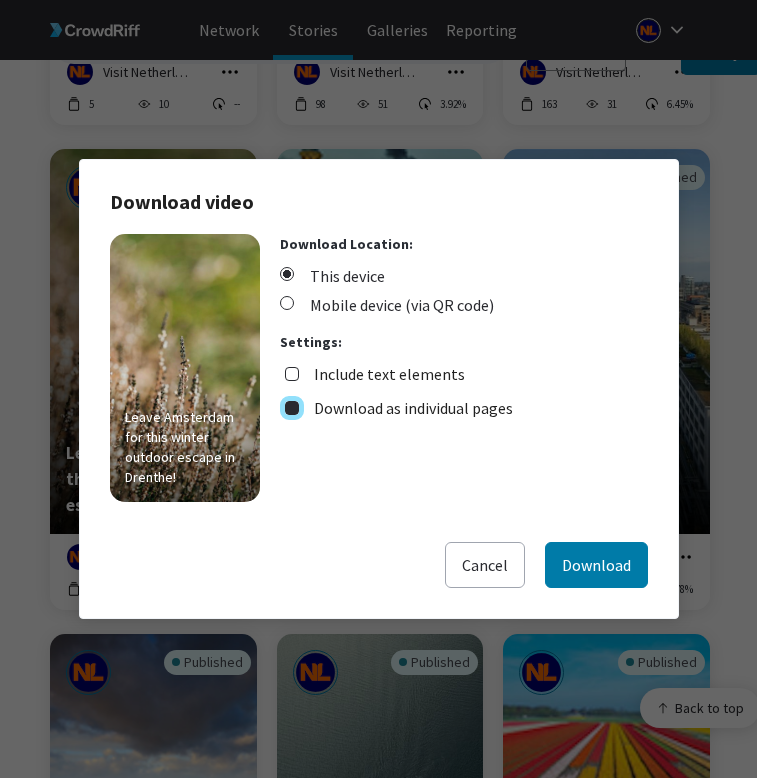 checkbox on "true" 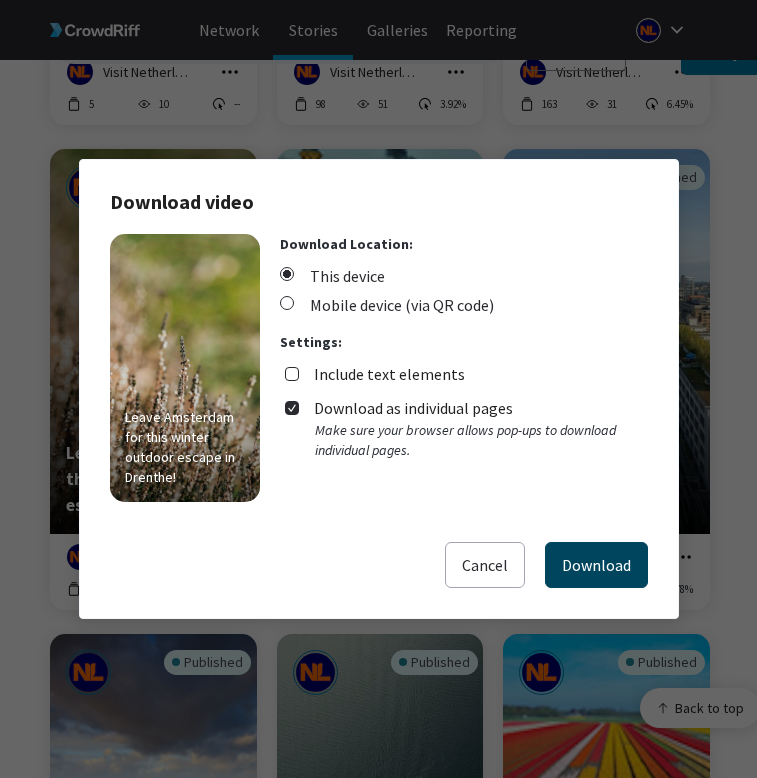 click on "Download" at bounding box center (596, 565) 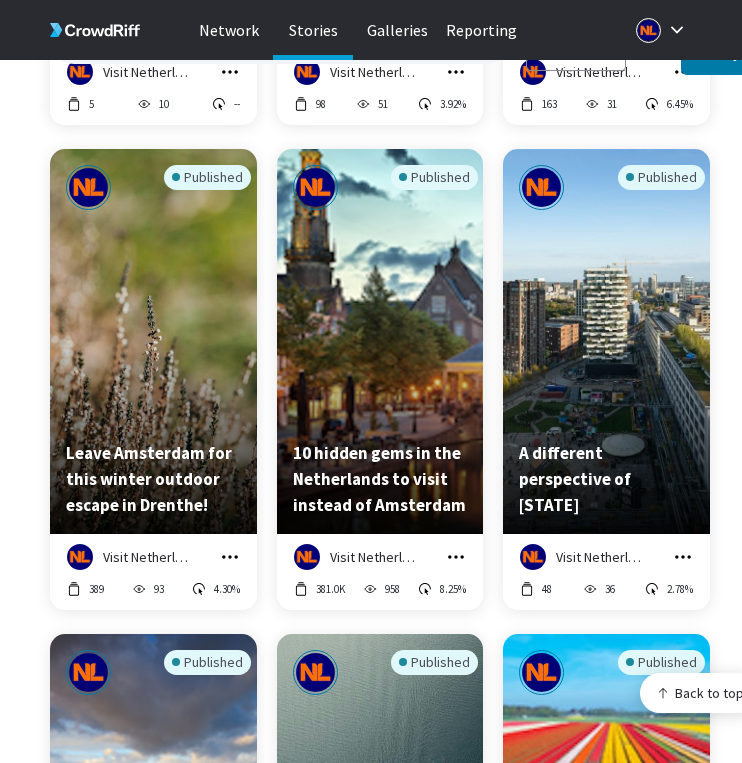 click 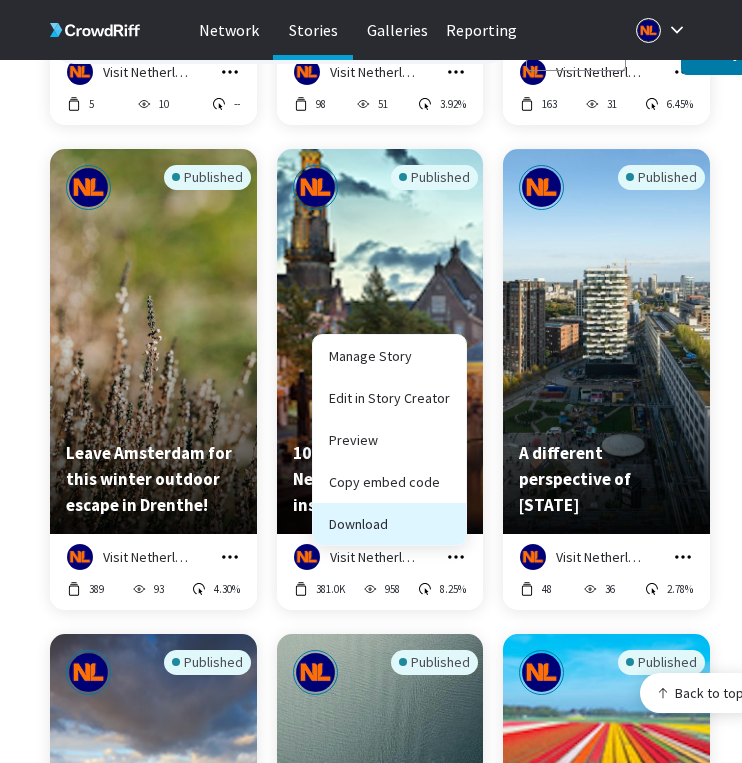 click on "Download" at bounding box center (389, 524) 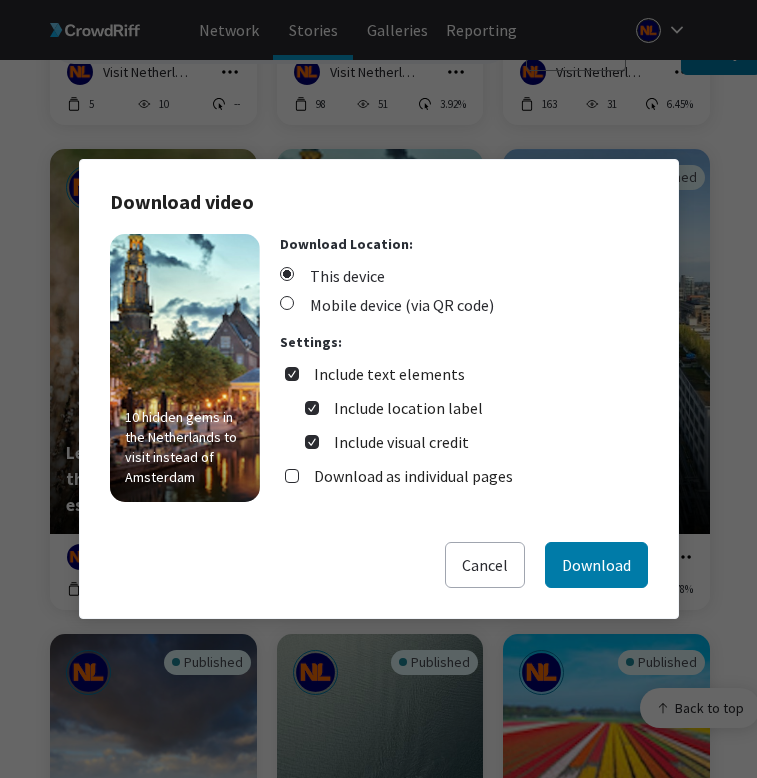 click on "Include text elements" at bounding box center (389, 374) 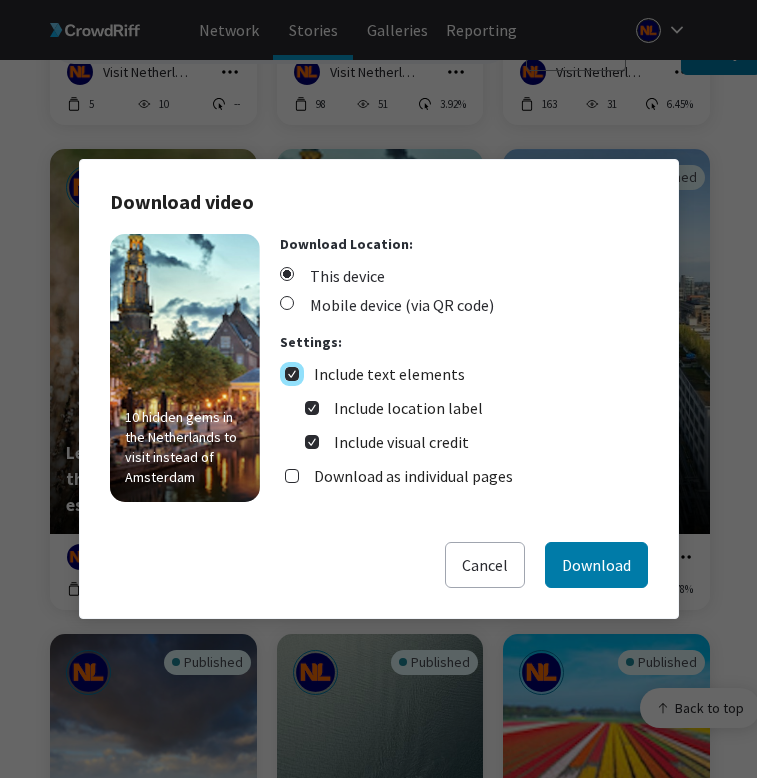 click on "Include text elements" at bounding box center [292, 374] 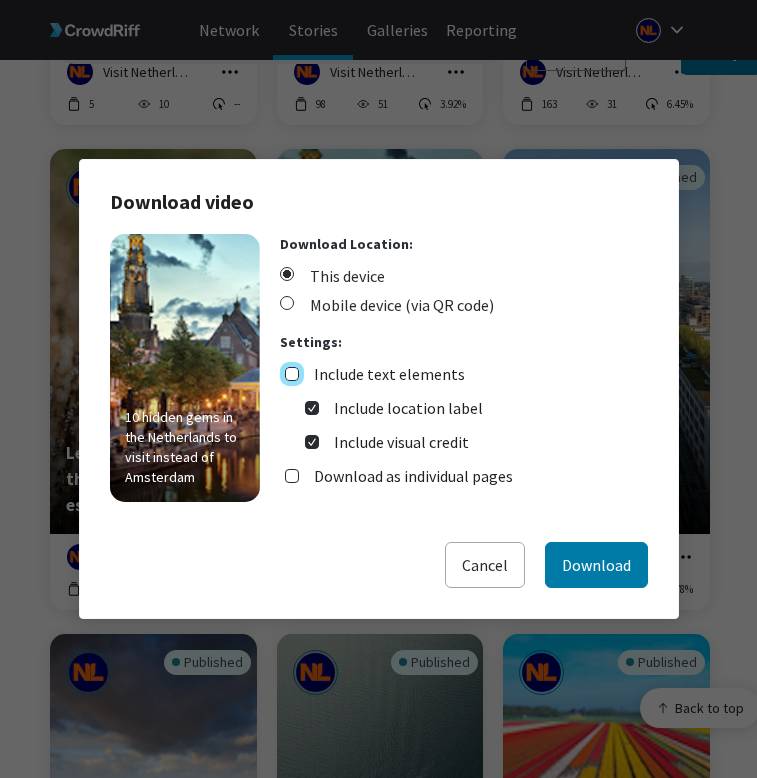 checkbox on "false" 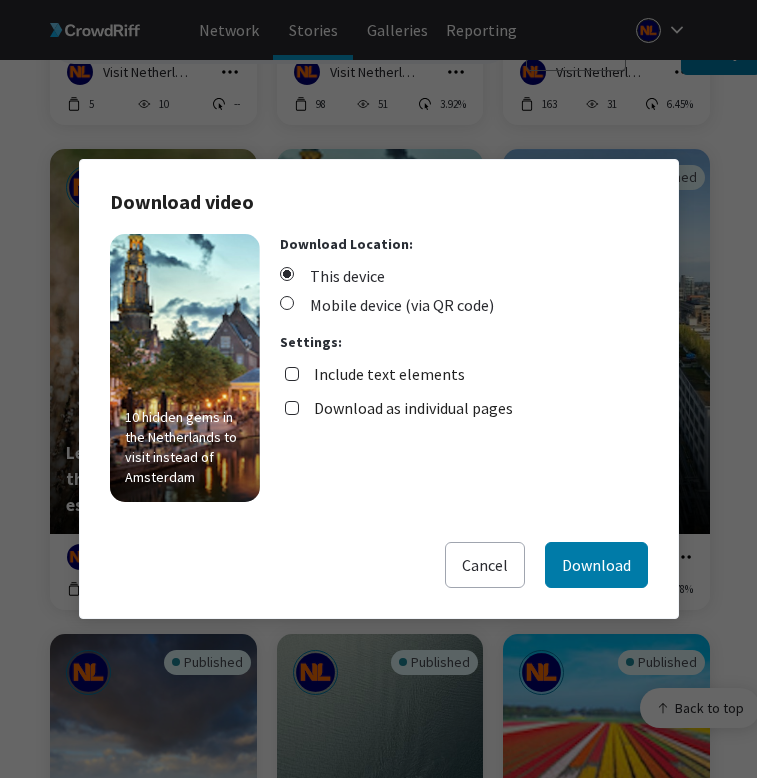 click on "Download as individual pages" at bounding box center (413, 408) 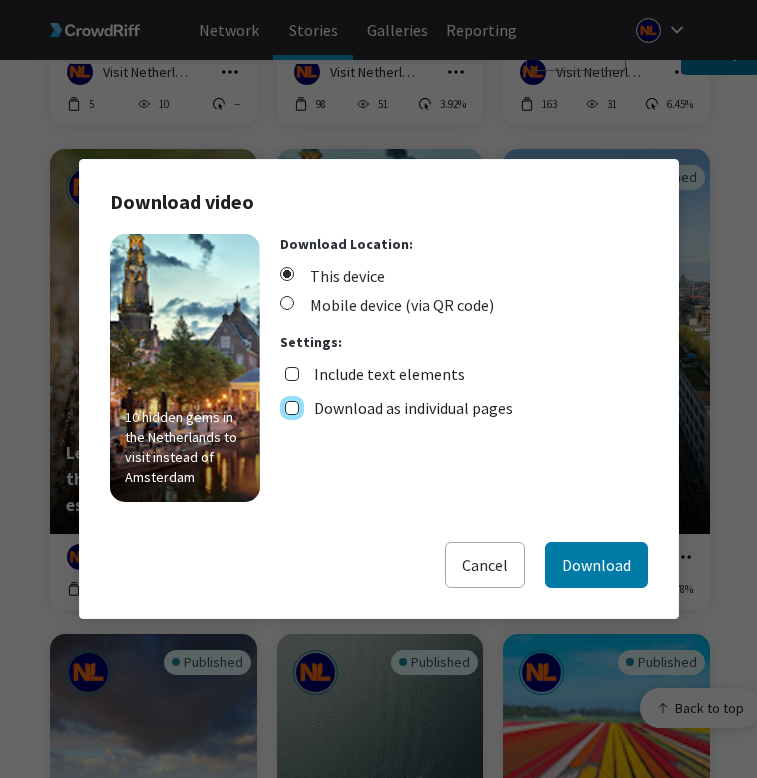 click on "Download as individual pages" at bounding box center [292, 408] 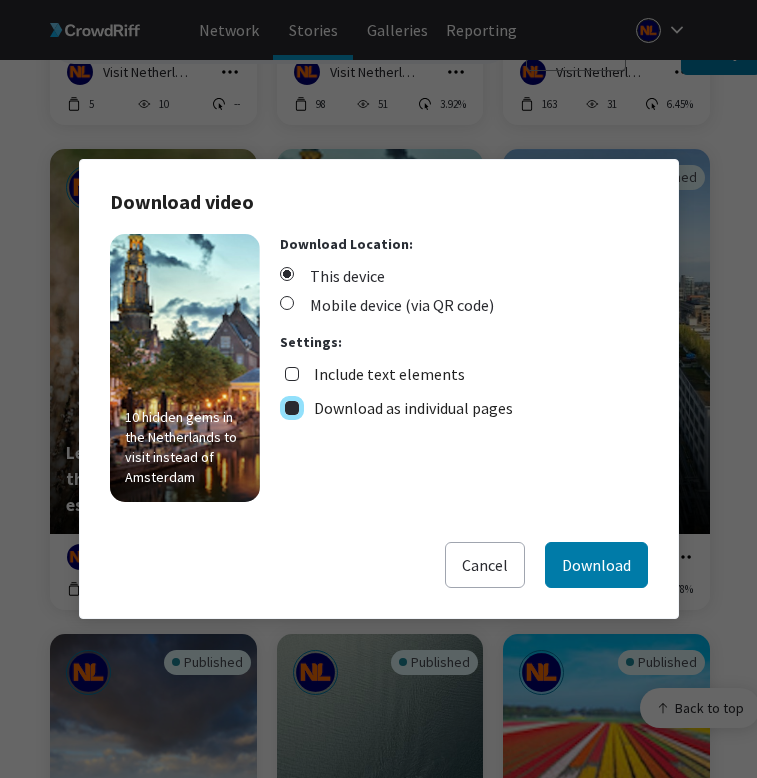 checkbox on "true" 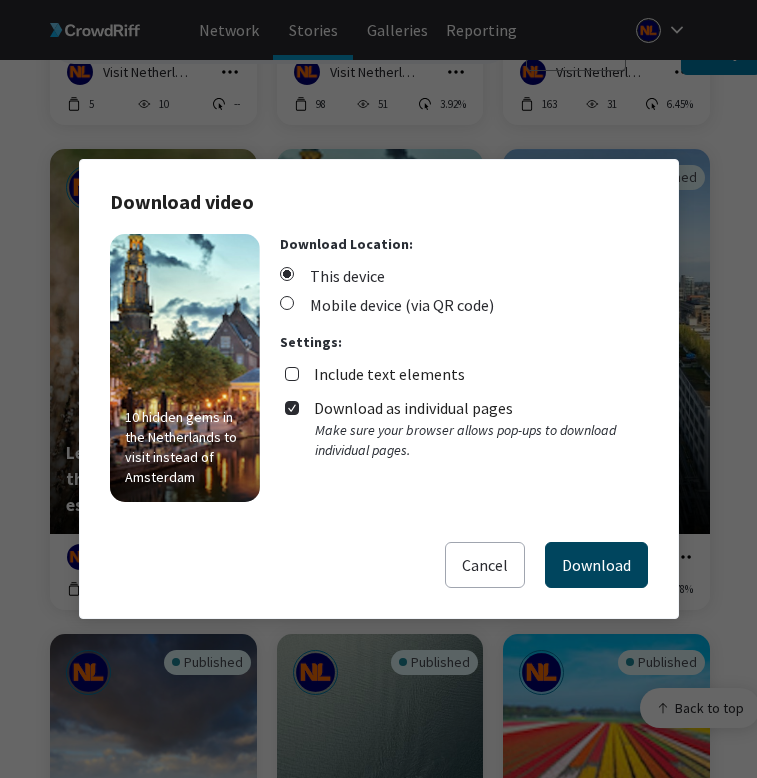 click on "Download" at bounding box center [596, 565] 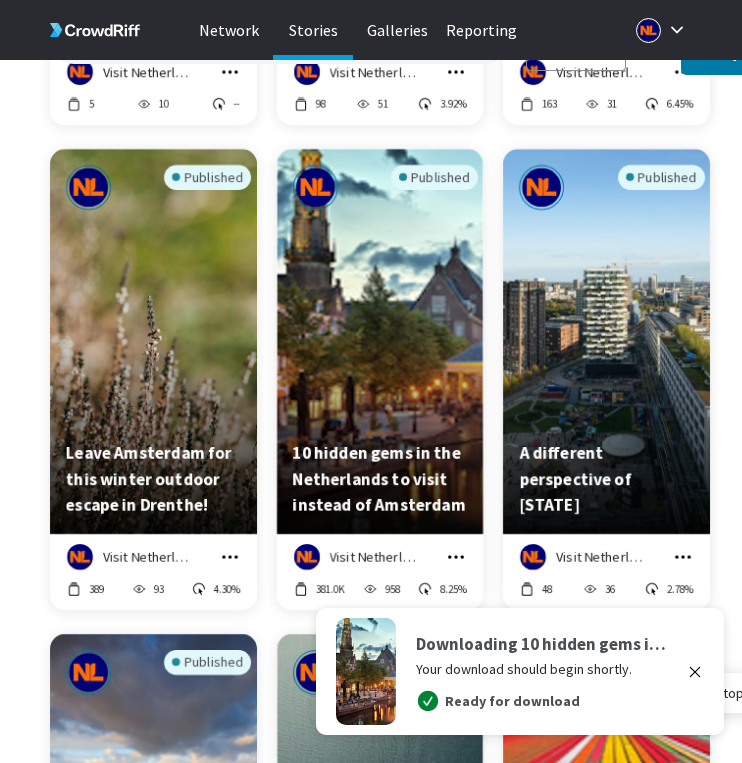click 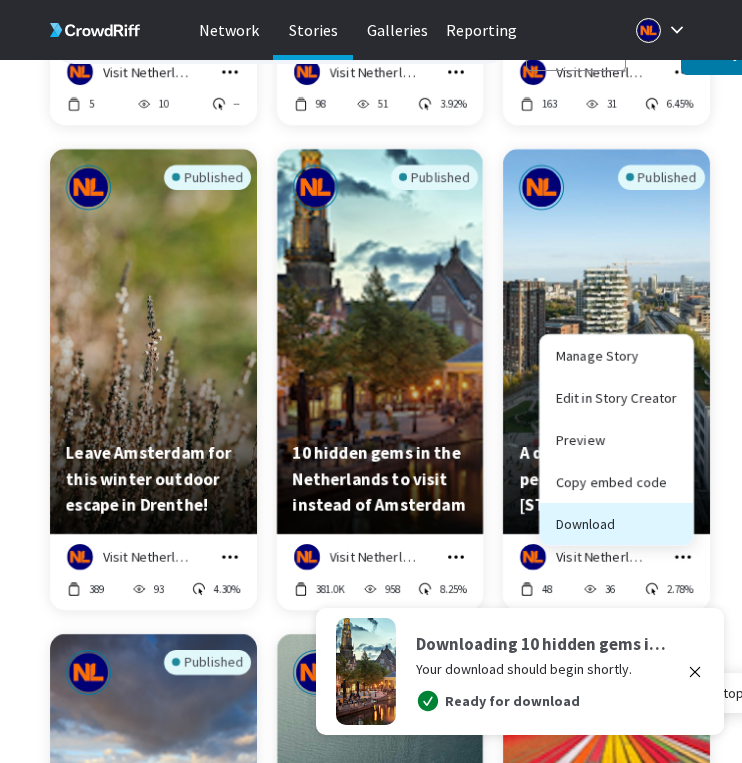 click on "Download" at bounding box center (616, 524) 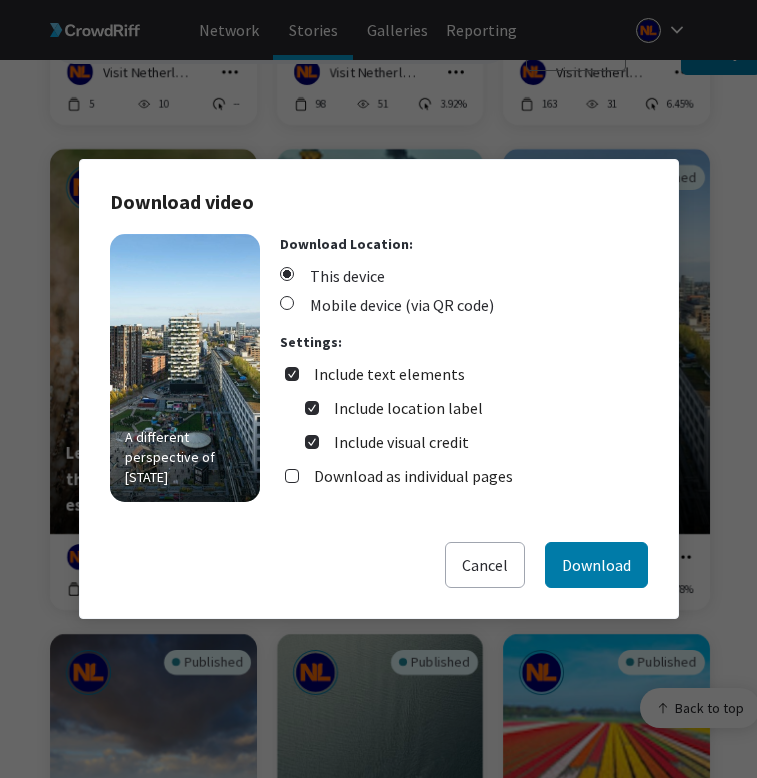 click on "Include text elements" at bounding box center [389, 374] 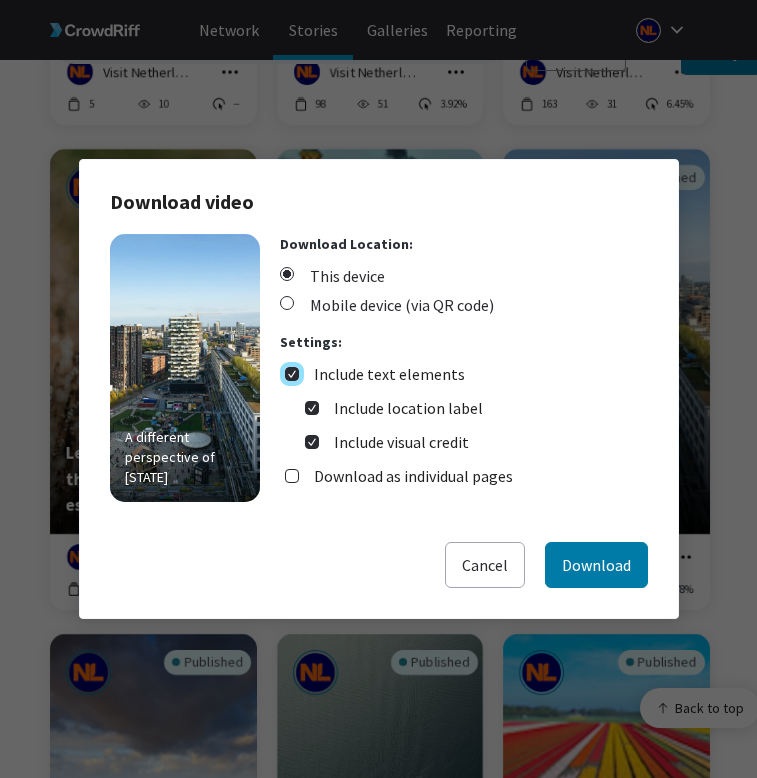 click on "Include text elements" at bounding box center (292, 374) 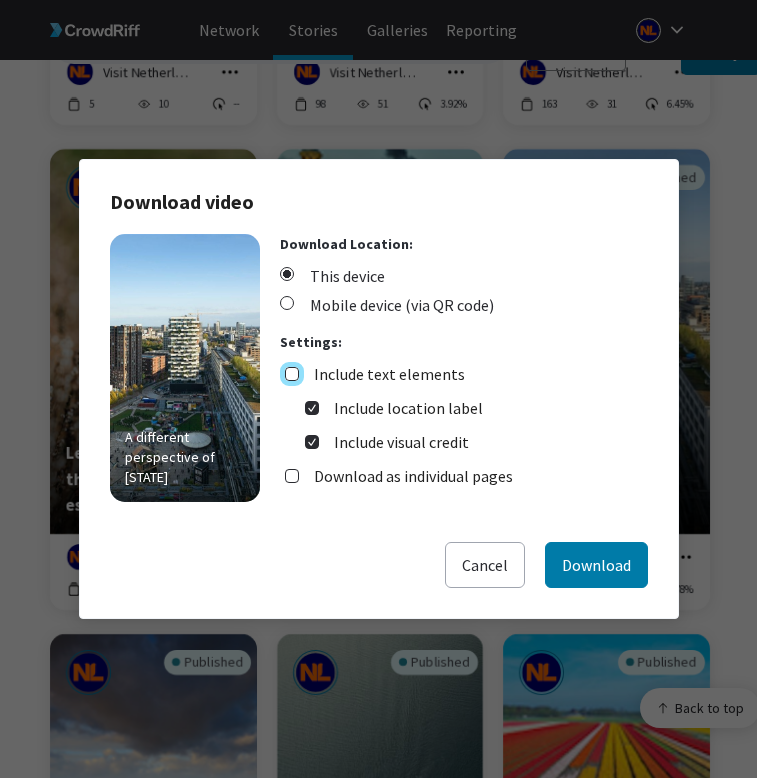 checkbox on "false" 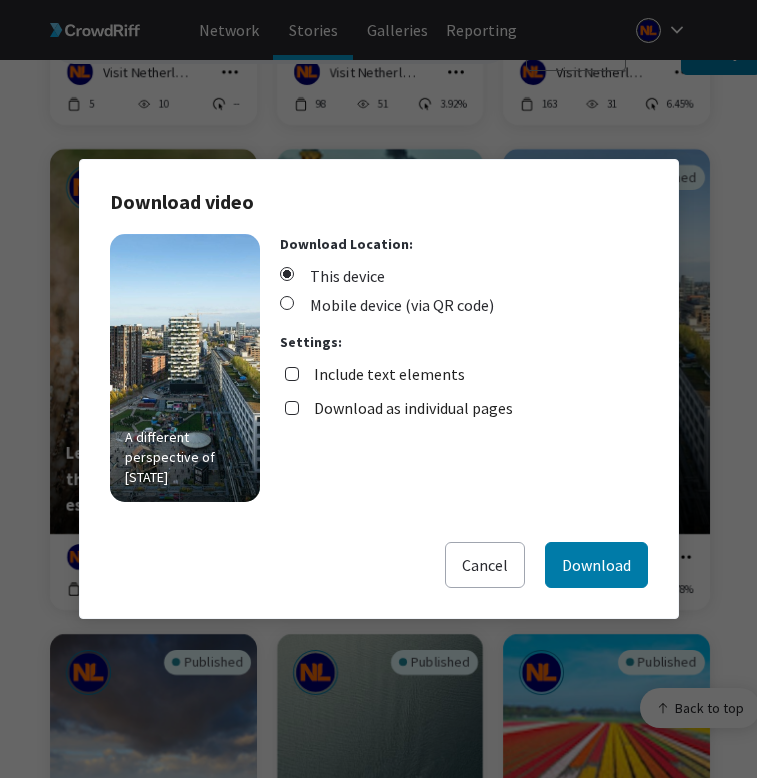 click on "Download as individual pages" at bounding box center (399, 403) 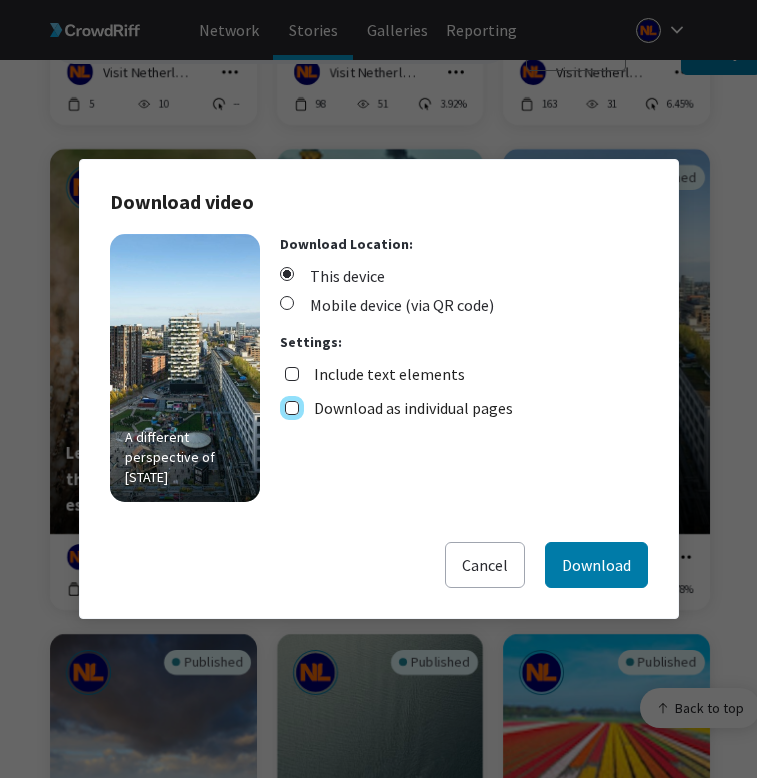 click on "Download as individual pages" at bounding box center (292, 408) 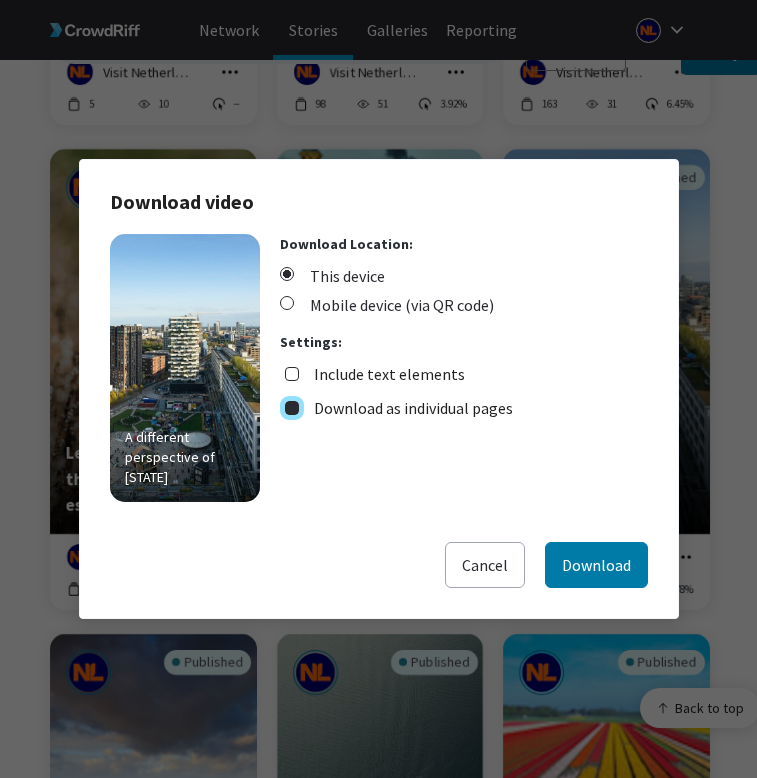 checkbox on "true" 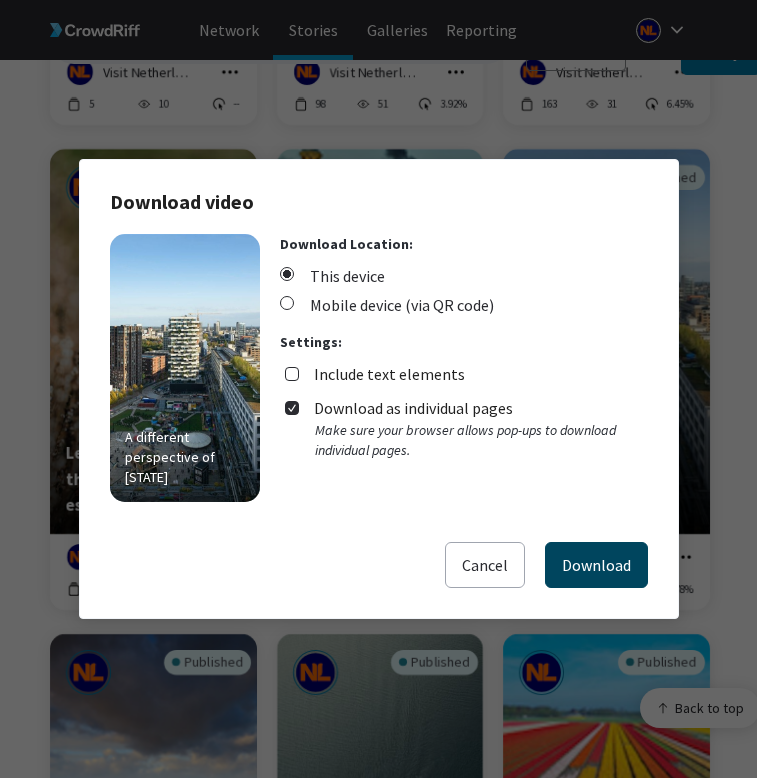 click on "Download" at bounding box center [596, 565] 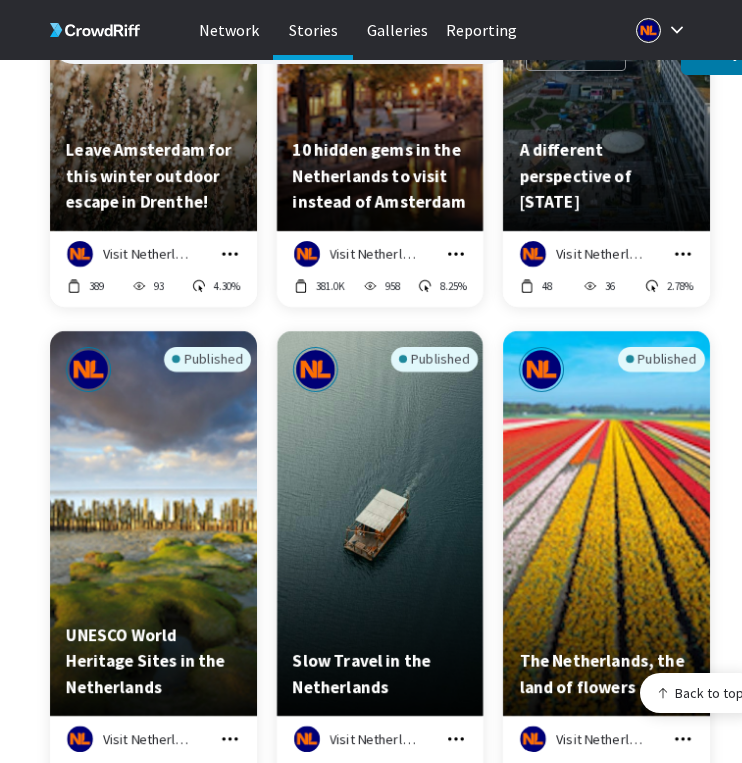 scroll, scrollTop: 5649, scrollLeft: 0, axis: vertical 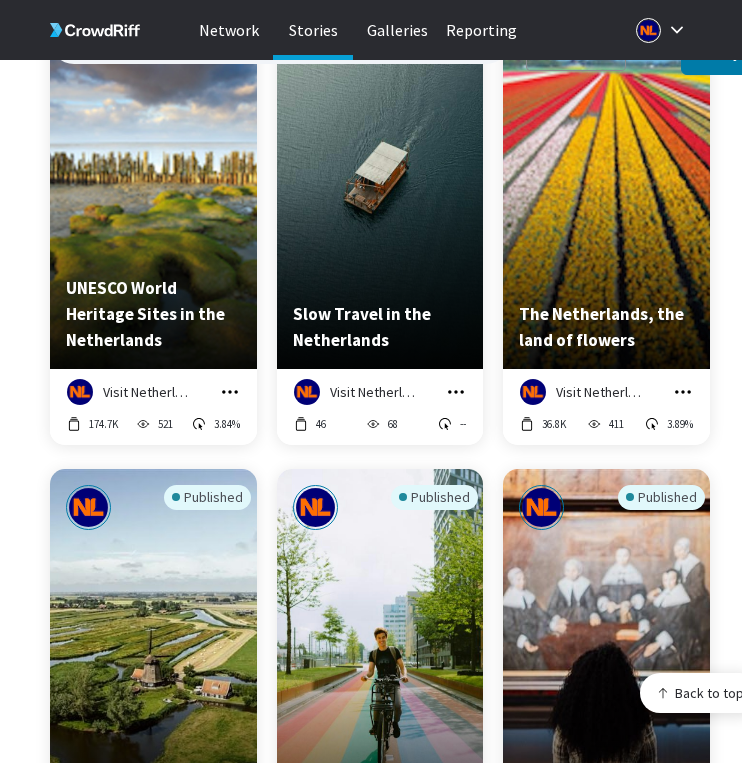 click 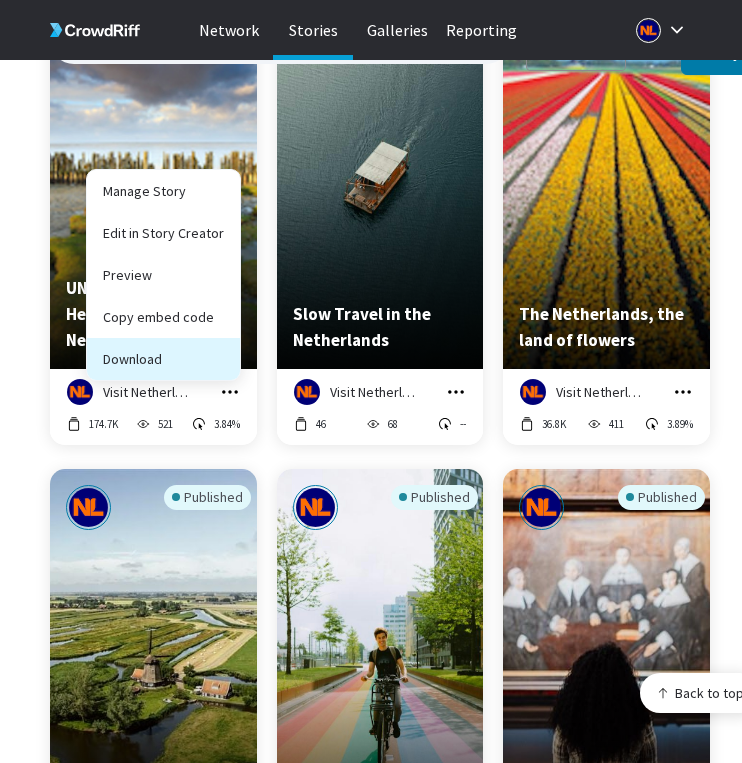click on "Download" at bounding box center (163, 359) 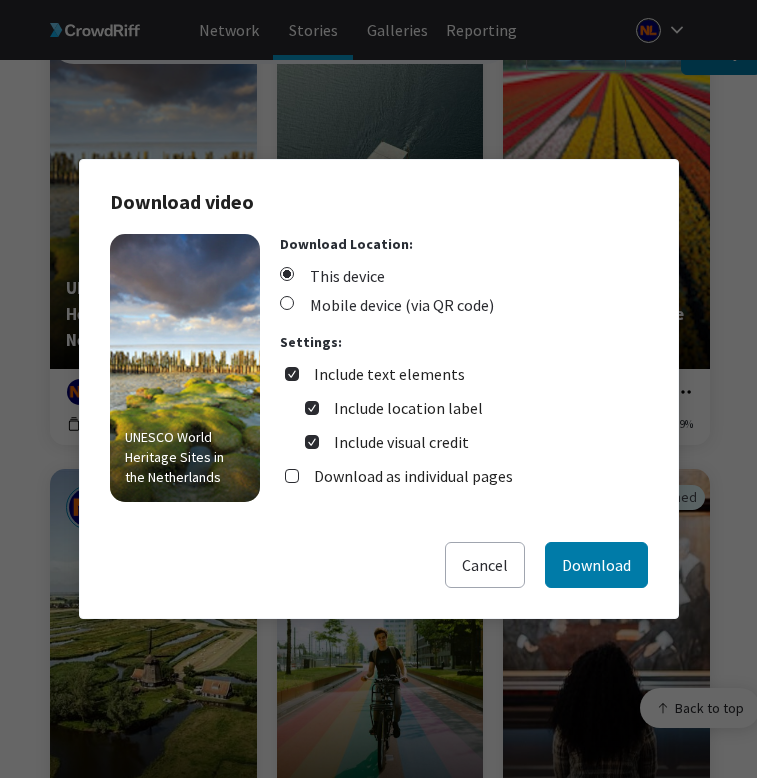 click on "Include text elements" at bounding box center (389, 374) 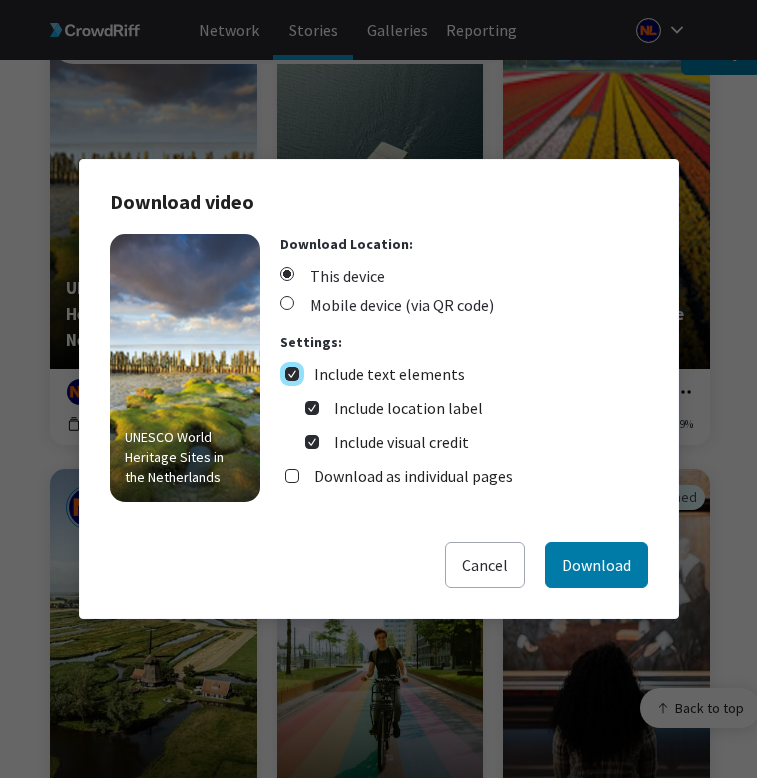 click on "Include text elements" at bounding box center [292, 374] 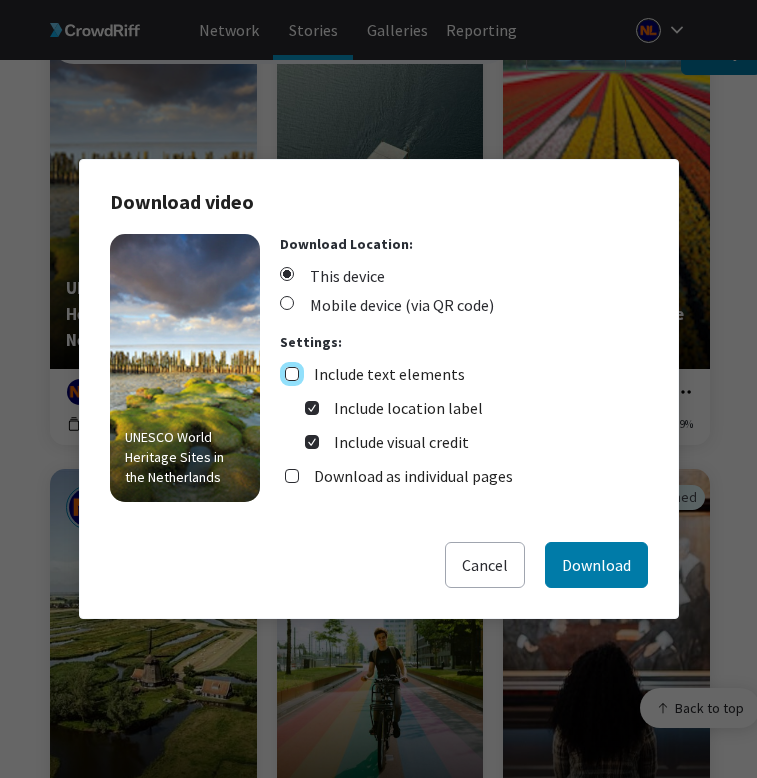 checkbox on "false" 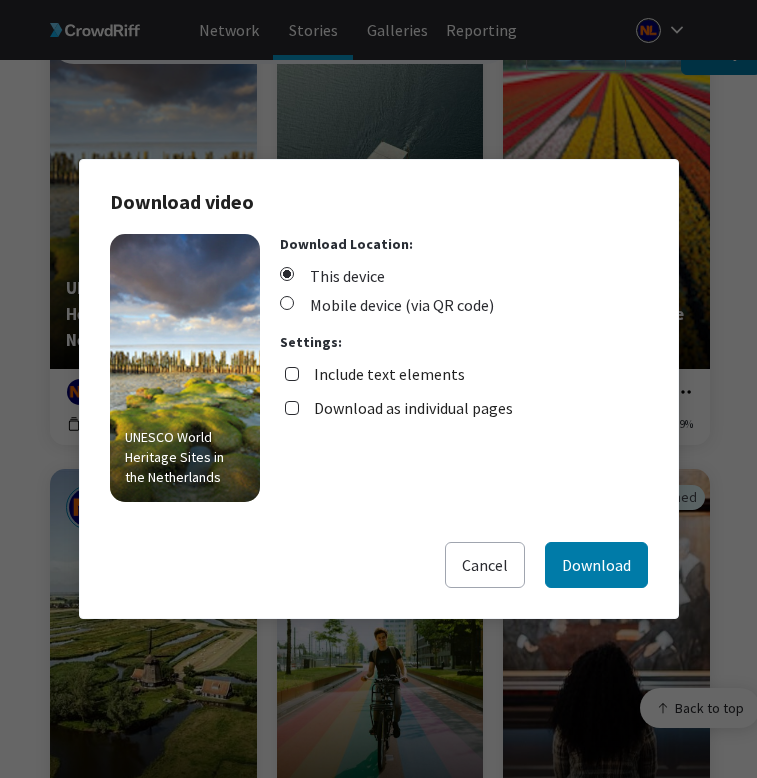 click on "Download as individual pages" at bounding box center [413, 408] 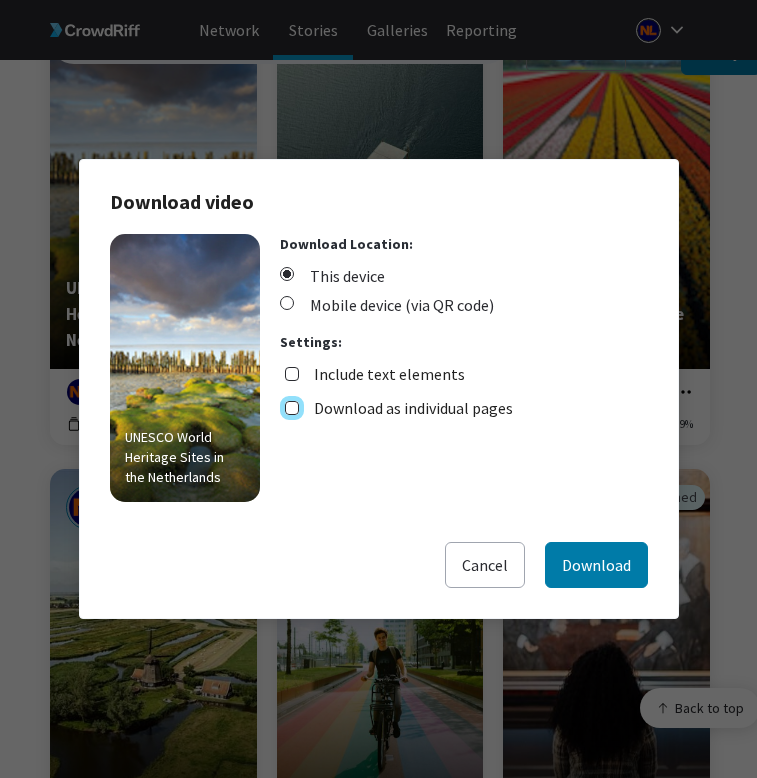 click on "Download as individual pages" at bounding box center [292, 408] 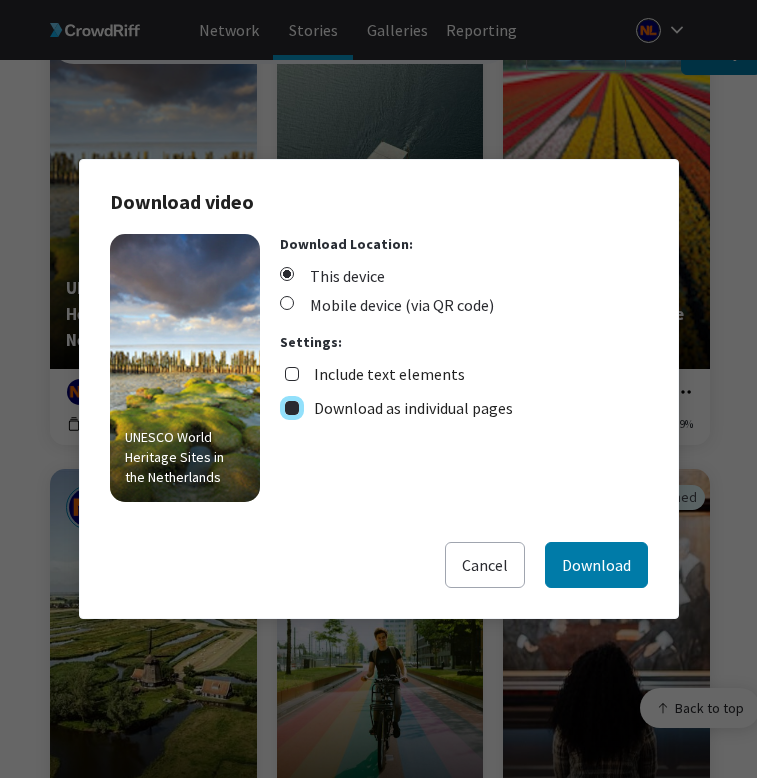 checkbox on "true" 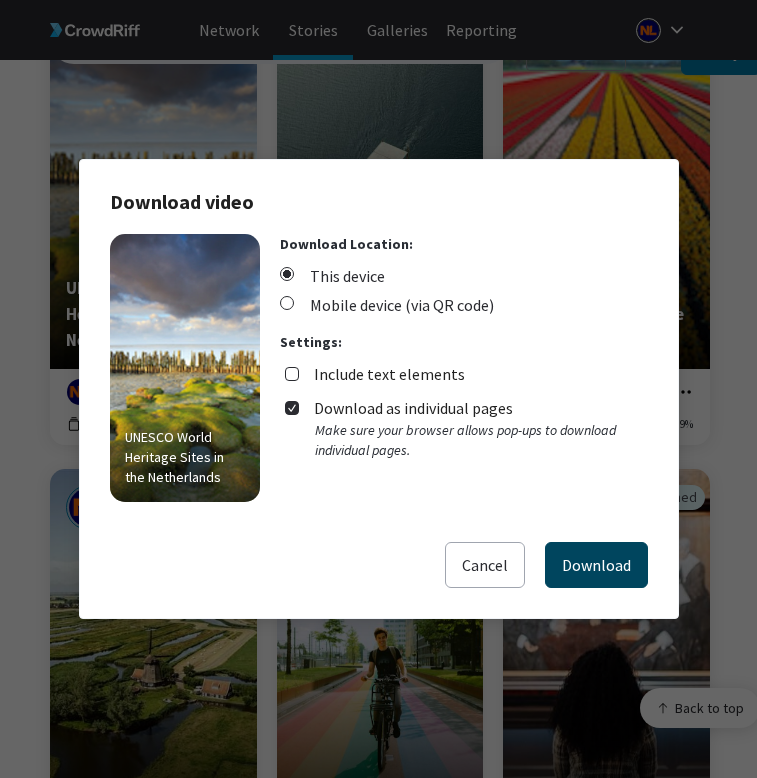 click on "Download" at bounding box center [596, 565] 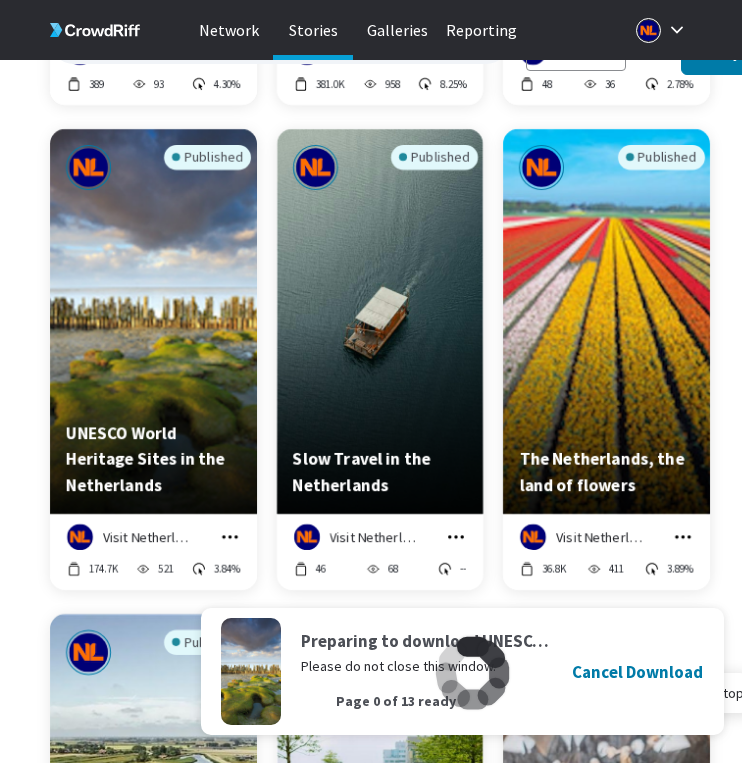 scroll, scrollTop: 5505, scrollLeft: 0, axis: vertical 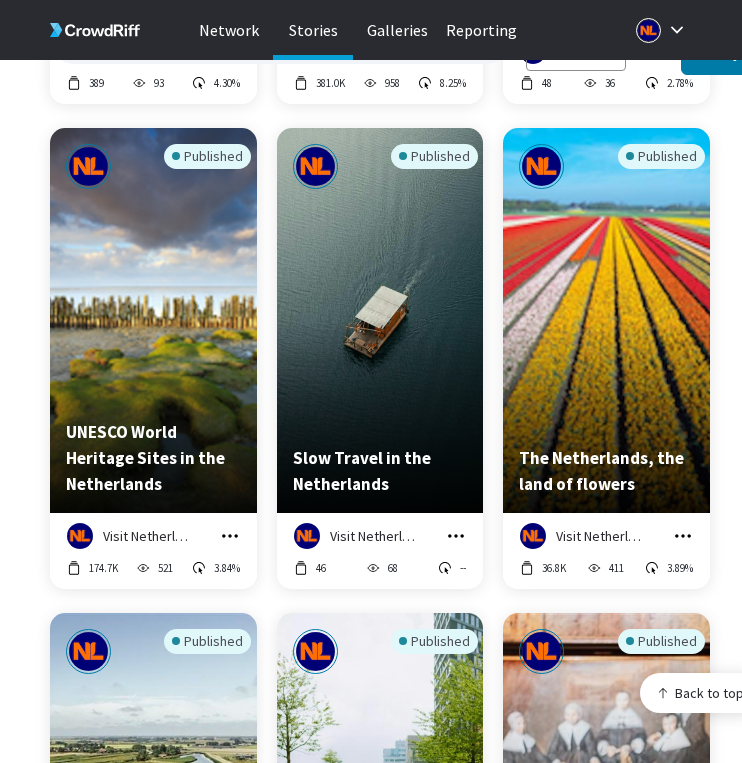 click 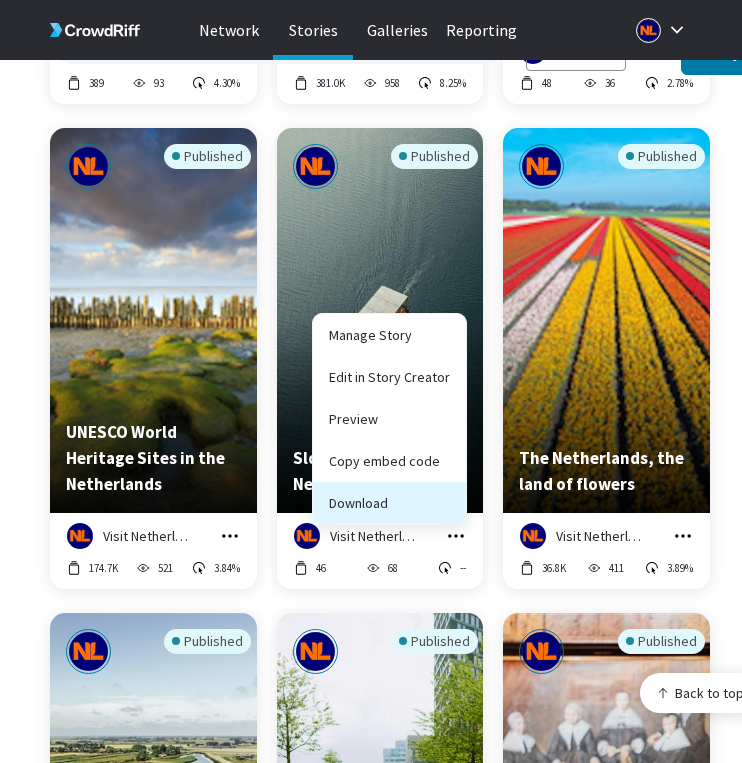 click on "Download" at bounding box center (389, 503) 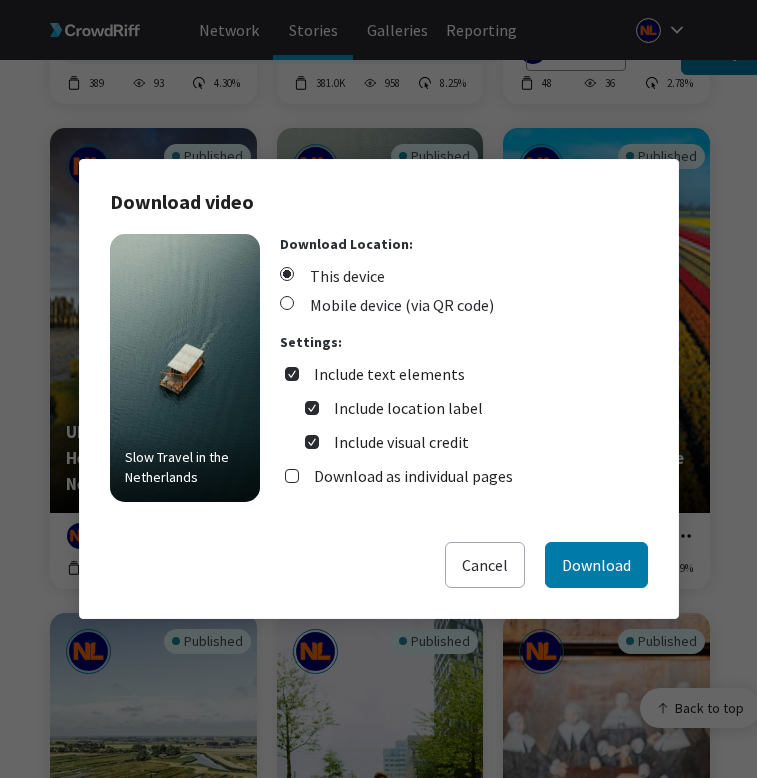 click on "Include text elements" at bounding box center [389, 374] 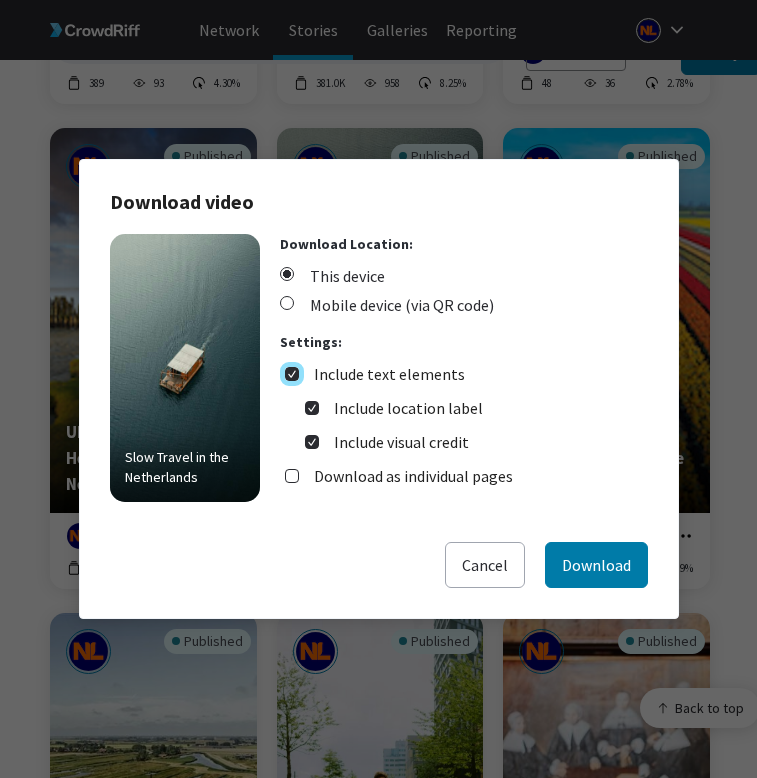 click on "Include text elements" at bounding box center [292, 374] 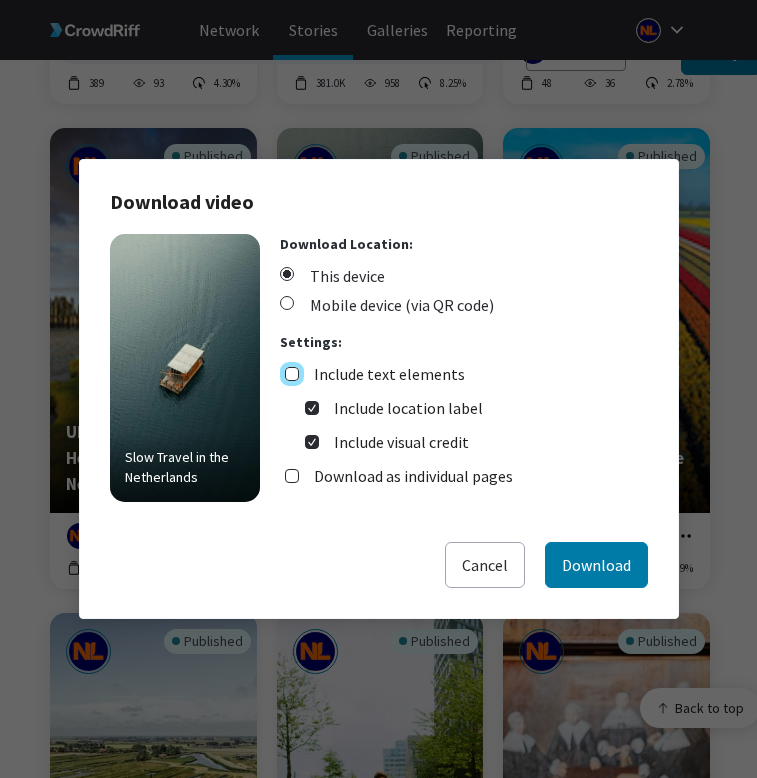 checkbox on "false" 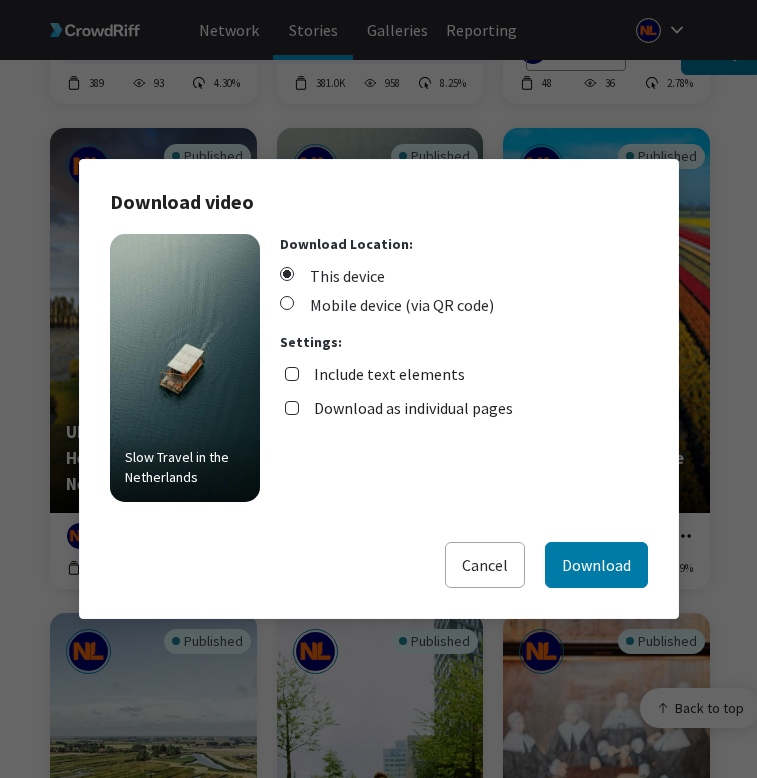 click on "Download as individual pages" at bounding box center [413, 408] 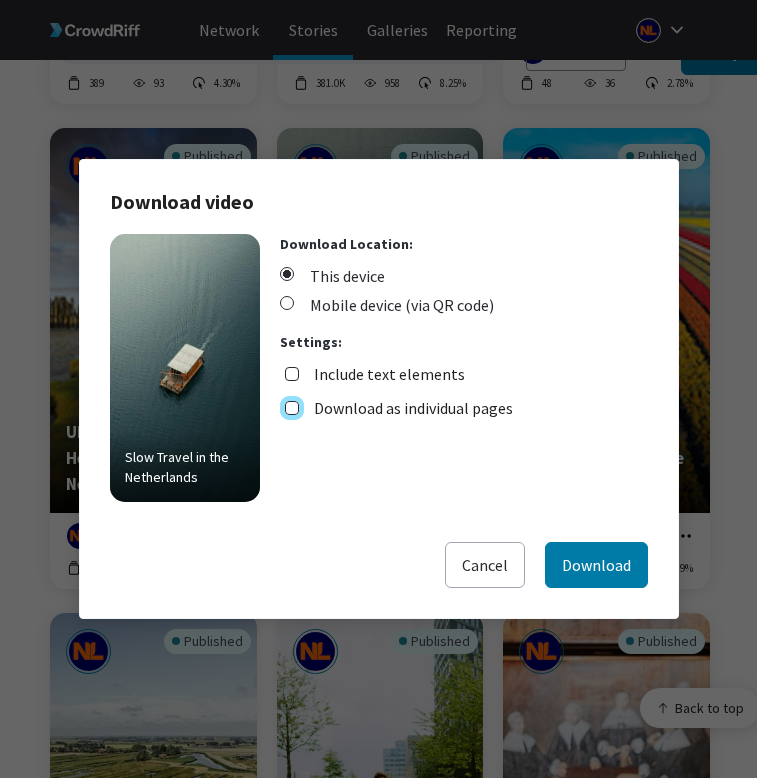 click on "Download as individual pages" at bounding box center [292, 408] 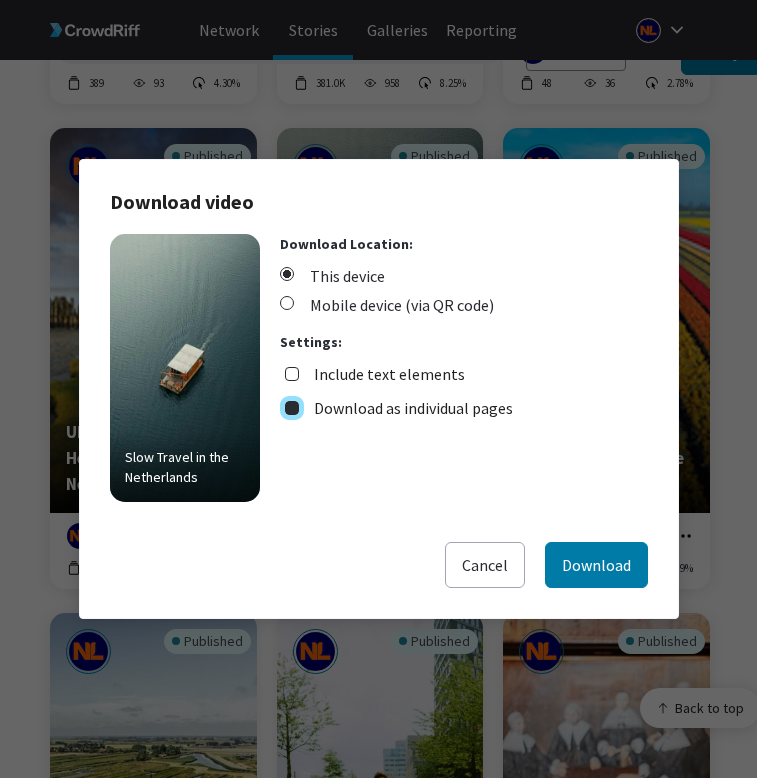 checkbox on "true" 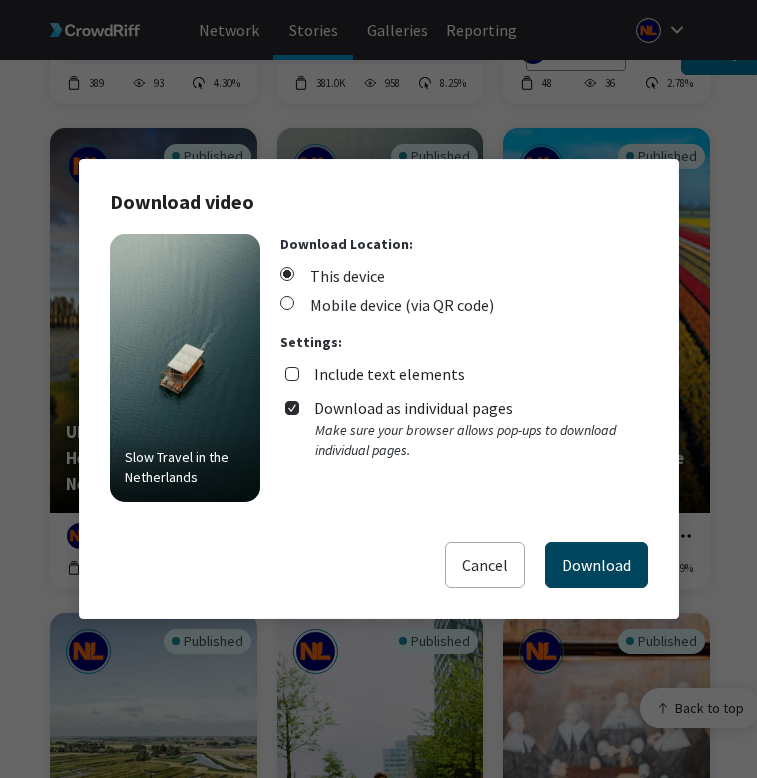 click on "Download" at bounding box center [596, 565] 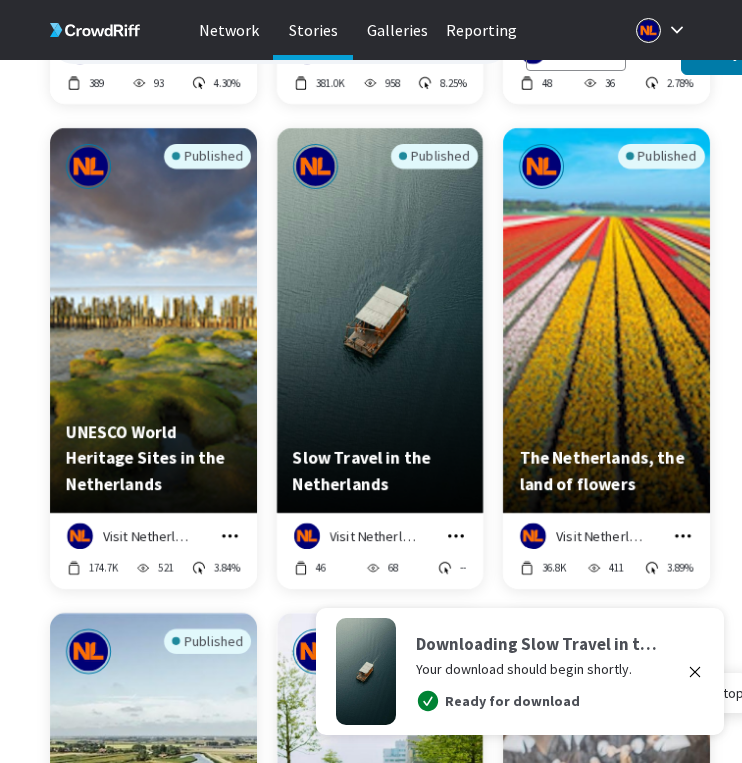 click 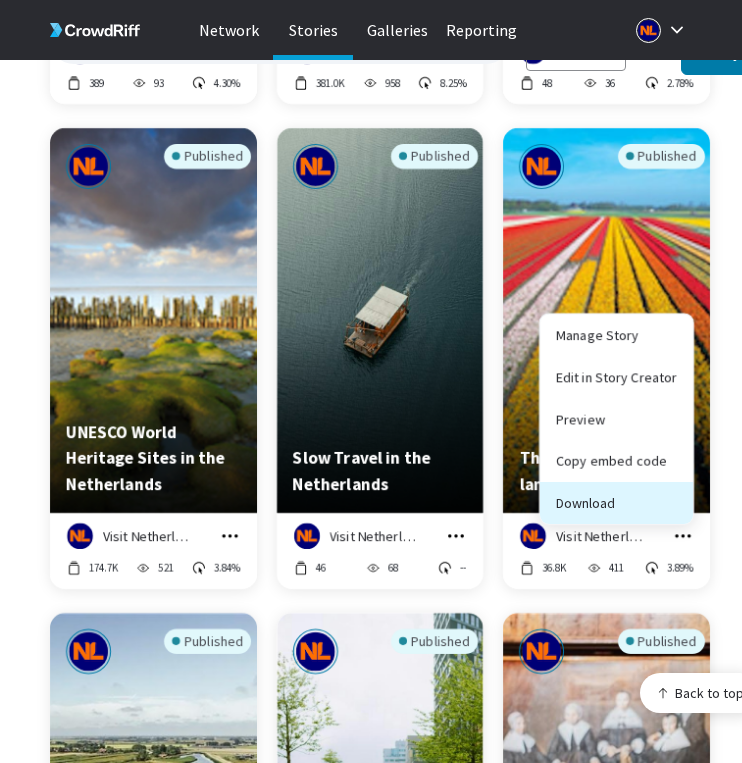 click on "Download" at bounding box center (616, 503) 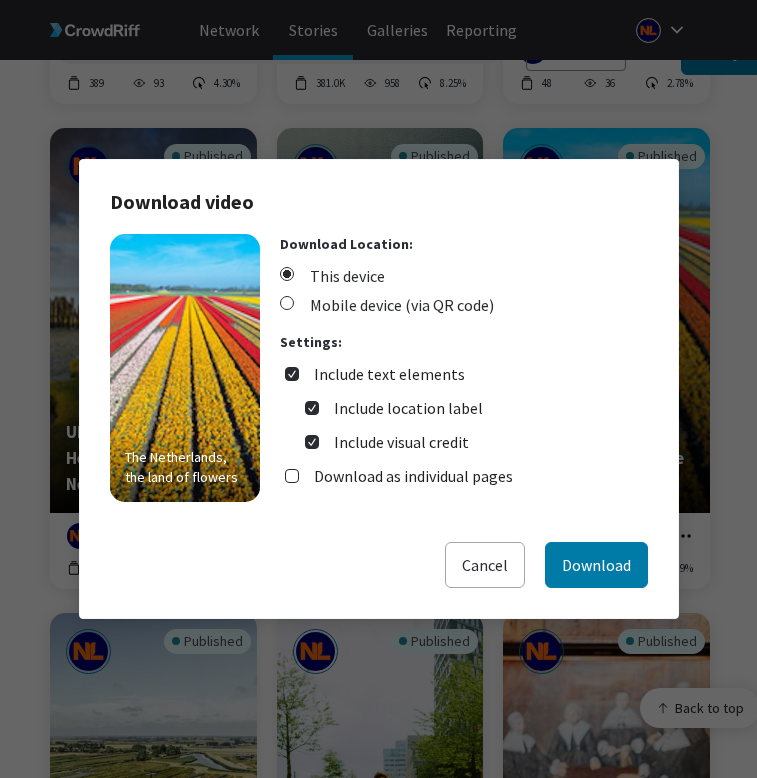 drag, startPoint x: 405, startPoint y: 347, endPoint x: 391, endPoint y: 384, distance: 39.56008 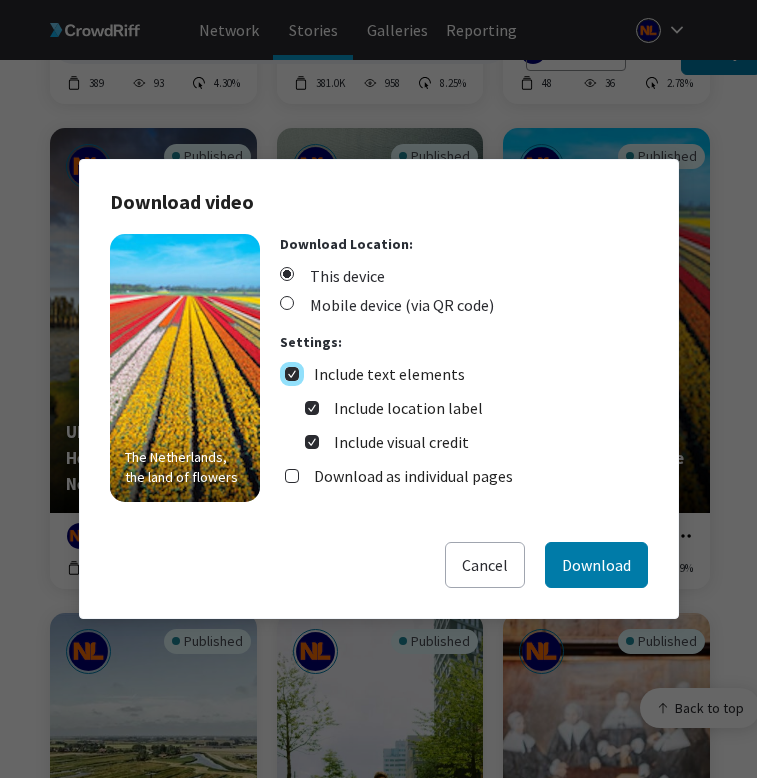 click on "Include text elements" at bounding box center (292, 374) 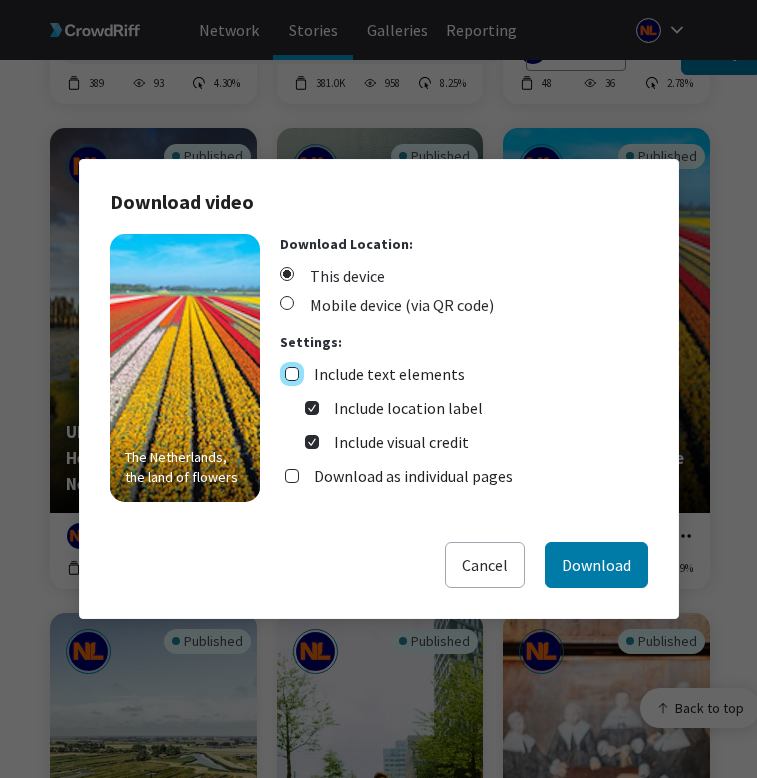 checkbox on "false" 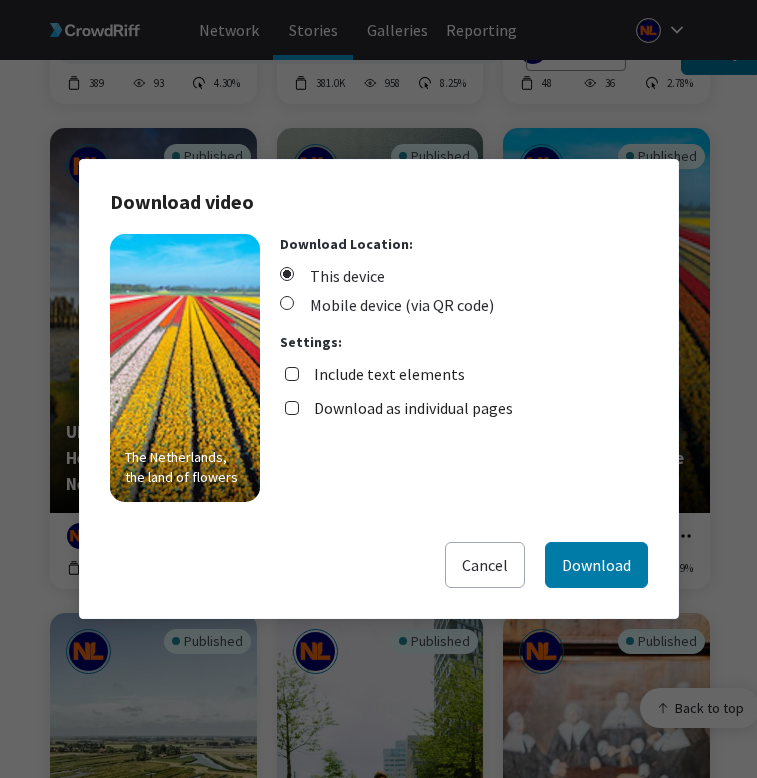 click on "Download as individual pages" at bounding box center (413, 408) 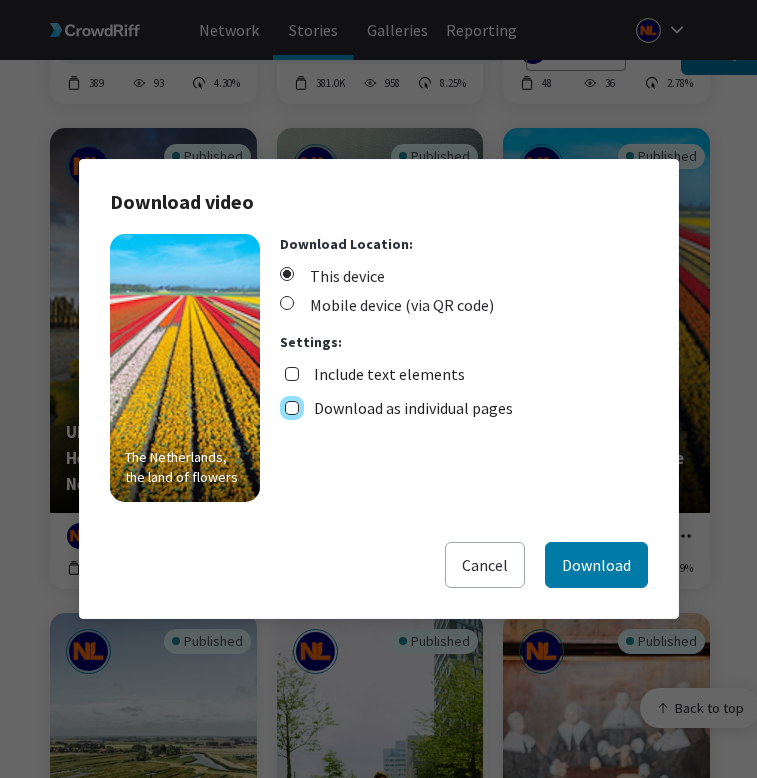click on "Download as individual pages" at bounding box center (292, 408) 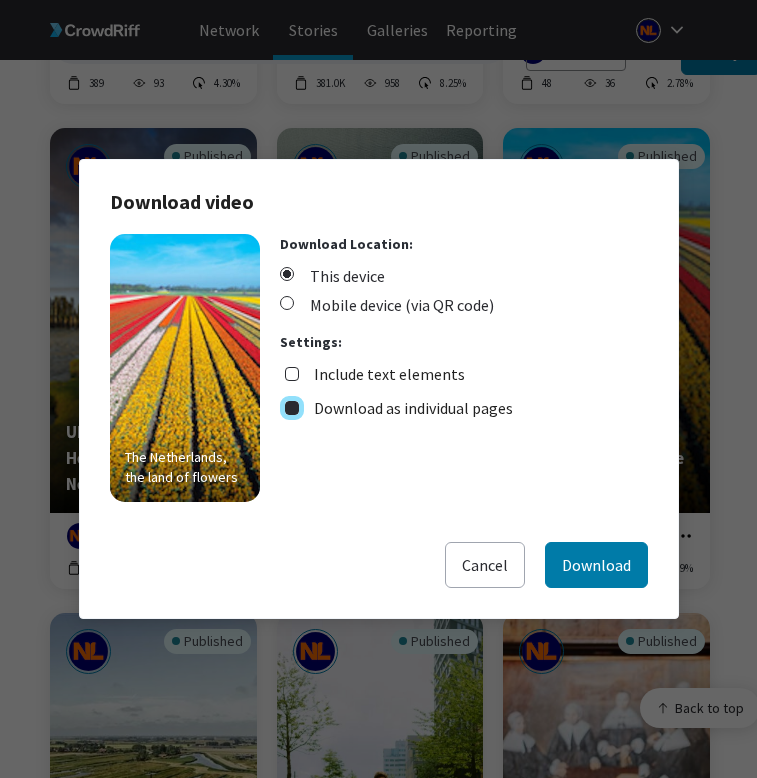 checkbox on "true" 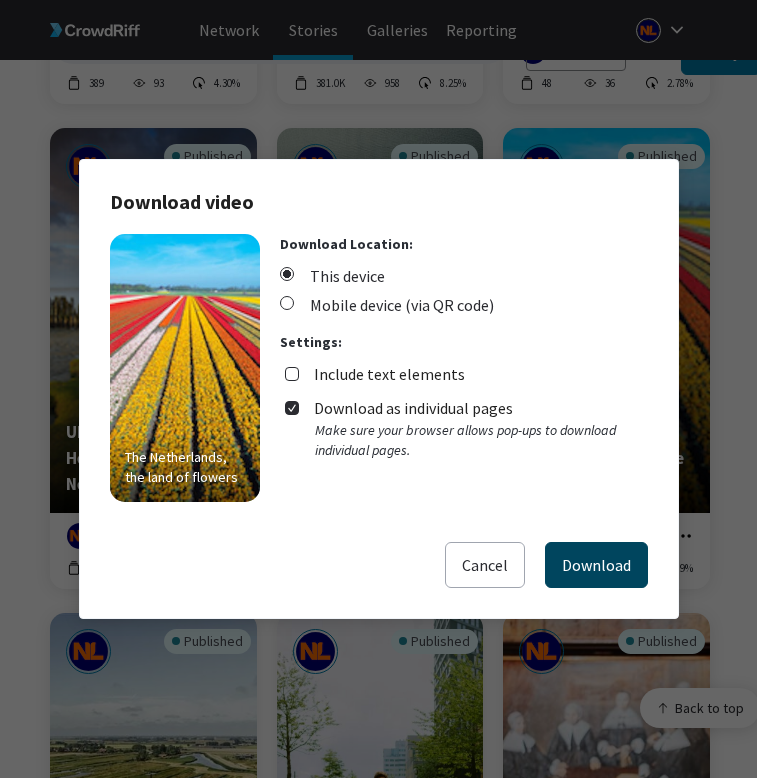 click on "Download" at bounding box center (596, 565) 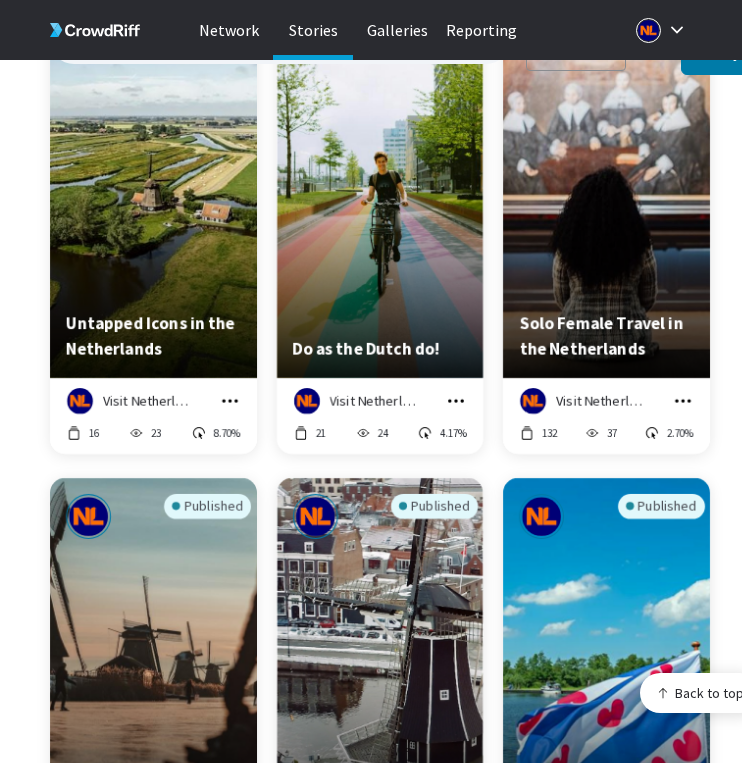 scroll, scrollTop: 6130, scrollLeft: 0, axis: vertical 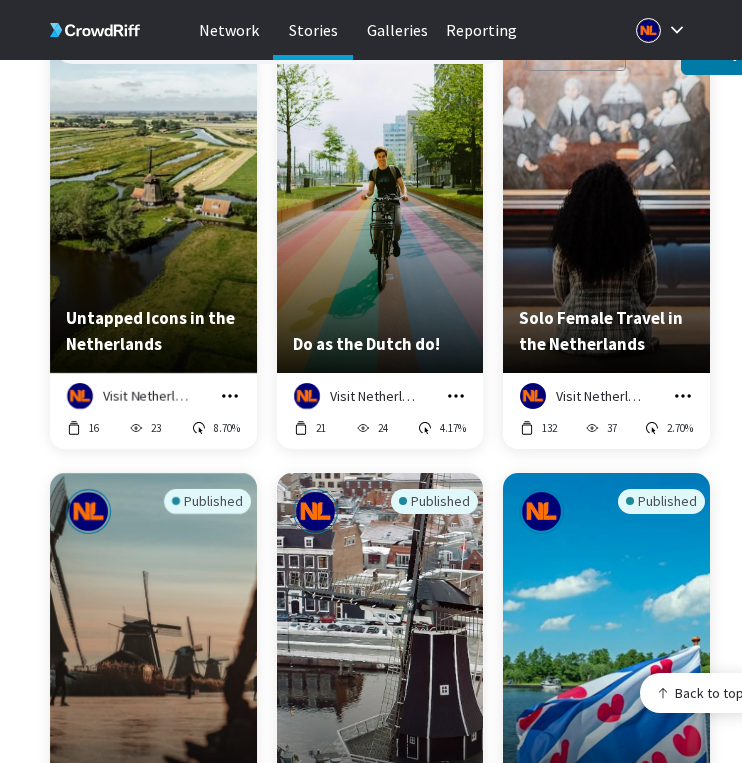 click 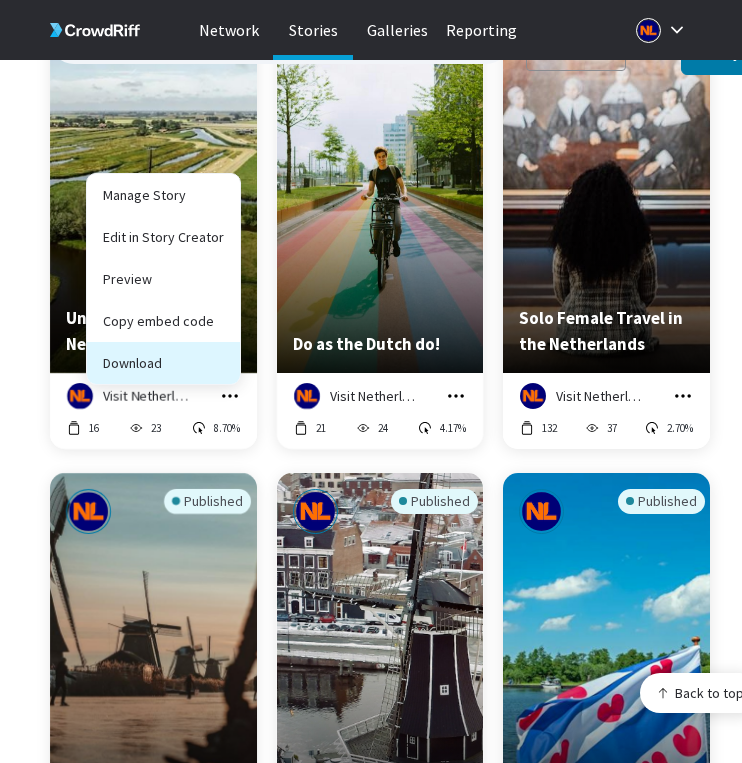 click on "Download" at bounding box center (163, 363) 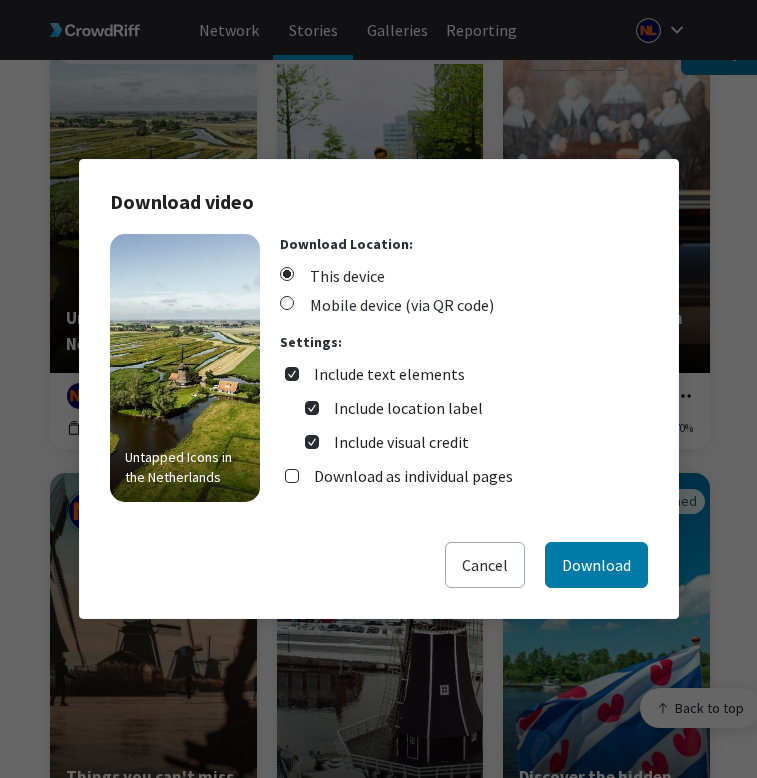 click on "Include text elements" at bounding box center (389, 374) 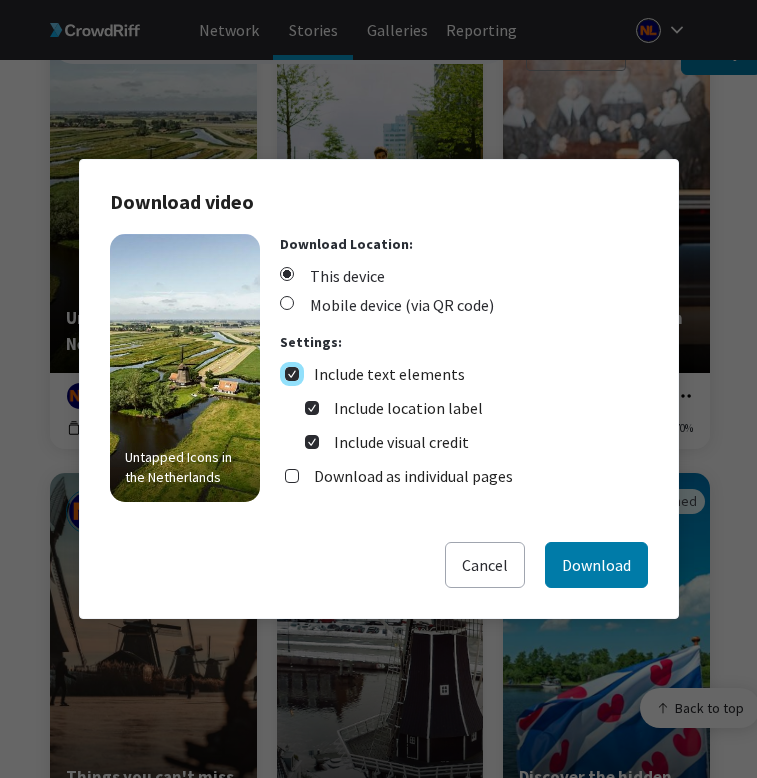 click on "Include text elements" at bounding box center [292, 374] 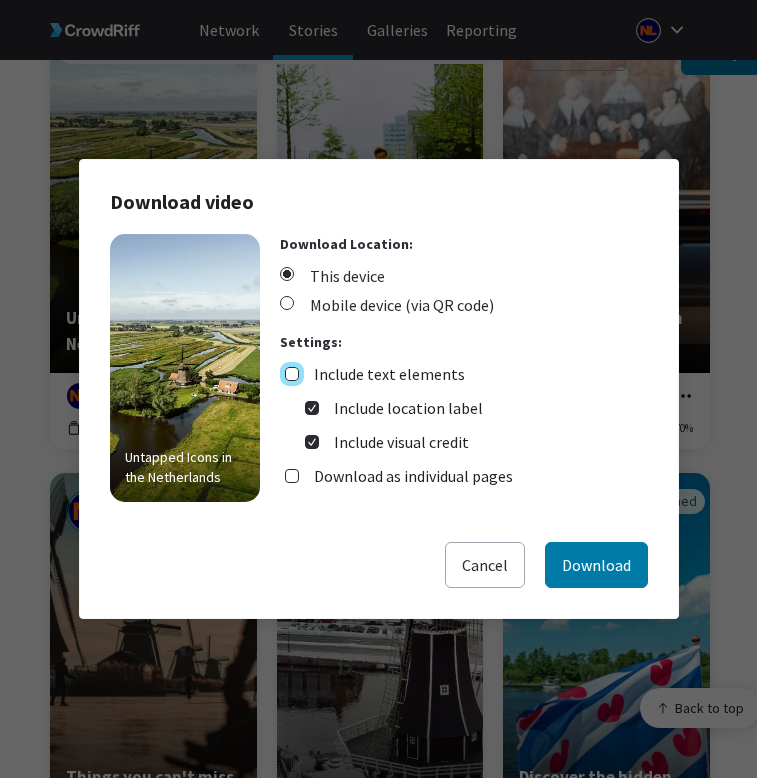 checkbox on "false" 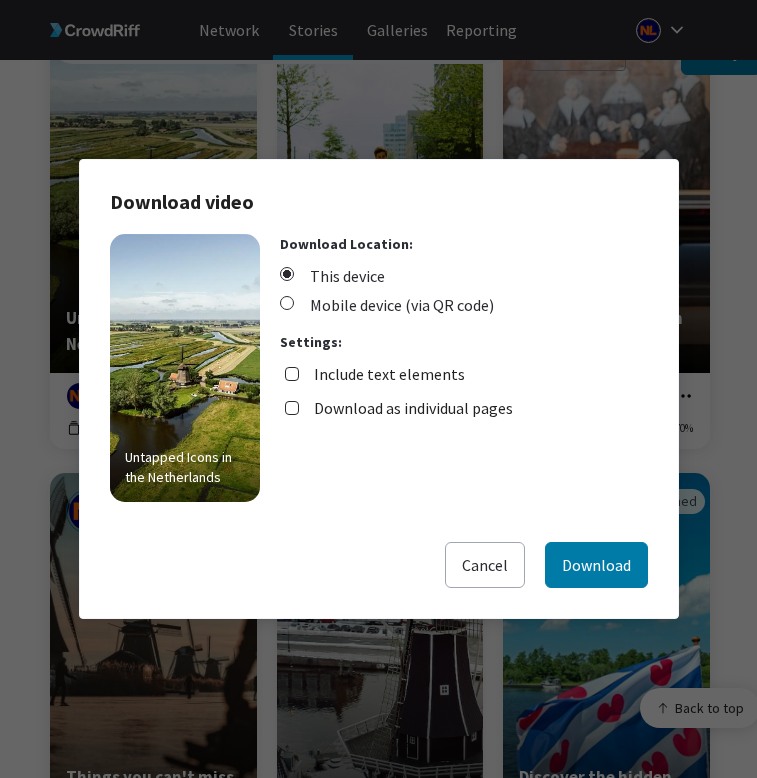 click on "Download as individual pages" at bounding box center (413, 408) 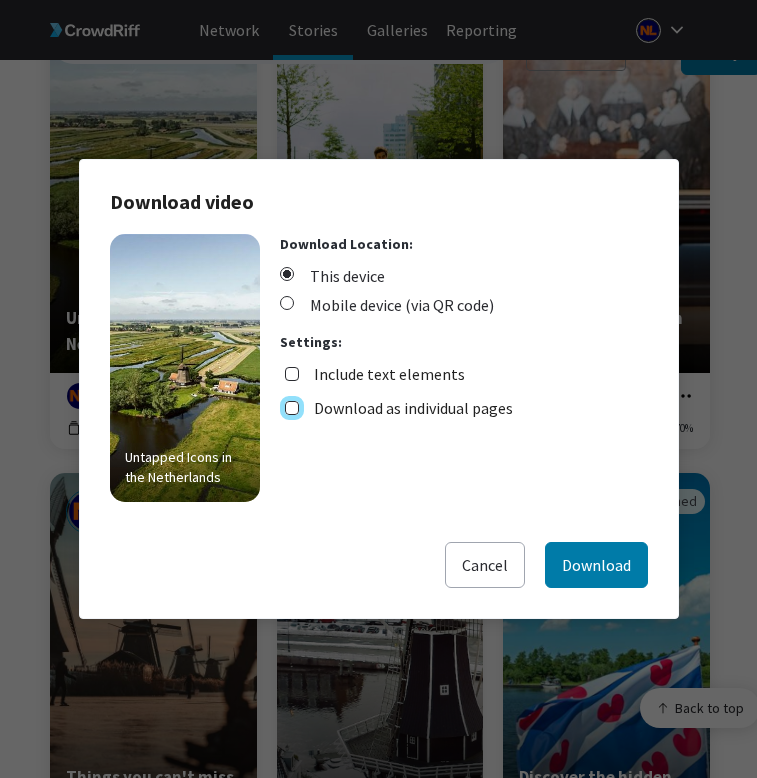 click on "Download as individual pages" at bounding box center [292, 408] 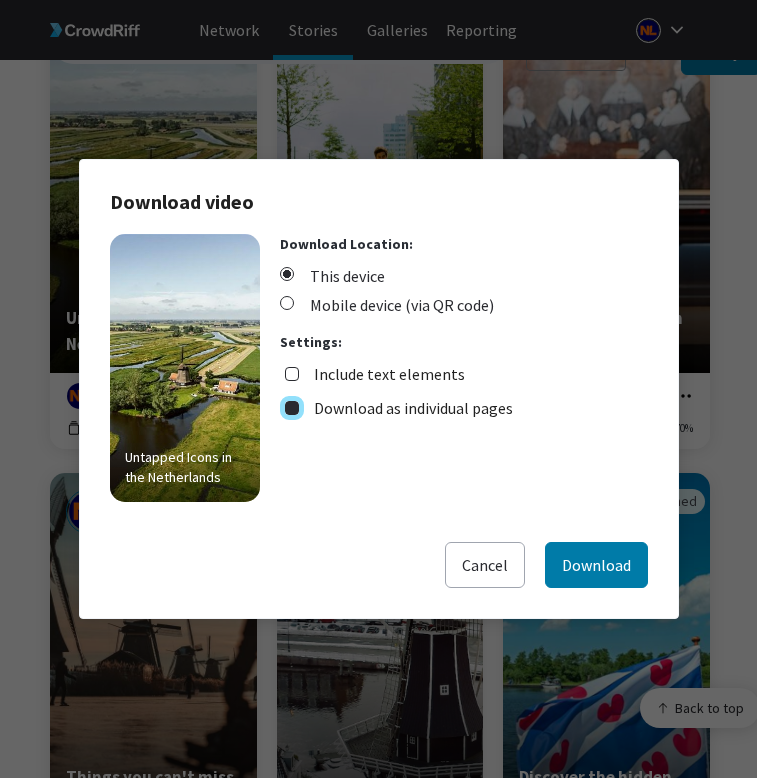 checkbox on "true" 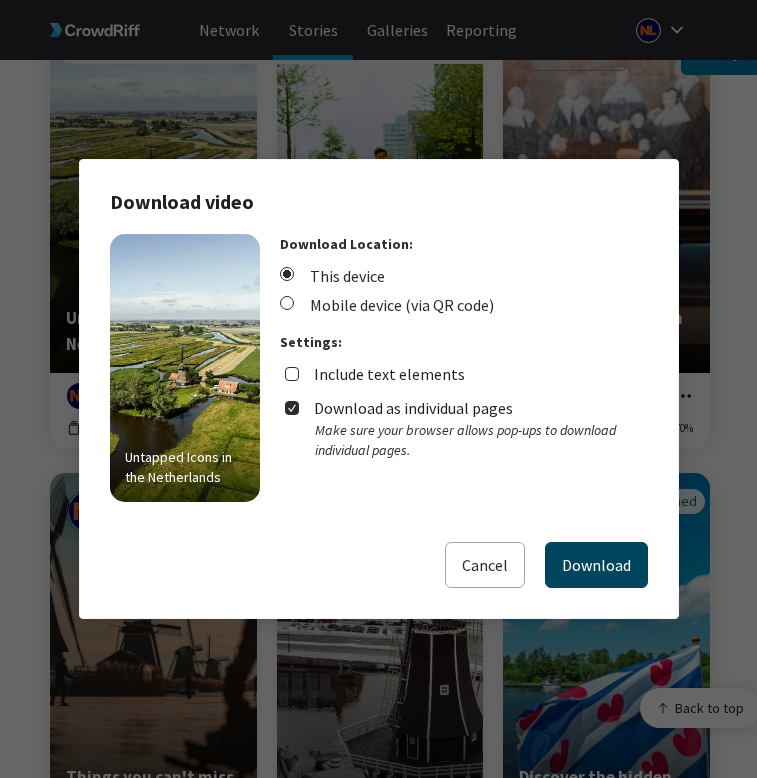 click on "Download" at bounding box center (596, 565) 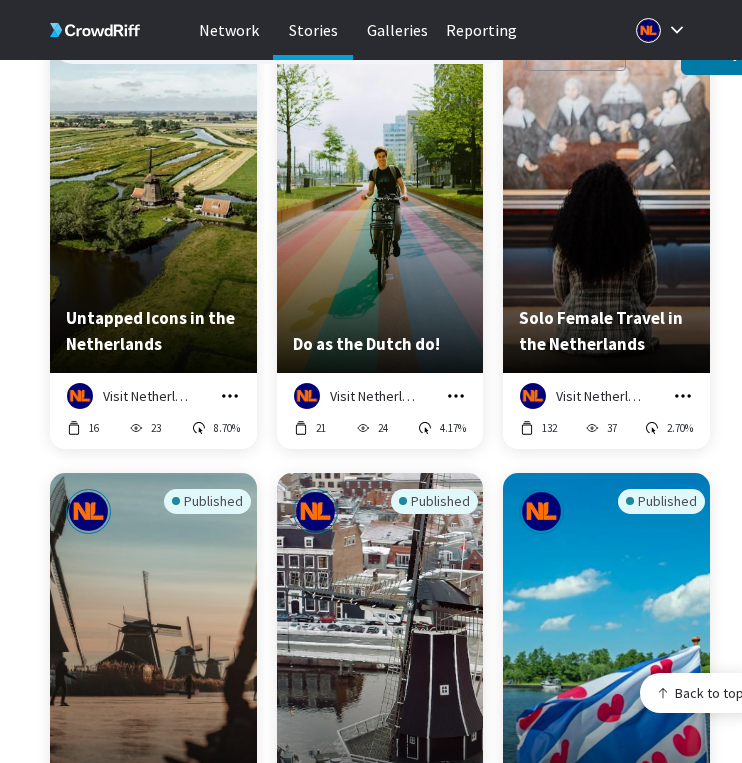 click on "Published UNESCO World Heritage Sites in [STATE]   Visit [STATE] Manage Story Edit in Story Creator Preview Copy embed code Download 174.7K 521 3.84% Published Slow Travel in [STATE]   Visit [STATE] Manage Story Edit in Story Creator Preview Copy embed code Download 46 68 -- Published The [STATE], the land of flowers   Visit [STATE] Manage Story Edit in Story Creator Preview Copy embed code Download 36.8K 411 3.89% Published Untapped Icons in [STATE]   Visit [STATE] Manage Story Edit in Story Creator Preview Copy embed code Download 16 23 8.70% Published Do as the Dutch do!   Visit [STATE] Manage Story Edit in Story Creator Preview Copy embed code Download 21 24 4.17% Published Solo Female Travel in [STATE]   Visit [STATE] Manage Story Edit in Story Creator Preview Copy embed code Download 132 37 2.70% Published Things you can't miss in [STATE] in 2023!   Visit [STATE] Manage Story Edit in Story Creator Preview Copy embed code Download 29" at bounding box center (405, 255) 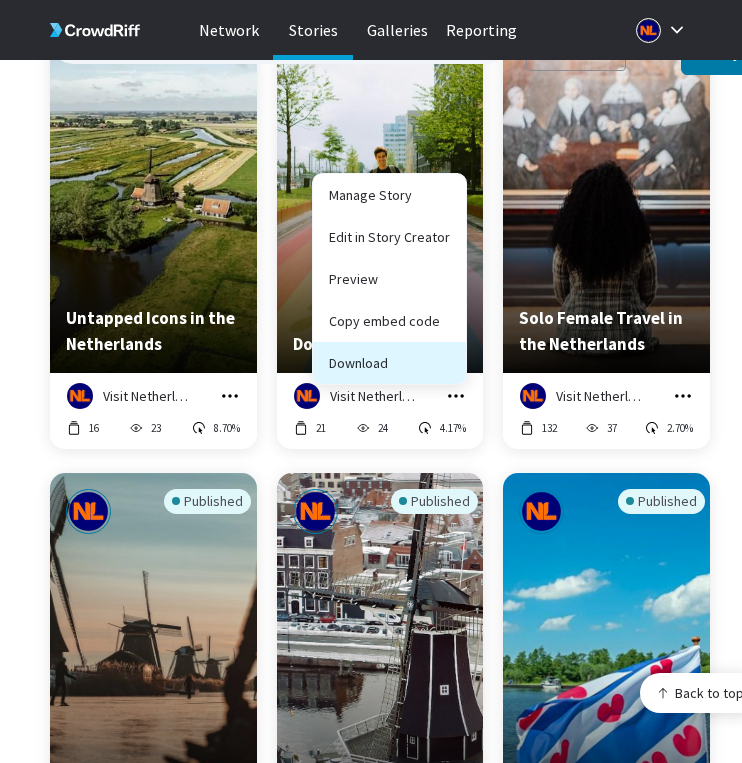 click on "Download" at bounding box center [389, 363] 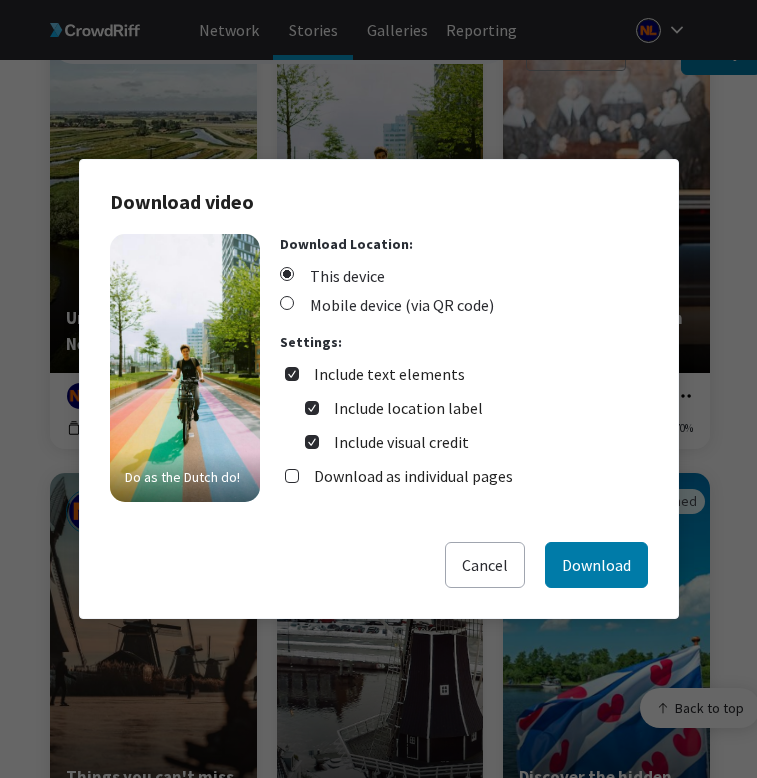 click on "Include text elements" at bounding box center (389, 374) 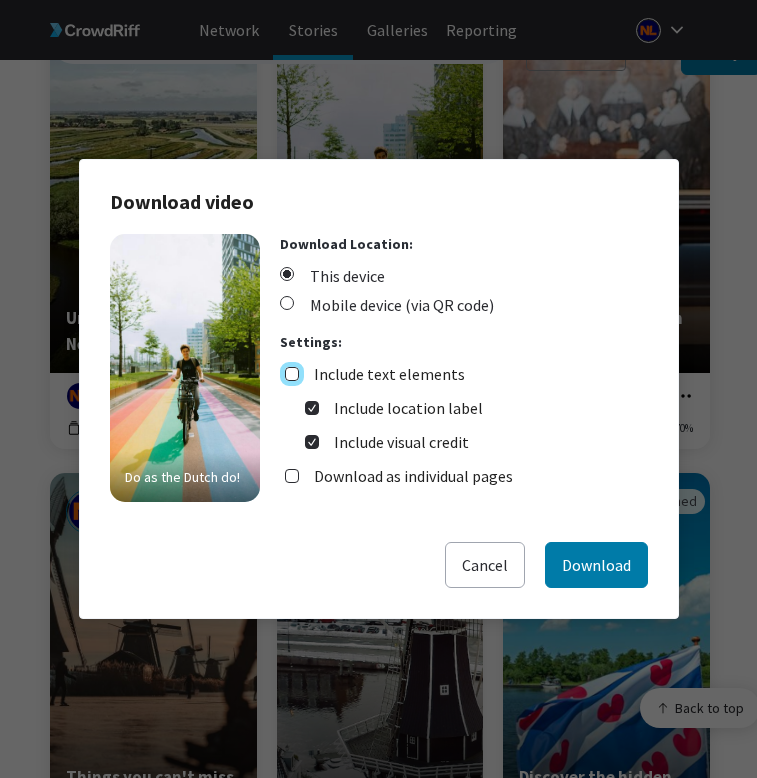 checkbox on "false" 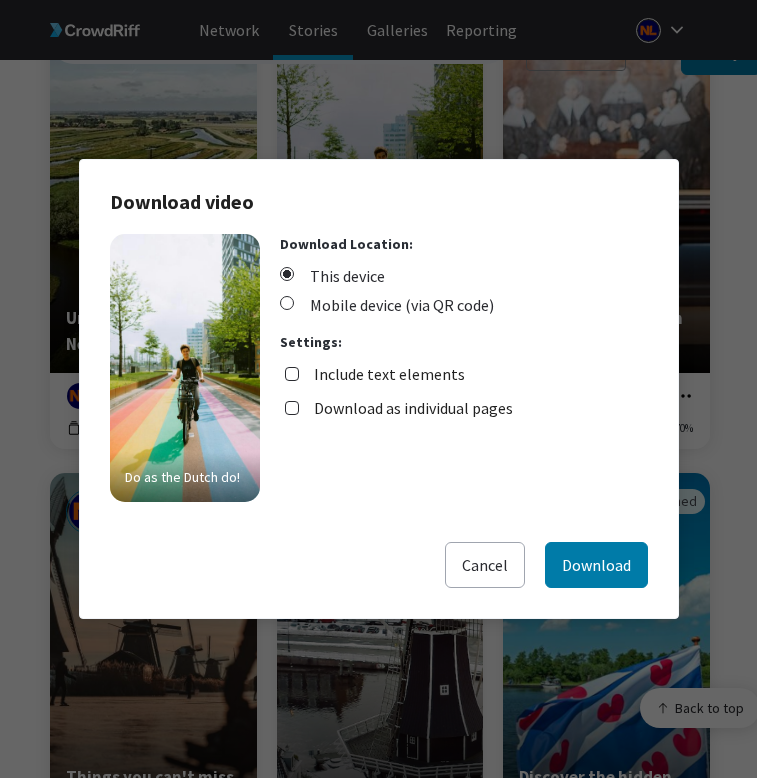 click on "Download as individual pages" at bounding box center [413, 408] 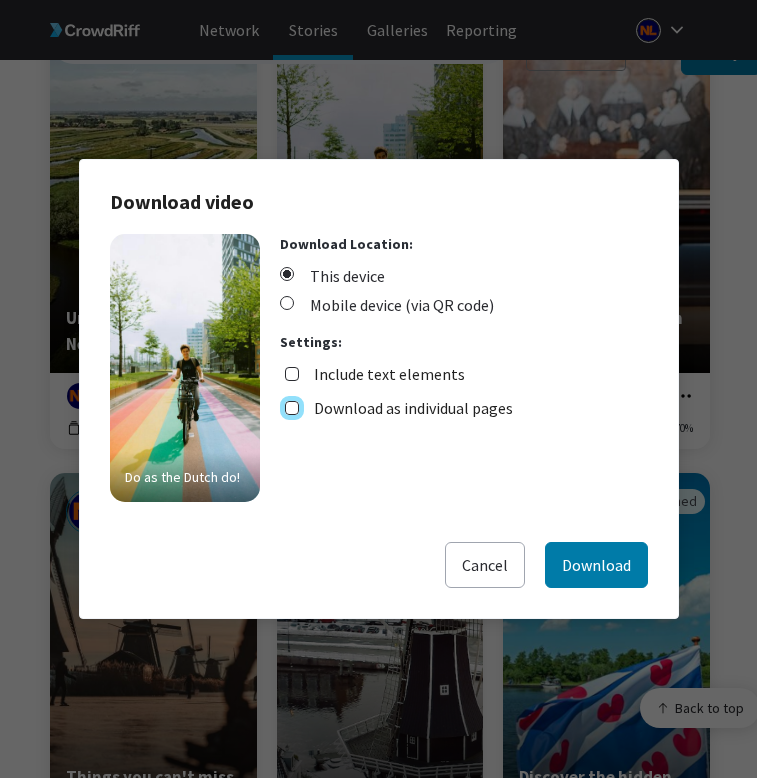 click on "Download as individual pages" at bounding box center [292, 408] 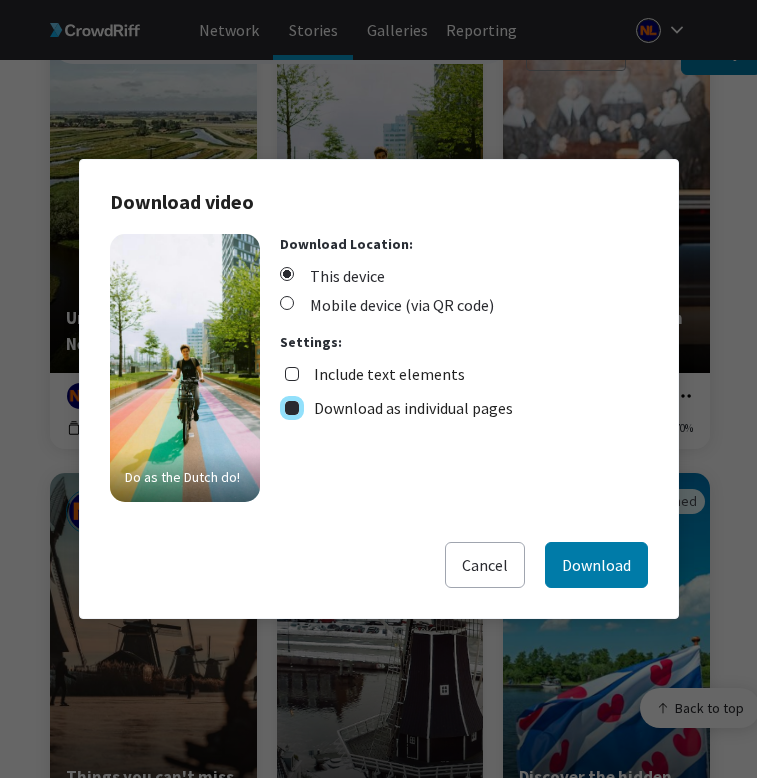 checkbox on "true" 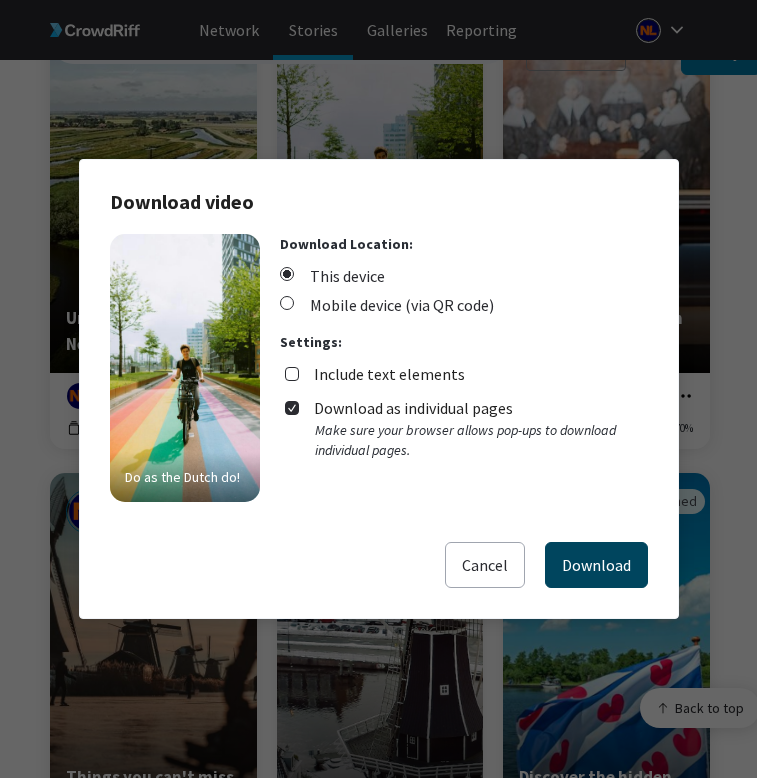 click on "Download" at bounding box center [596, 565] 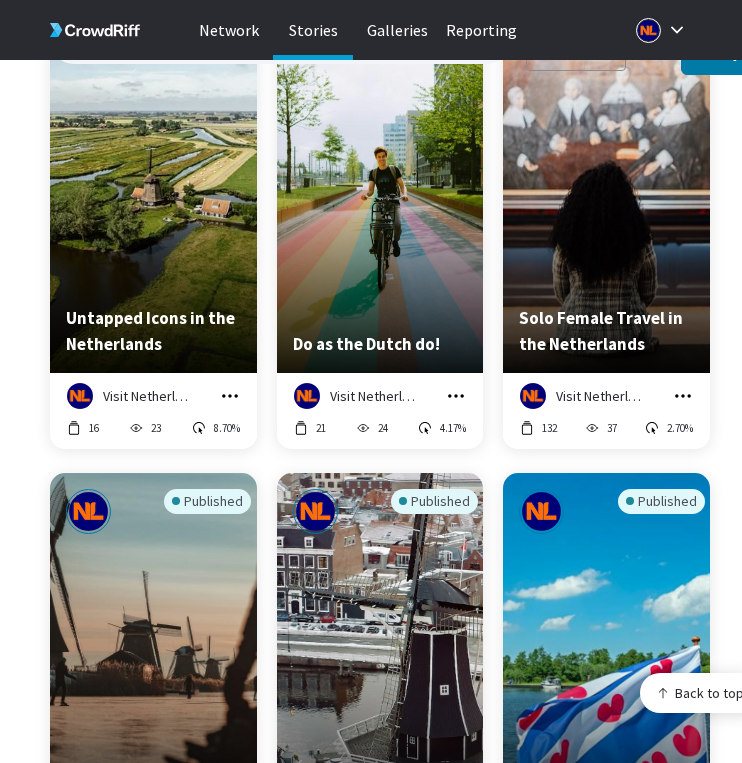 click 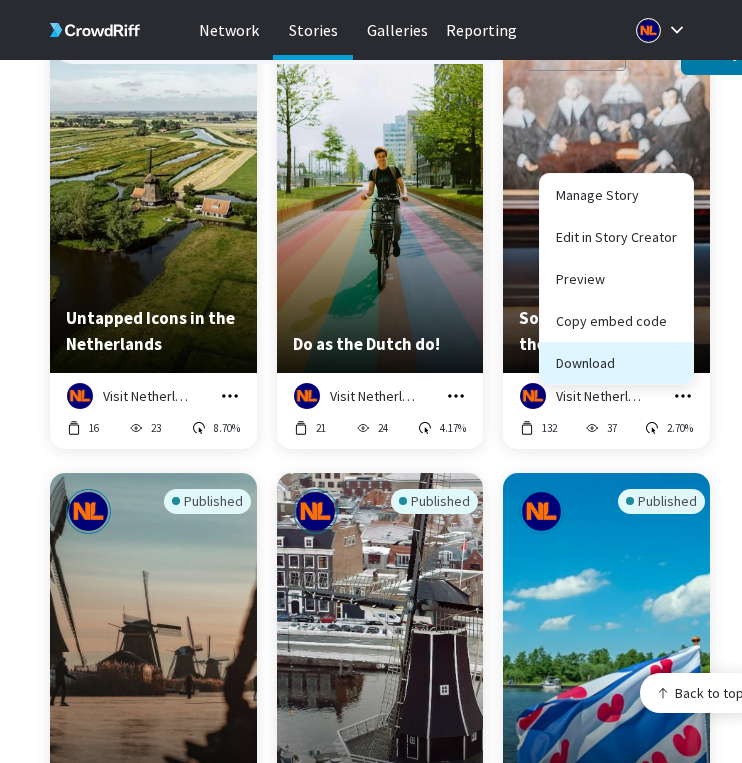 click on "Download" at bounding box center [616, 363] 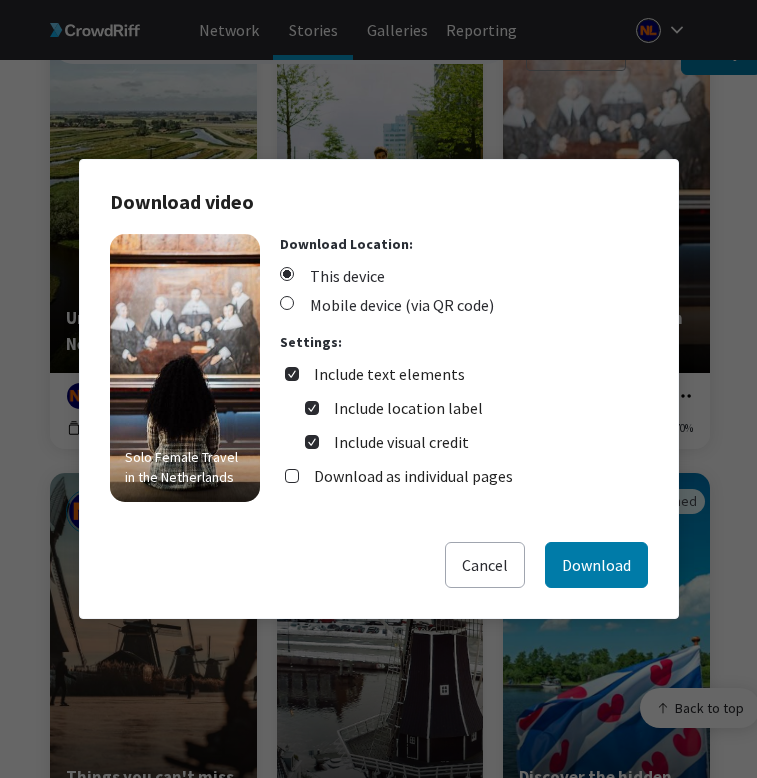 click on "Include text elements" at bounding box center [389, 374] 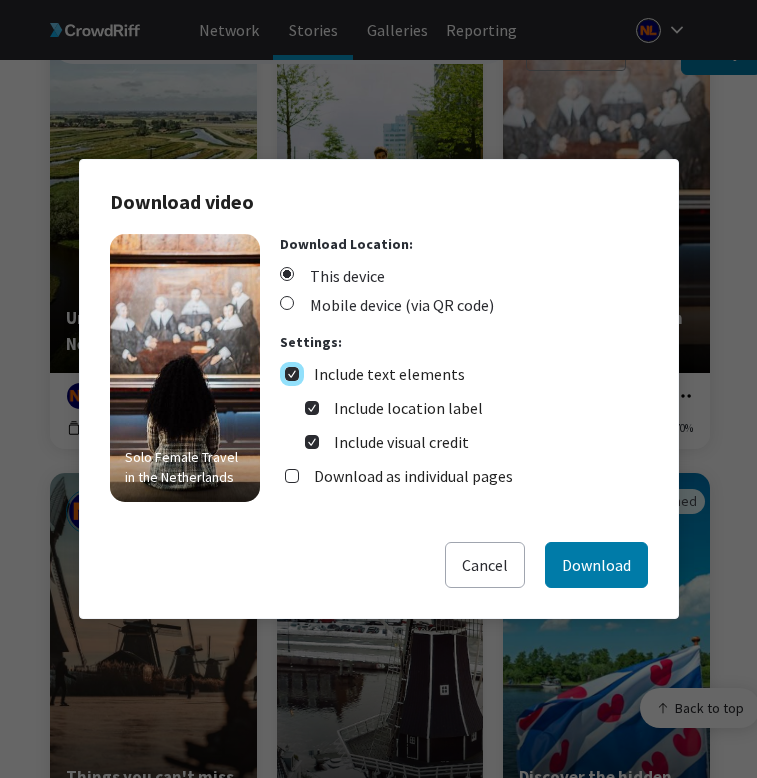 click on "Include text elements" at bounding box center [292, 374] 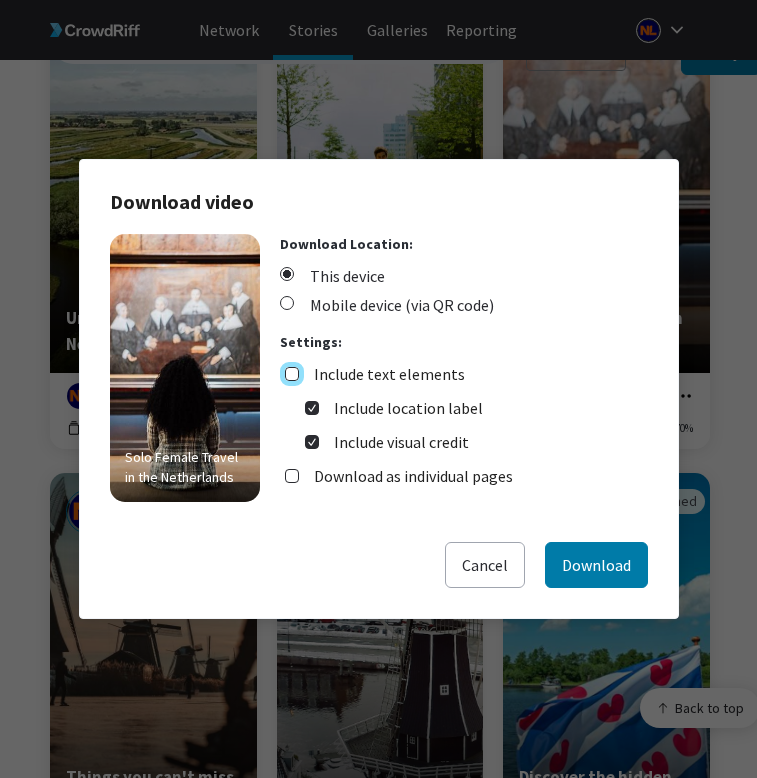 checkbox on "false" 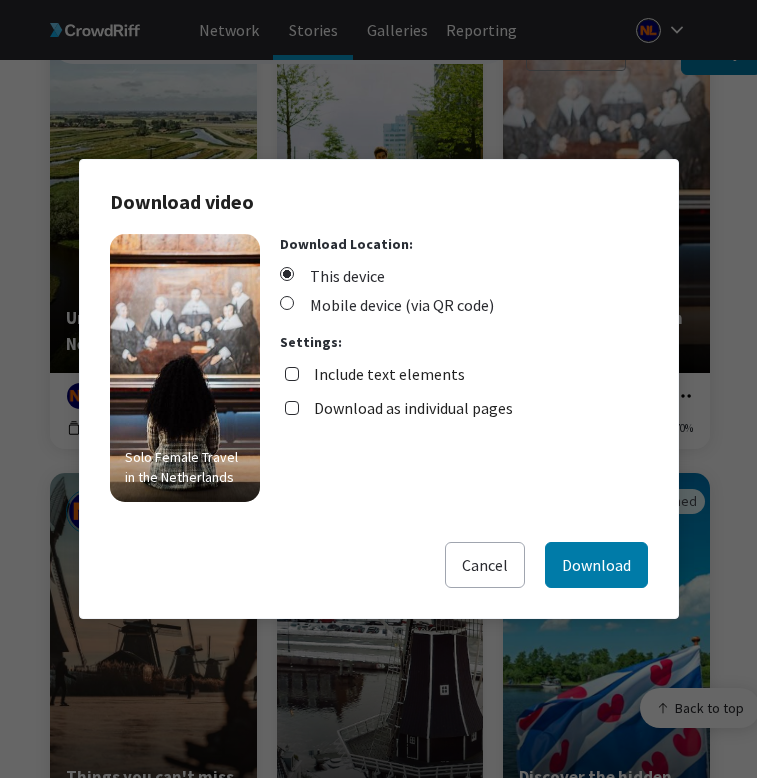 click on "Download as individual pages" at bounding box center [413, 408] 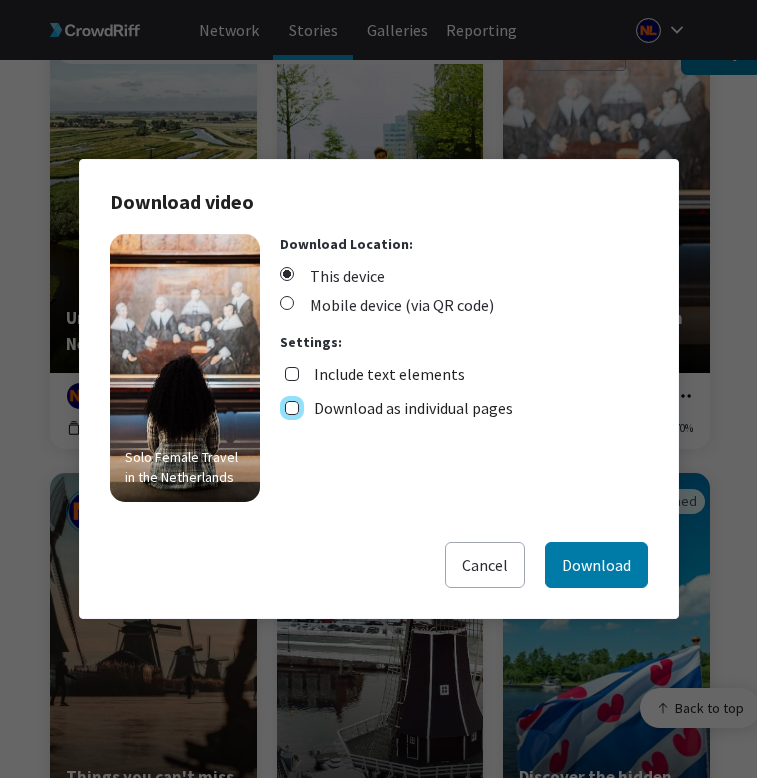 click on "Download as individual pages" at bounding box center [292, 408] 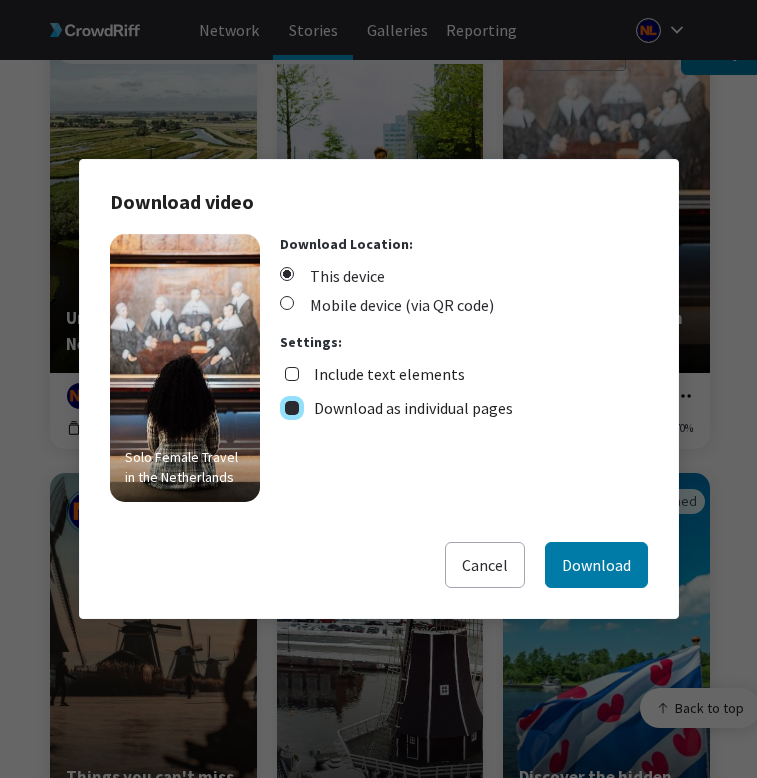 checkbox on "true" 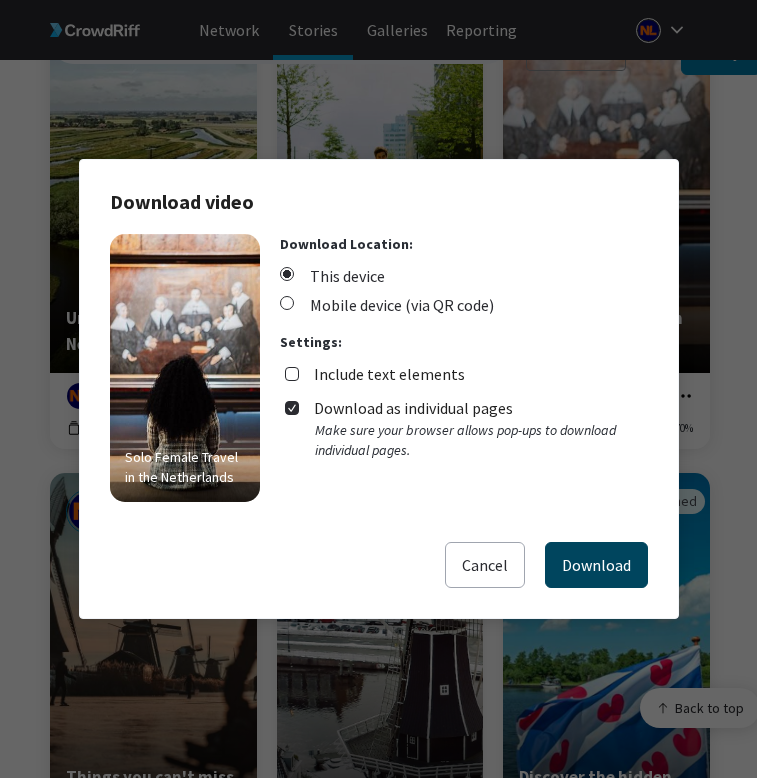 click on "Download" at bounding box center (596, 565) 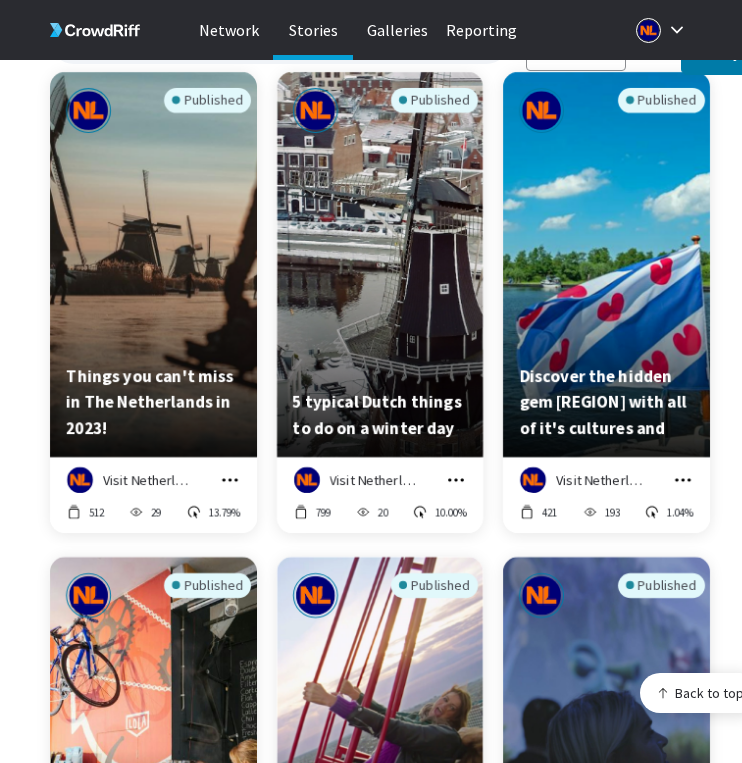 scroll, scrollTop: 6533, scrollLeft: 0, axis: vertical 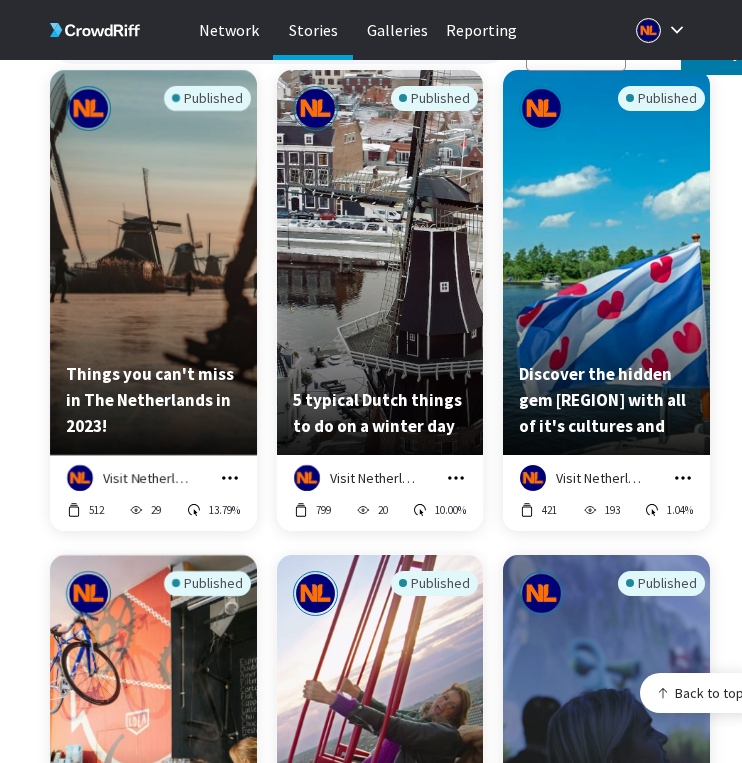 click 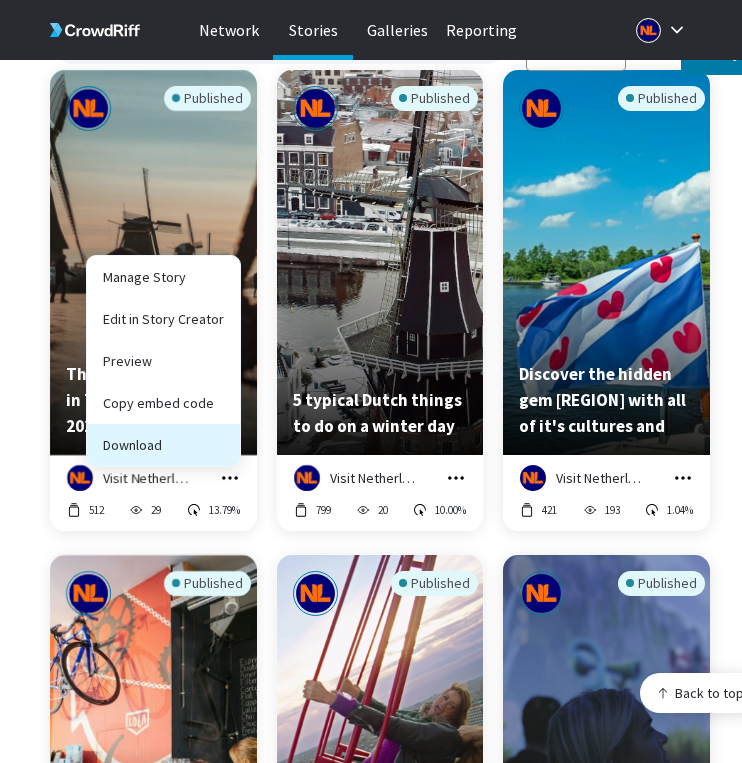 click on "Download" at bounding box center (163, 445) 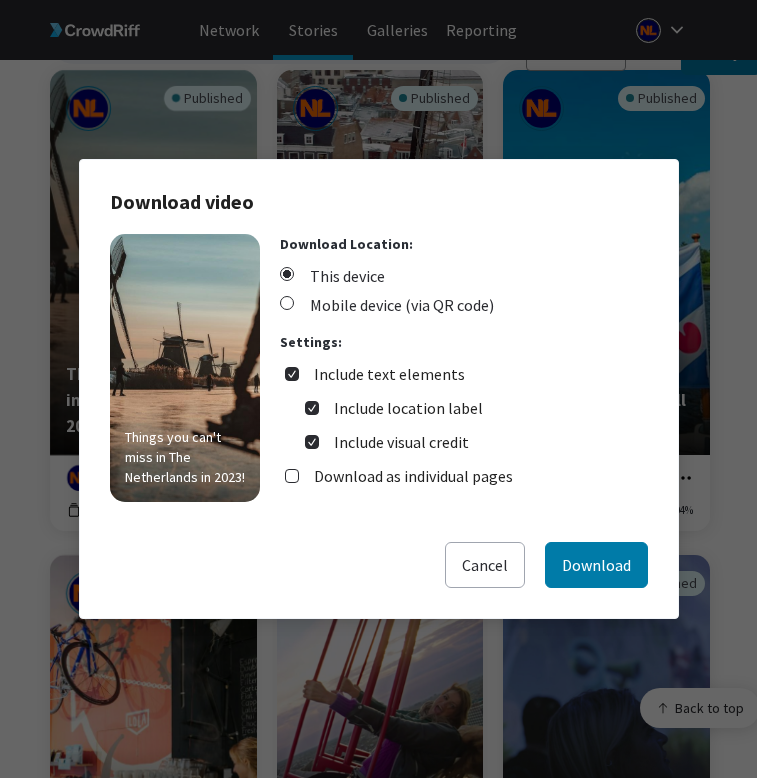 click on "Include text elements" at bounding box center [389, 374] 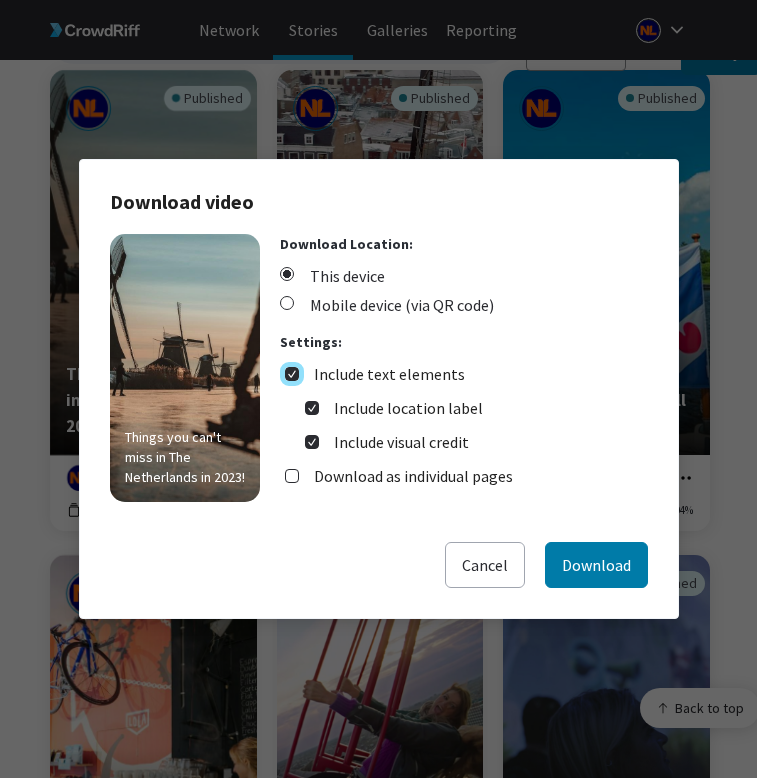 click on "Include text elements" at bounding box center (292, 374) 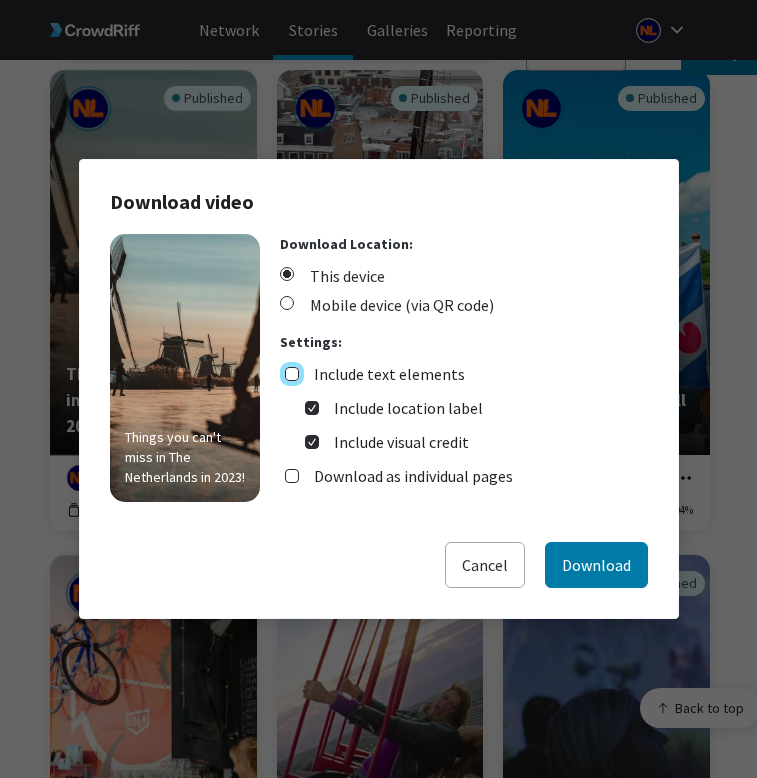 checkbox on "false" 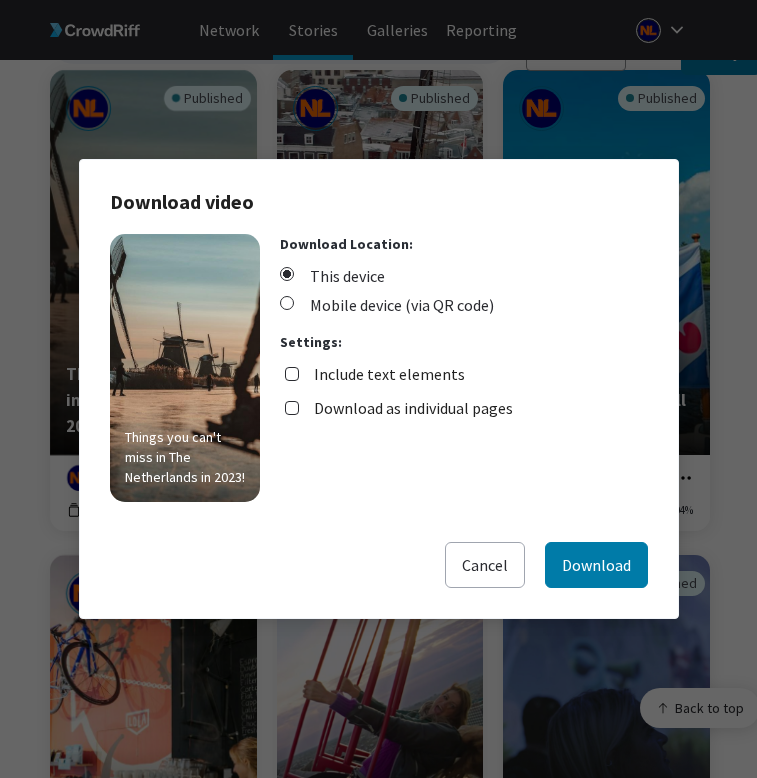 click on "Download as individual pages" at bounding box center [413, 408] 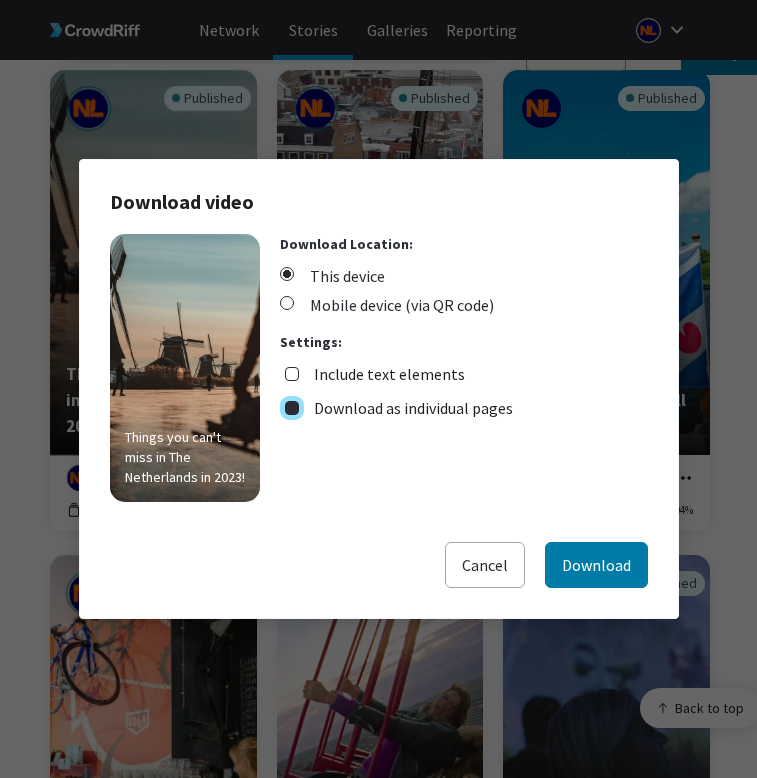 checkbox on "true" 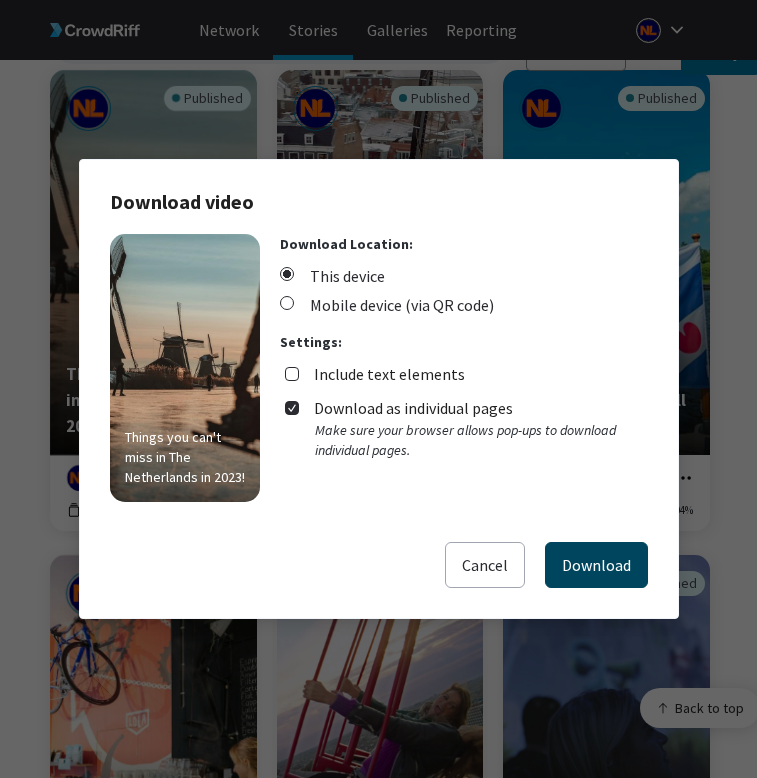 click on "Download" at bounding box center (596, 565) 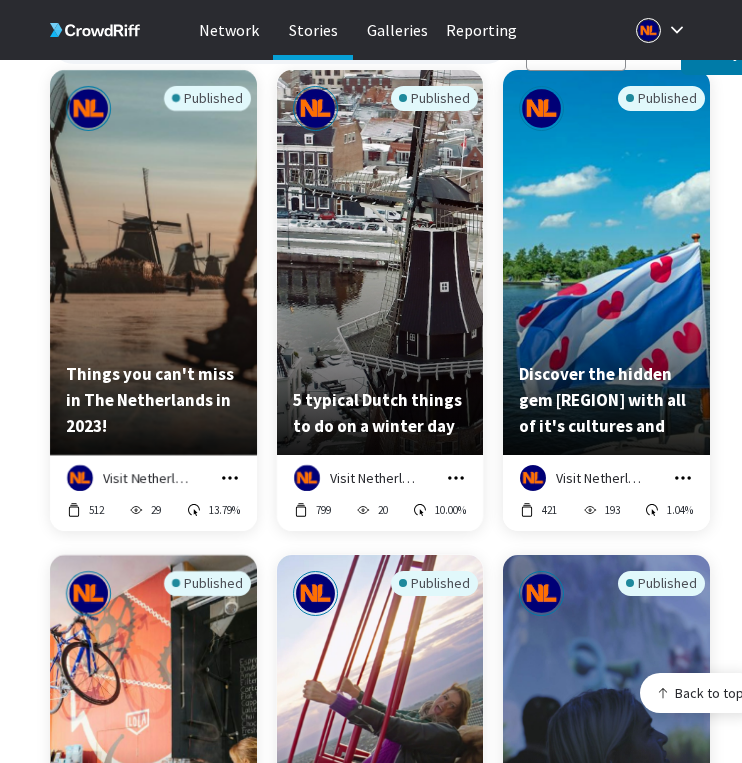 click 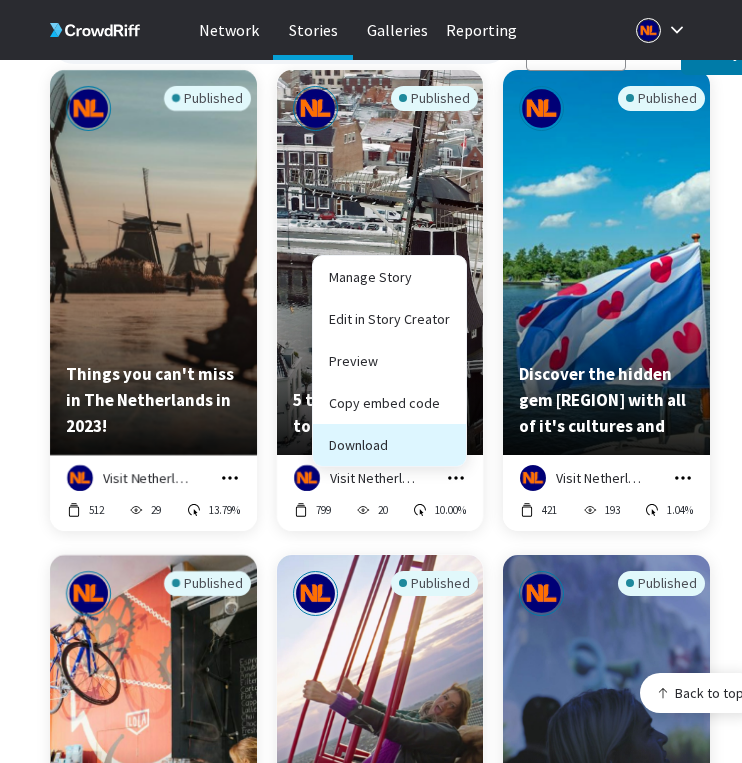 click on "Download" at bounding box center [389, 445] 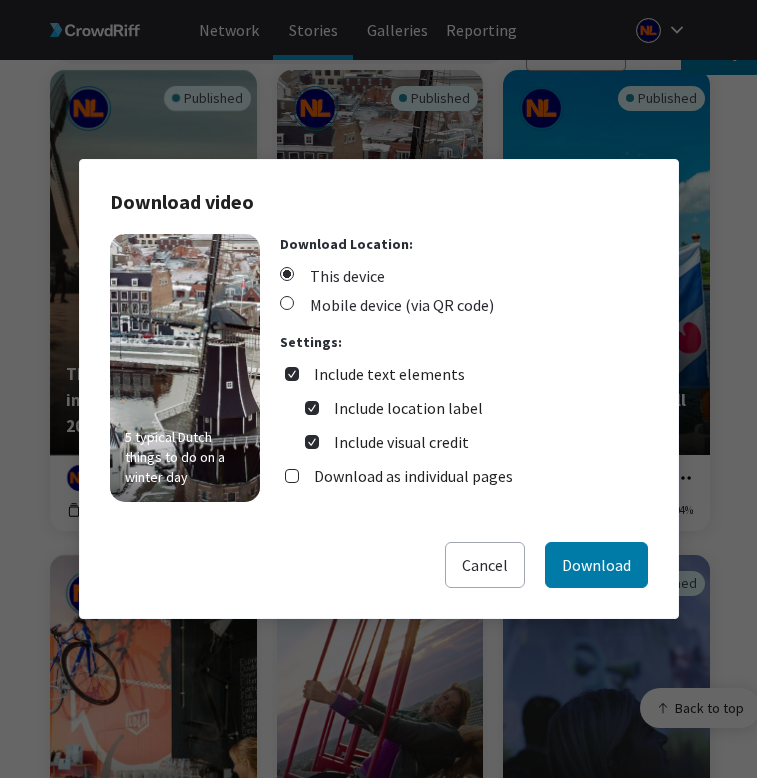 click on "Include text elements" at bounding box center [389, 374] 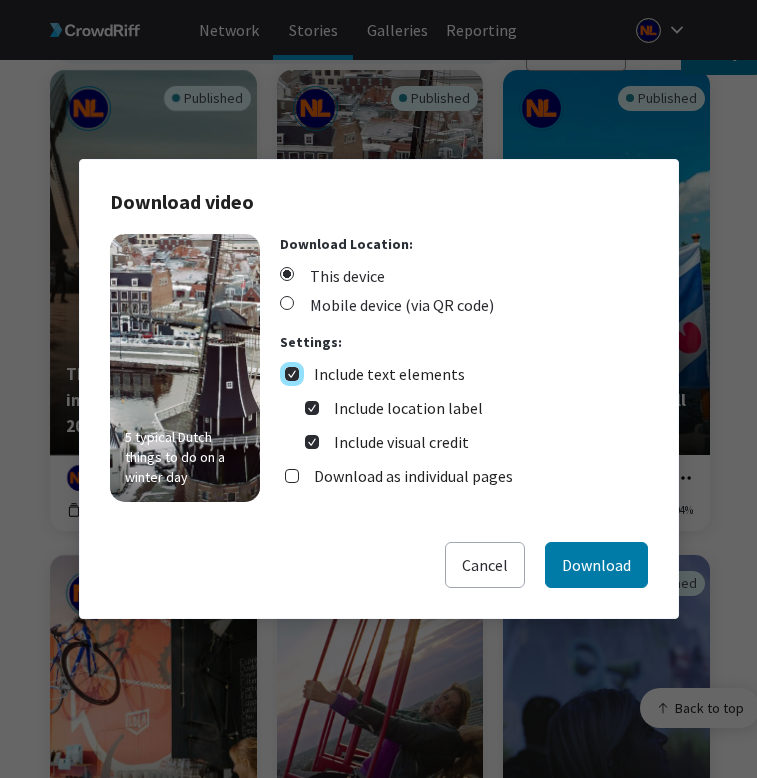 click on "Include text elements" at bounding box center [292, 374] 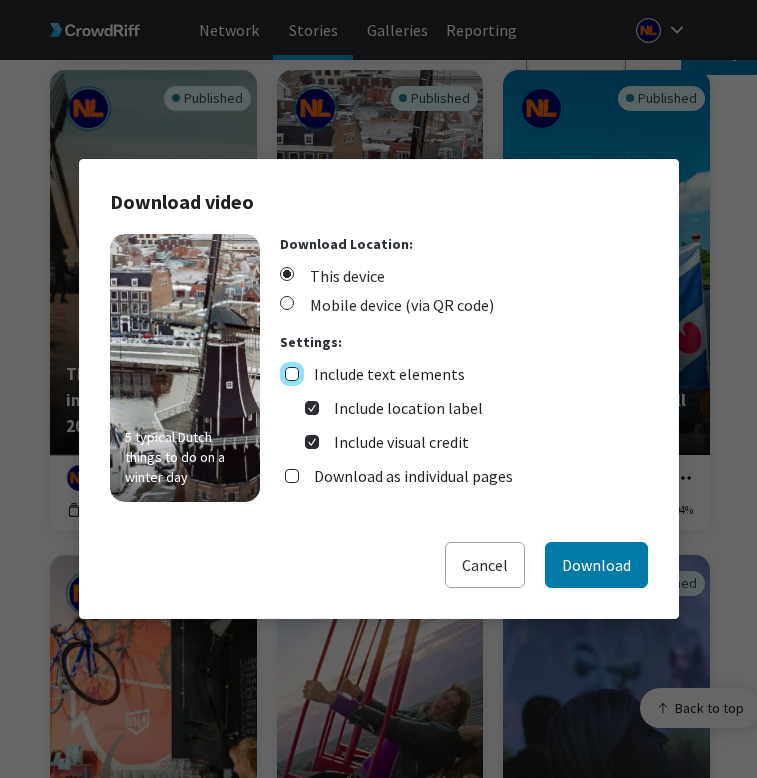 checkbox on "false" 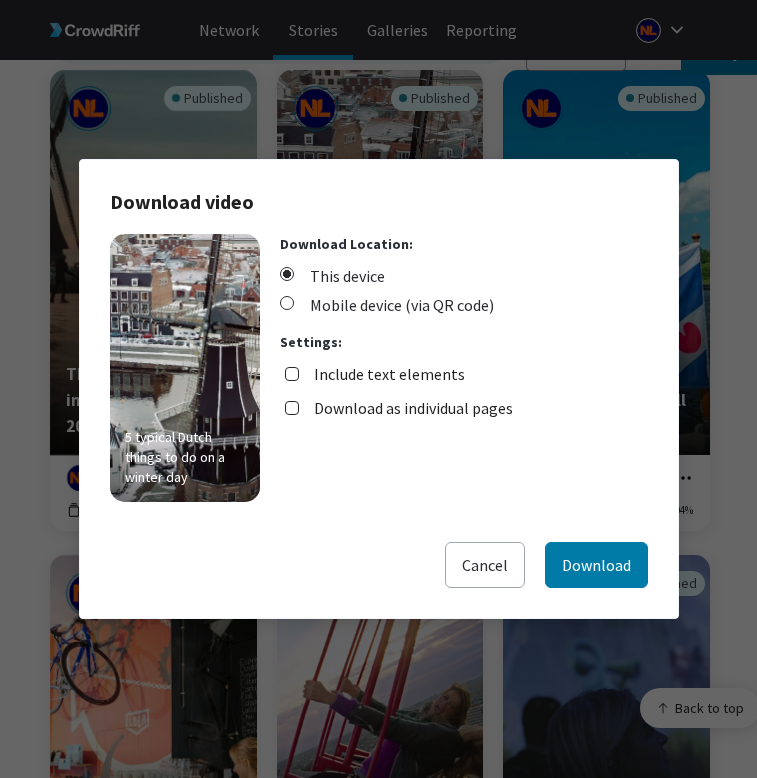 click on "Download as individual pages" at bounding box center (413, 408) 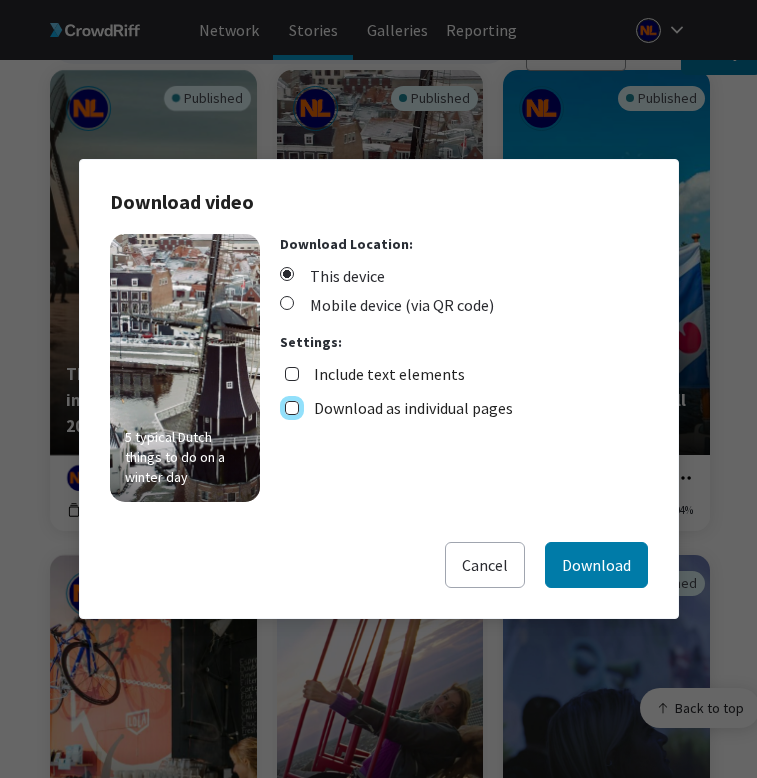 click on "Download as individual pages" at bounding box center [292, 408] 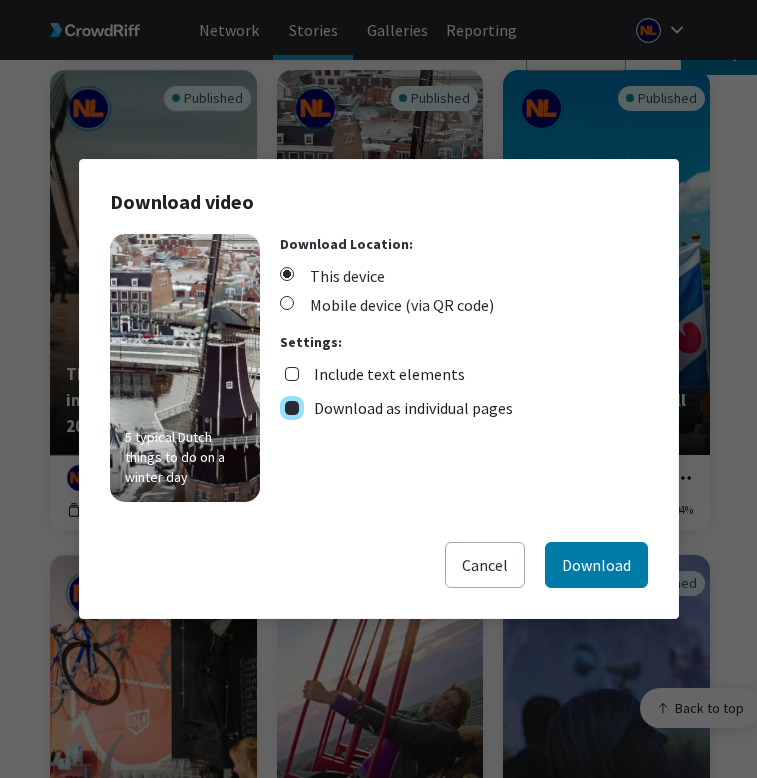 checkbox on "true" 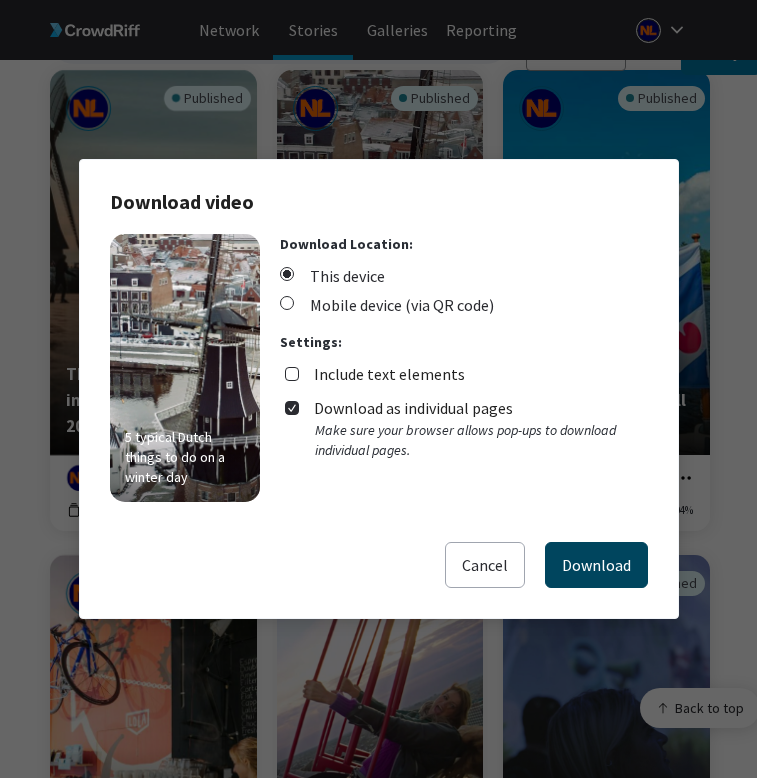 click on "Download" at bounding box center [596, 565] 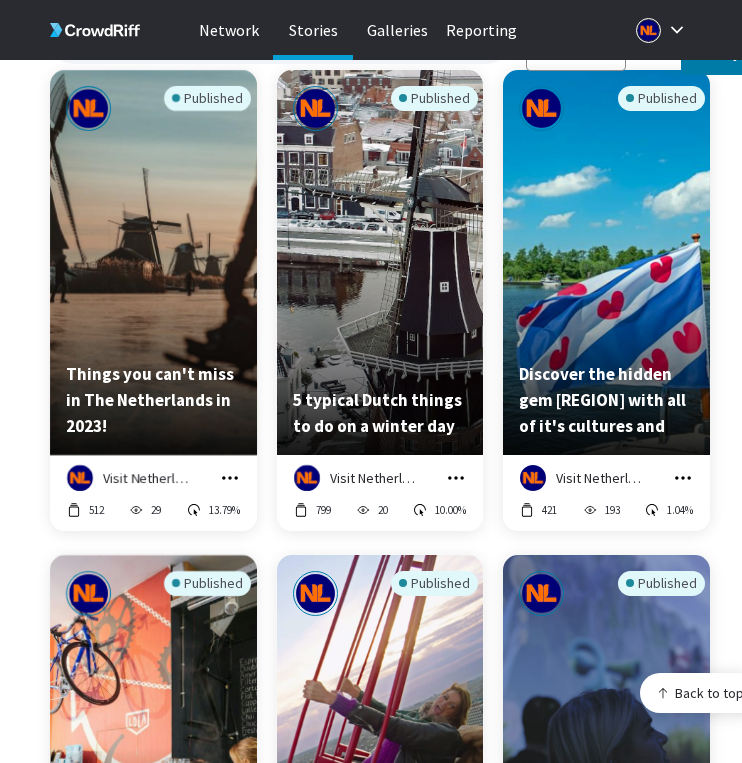 click 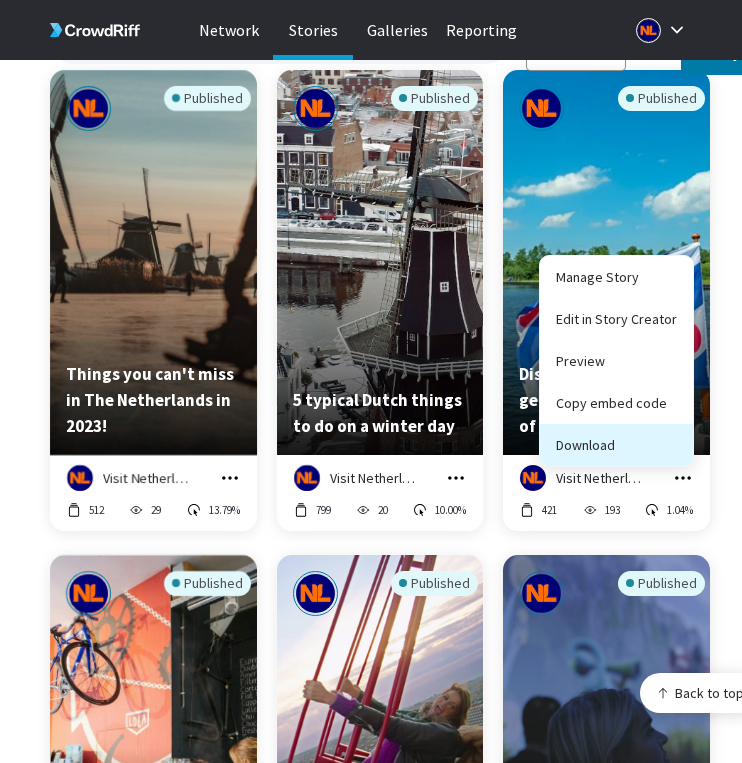 click on "Download" at bounding box center [616, 445] 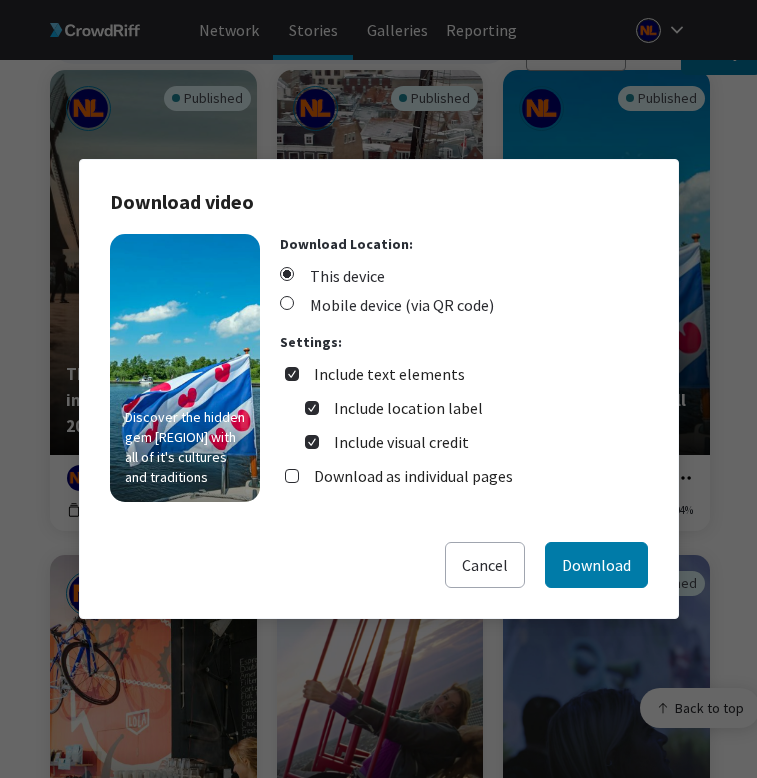 click on "Include text elements" at bounding box center (389, 374) 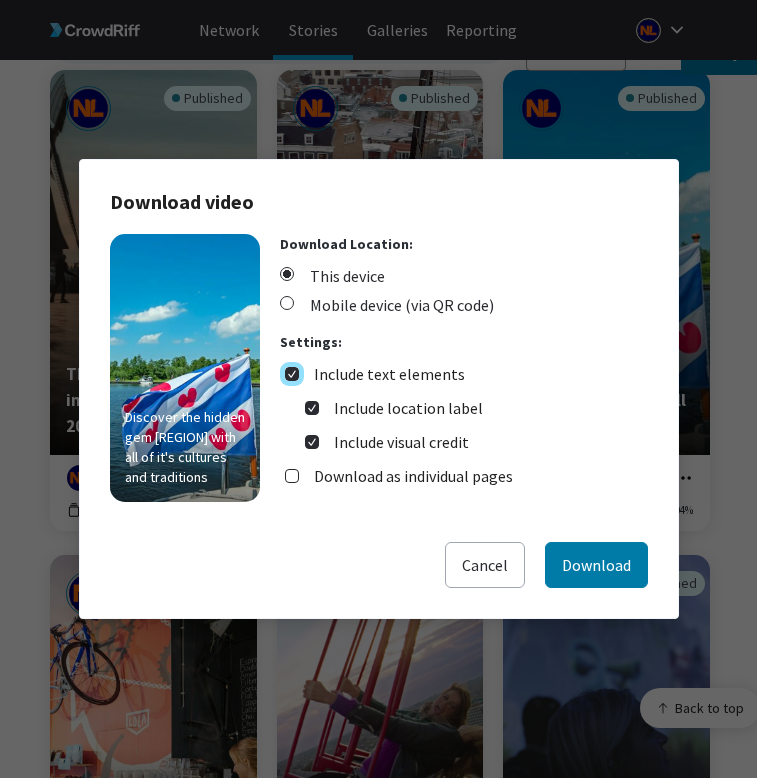 click on "Include text elements" at bounding box center (292, 374) 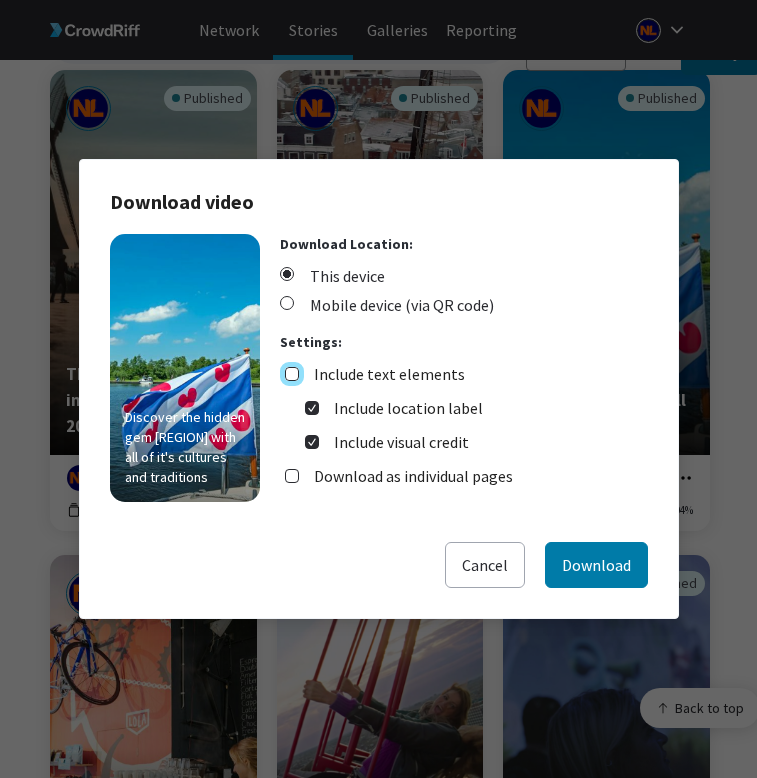 checkbox on "false" 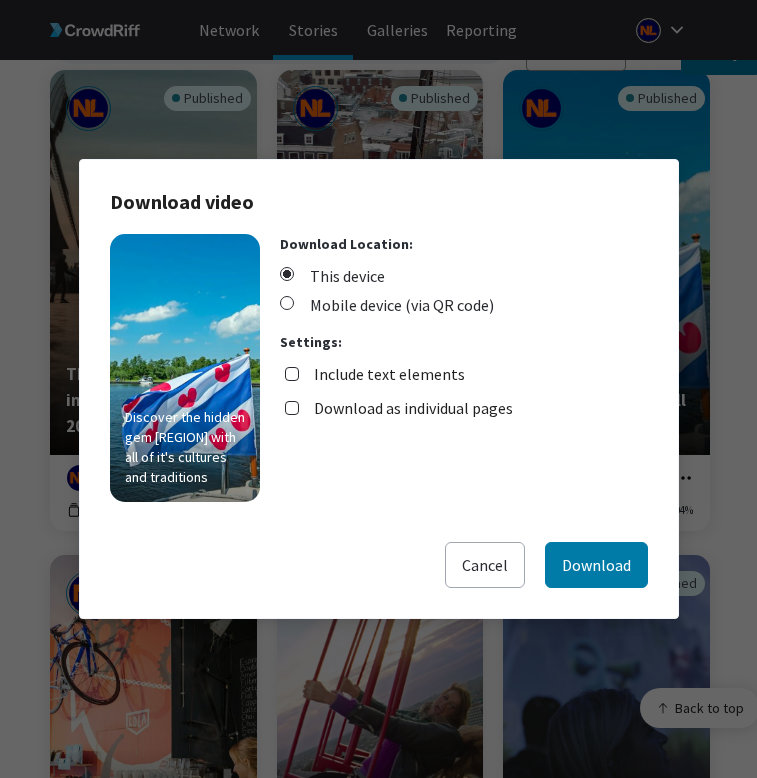 click on "Download as individual pages" at bounding box center [413, 408] 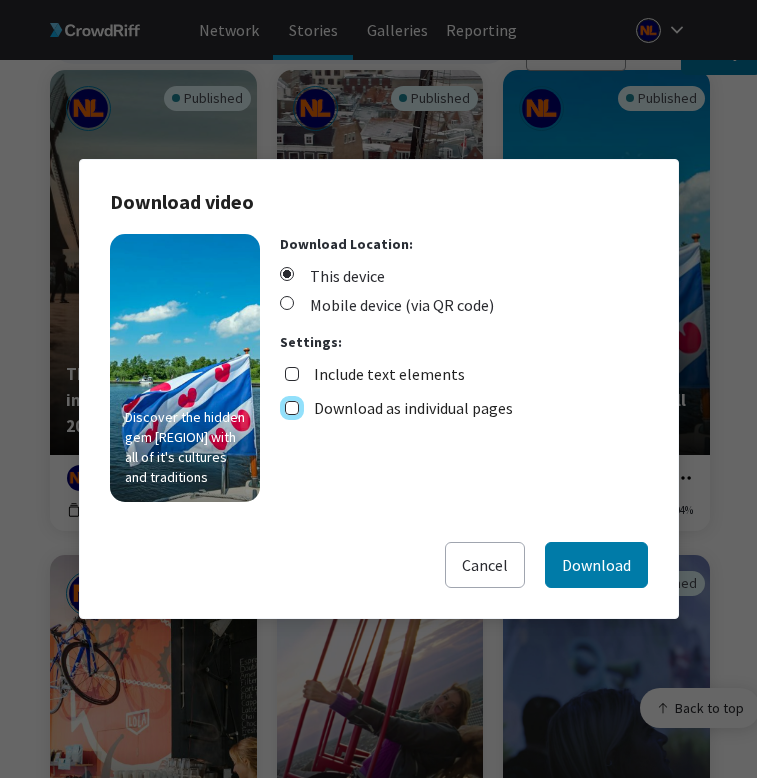 click on "Download as individual pages" at bounding box center (292, 408) 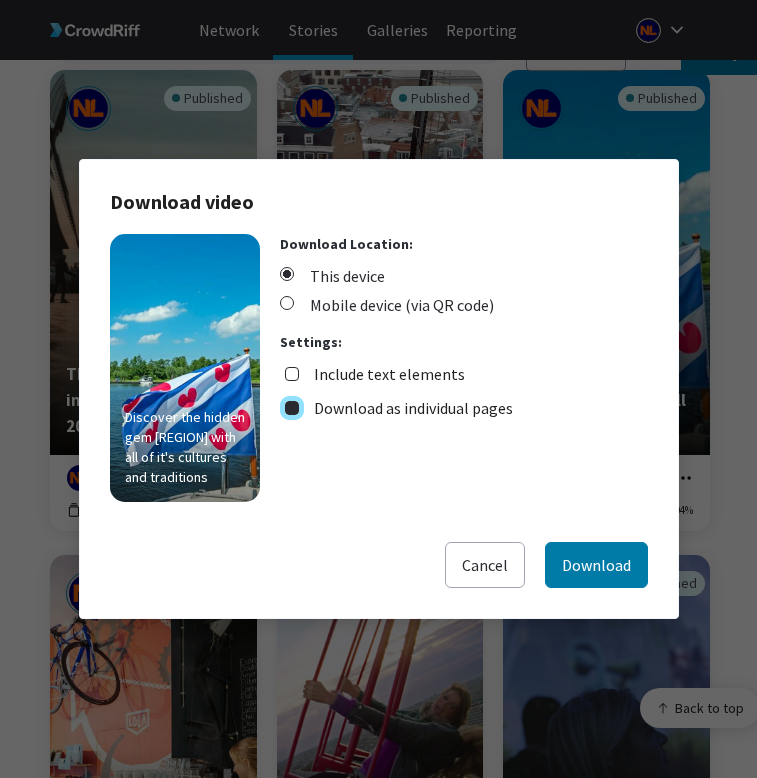 checkbox on "true" 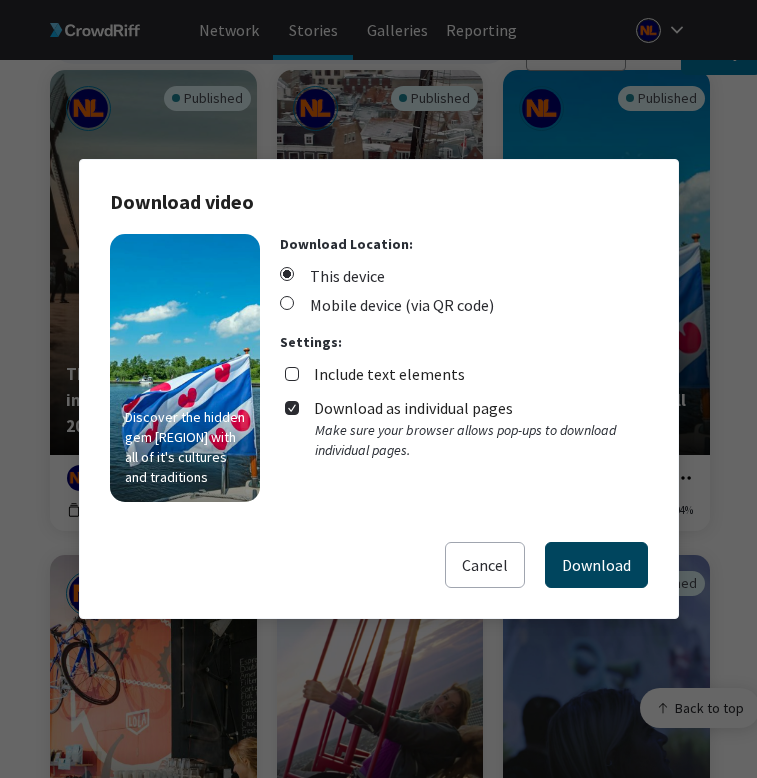 click on "Download" at bounding box center [596, 565] 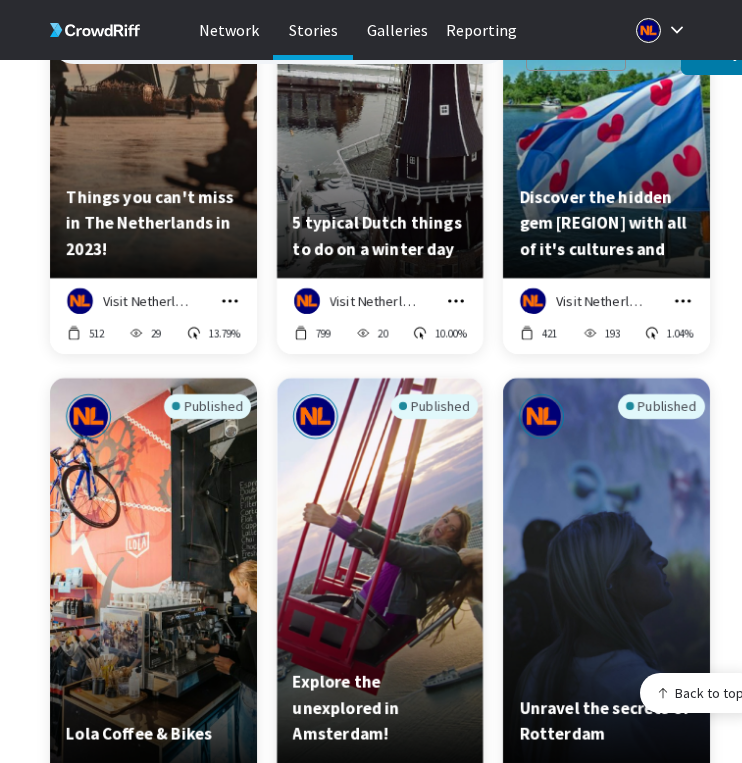 scroll, scrollTop: 6956, scrollLeft: 0, axis: vertical 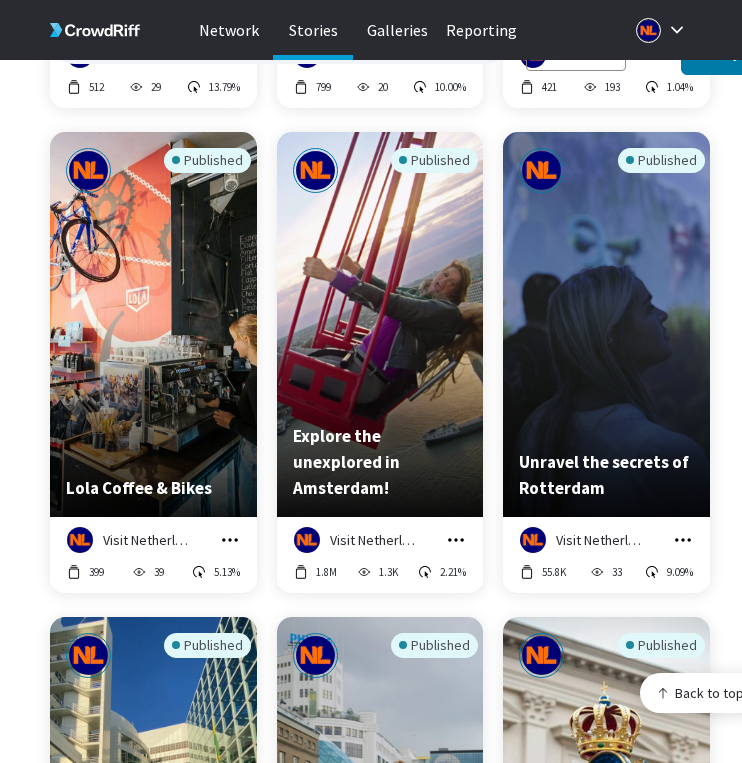 click 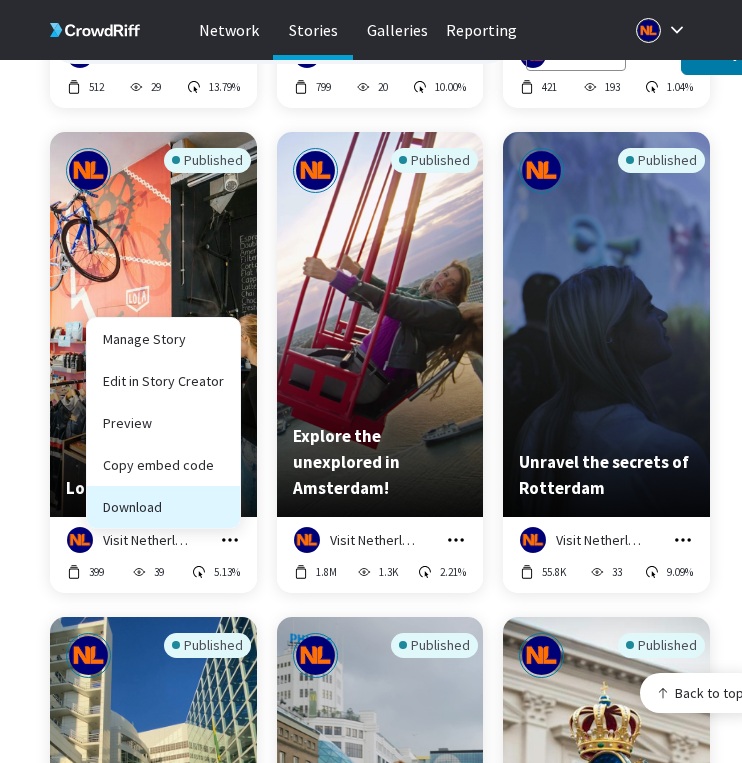 click on "Download" at bounding box center (163, 507) 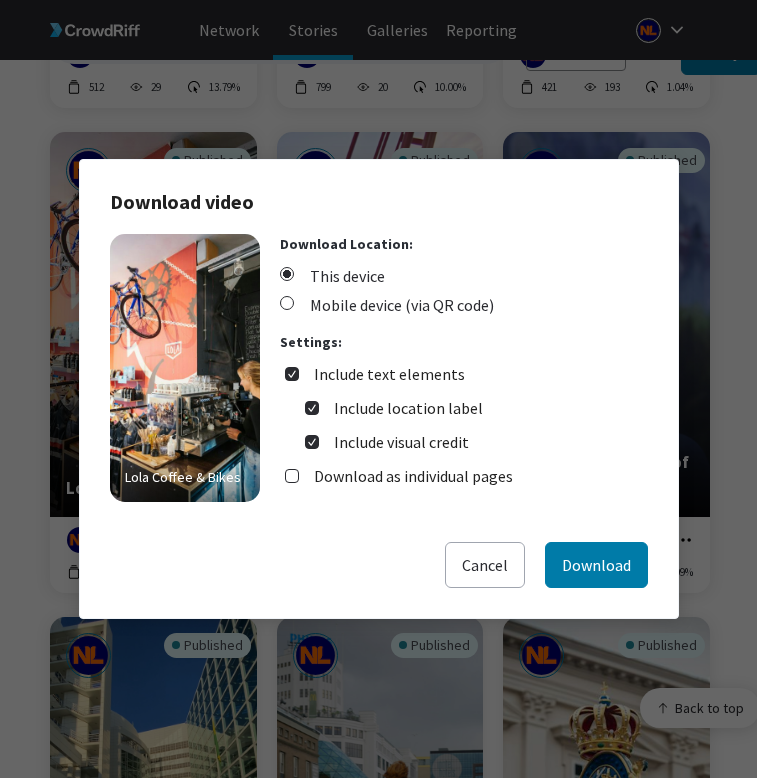 click on "Include text elements" at bounding box center [389, 374] 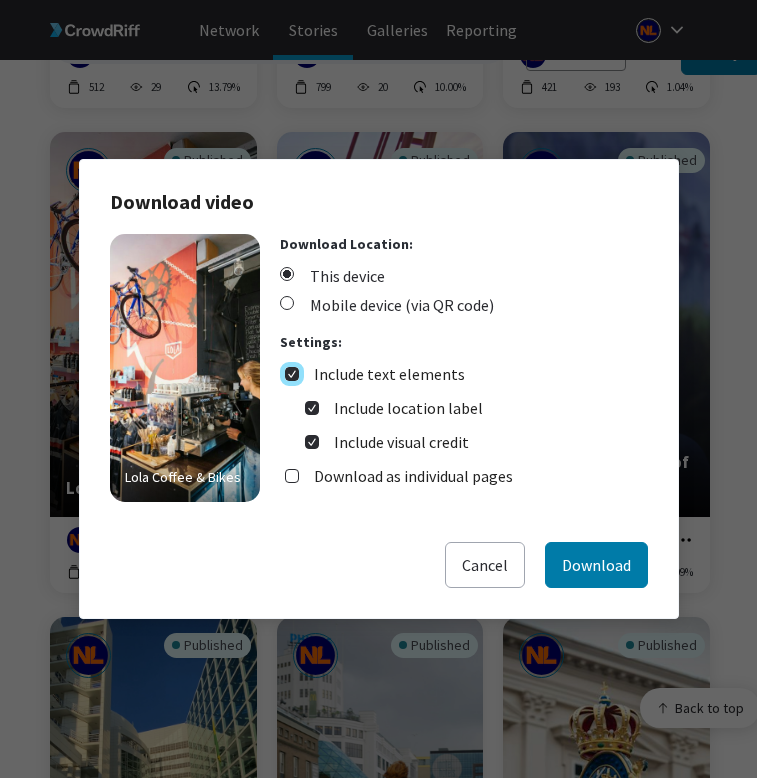 click on "Include text elements" at bounding box center (292, 374) 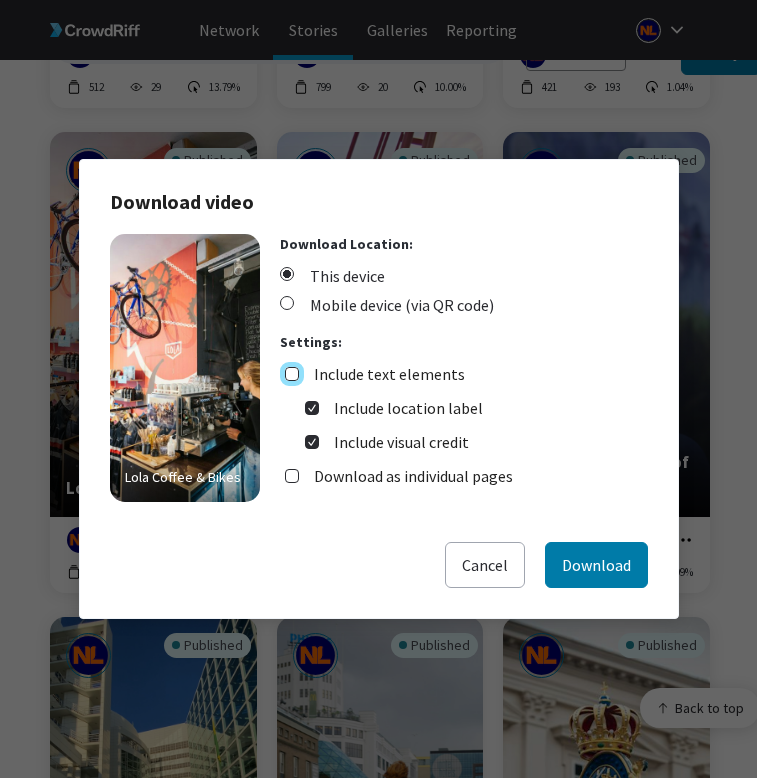 checkbox on "false" 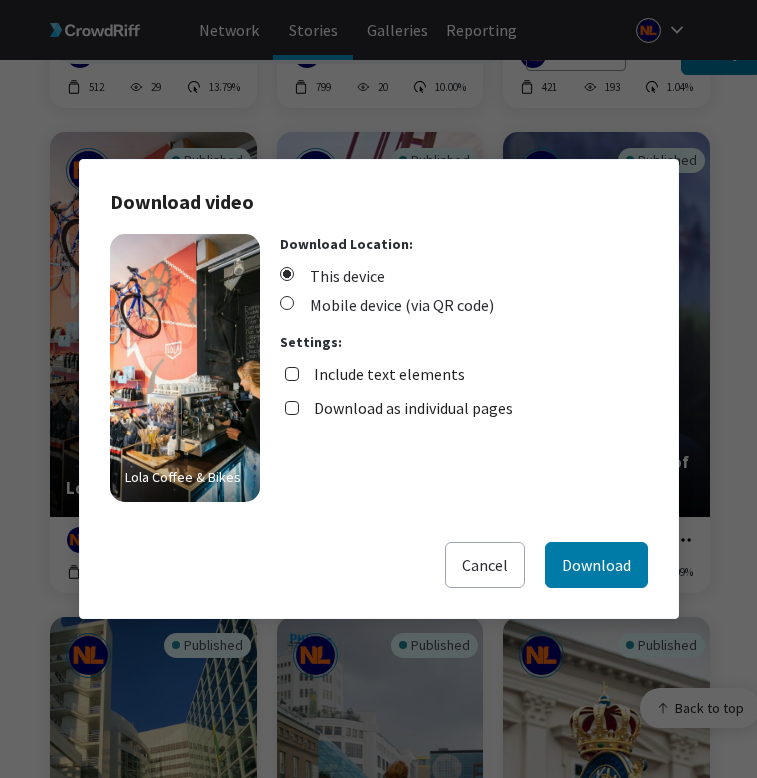 click on "Download as individual pages" at bounding box center (413, 408) 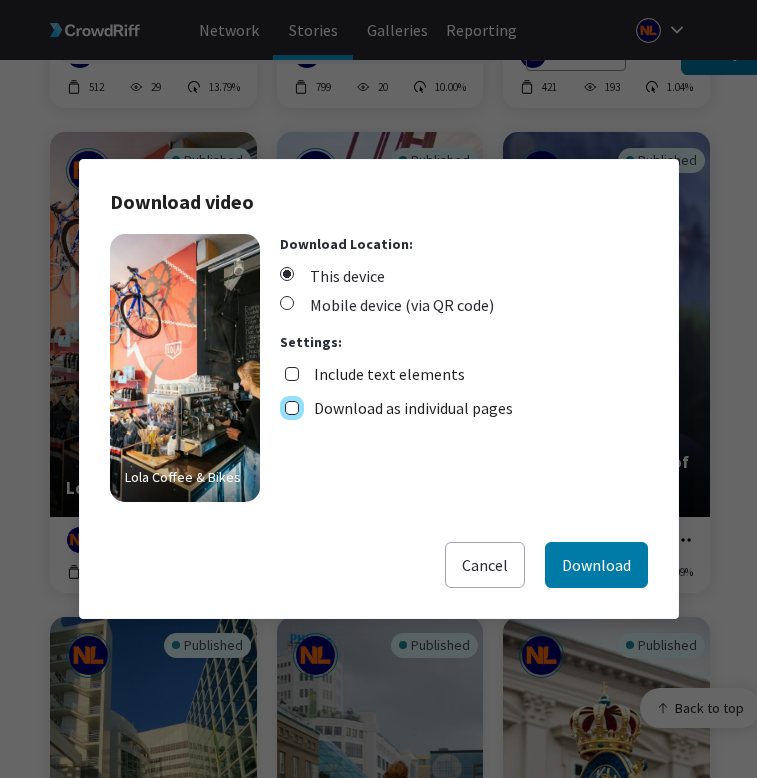 click on "Download as individual pages" at bounding box center (292, 408) 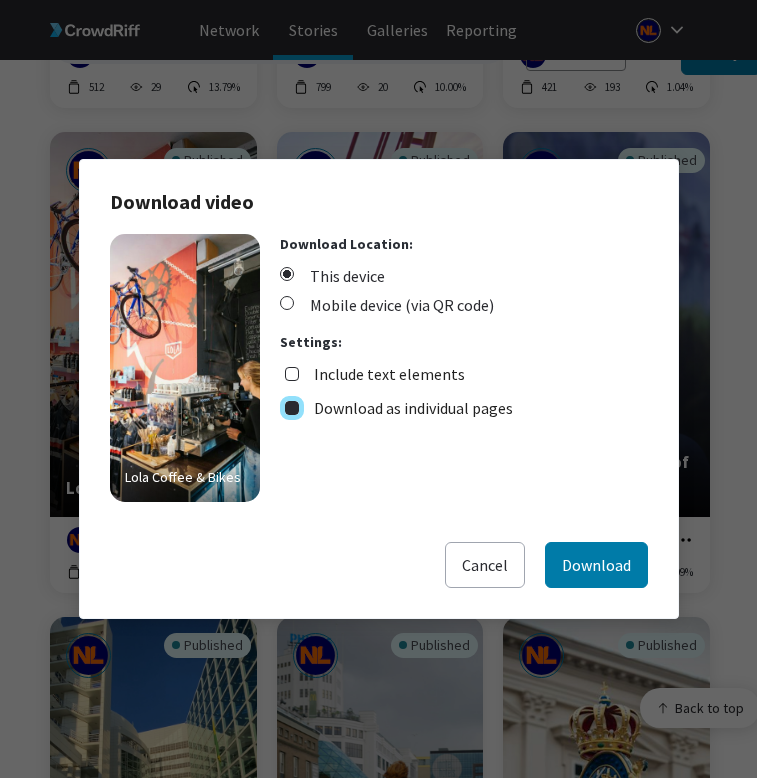 checkbox on "true" 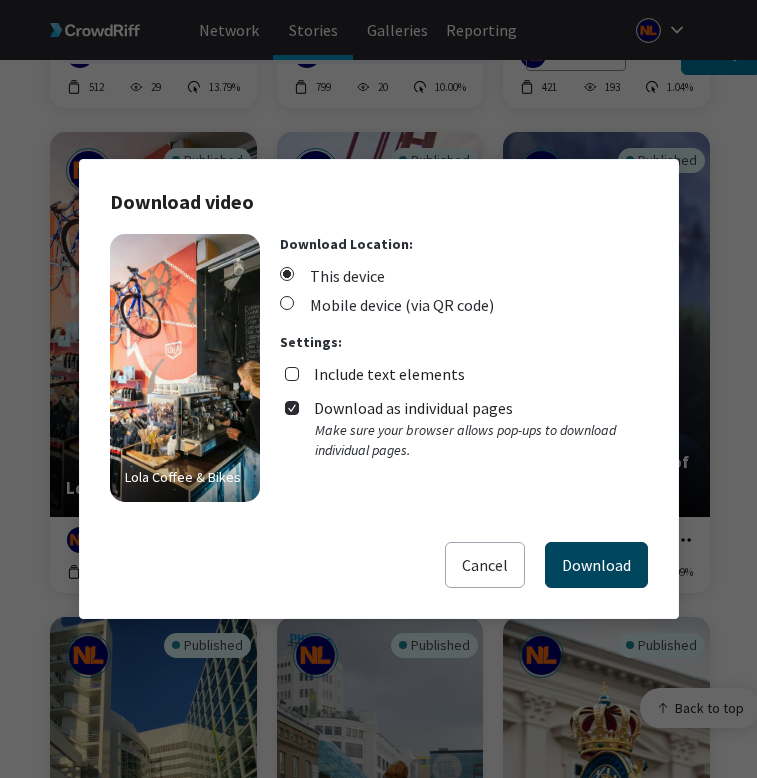 click on "Download" at bounding box center (596, 565) 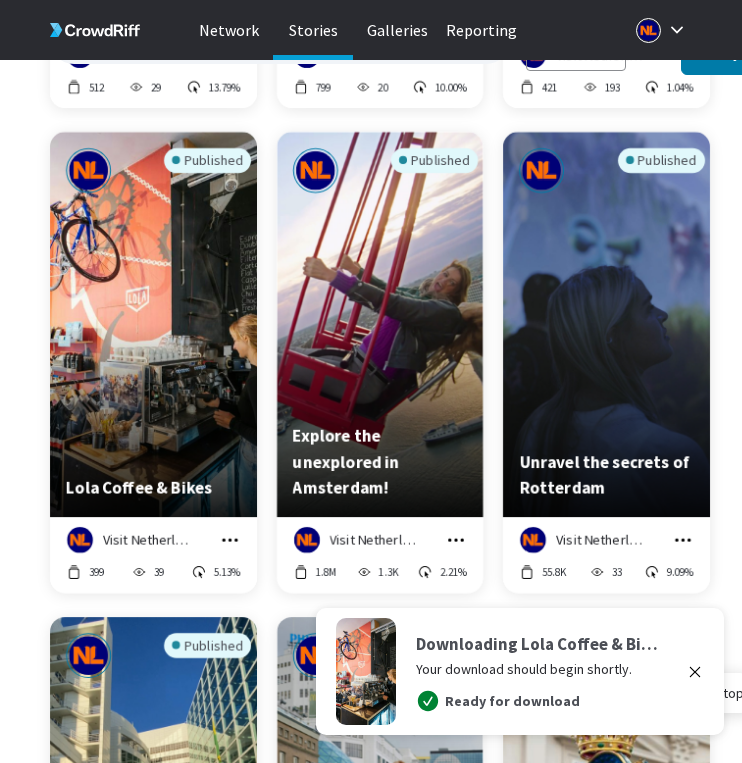 click 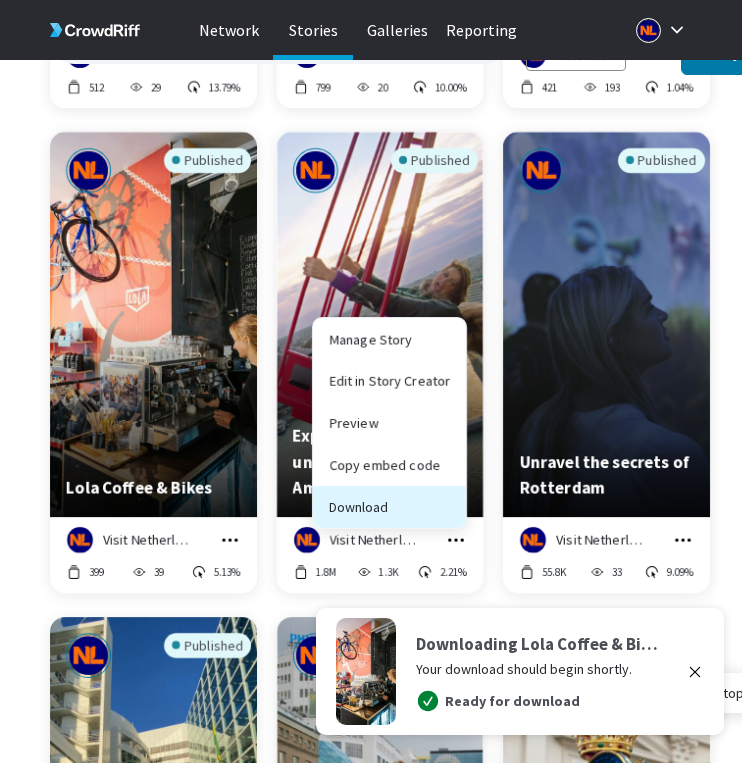 click on "Download" at bounding box center [389, 507] 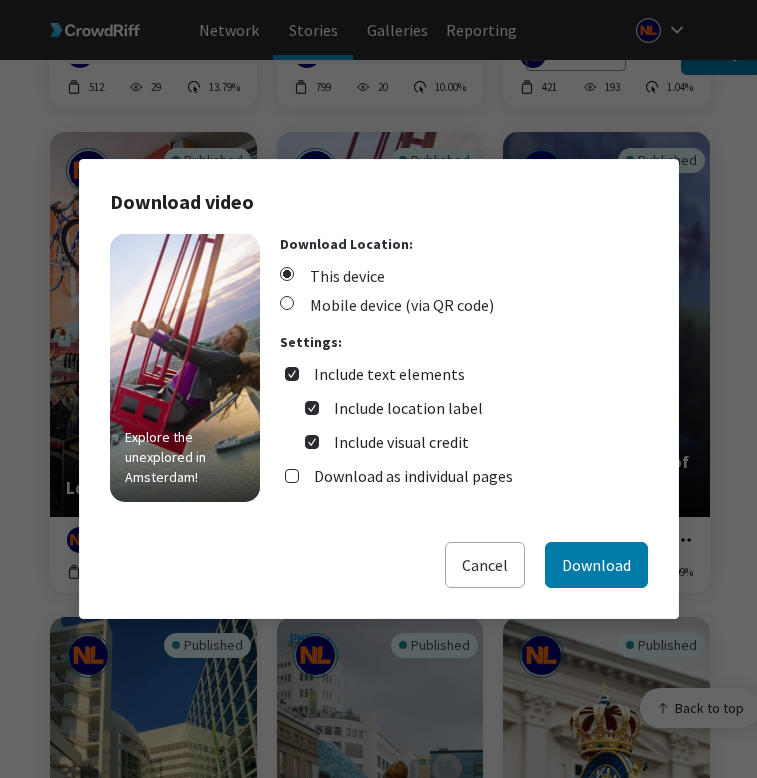 click on "Include text elements" at bounding box center [389, 374] 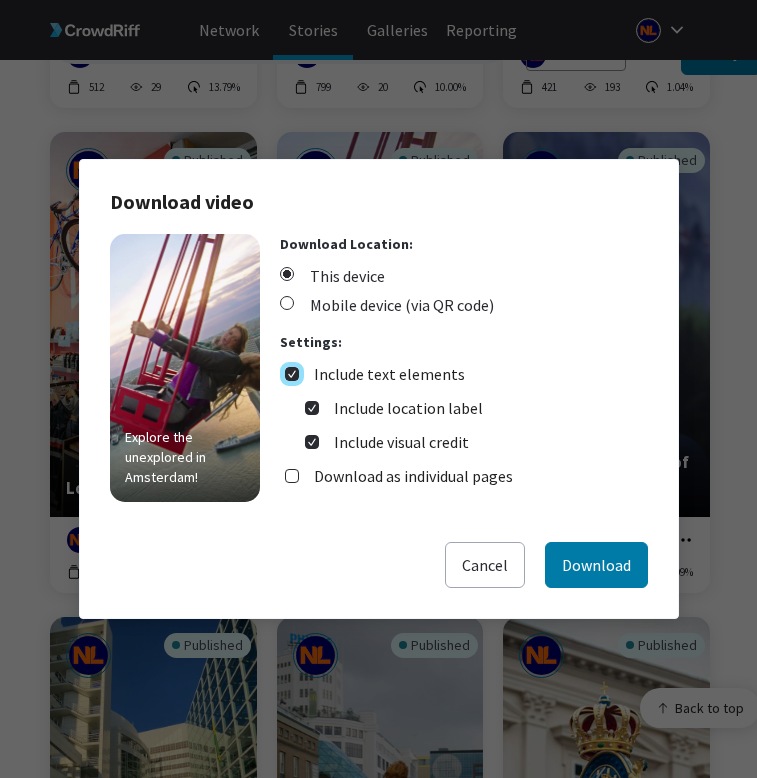 click on "Include text elements" at bounding box center (292, 374) 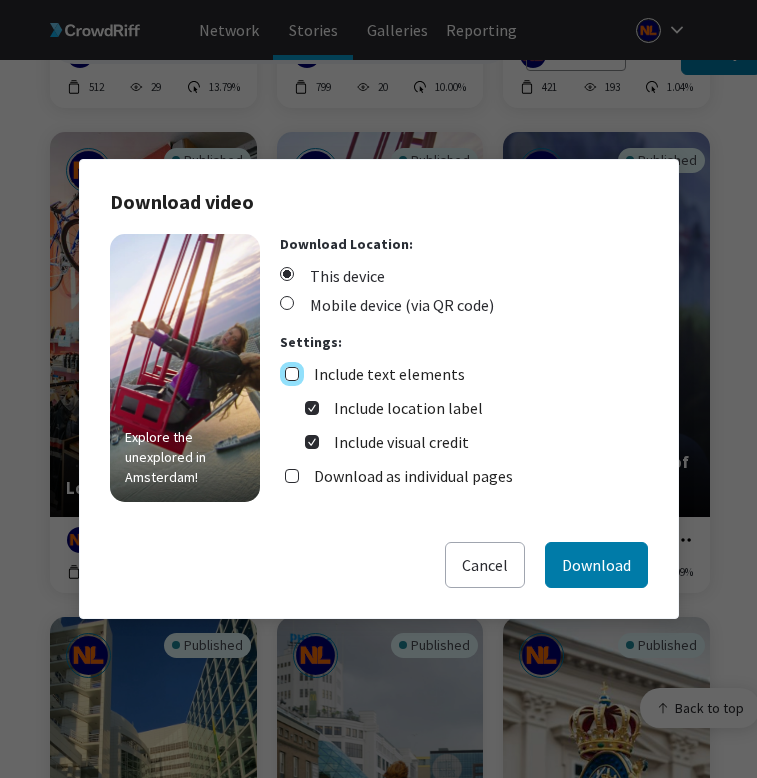 checkbox on "false" 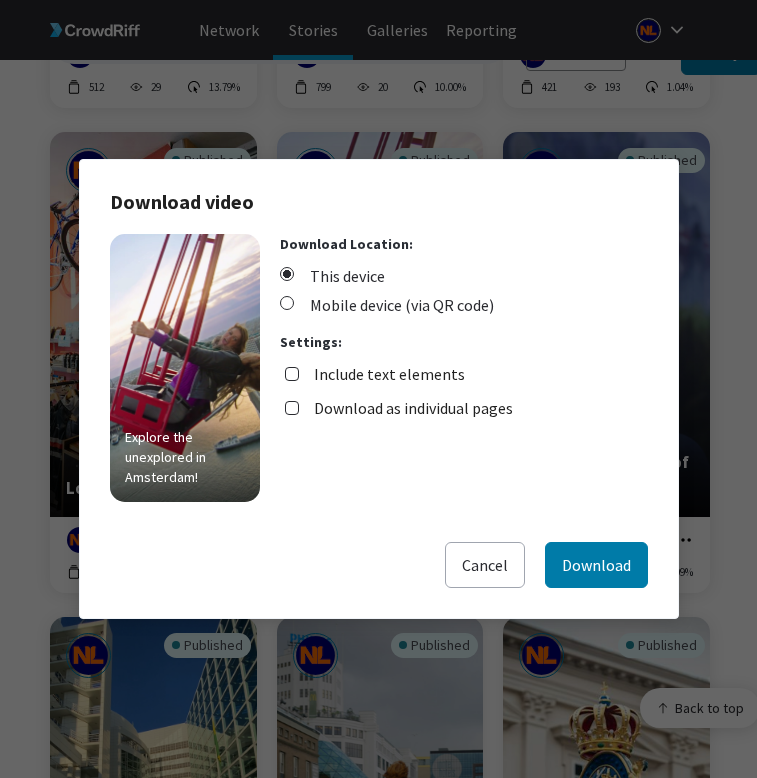 click on "Download as individual pages" at bounding box center [413, 408] 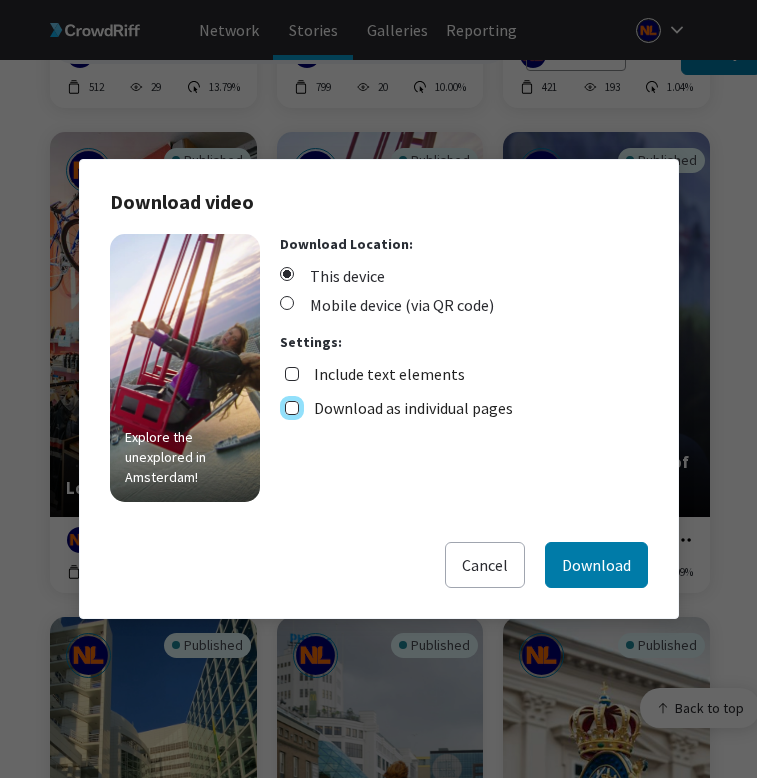 click on "Download as individual pages" at bounding box center (292, 408) 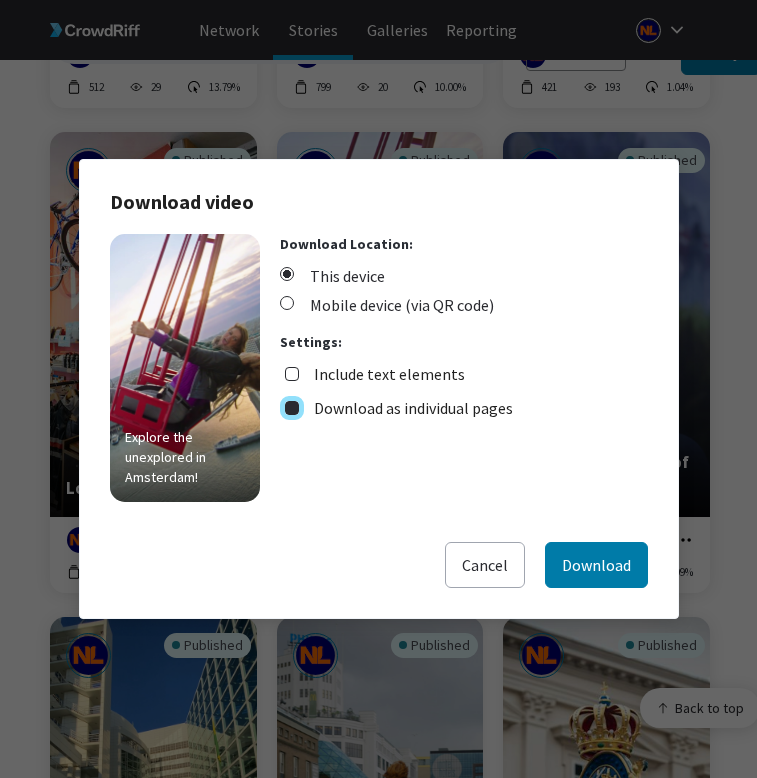 checkbox on "true" 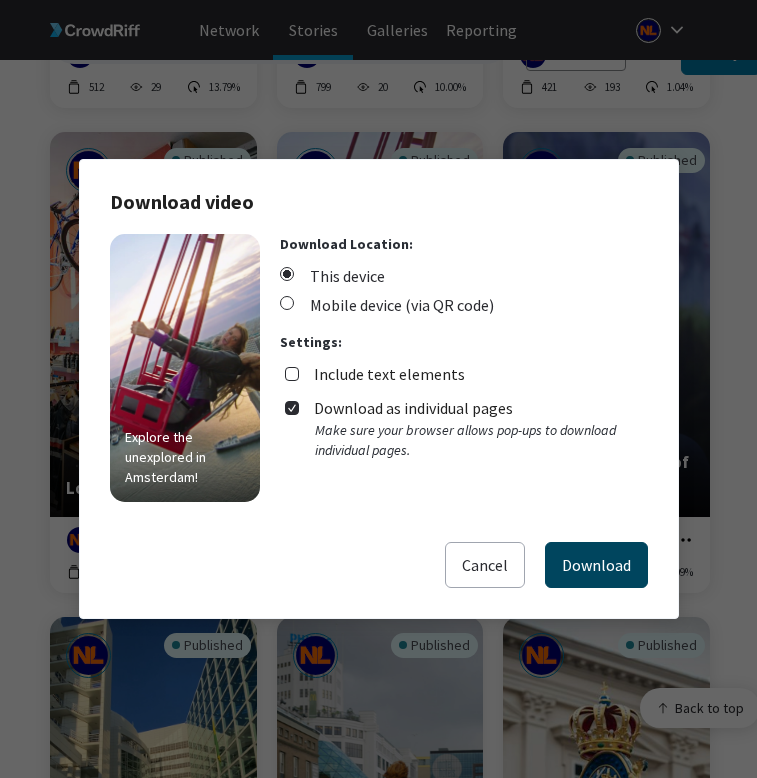 click on "Download" at bounding box center [596, 565] 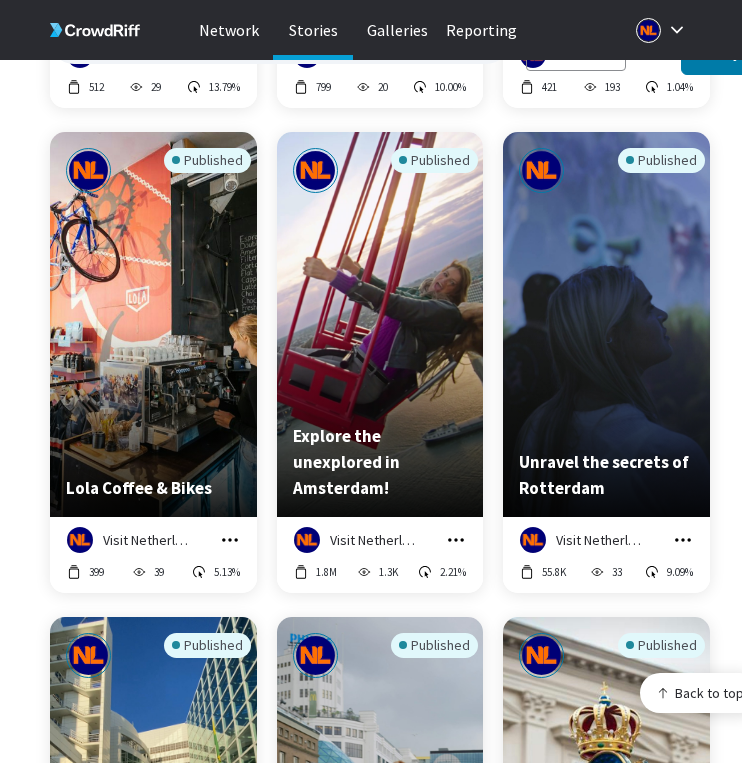 click on "Published Untapped Icons in the [STATE]   Visit [STATE] Manage Story Edit in Story Creator Preview Copy embed code Download 16 23 8.70% Published Do as the Dutch do!   Visit [STATE] Manage Story Edit in Story Creator Preview Copy embed code Download 21 24 4.17% Published Solo Female Travel in the [STATE]   Visit [STATE] Manage Story Edit in Story Creator Preview Copy embed code Download 132 37 2.70% Published Things you can't miss in [STATE] in 2023!   Visit [STATE] Manage Story Edit in Story Creator Preview Copy embed code Download 512 29 13.79% Published 5 typical Dutch things to do on a winter day   Visit [STATE] Manage Story Edit in Story Creator Preview Copy embed code Download 799 20 10.00% Published Discover the hidden gem Friesland with all of it's cultures and traditions    Visit [STATE] Manage Story Edit in Story Creator Preview Copy embed code Download 421 193 1.04% Published Lola Coffee & Bikes    Visit [STATE] Manage Story Edit in Story Creator Preview" at bounding box center (405, -571) 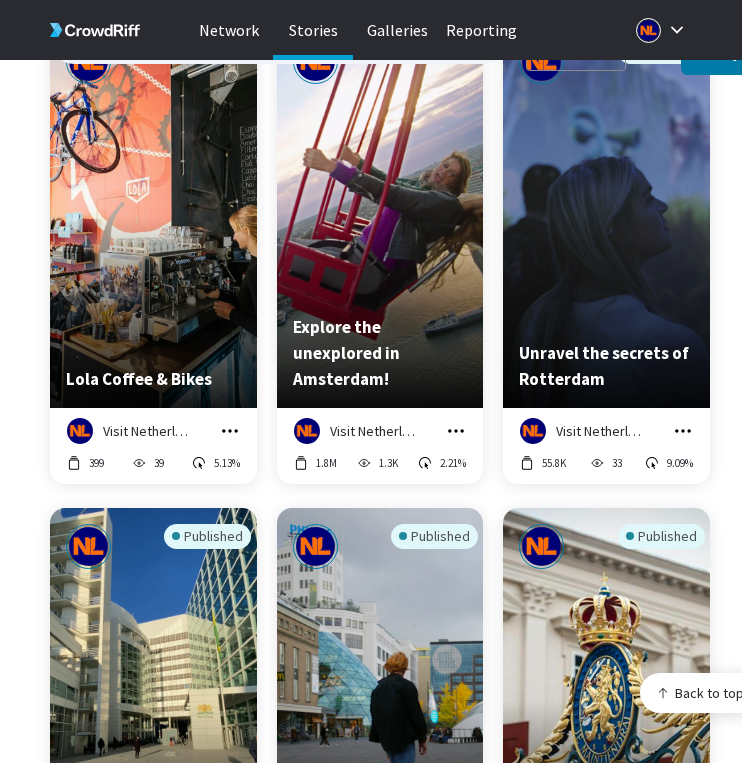 scroll, scrollTop: 7144, scrollLeft: 0, axis: vertical 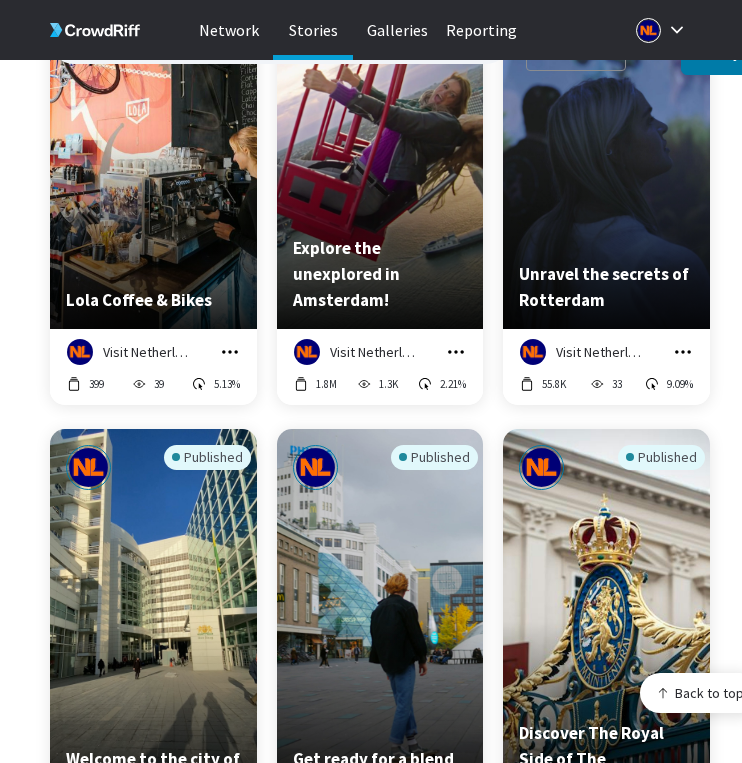 click 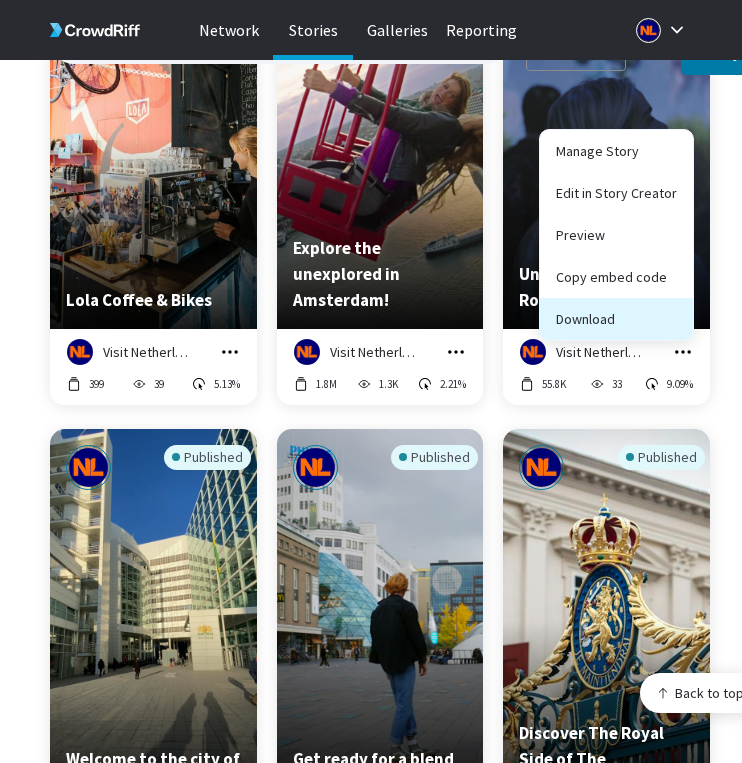 click on "Download" at bounding box center [616, 319] 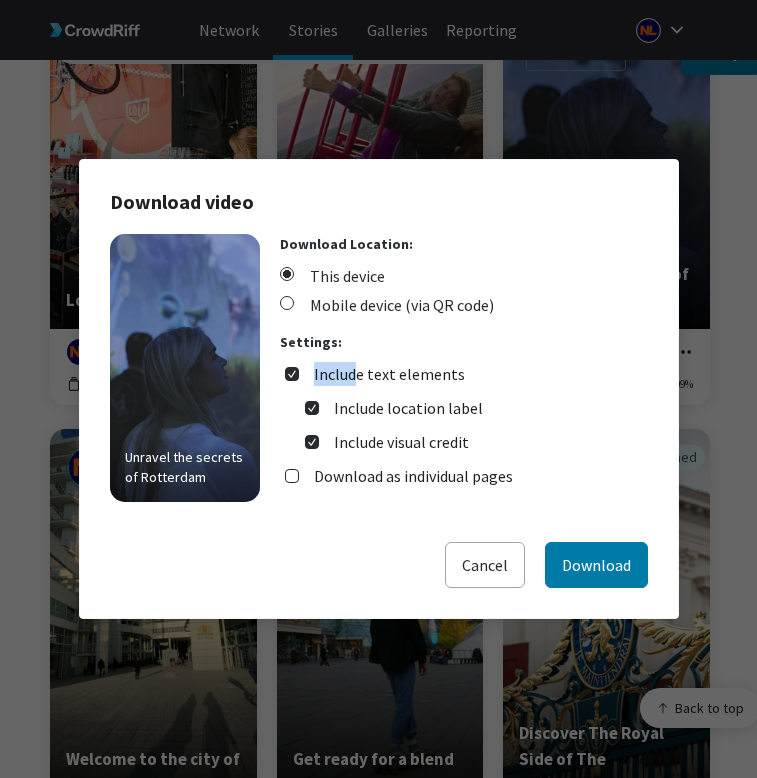 click on "Download Location: This device Mobile device (via QR code) Settings: Include text elements Include location label Include visual credit Download as individual pages" at bounding box center [464, 368] 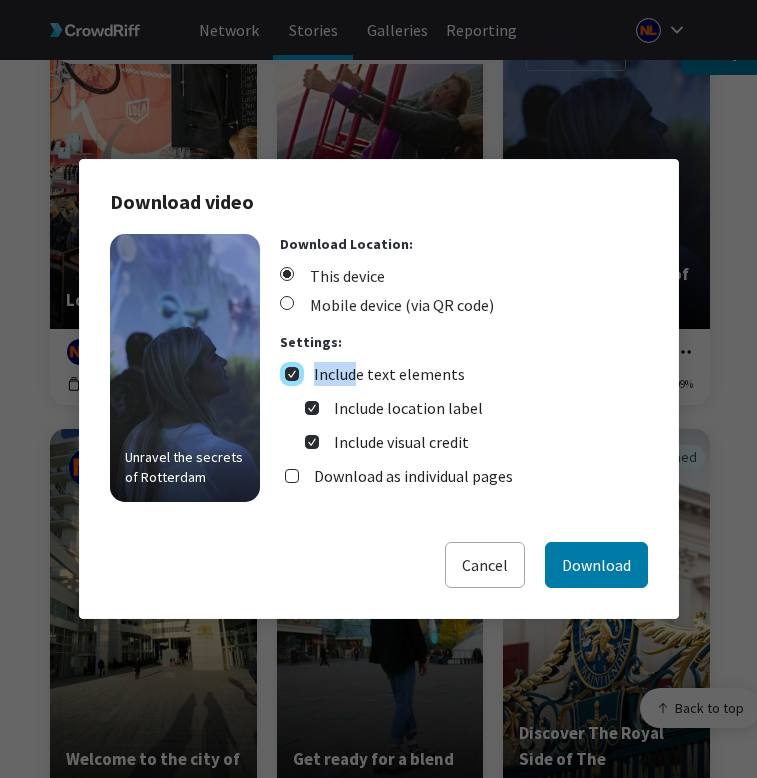click on "Include text elements" at bounding box center [292, 374] 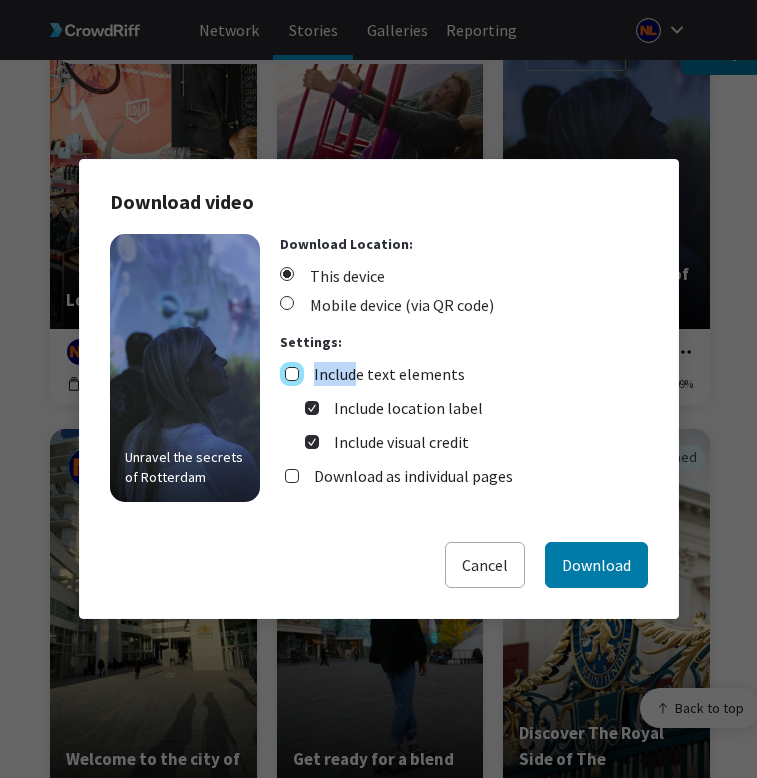 checkbox on "false" 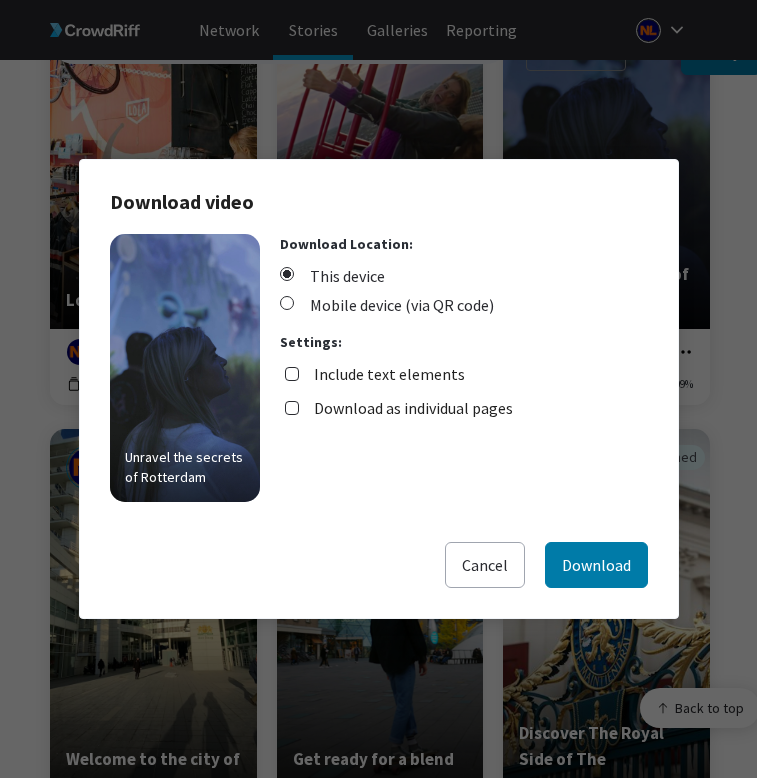 click on "Download Location: This device Mobile device (via QR code) Settings: Include text elements Download as individual pages" at bounding box center [399, 368] 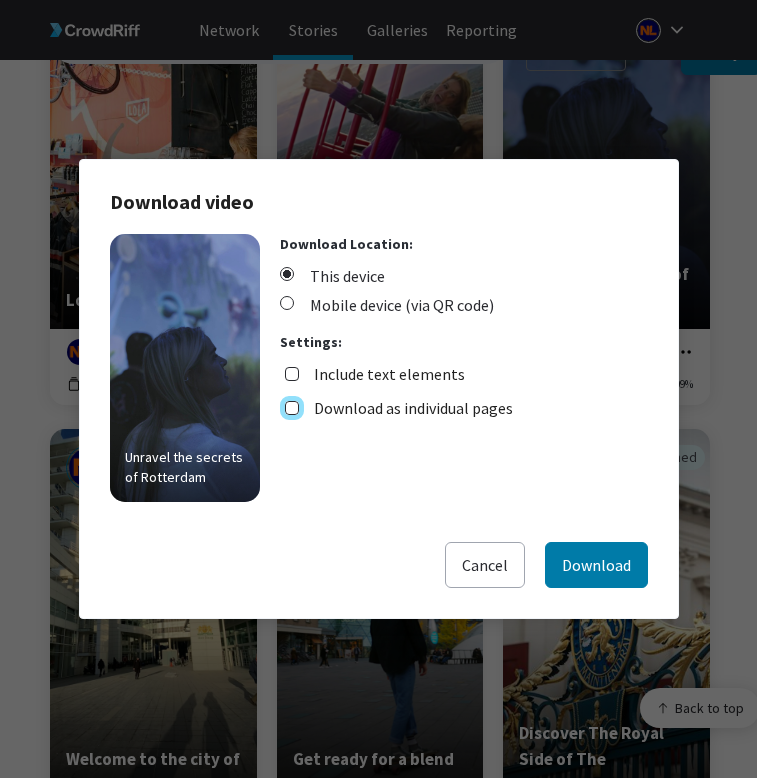 click on "Download as individual pages" at bounding box center [292, 408] 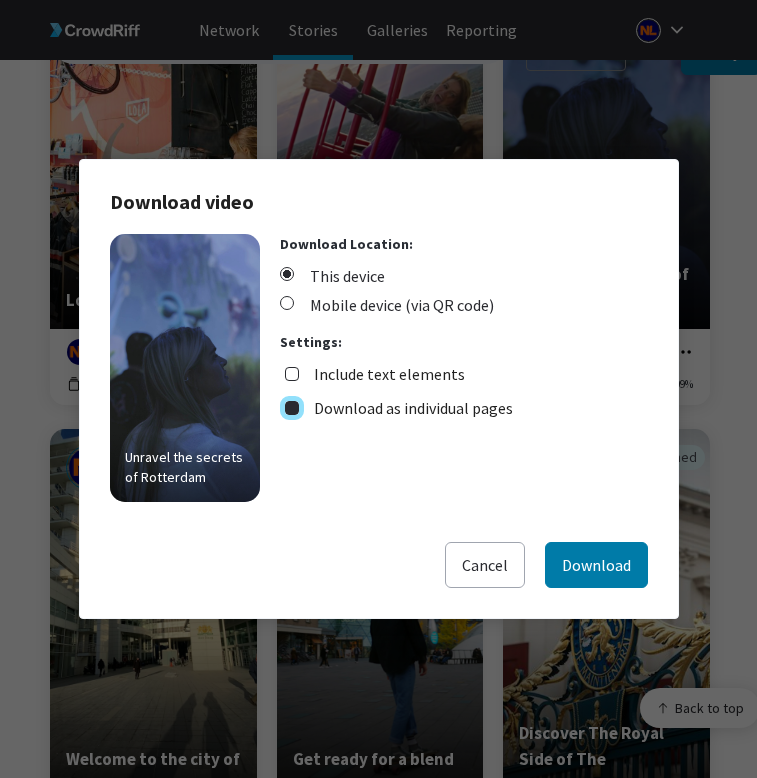 checkbox on "true" 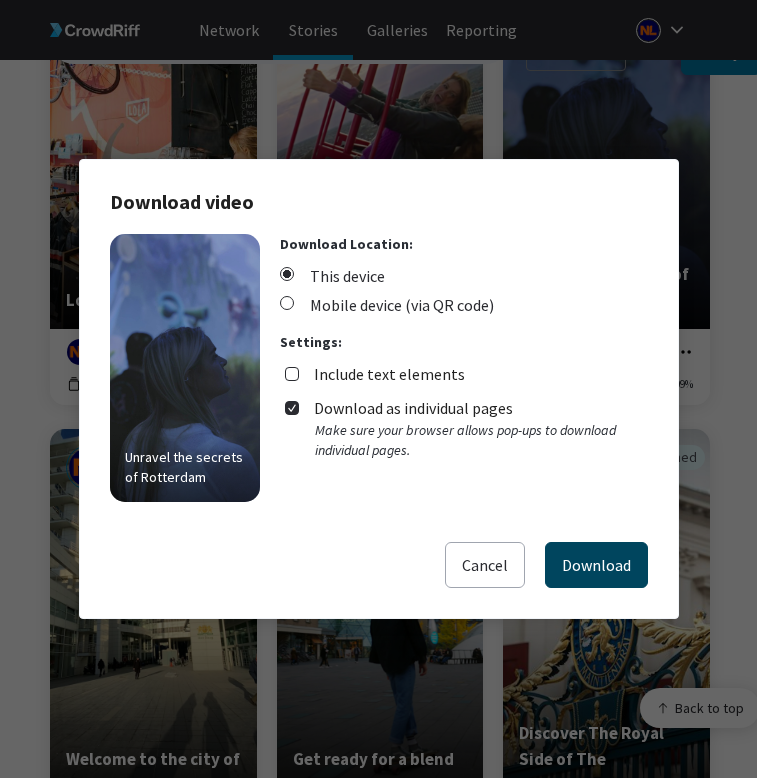 click on "Download" at bounding box center [596, 565] 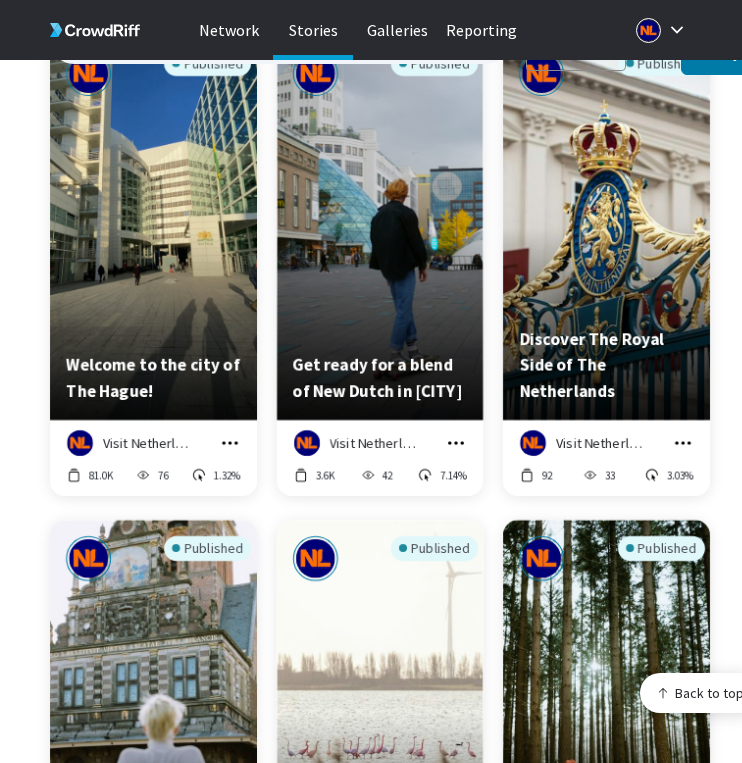 scroll, scrollTop: 7552, scrollLeft: 0, axis: vertical 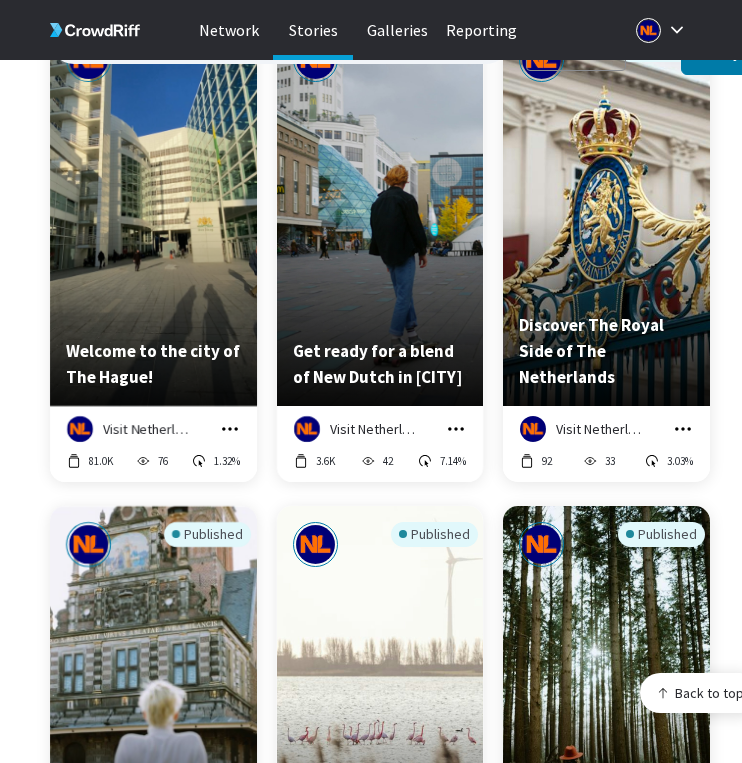 click 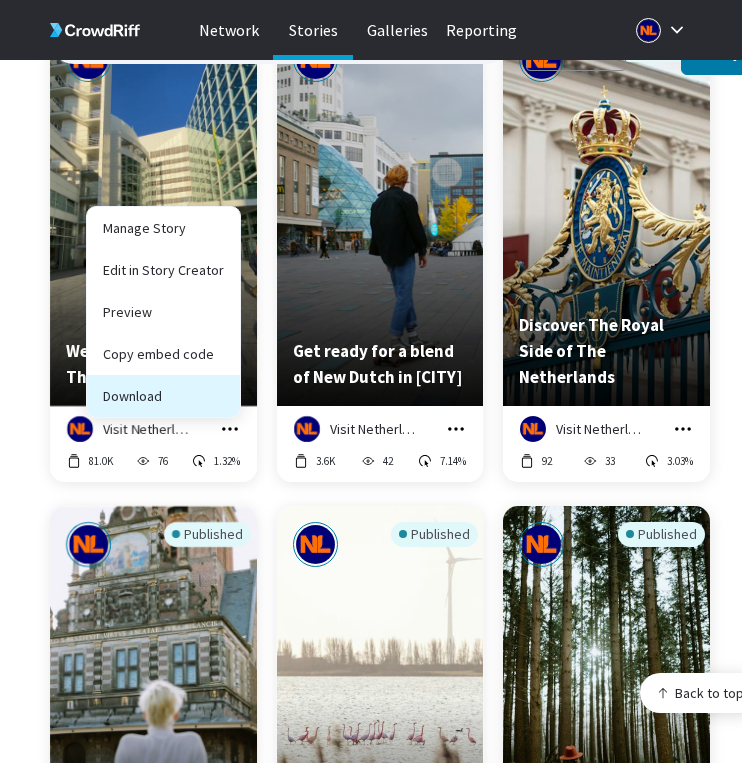 click on "Download" at bounding box center (163, 396) 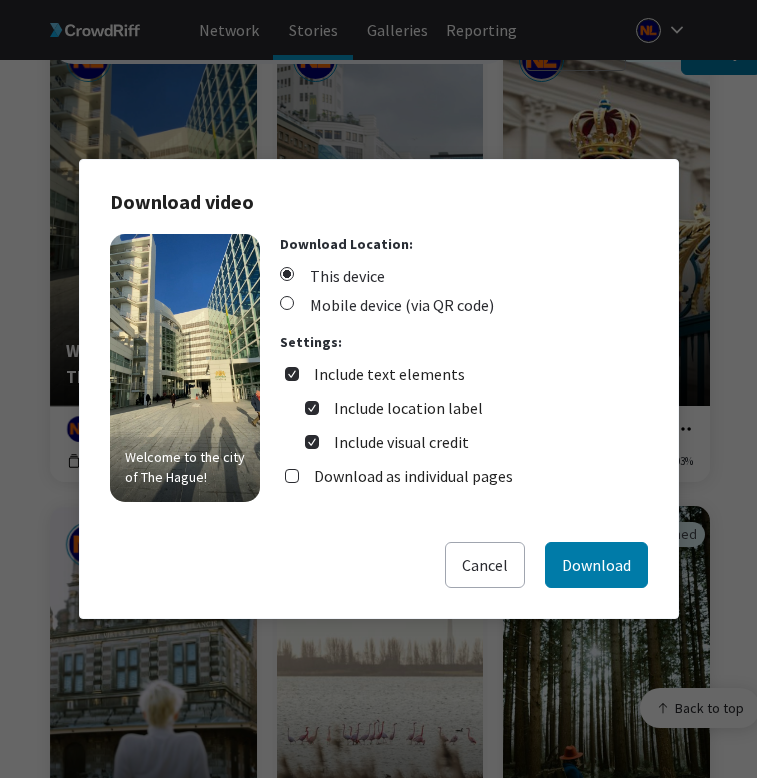 click on "Include text elements" at bounding box center (389, 374) 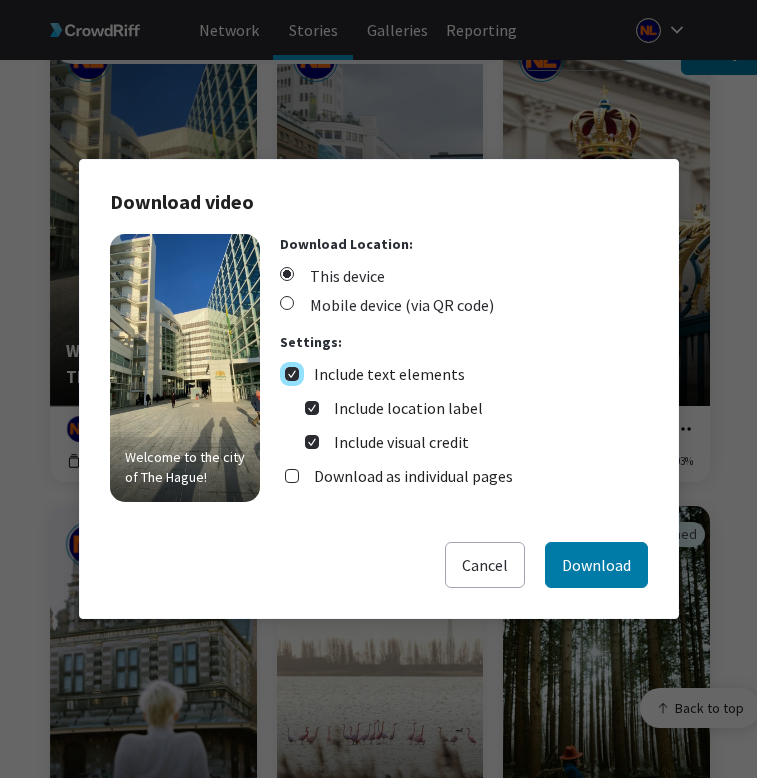 click on "Include text elements" at bounding box center (292, 374) 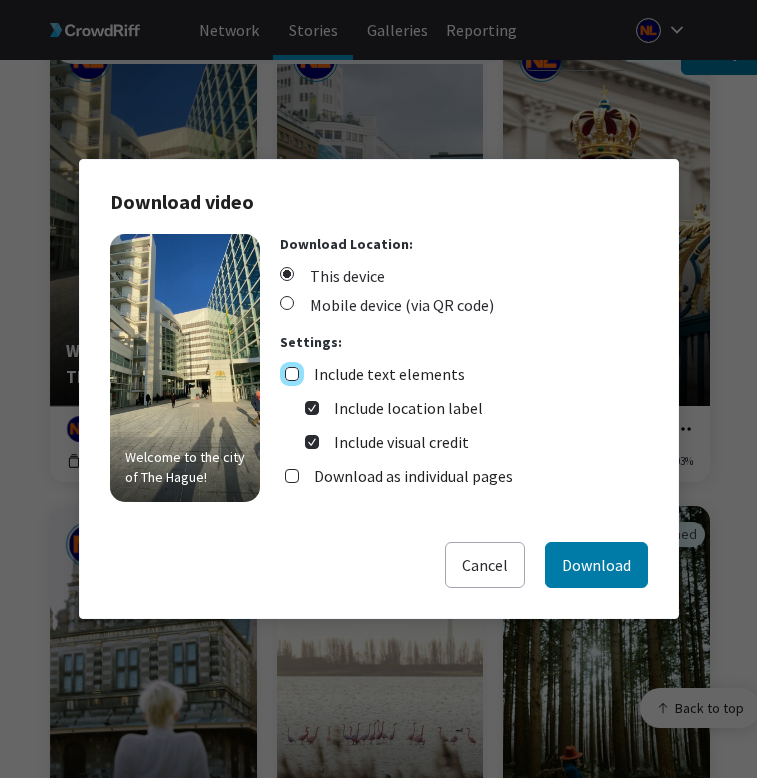 checkbox on "false" 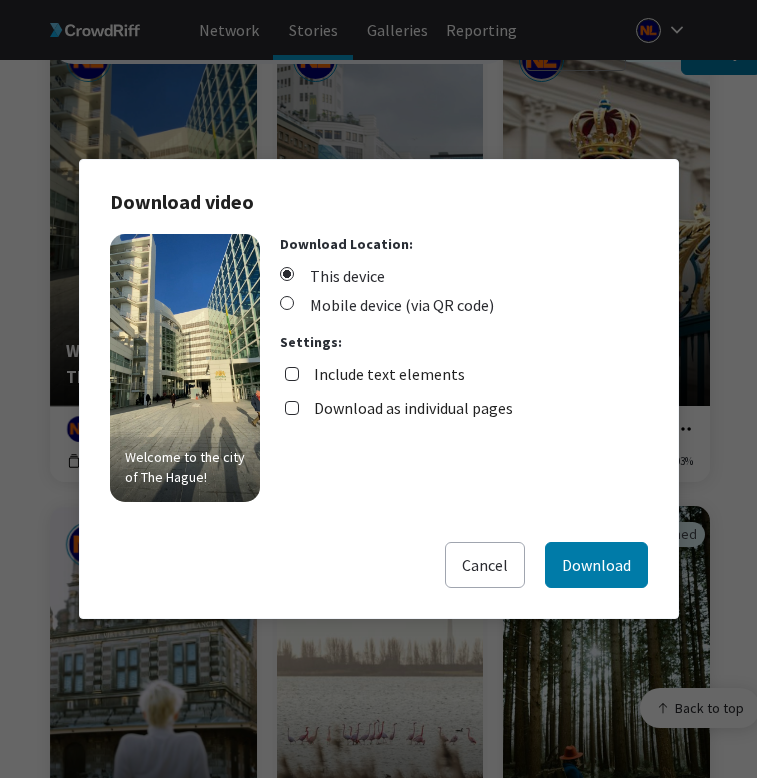 click on "Download as individual pages" at bounding box center [413, 408] 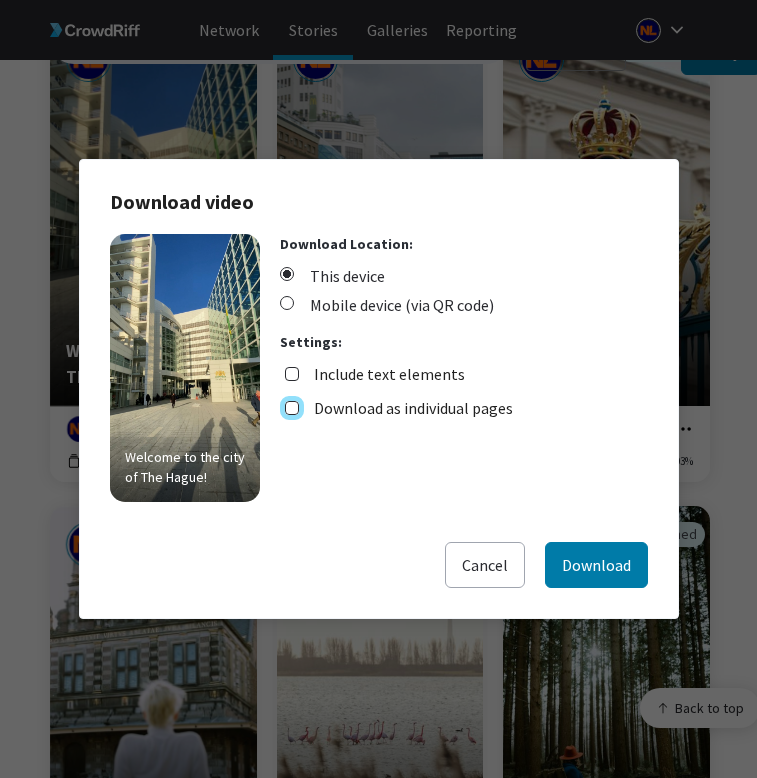 click on "Download as individual pages" at bounding box center (292, 408) 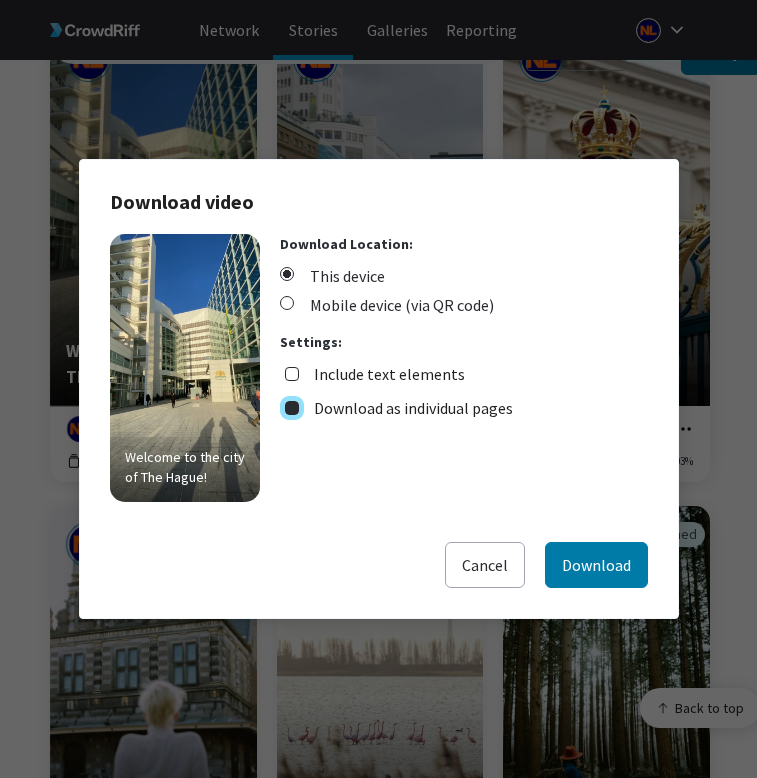checkbox on "true" 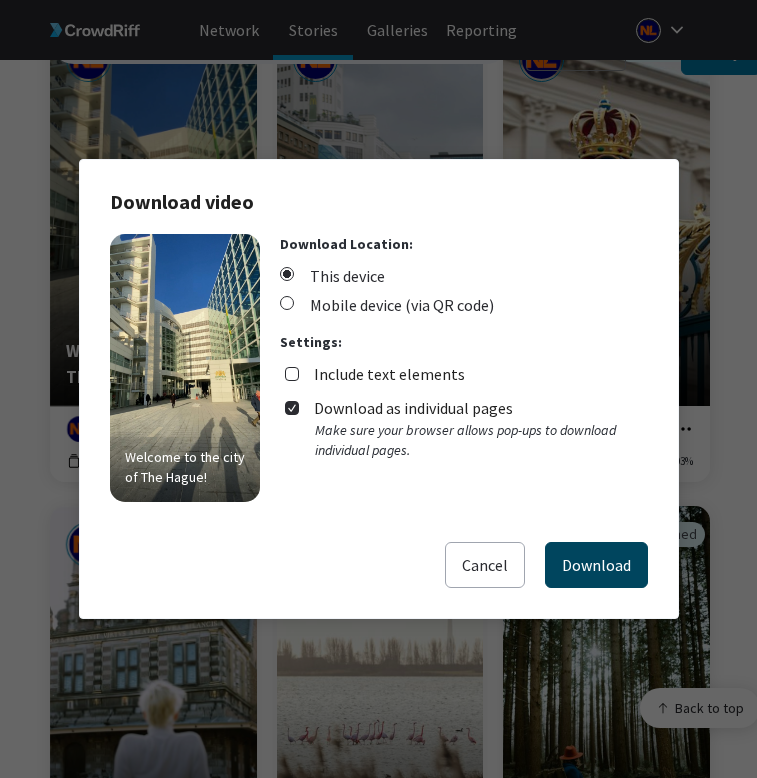 click on "Download" at bounding box center [596, 565] 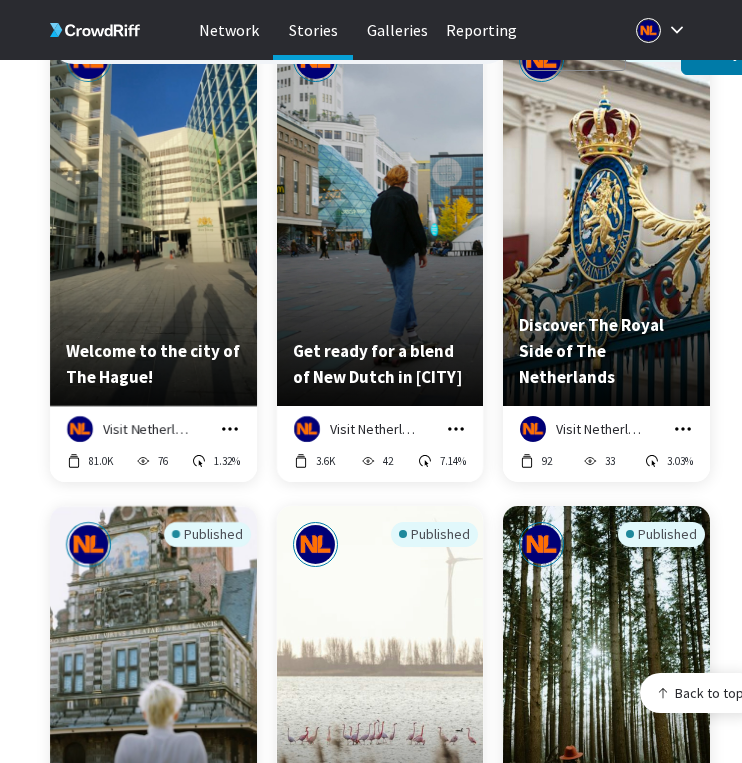 click 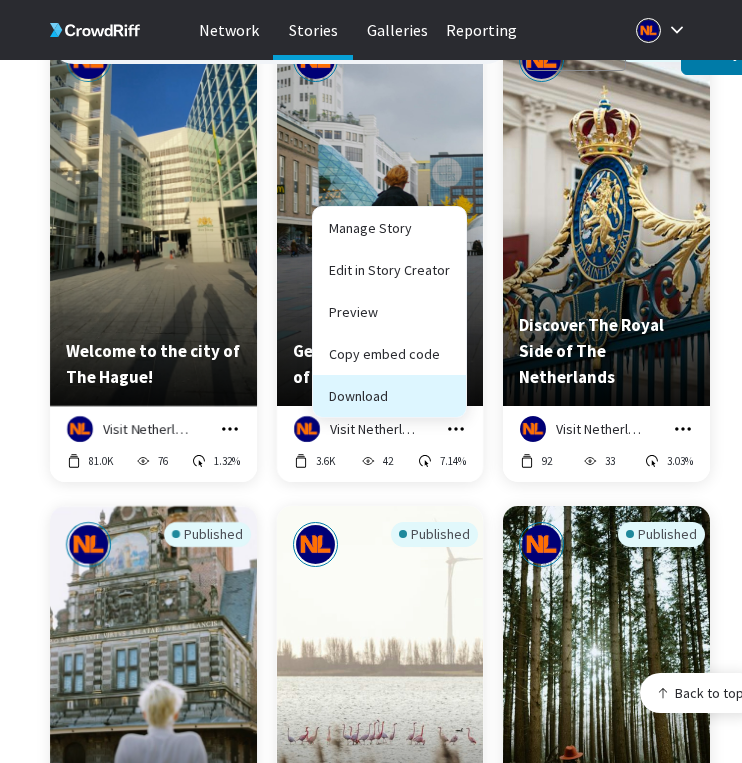 click on "Download" at bounding box center (389, 396) 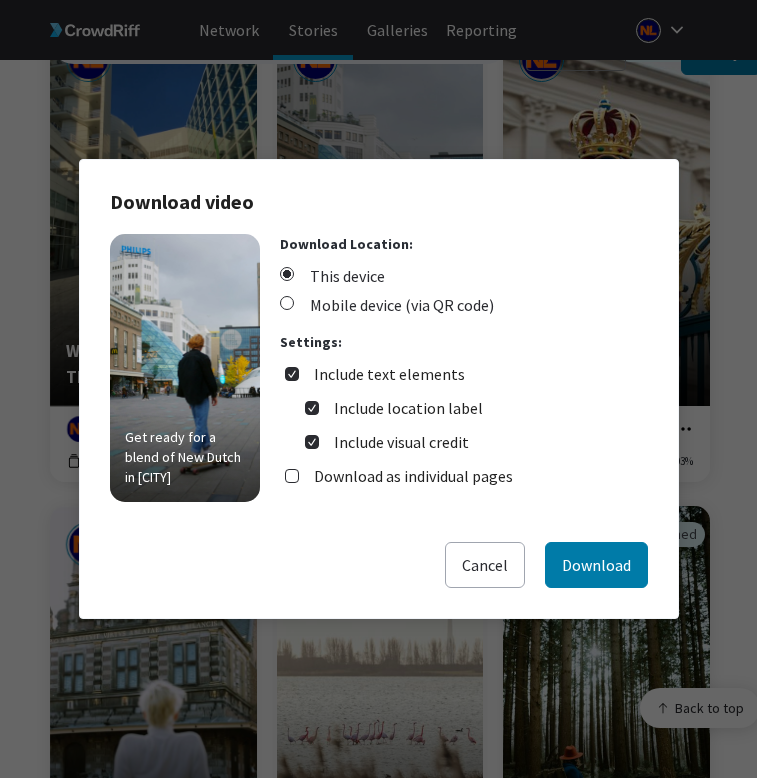 click on "Download Location: This device Mobile device (via QR code) Settings: Include text elements Include location label Include visual credit Download as individual pages" at bounding box center [464, 368] 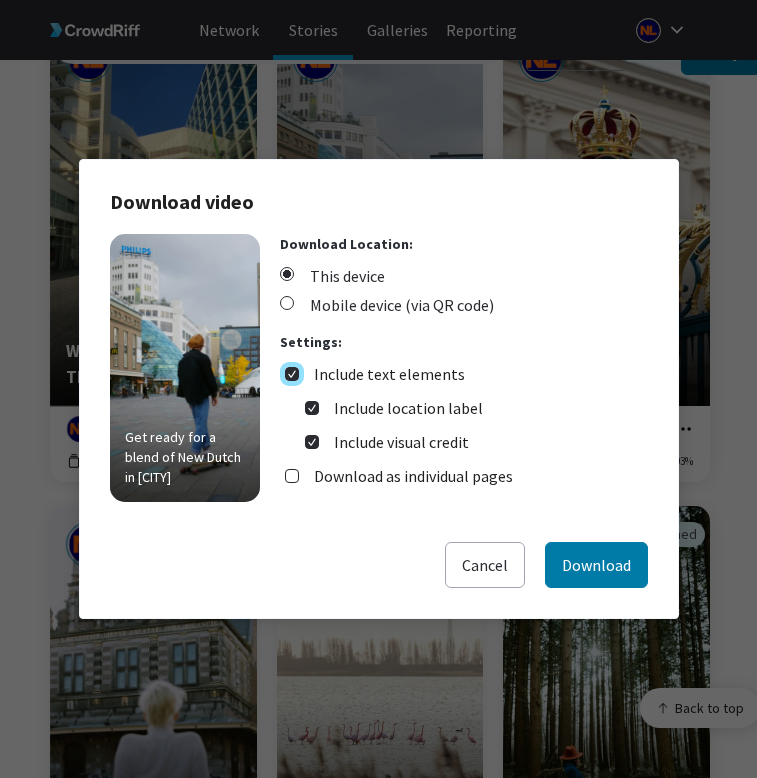 click on "Include text elements" at bounding box center [292, 374] 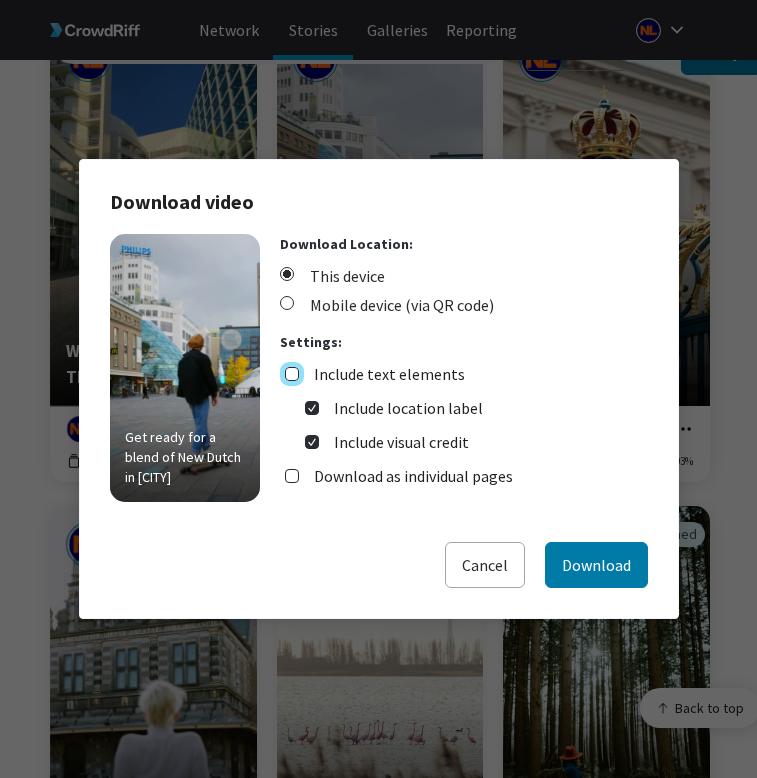 checkbox on "false" 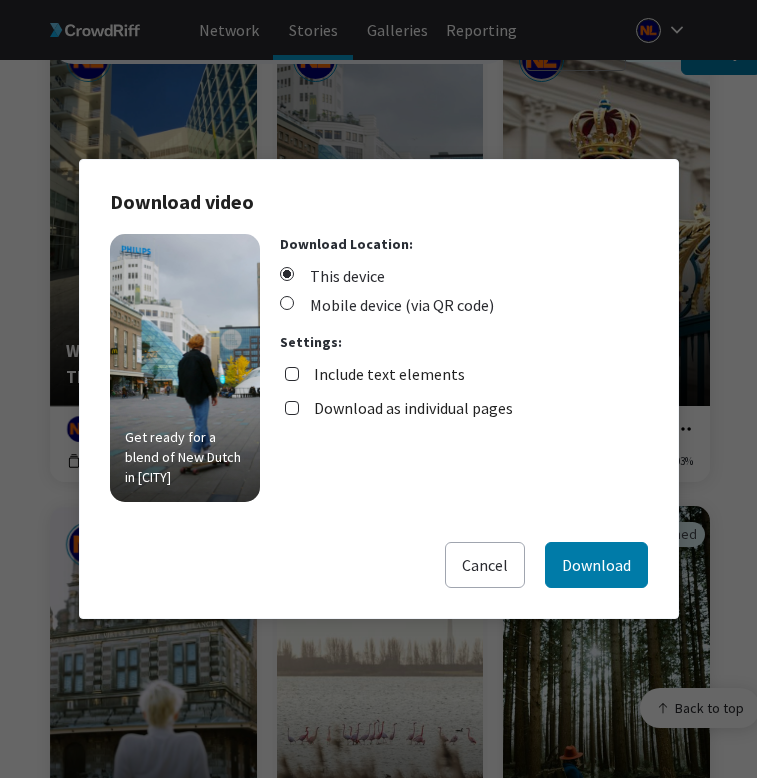 click on "Download as individual pages" at bounding box center [413, 408] 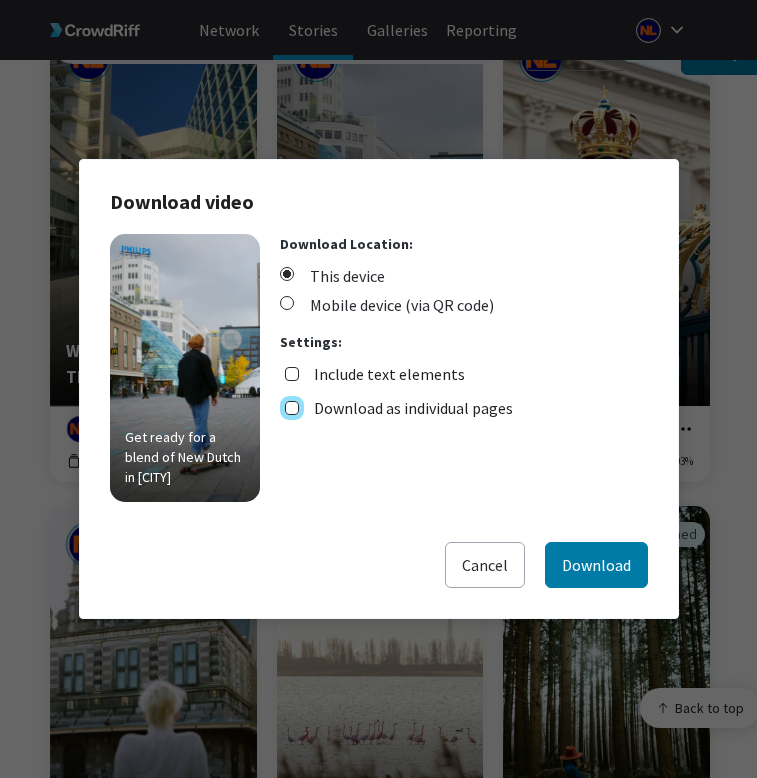 click on "Download as individual pages" at bounding box center [292, 408] 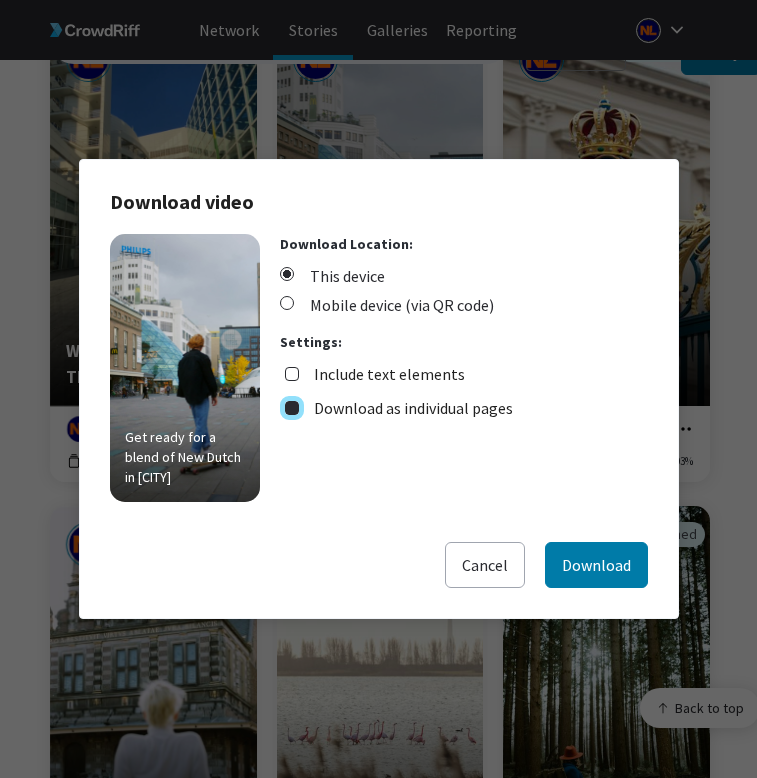 checkbox on "true" 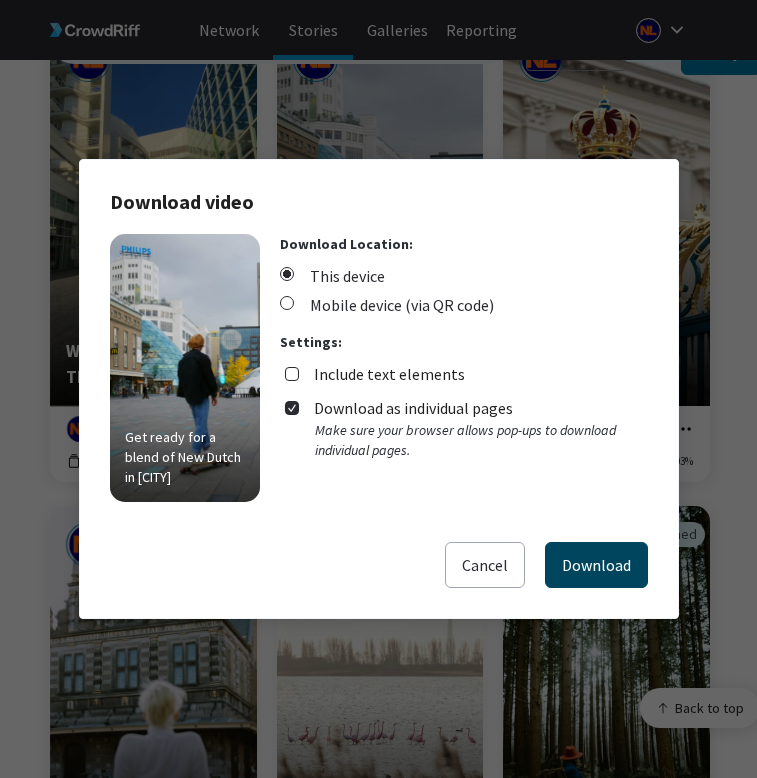 click on "Download" at bounding box center (596, 565) 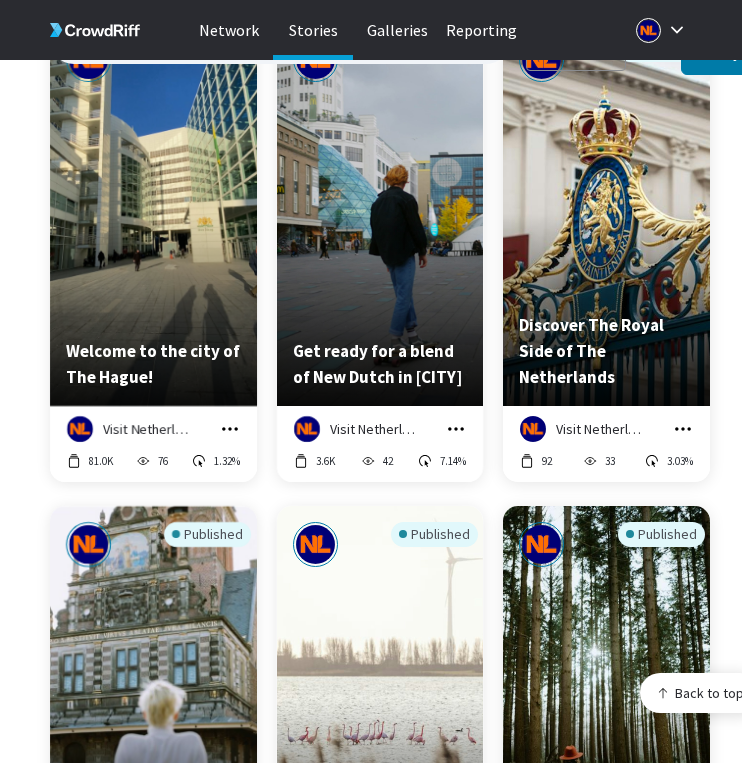 click 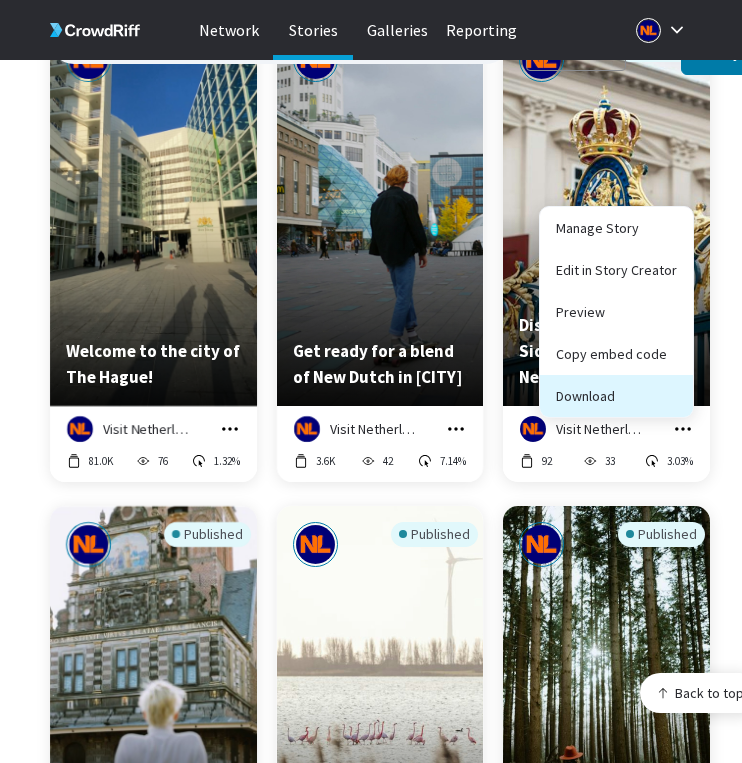 click on "Download" at bounding box center (616, 396) 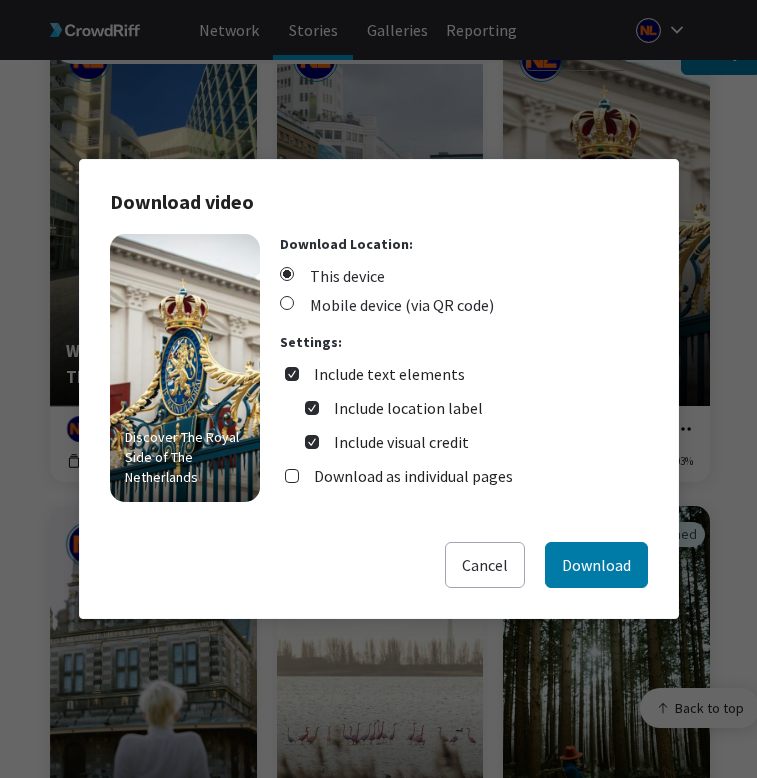 click on "Include text elements" at bounding box center [389, 374] 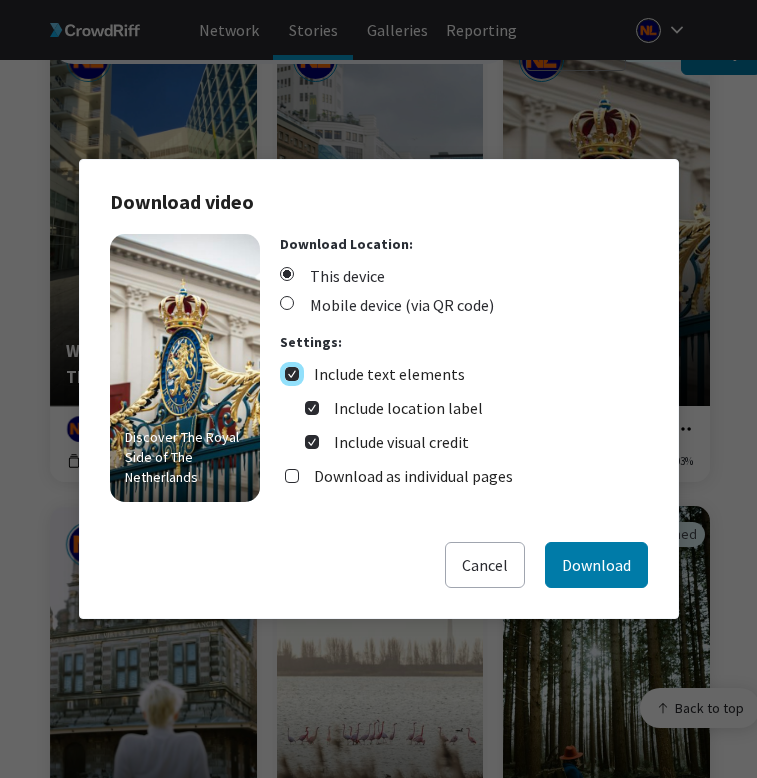 click on "Include text elements" at bounding box center (292, 374) 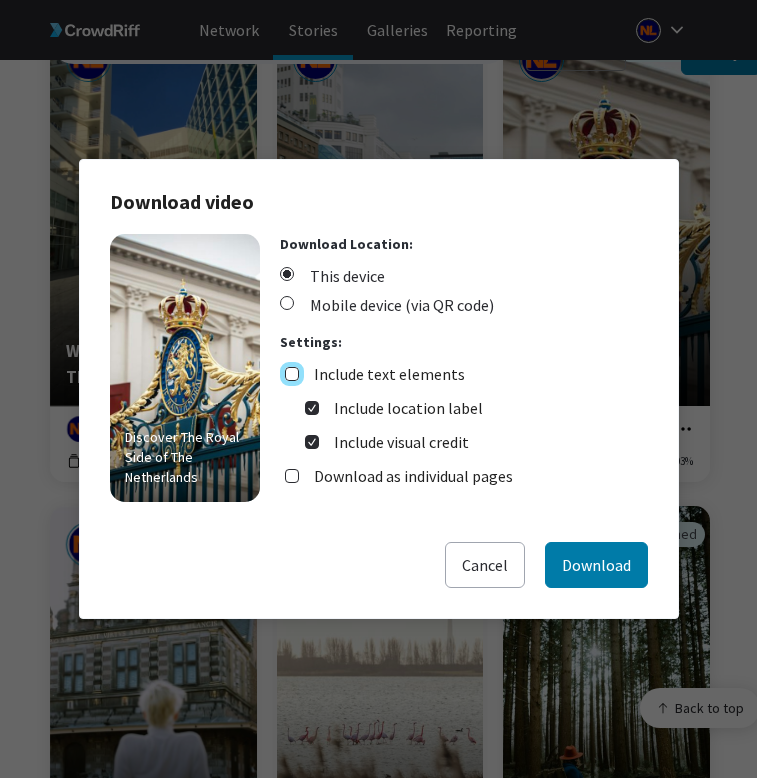 checkbox on "false" 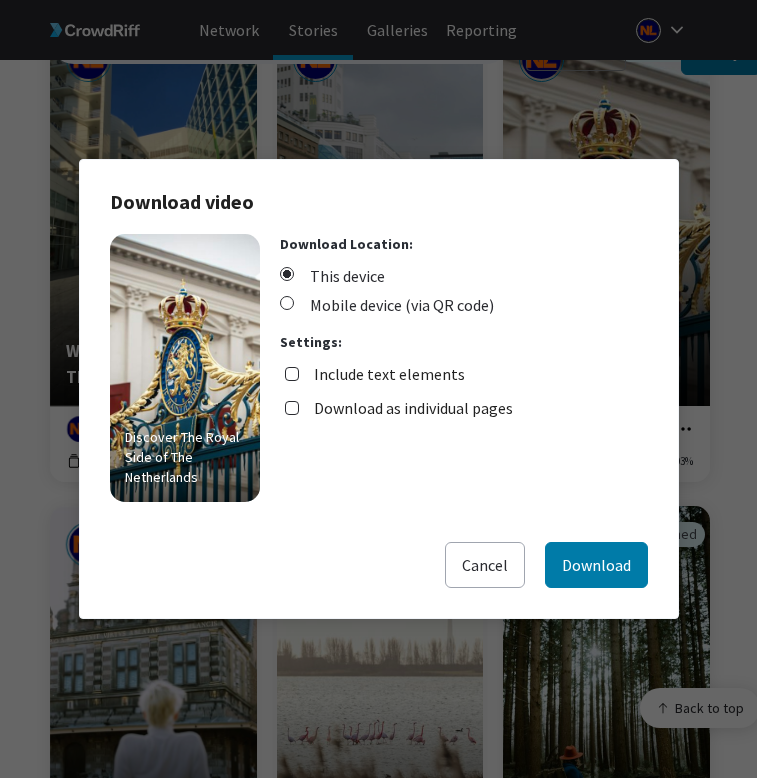 click on "Download as individual pages" at bounding box center [413, 408] 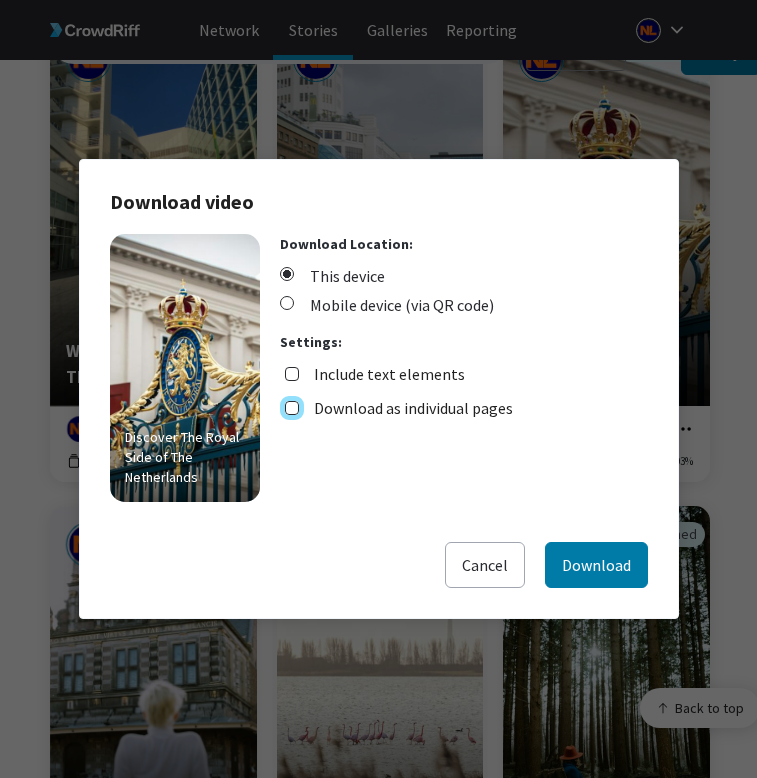 click on "Download as individual pages" at bounding box center (292, 408) 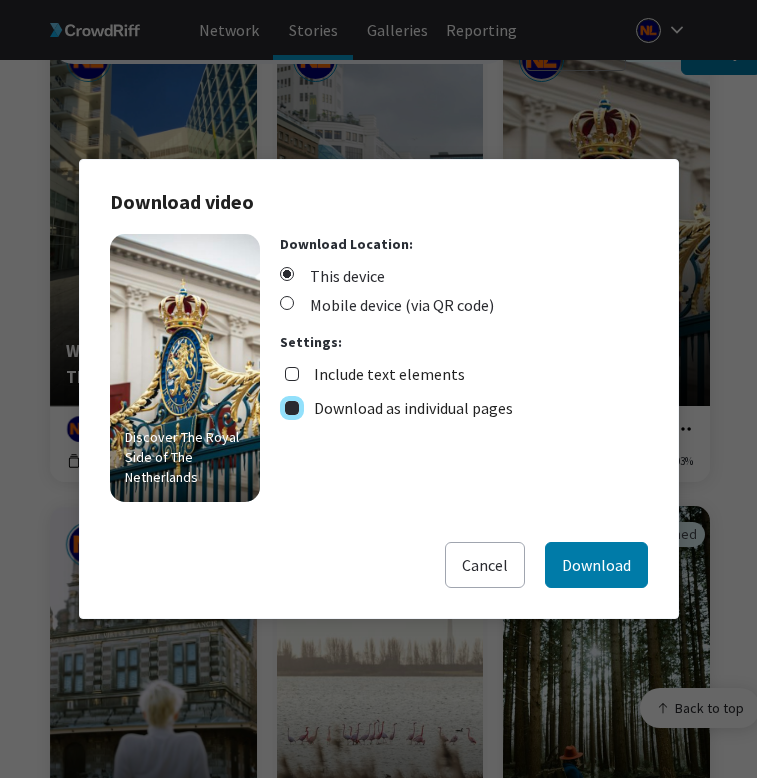 checkbox on "true" 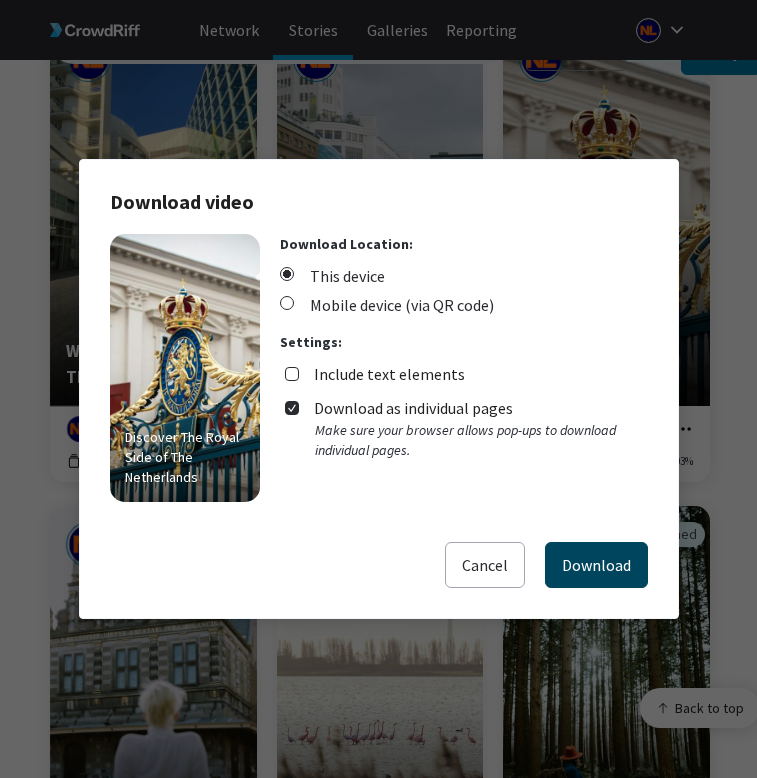 click on "Download" at bounding box center (596, 565) 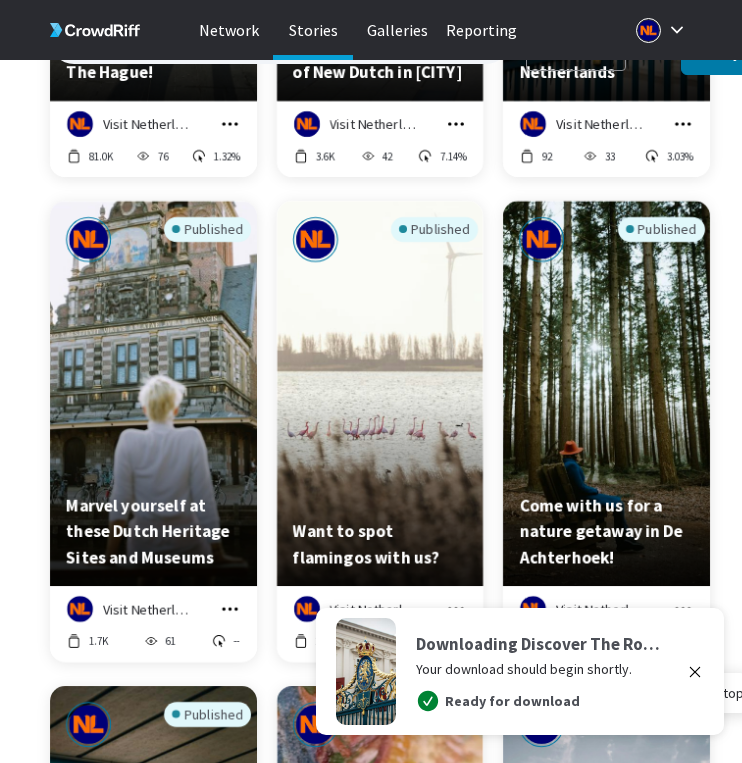 scroll, scrollTop: 7861, scrollLeft: 0, axis: vertical 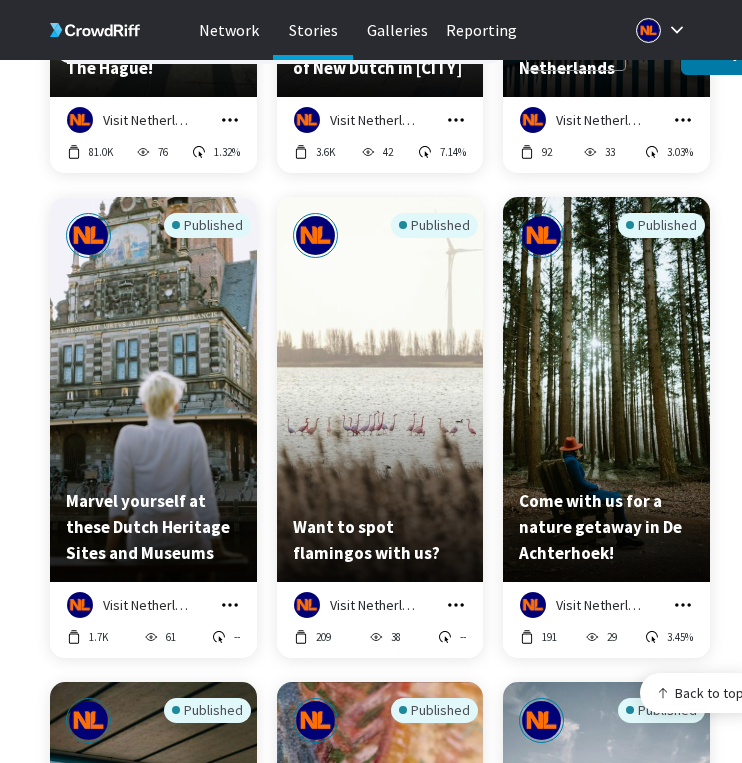 click 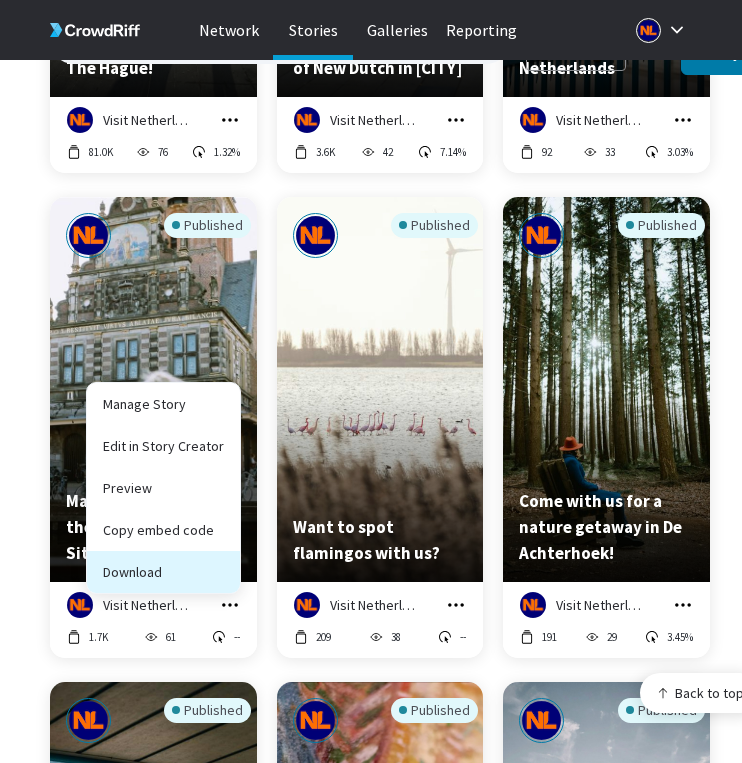 click on "Download" at bounding box center (163, 572) 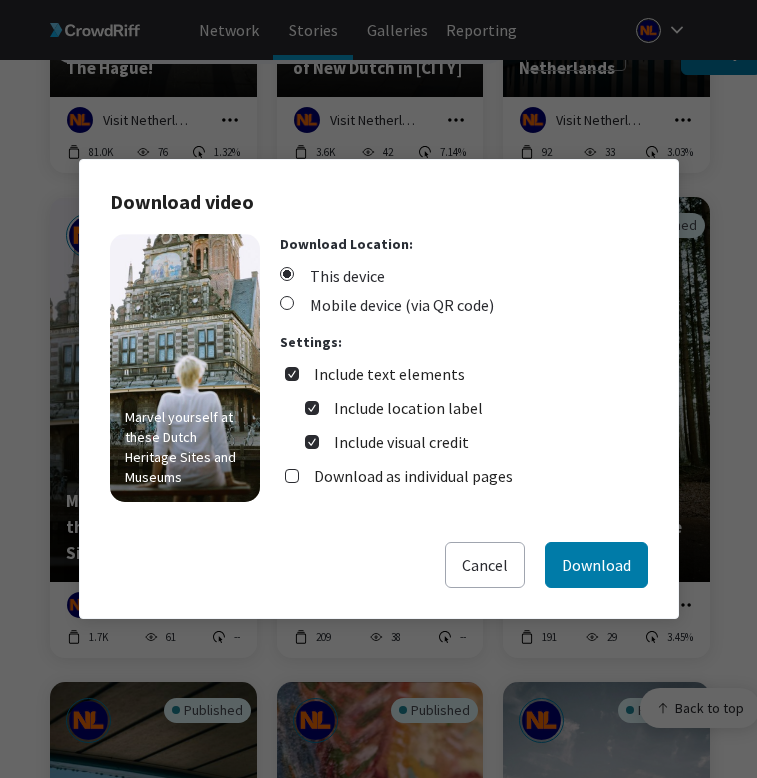 click on "Include text elements" at bounding box center [389, 374] 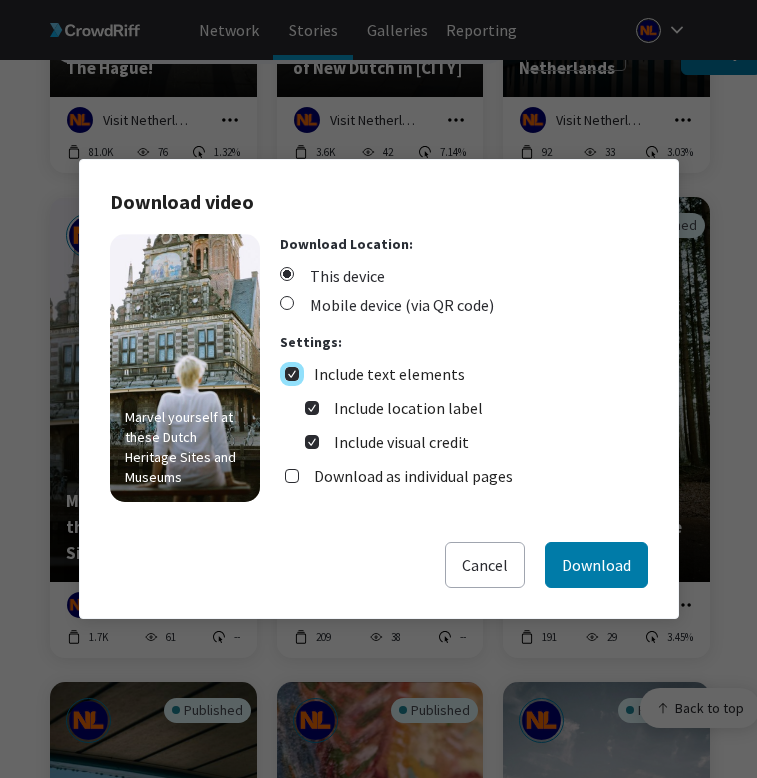 click on "Include text elements" at bounding box center (292, 374) 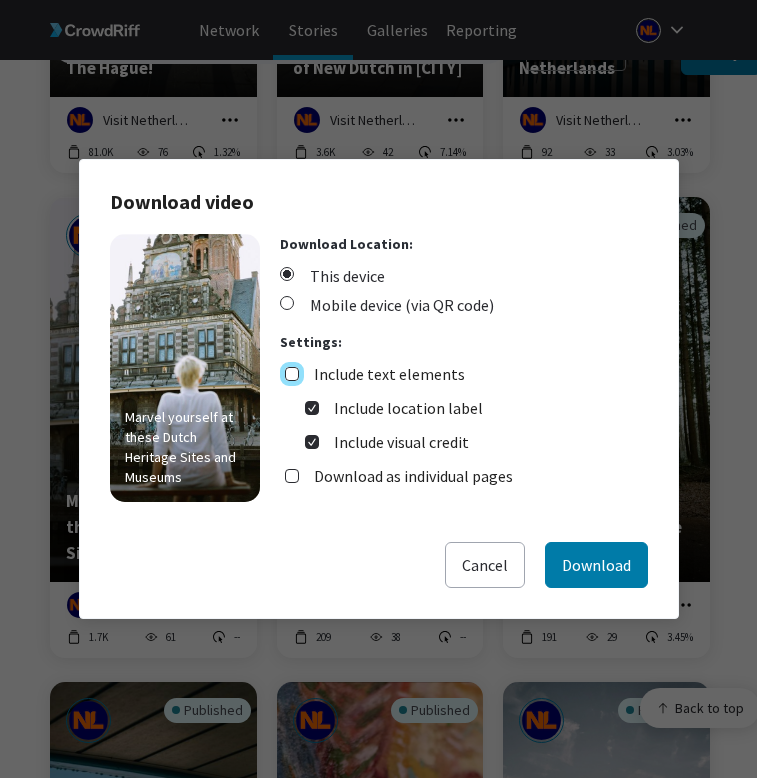 checkbox on "false" 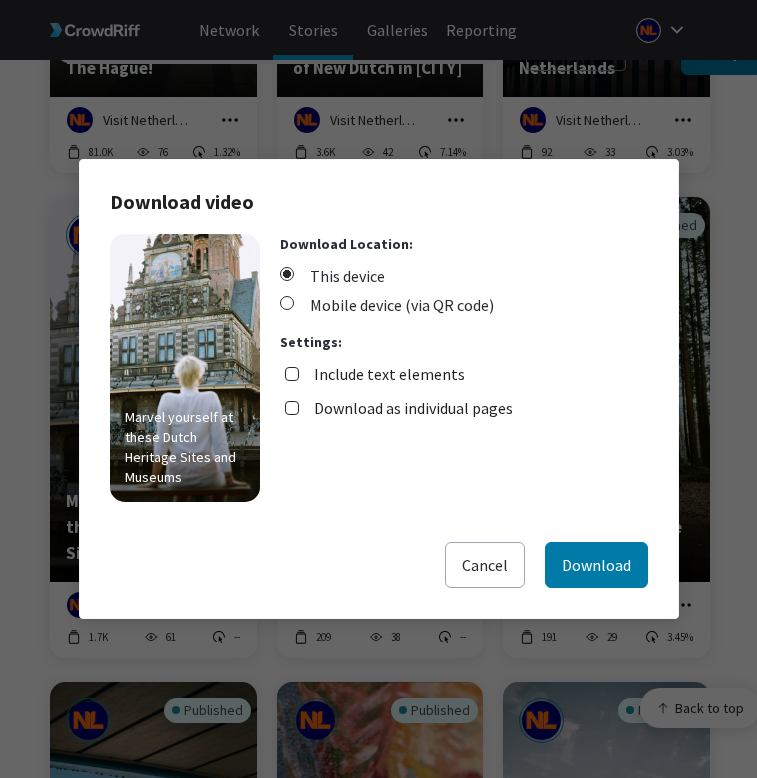 click on "Download as individual pages" at bounding box center (413, 408) 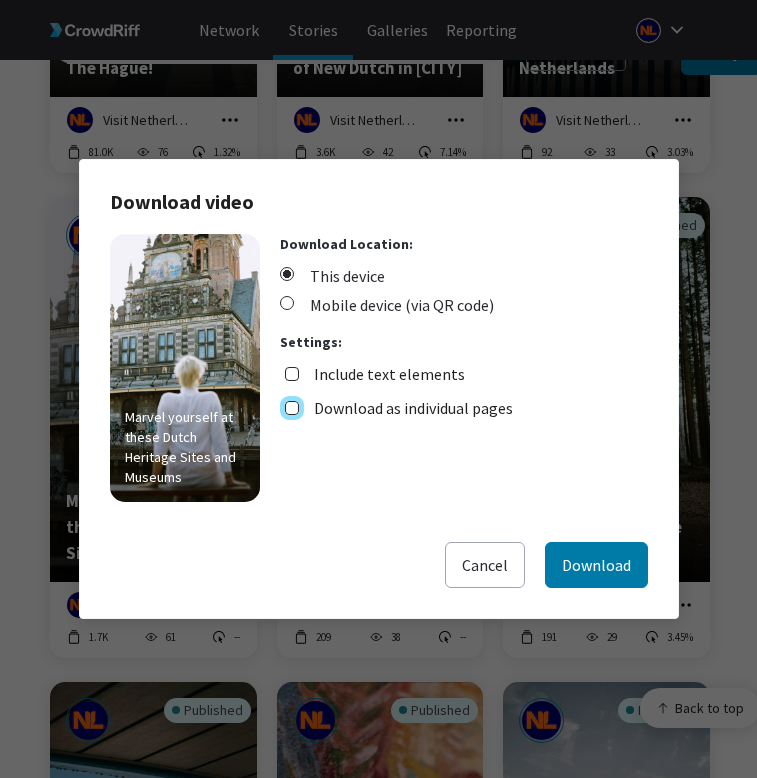 click on "Download as individual pages" at bounding box center [292, 408] 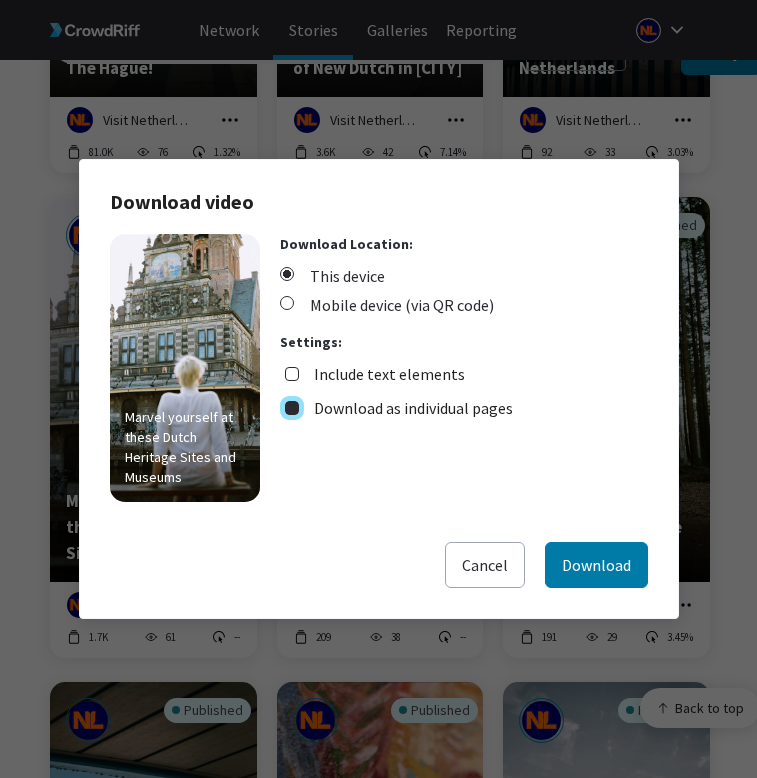 checkbox on "true" 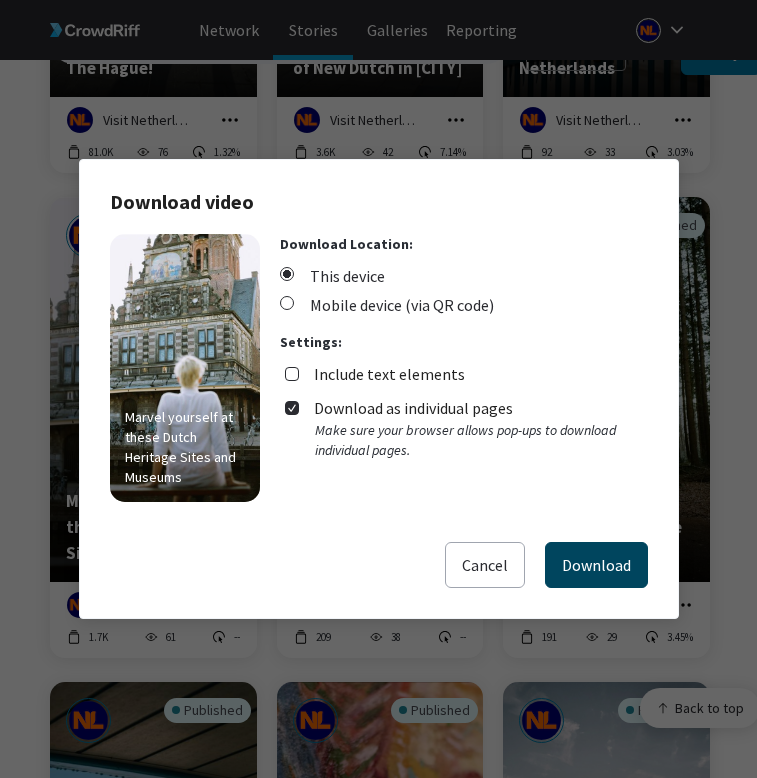 click on "Download" at bounding box center [596, 565] 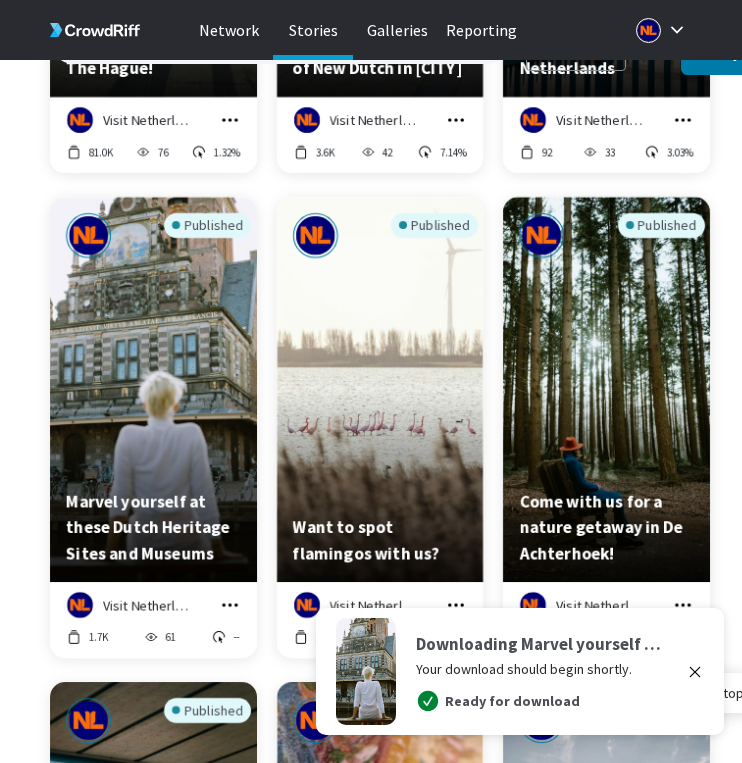 click 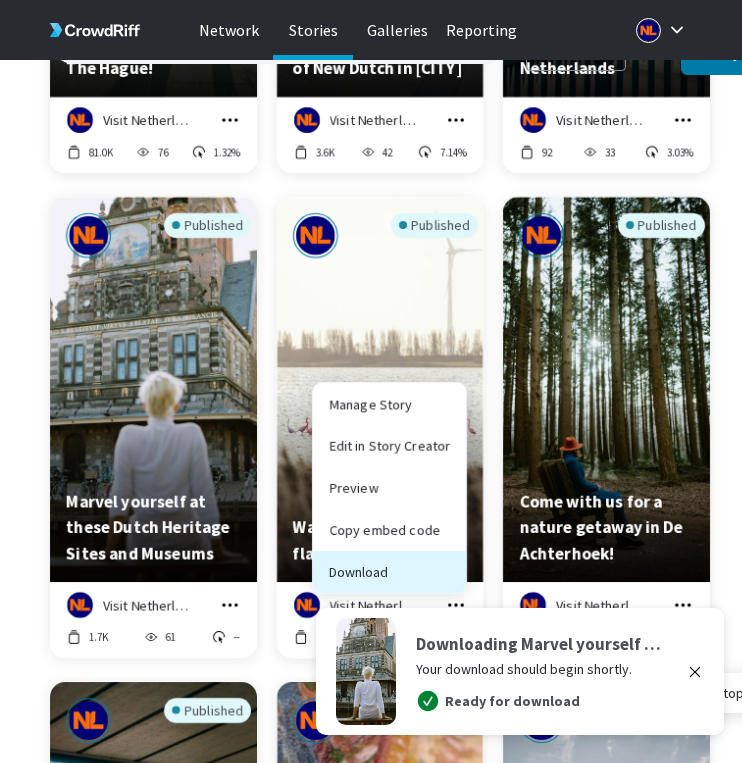 click on "Download" at bounding box center [389, 572] 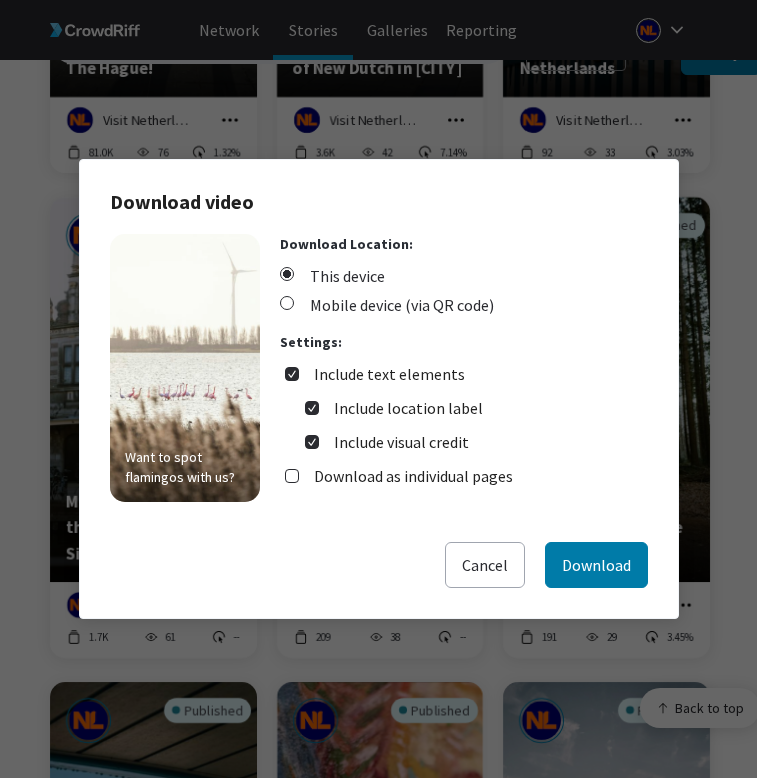click on "Download Location: This device Mobile device (via QR code) Settings: Include text elements Include location label Include visual credit Download as individual pages" at bounding box center [464, 368] 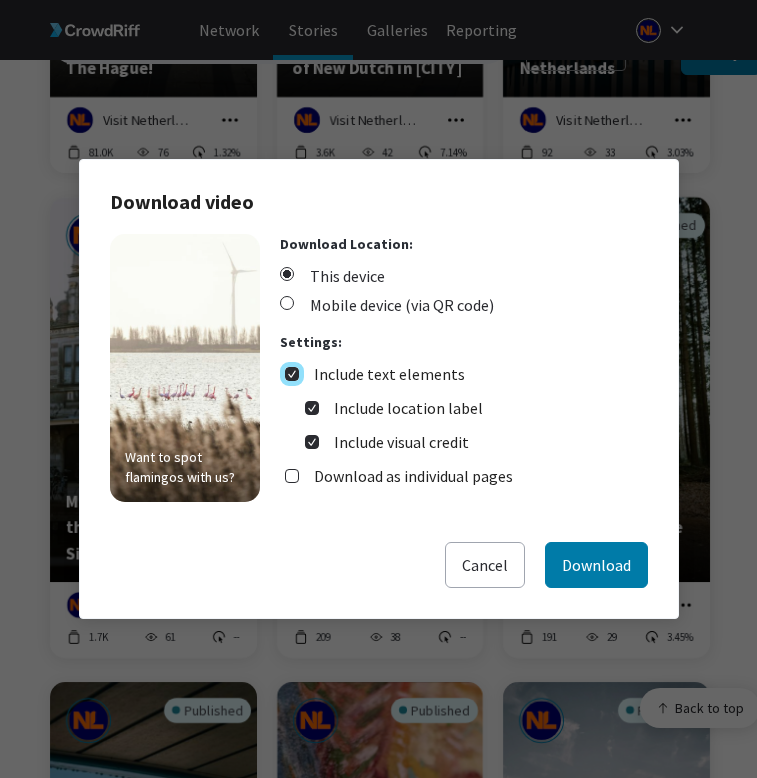 click on "Include text elements" at bounding box center (292, 374) 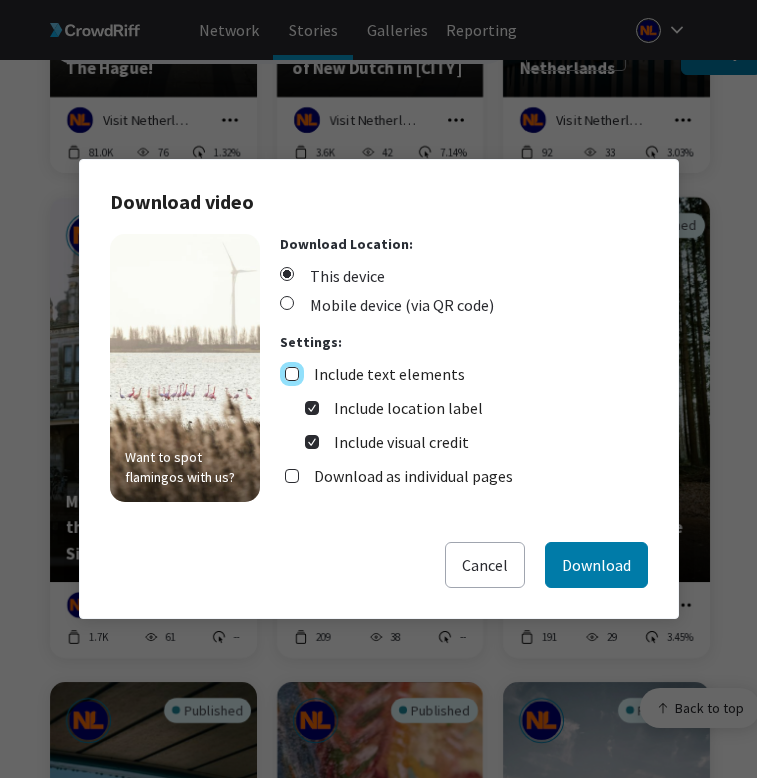 checkbox on "false" 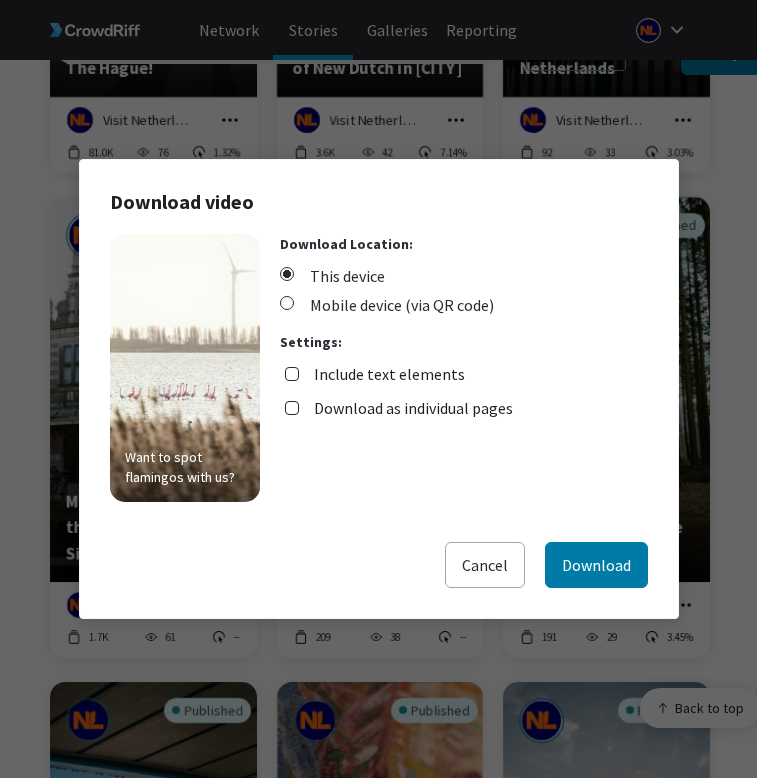 click on "Download as individual pages" at bounding box center [413, 408] 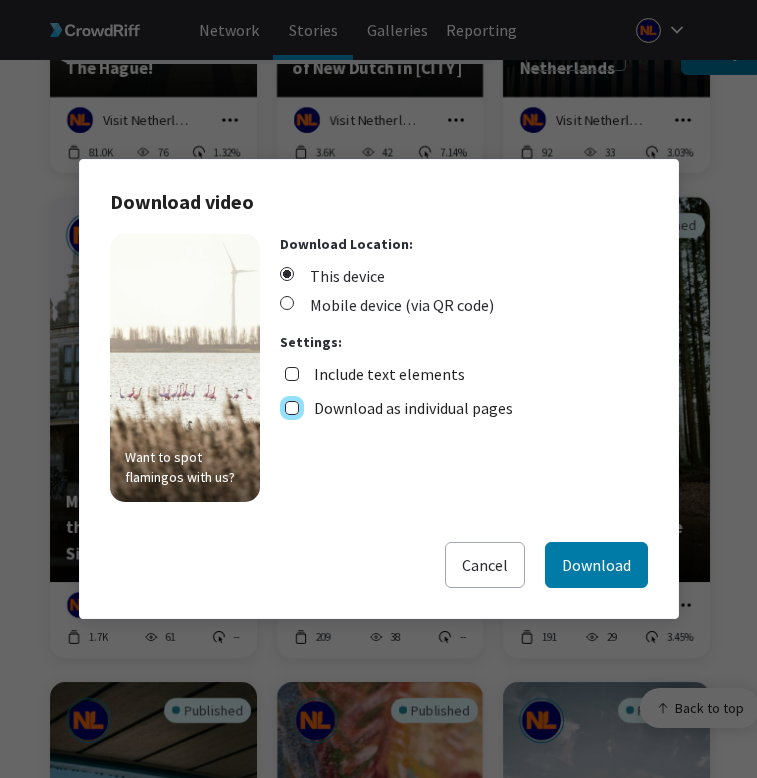 click on "Download as individual pages" at bounding box center (292, 408) 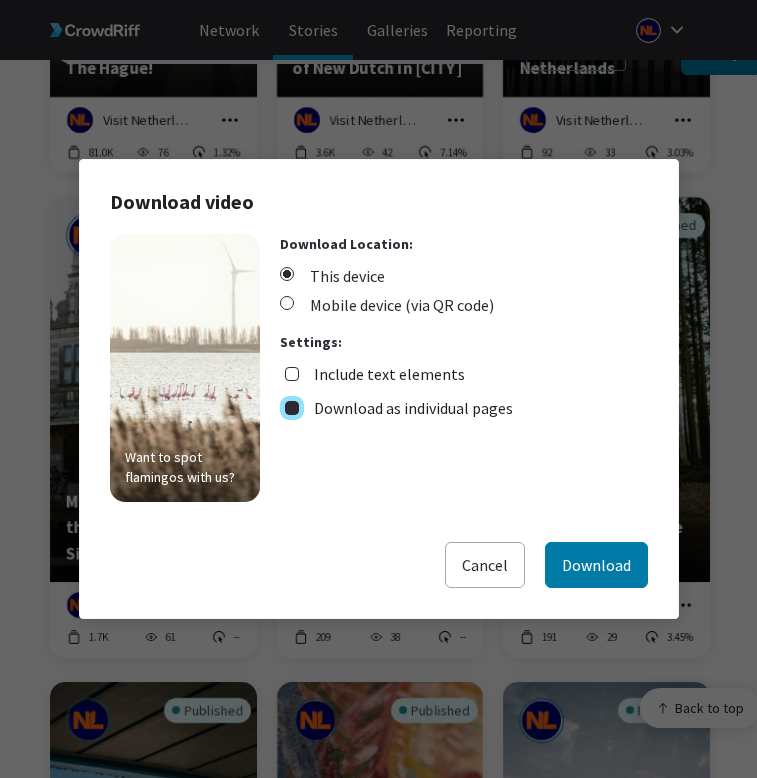 checkbox on "true" 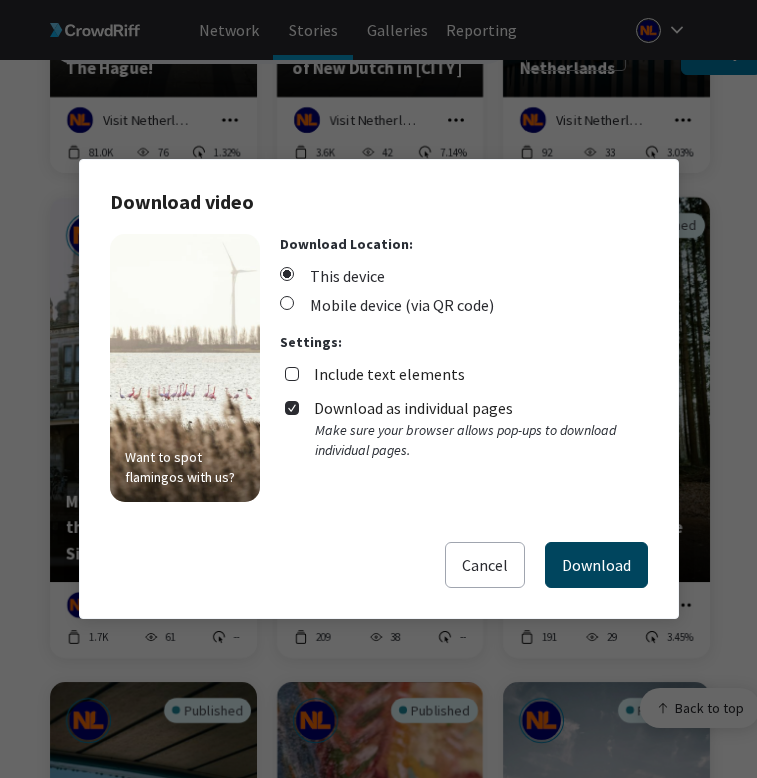 click on "Download" at bounding box center (596, 565) 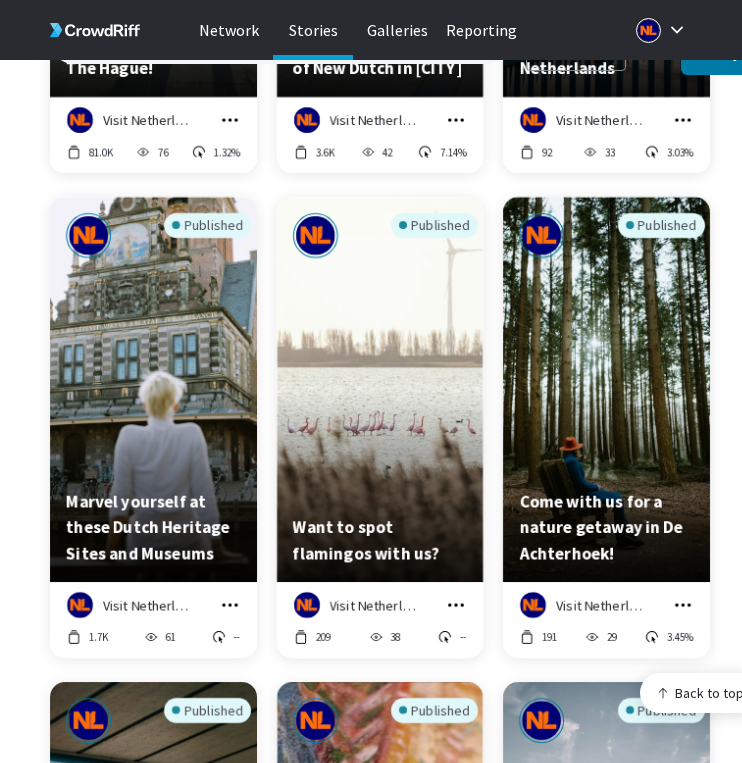 click 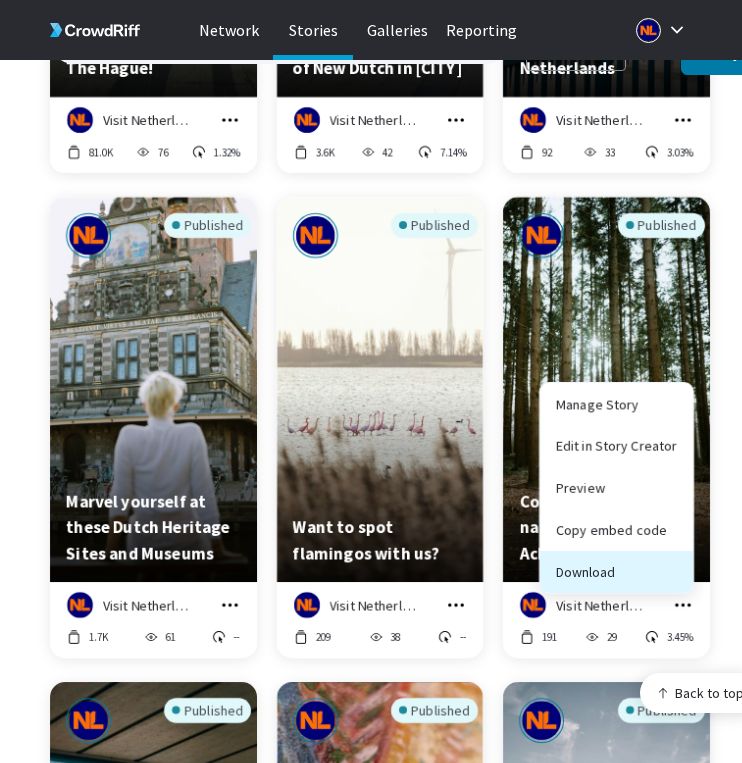 click on "Download" at bounding box center [616, 572] 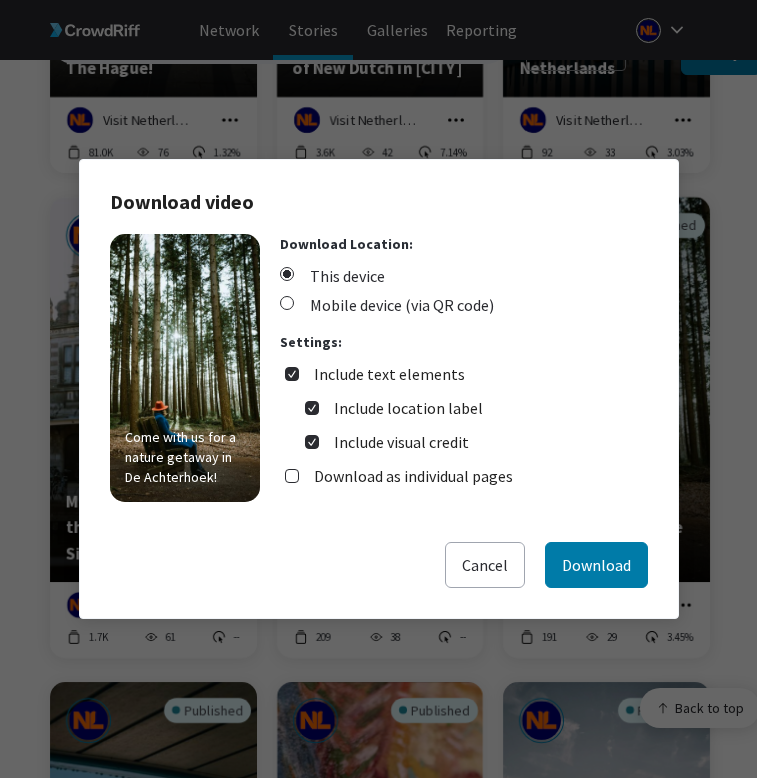 drag, startPoint x: 397, startPoint y: 348, endPoint x: 395, endPoint y: 366, distance: 18.110771 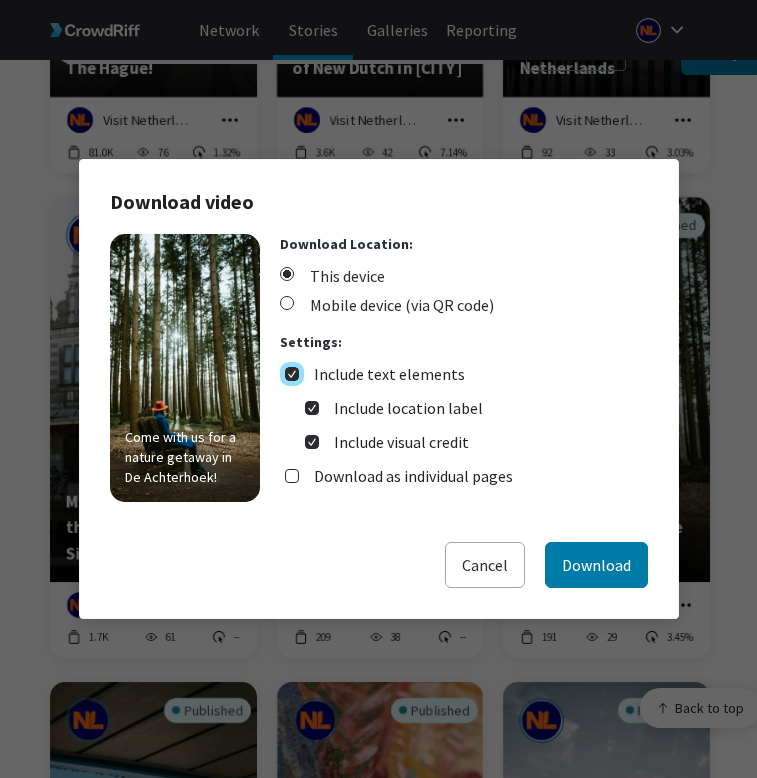 click on "Include text elements" at bounding box center (292, 374) 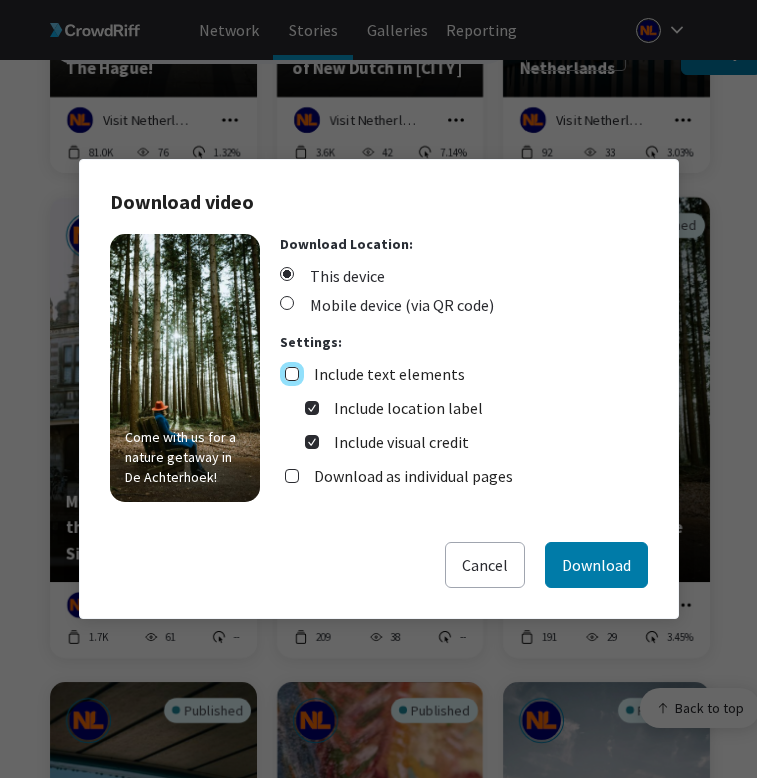 checkbox on "false" 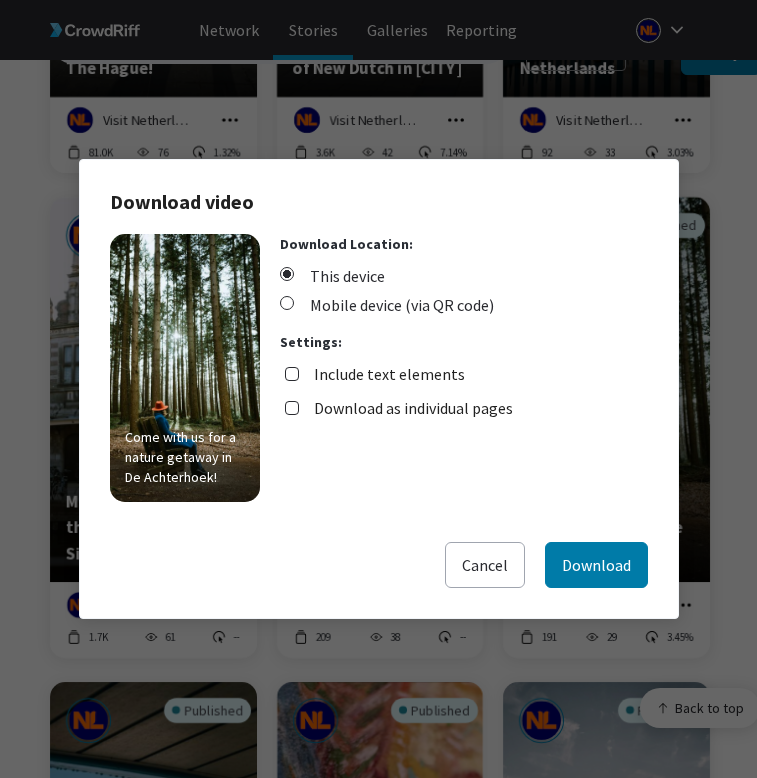 click on "Download as individual pages" at bounding box center [413, 408] 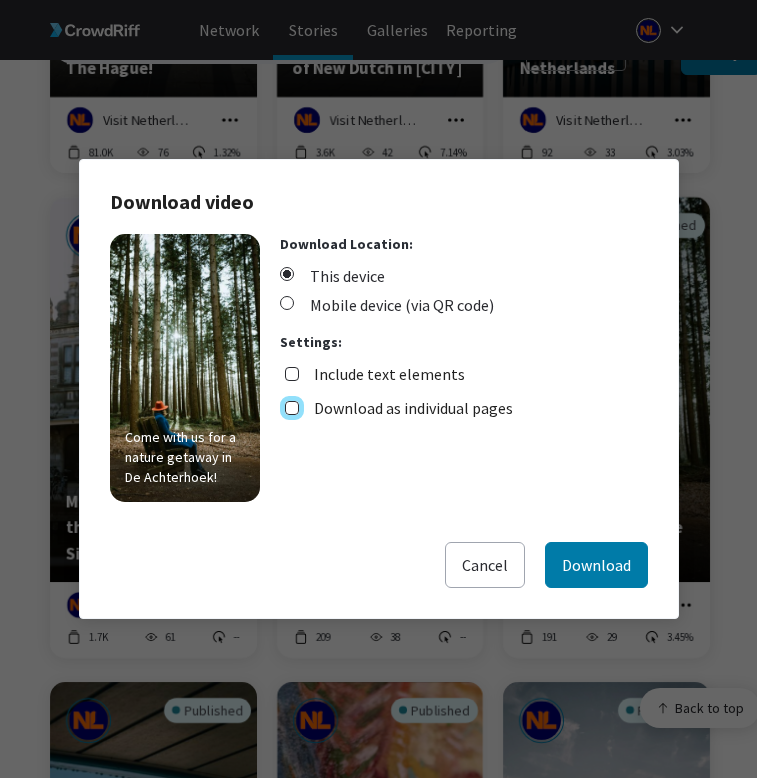 click on "Download as individual pages" at bounding box center (292, 408) 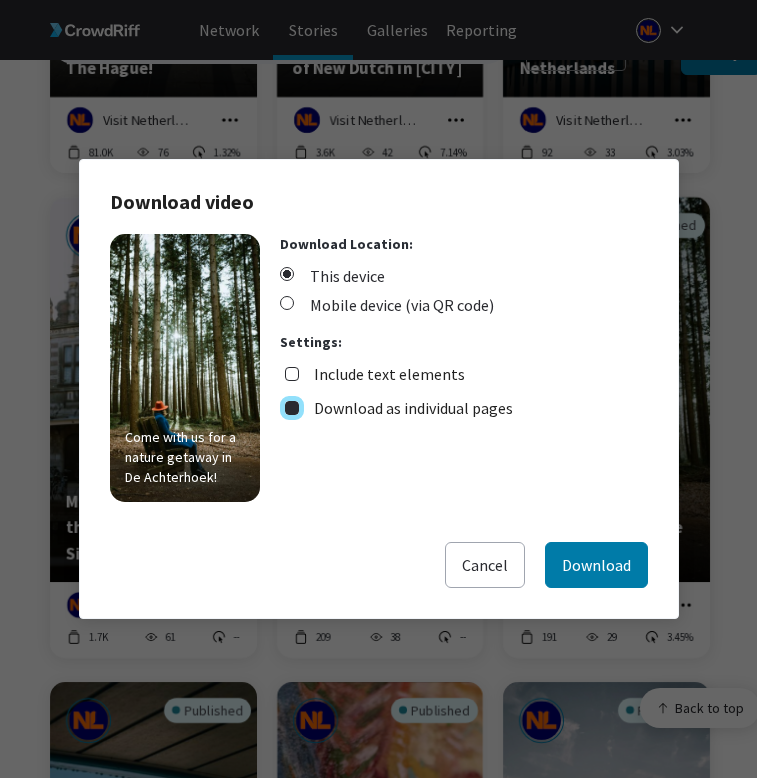 checkbox on "true" 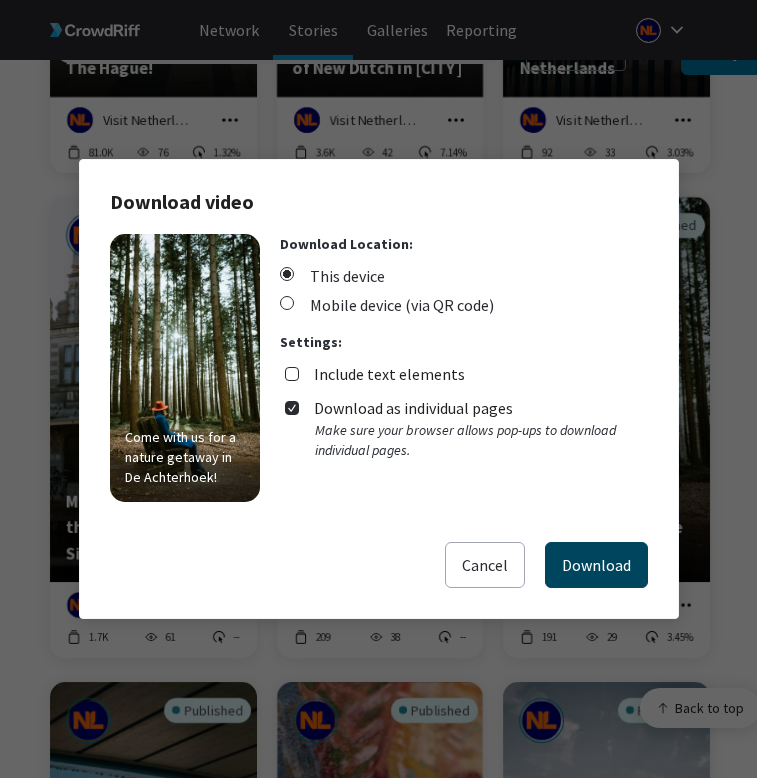 click on "Download" at bounding box center (596, 565) 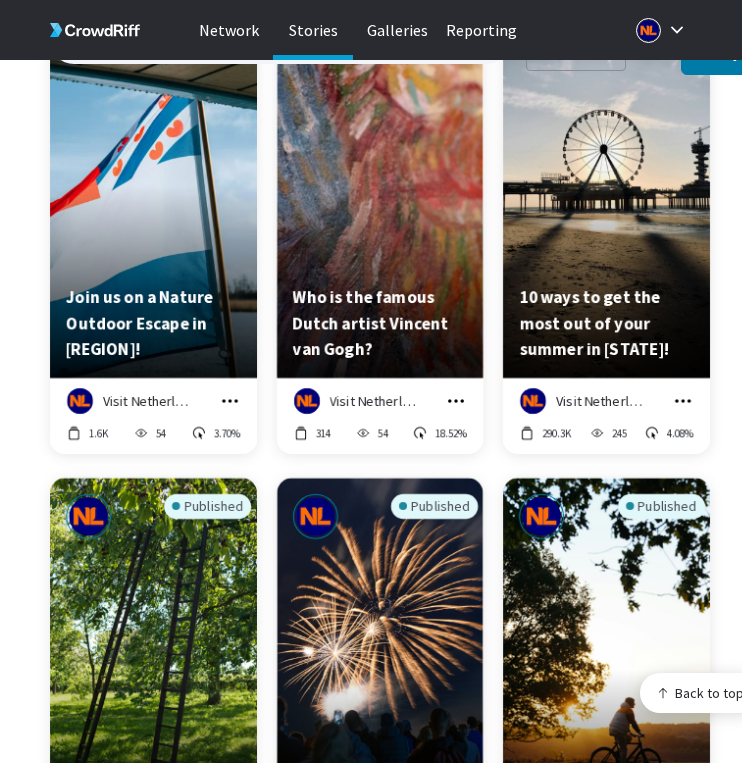 scroll, scrollTop: 8552, scrollLeft: 0, axis: vertical 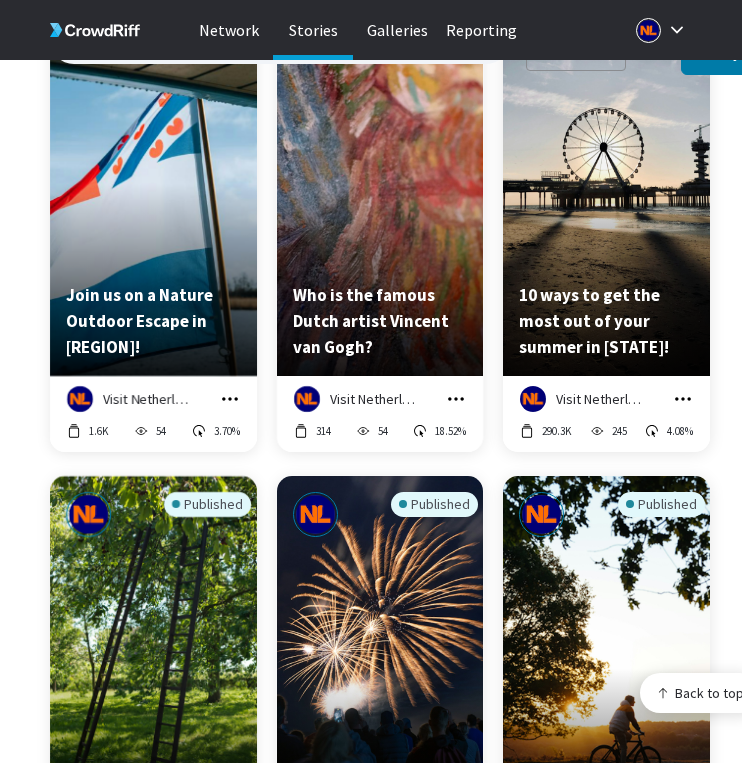 click 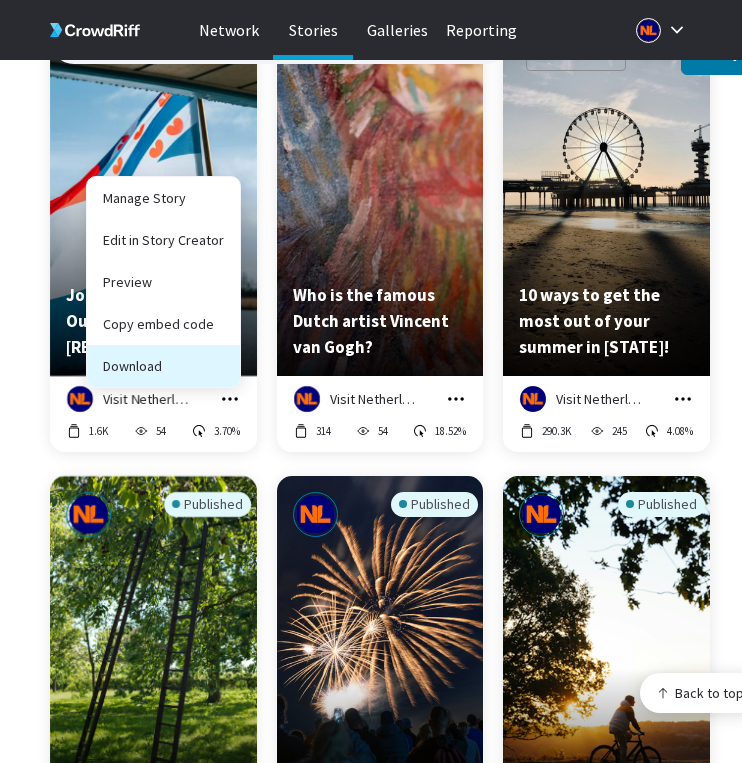 click on "Download" at bounding box center (163, 366) 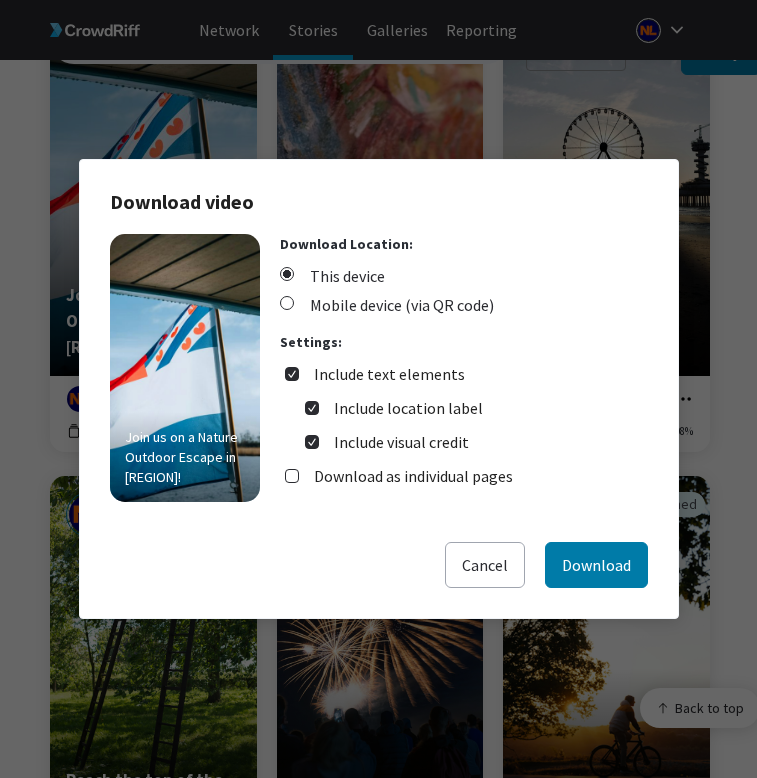 drag, startPoint x: 356, startPoint y: 337, endPoint x: 358, endPoint y: 351, distance: 14.142136 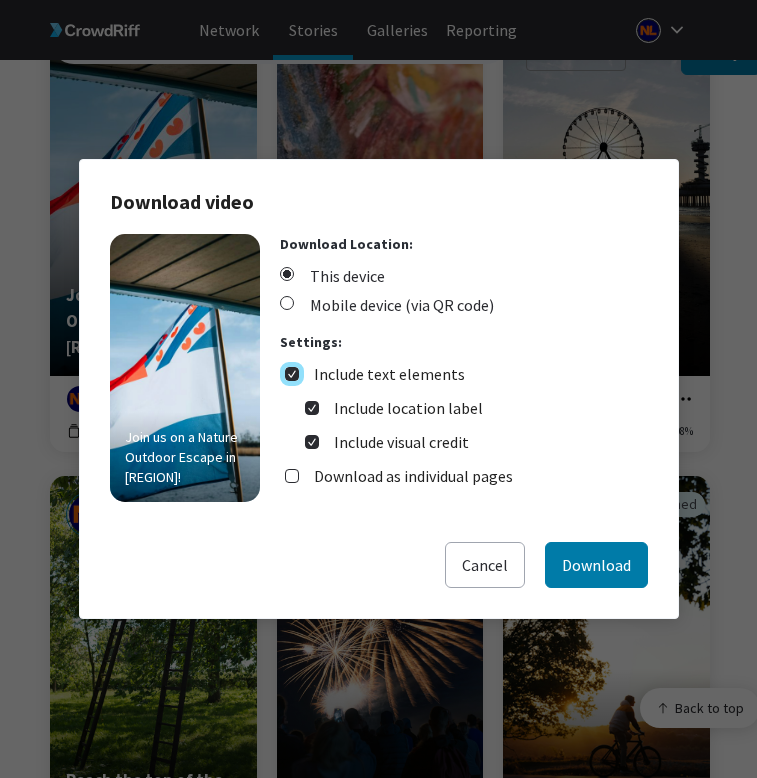 click on "Include text elements" at bounding box center [292, 374] 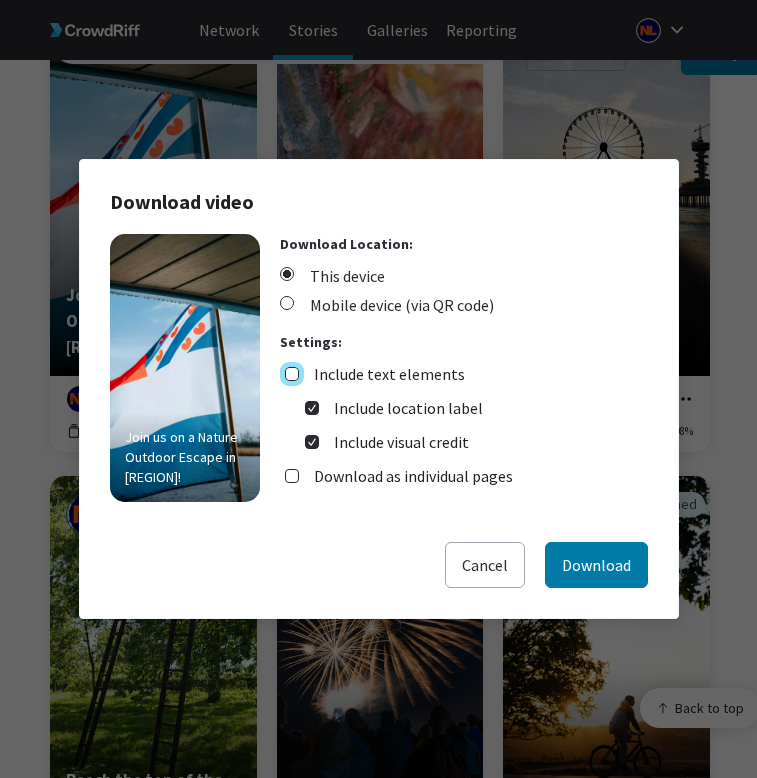 checkbox on "false" 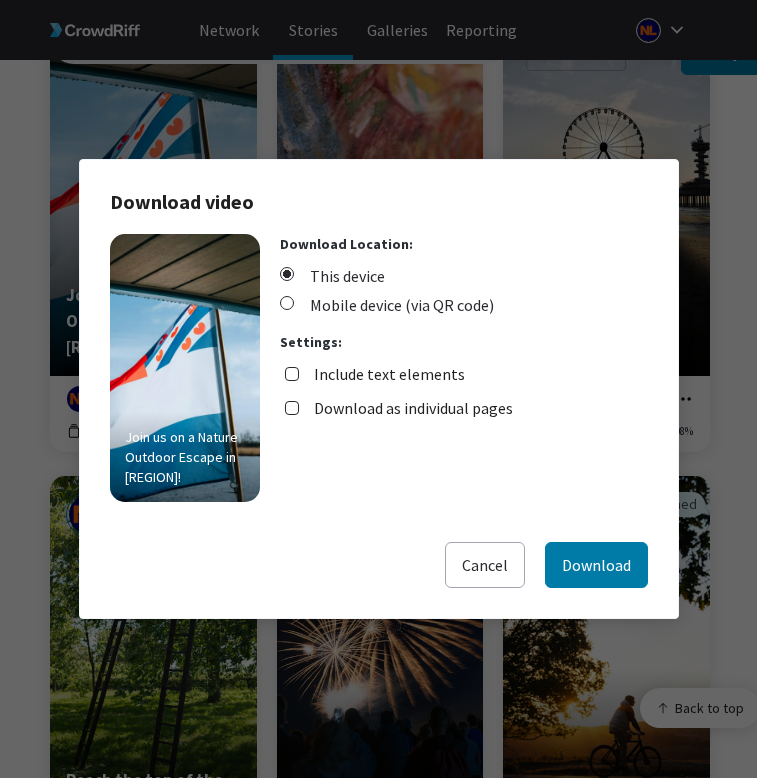 click on "Download Location: This device Mobile device (via QR code) Settings: Include text elements Download as individual pages" at bounding box center [399, 368] 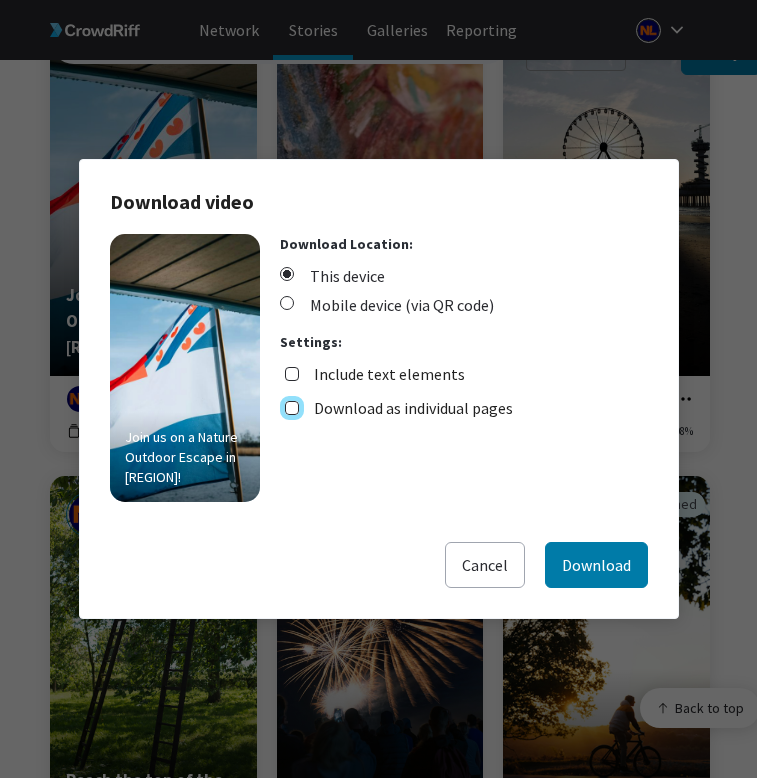 click on "Download as individual pages" at bounding box center (292, 408) 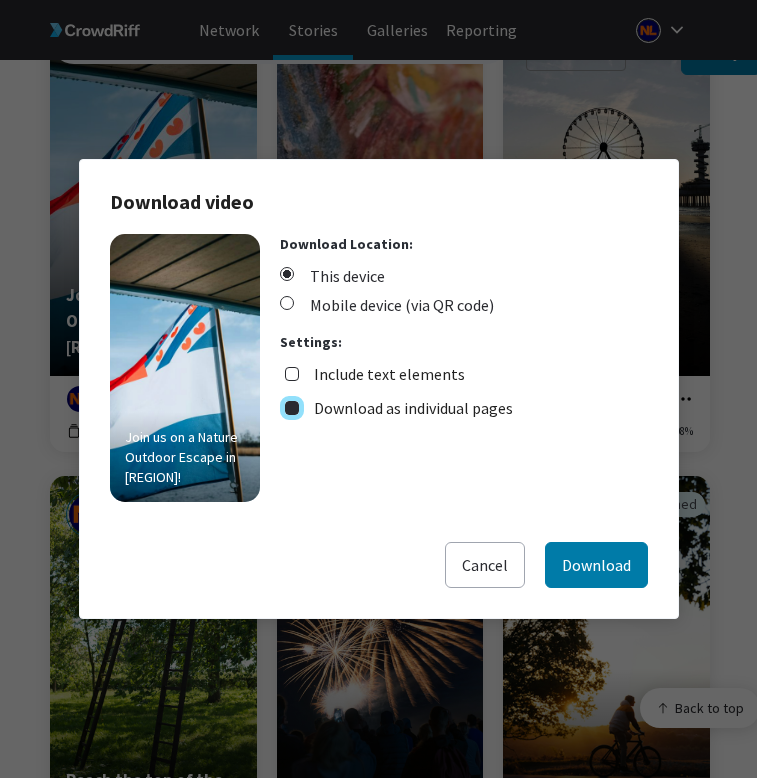 checkbox on "true" 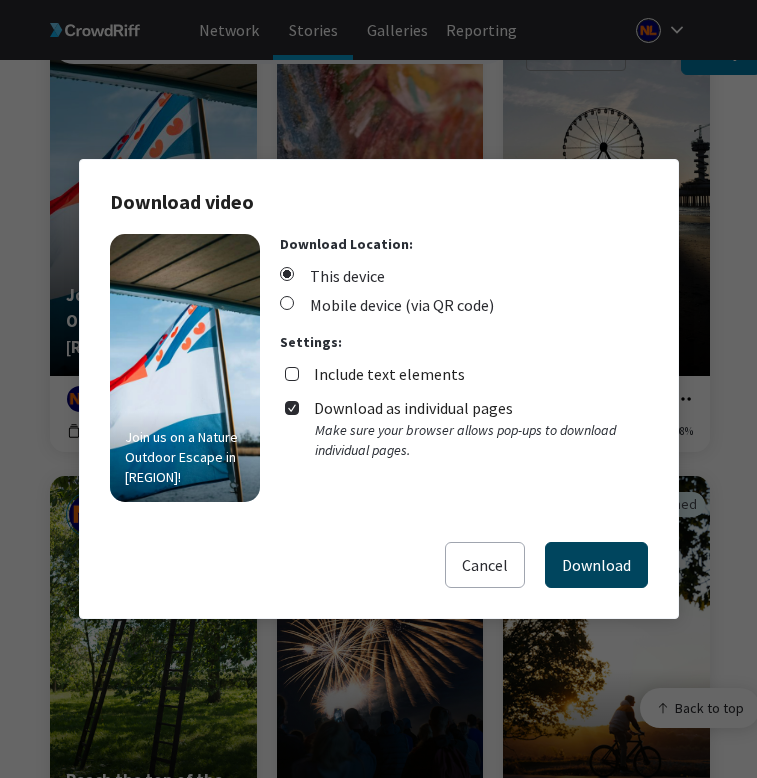 click on "Download" at bounding box center (596, 565) 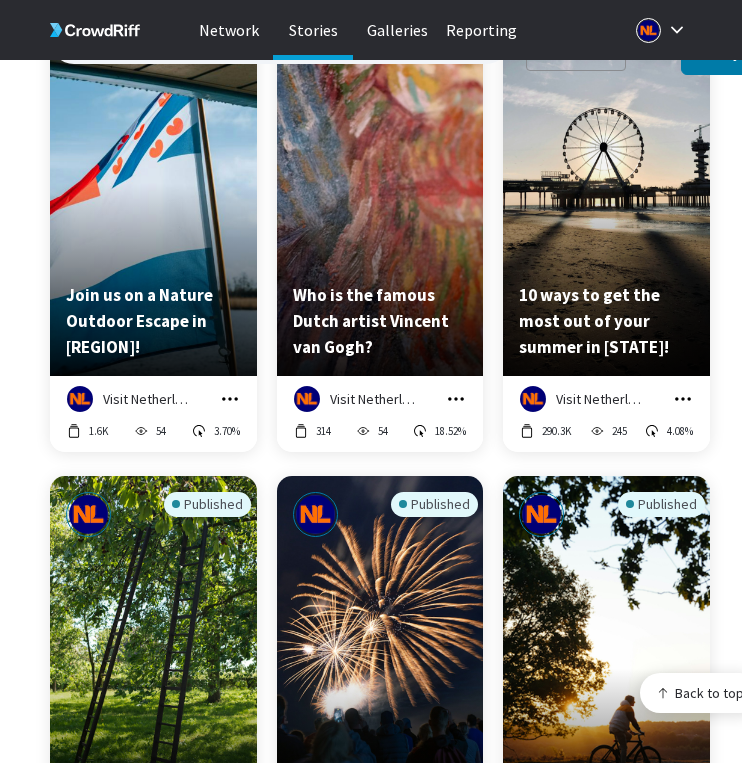 click 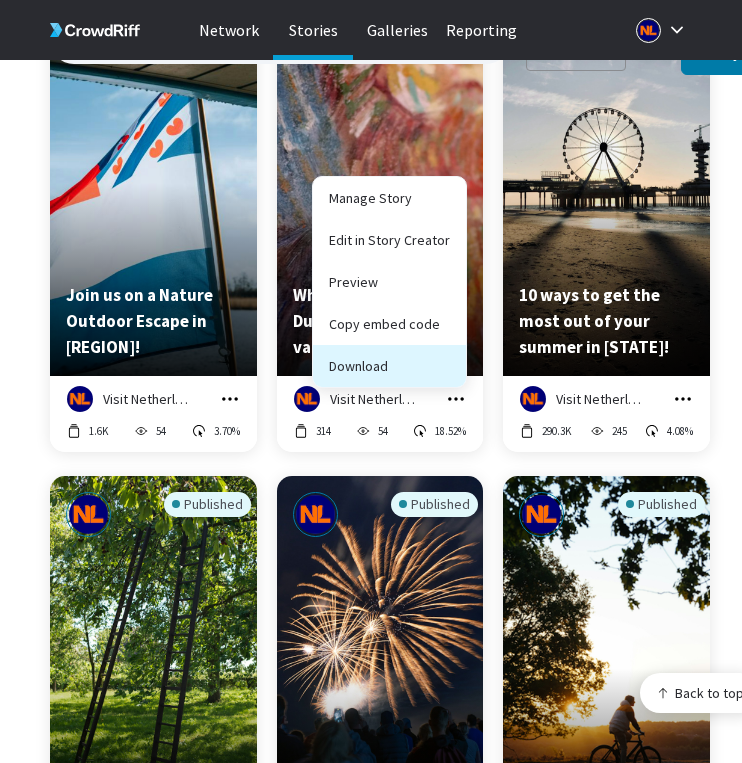 click on "Download" at bounding box center (389, 366) 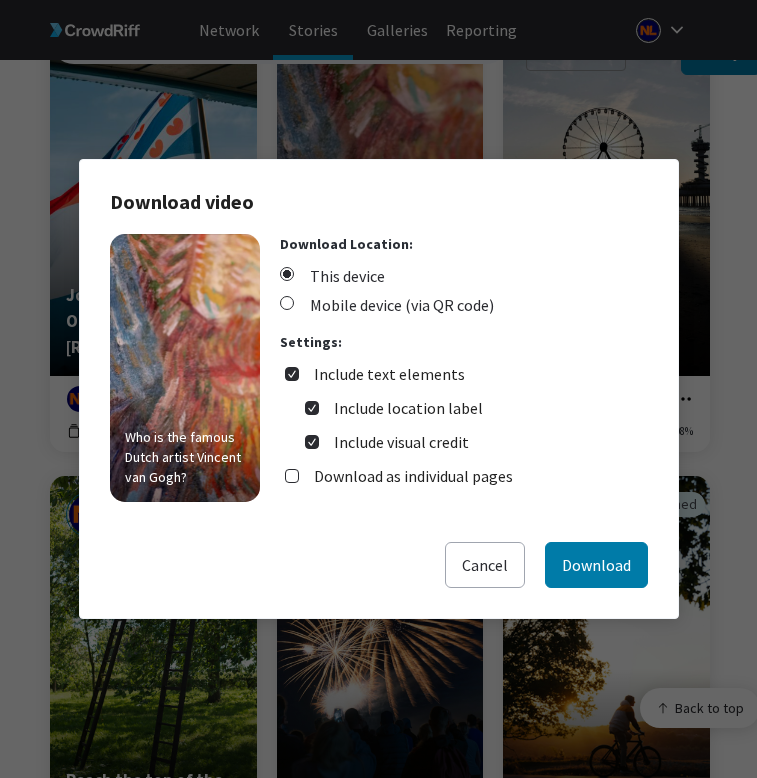 click on "Include text elements" at bounding box center (389, 374) 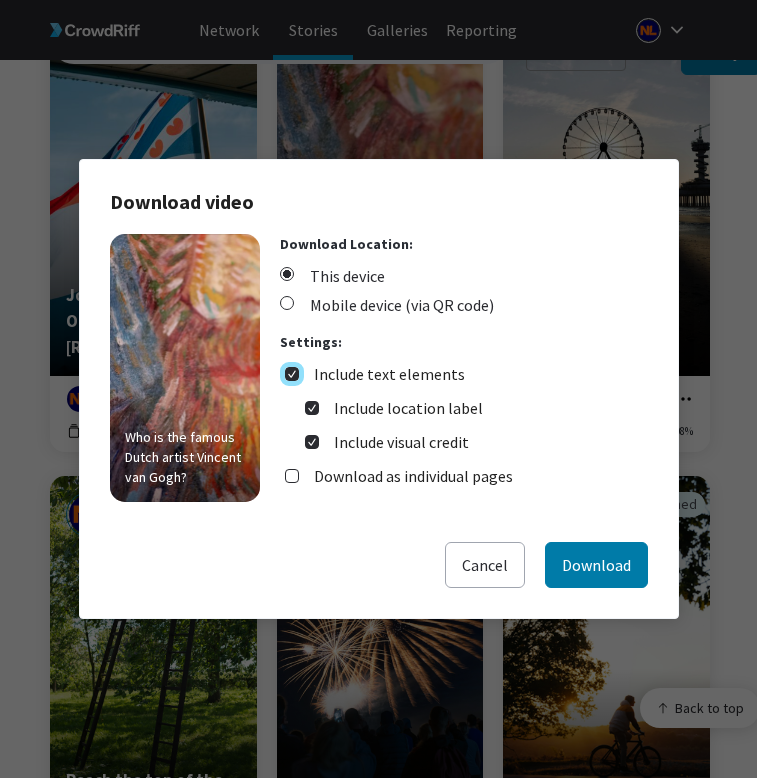 click on "Include text elements" at bounding box center (292, 374) 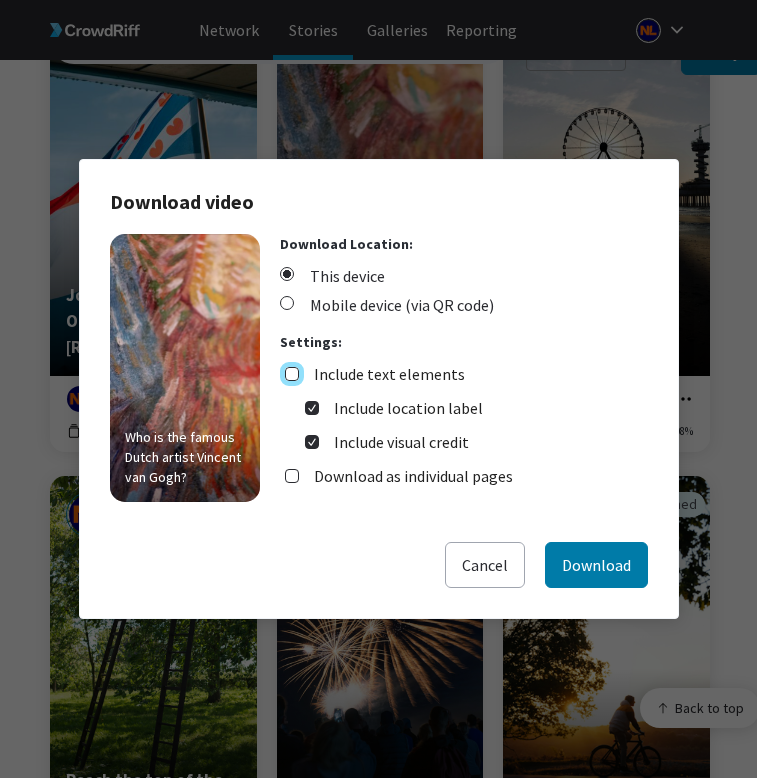 checkbox on "false" 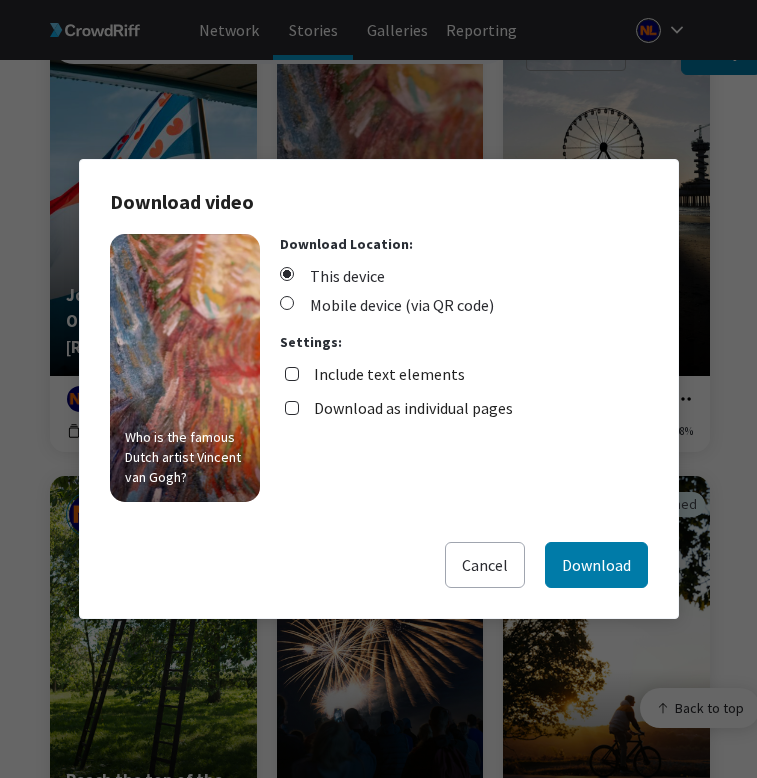 click on "Download as individual pages" at bounding box center [413, 408] 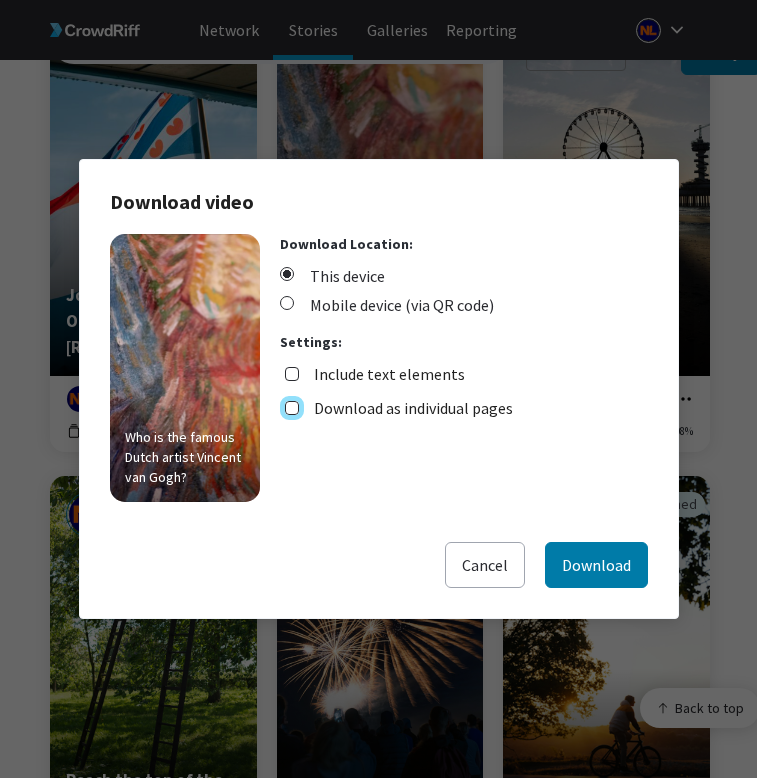 click on "Download as individual pages" at bounding box center [292, 408] 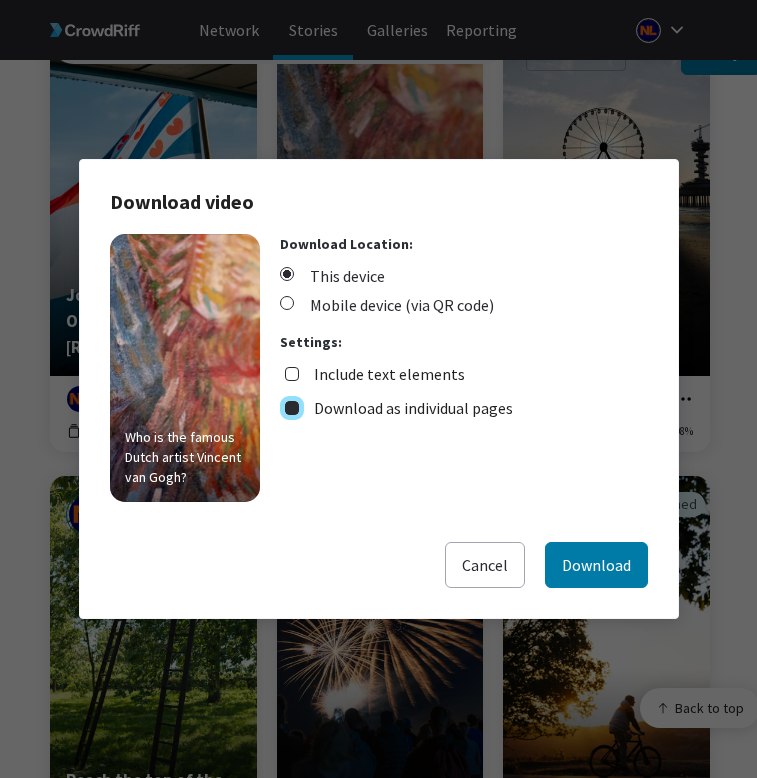 checkbox on "true" 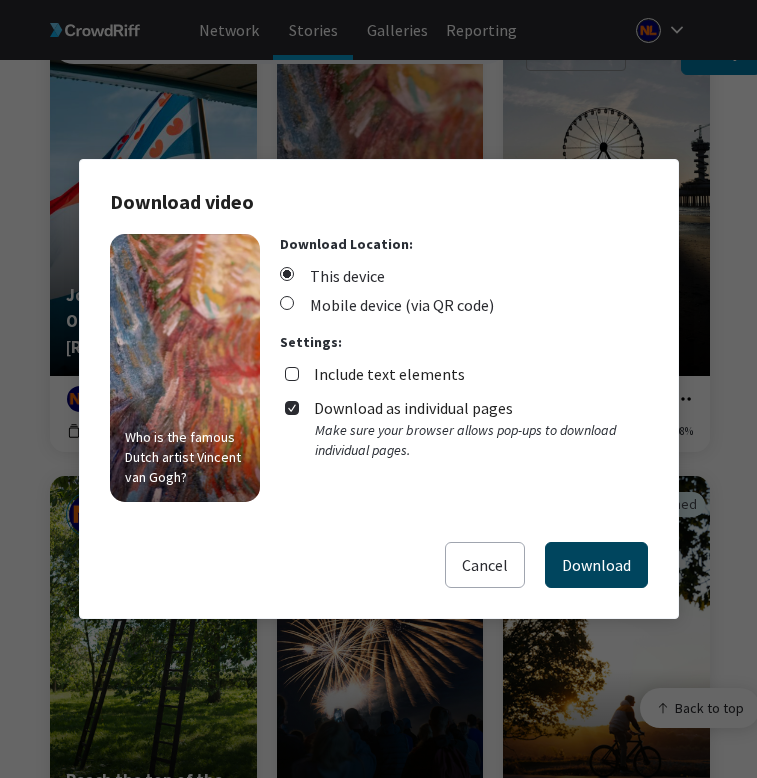 click on "Download" at bounding box center [596, 565] 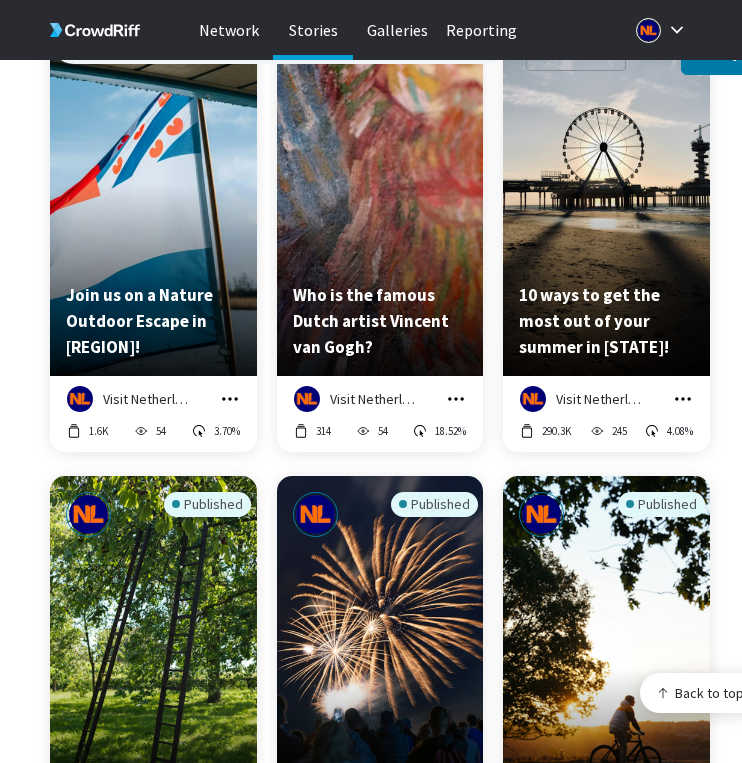 click 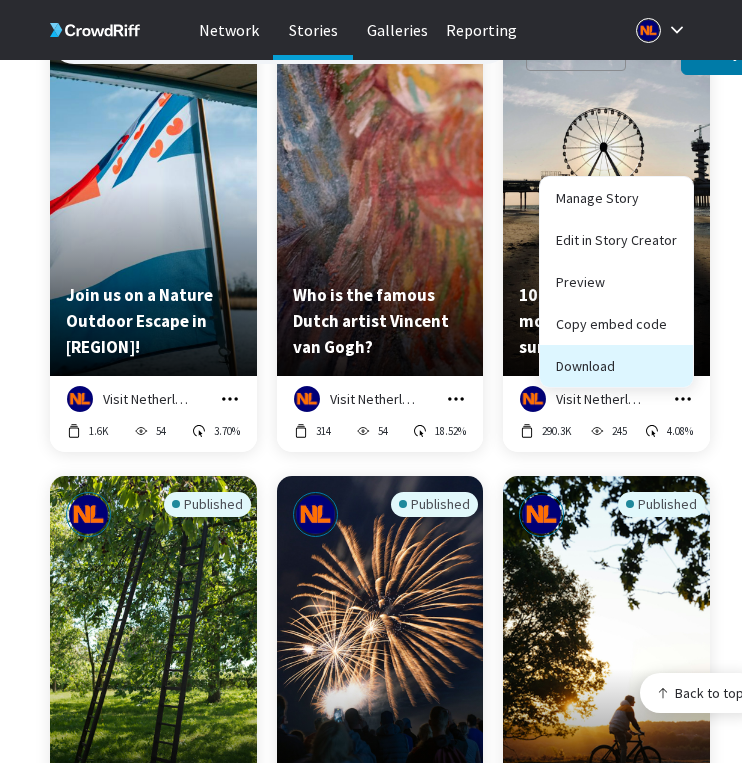 click on "Download" at bounding box center (616, 366) 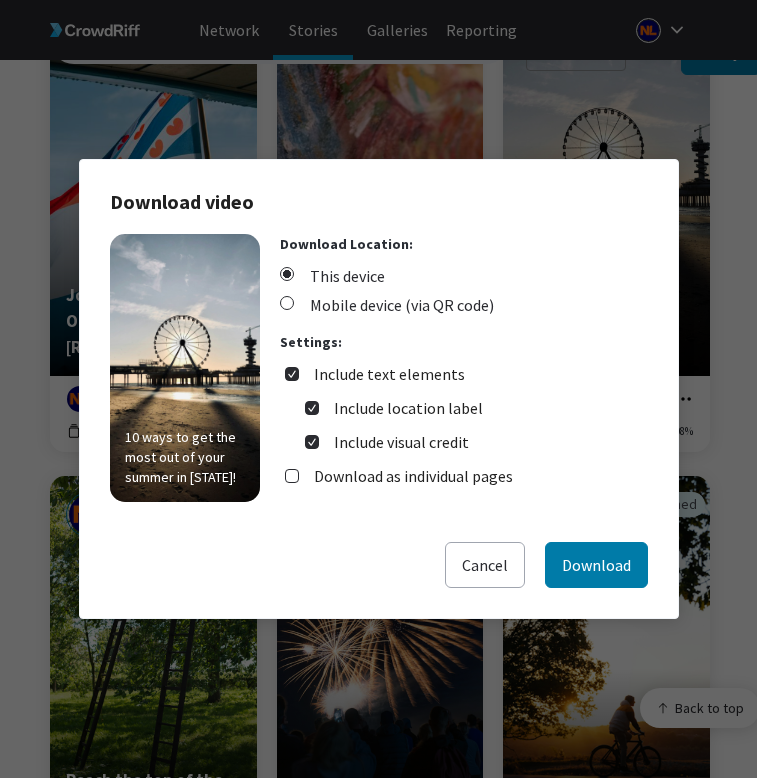 drag, startPoint x: 412, startPoint y: 345, endPoint x: 411, endPoint y: 358, distance: 13.038404 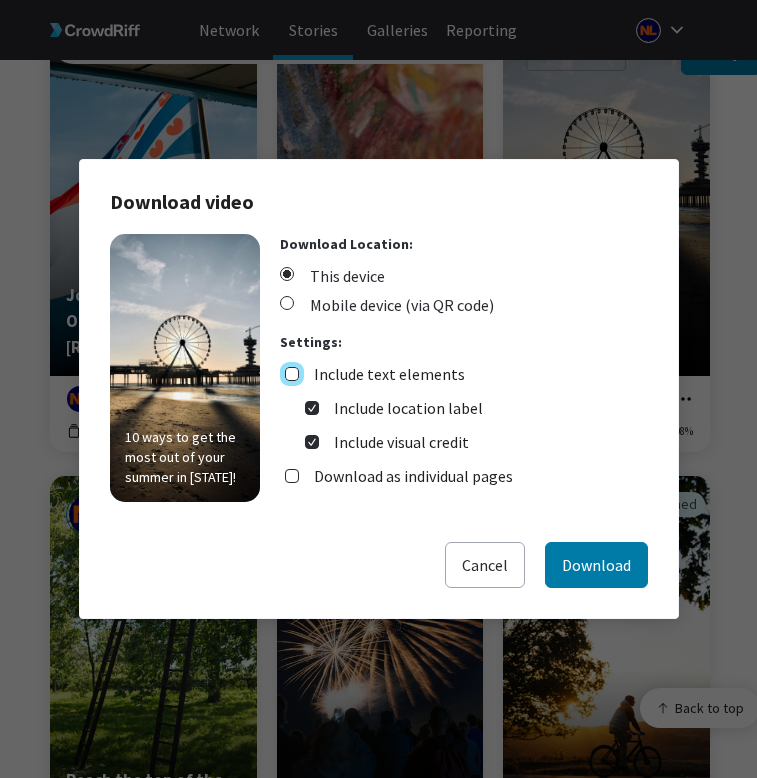 checkbox on "false" 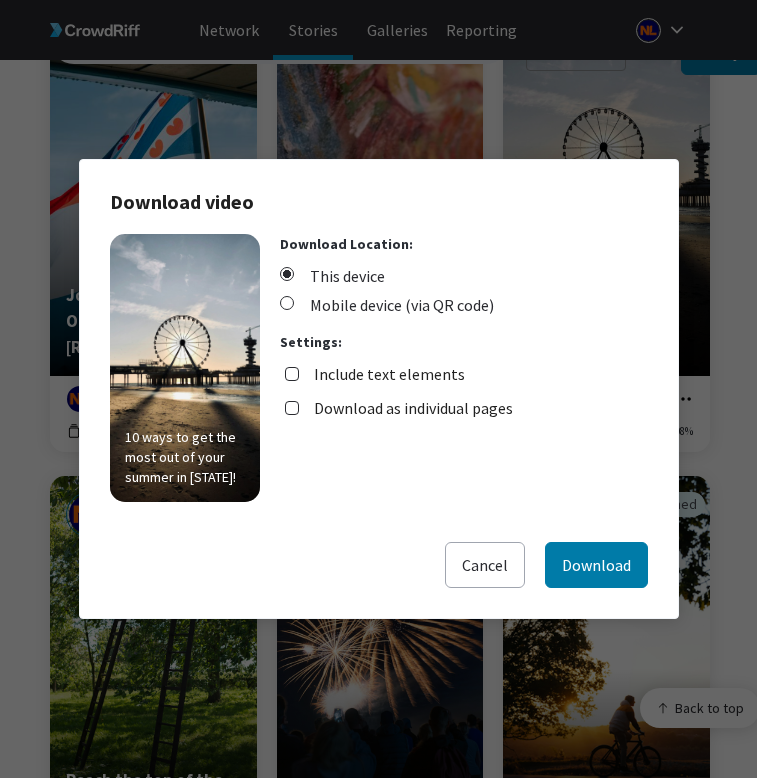 click on "Download as individual pages" at bounding box center [413, 408] 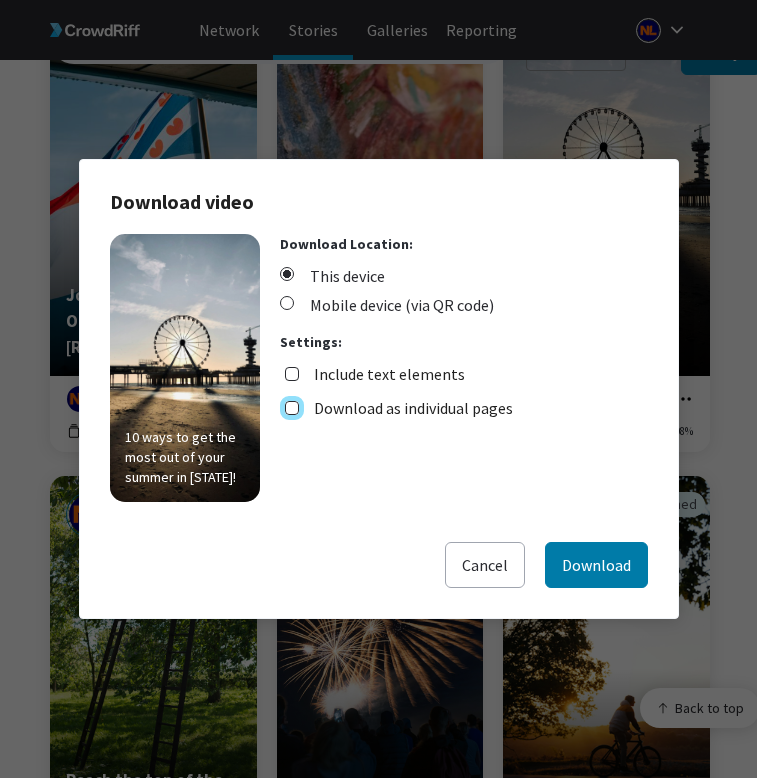 click on "Download as individual pages" at bounding box center (292, 408) 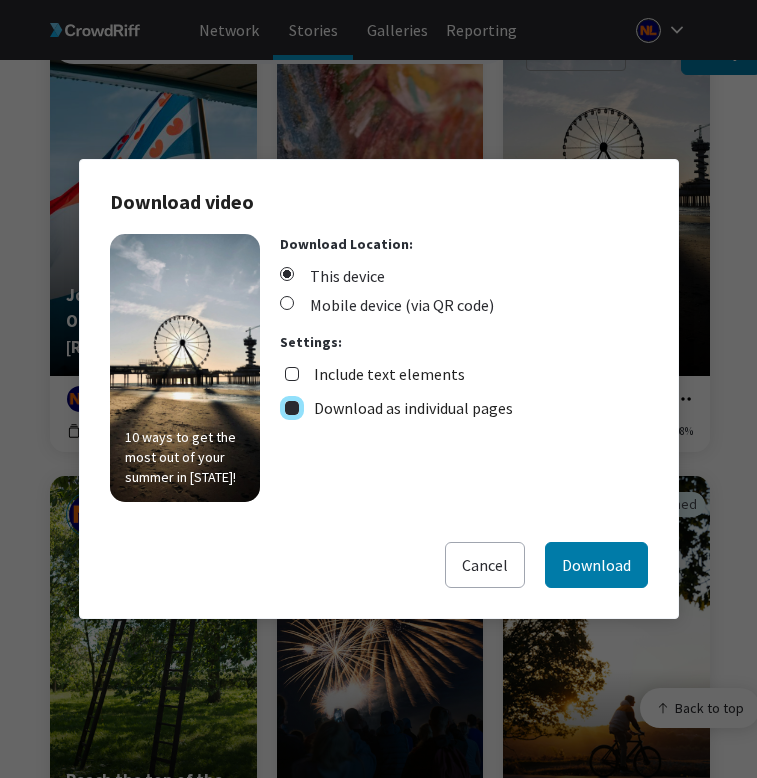 checkbox on "true" 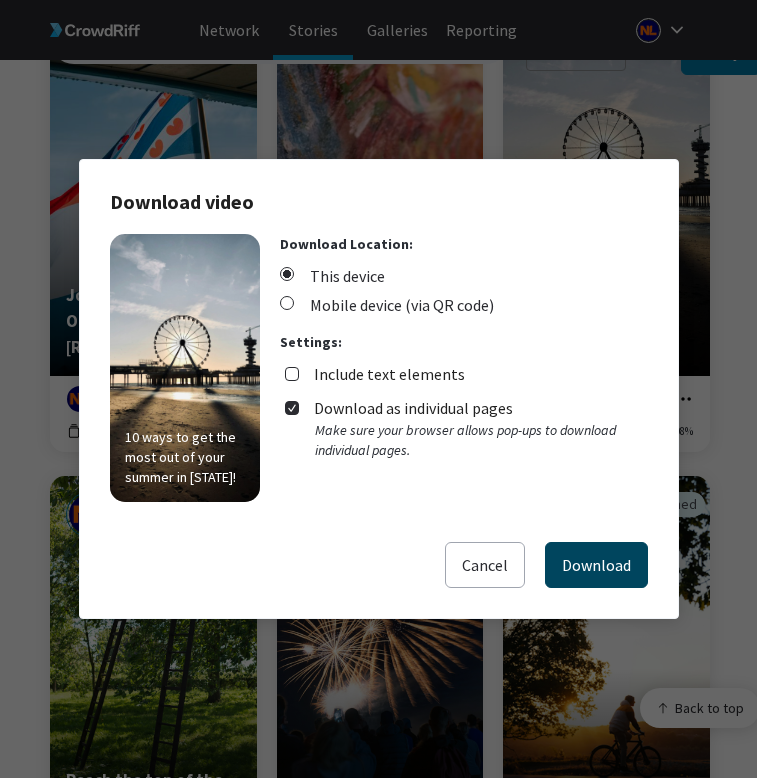click on "Download" at bounding box center [596, 565] 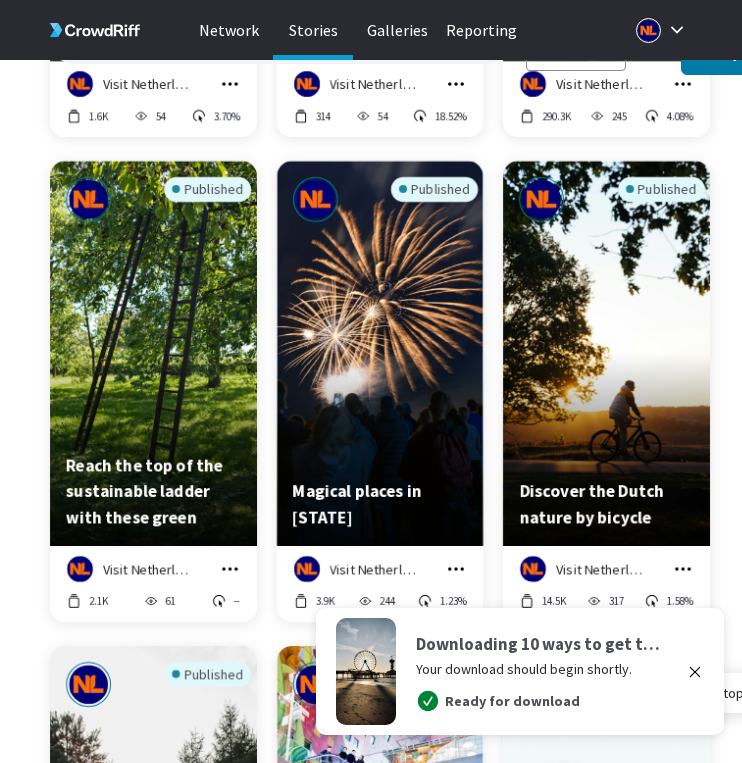 scroll, scrollTop: 8884, scrollLeft: 0, axis: vertical 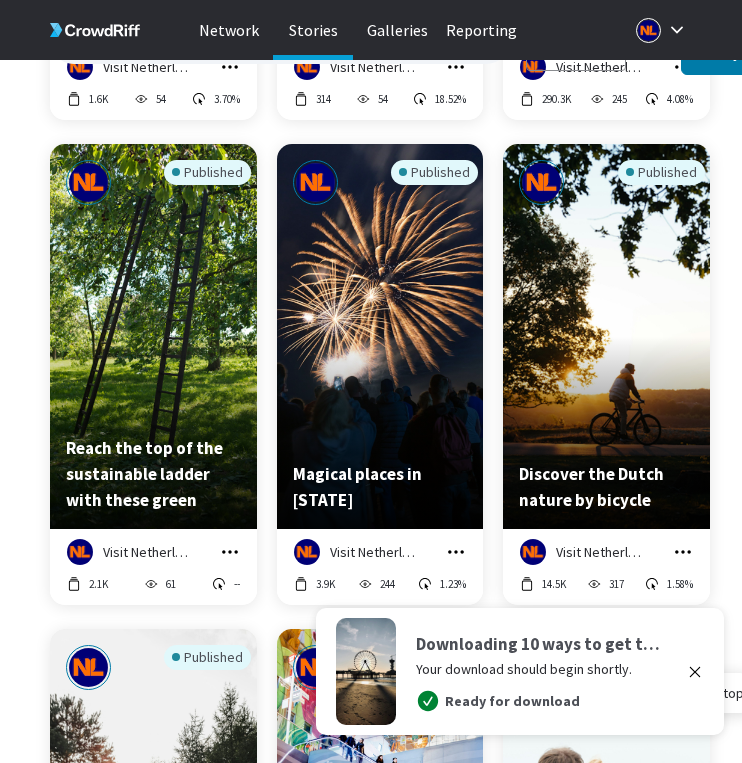 click 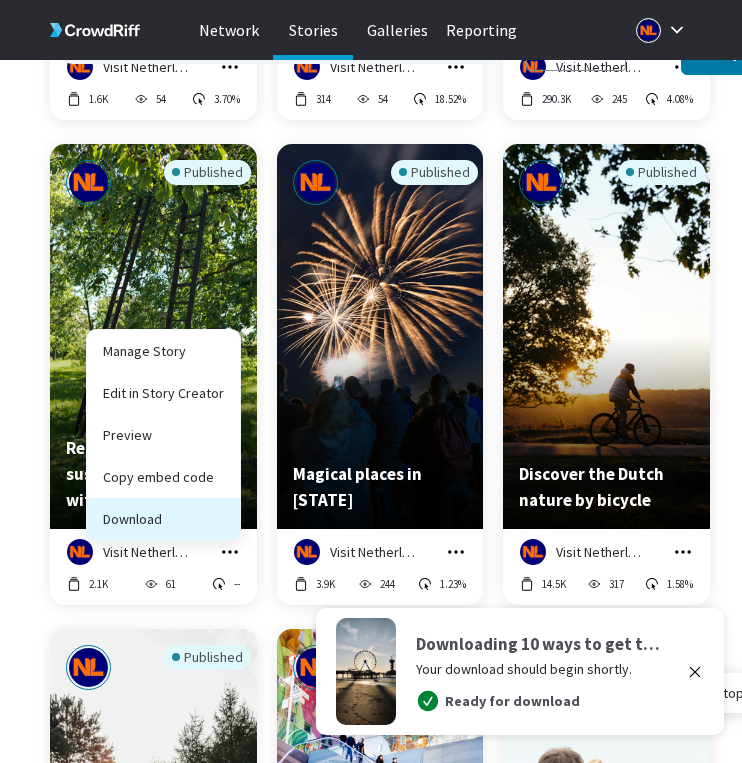 click on "Download" at bounding box center (163, 519) 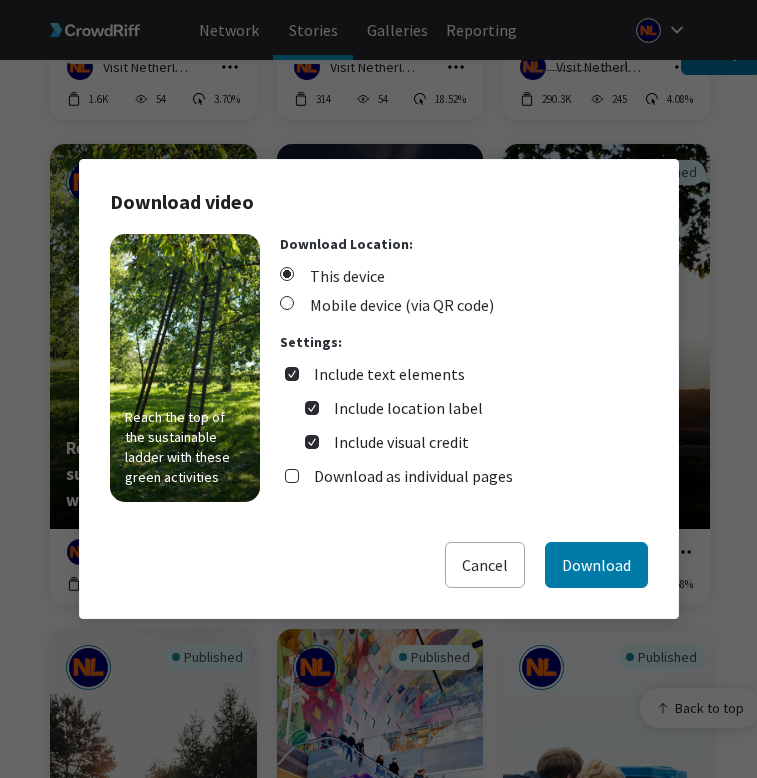 click on "Download Location: This device Mobile device (via QR code) Settings: Include text elements Include location label Include visual credit Download as individual pages" at bounding box center (464, 368) 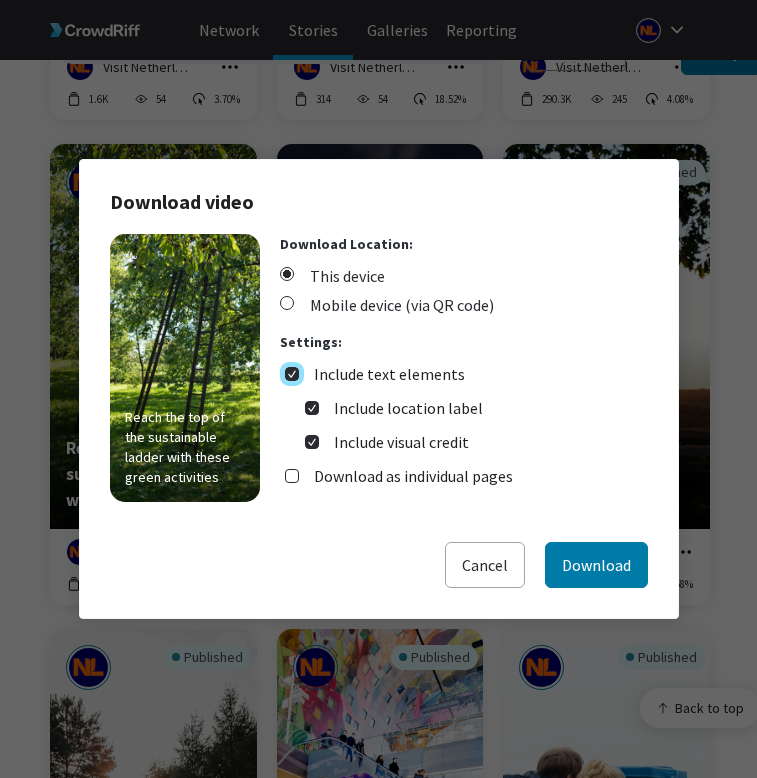 click on "Include text elements" at bounding box center [292, 374] 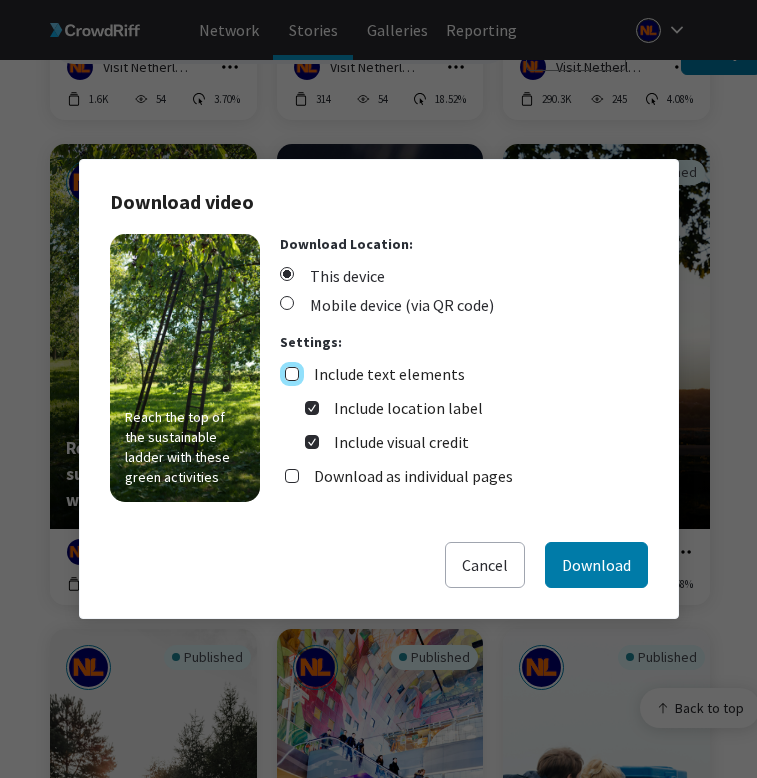 checkbox on "false" 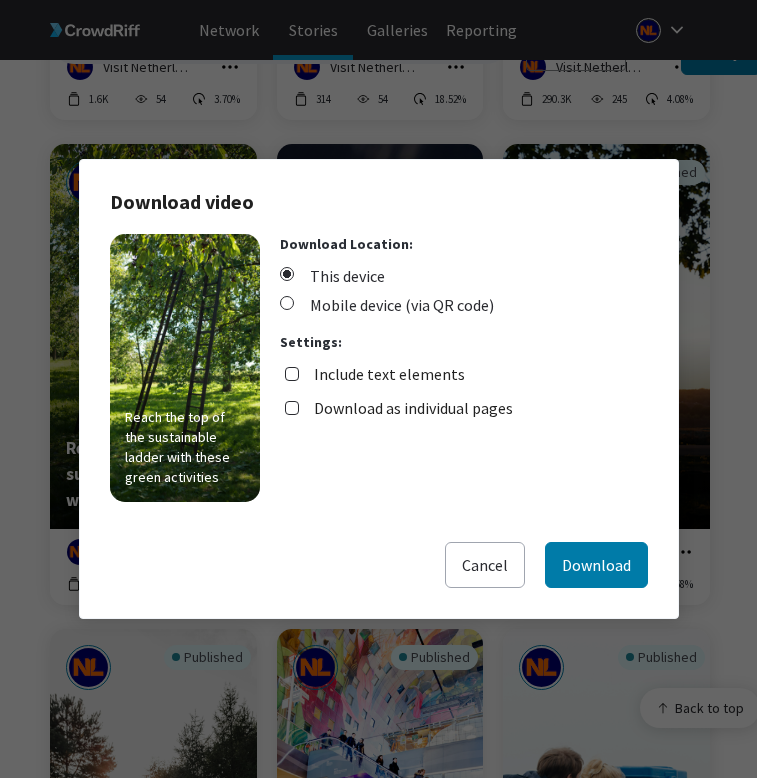 drag, startPoint x: 391, startPoint y: 377, endPoint x: 449, endPoint y: 446, distance: 90.13878 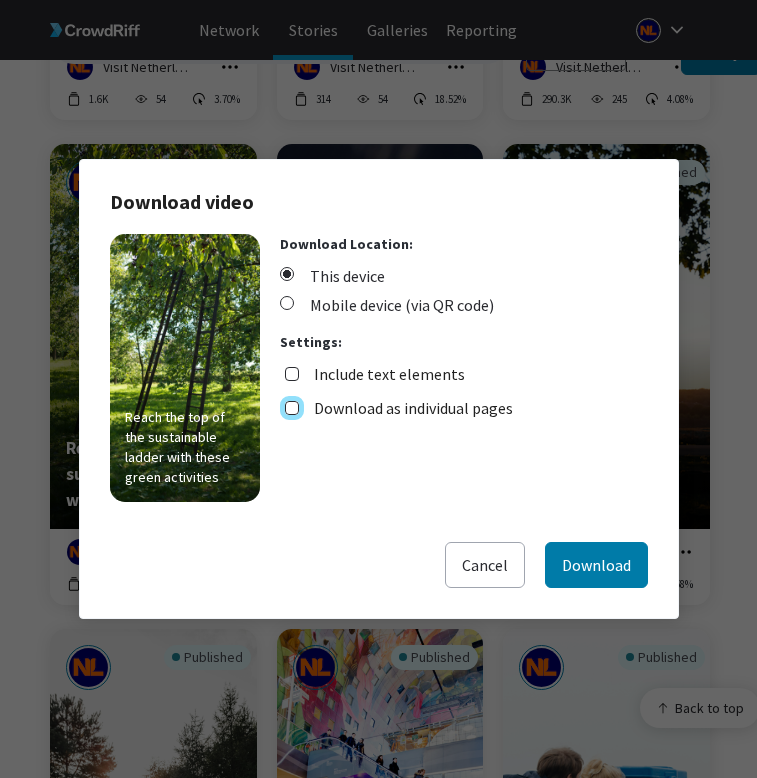 click on "Download as individual pages" at bounding box center [292, 408] 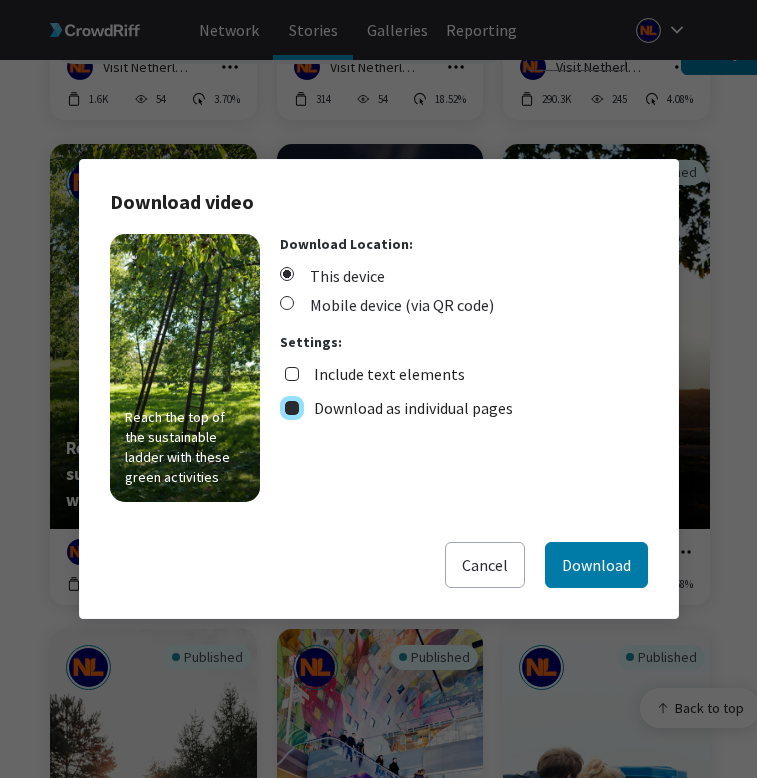 checkbox on "true" 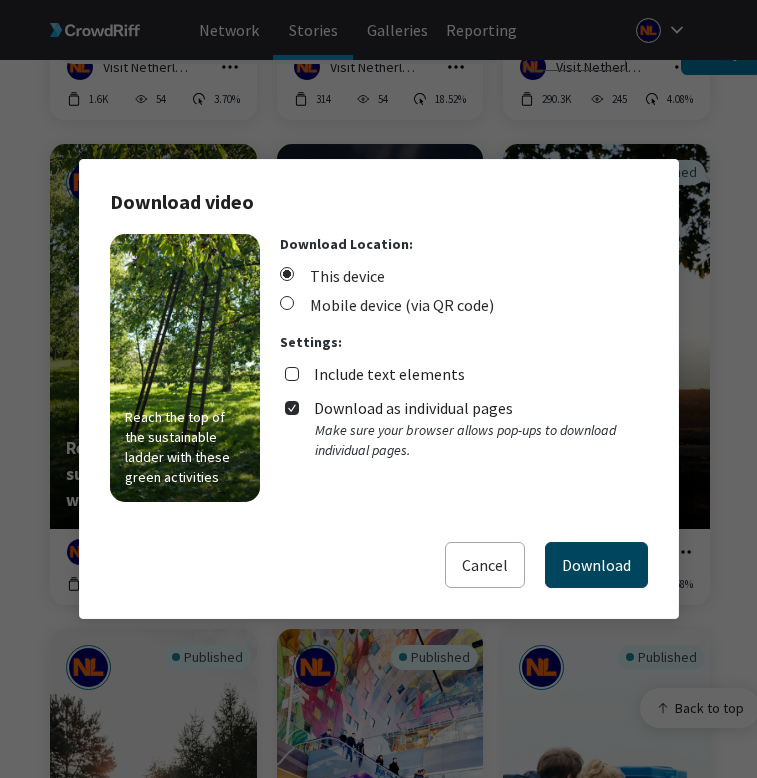 click on "Download" at bounding box center (596, 565) 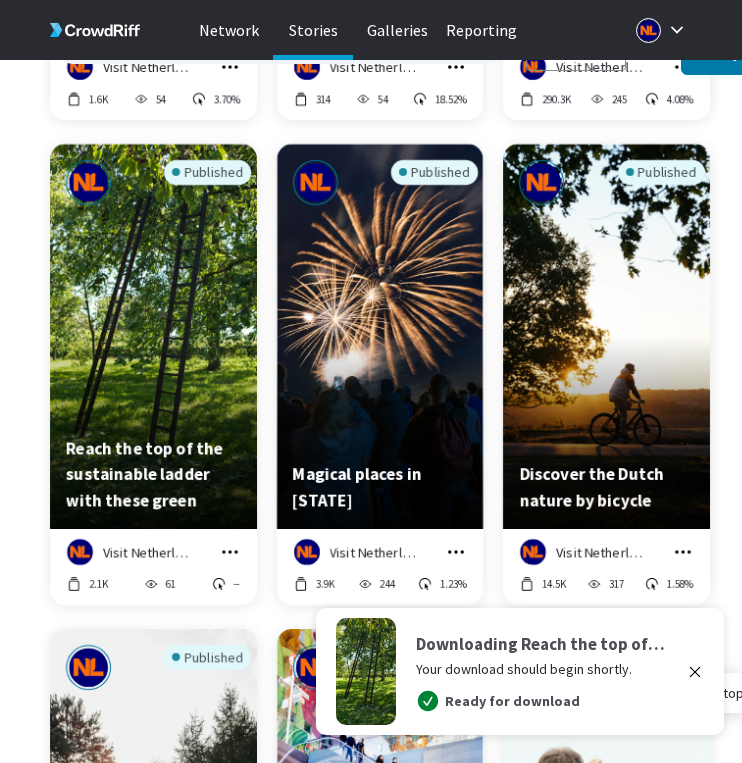 click 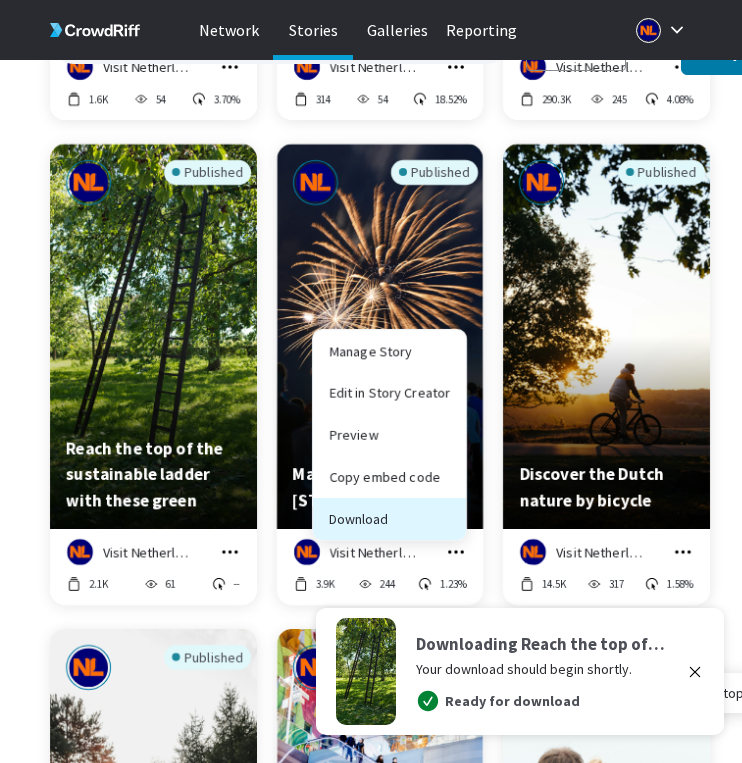 click on "Download" at bounding box center (389, 519) 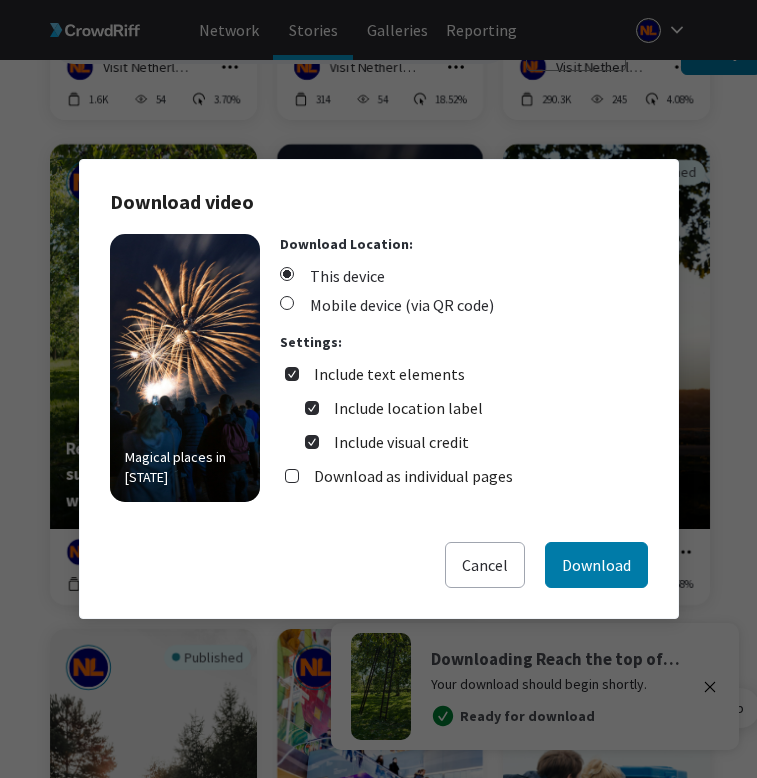 click on "Include text elements" at bounding box center [389, 374] 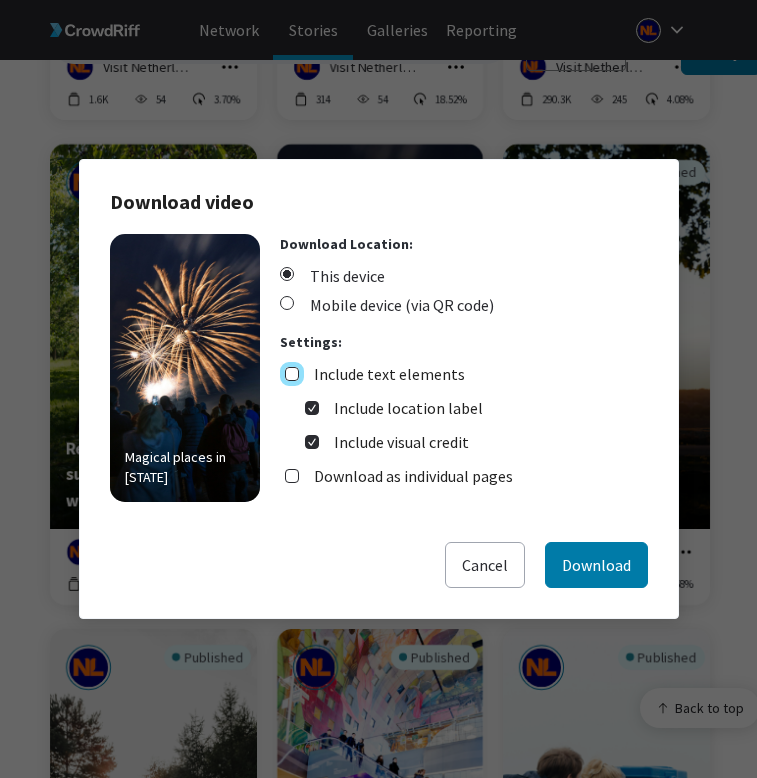 checkbox on "false" 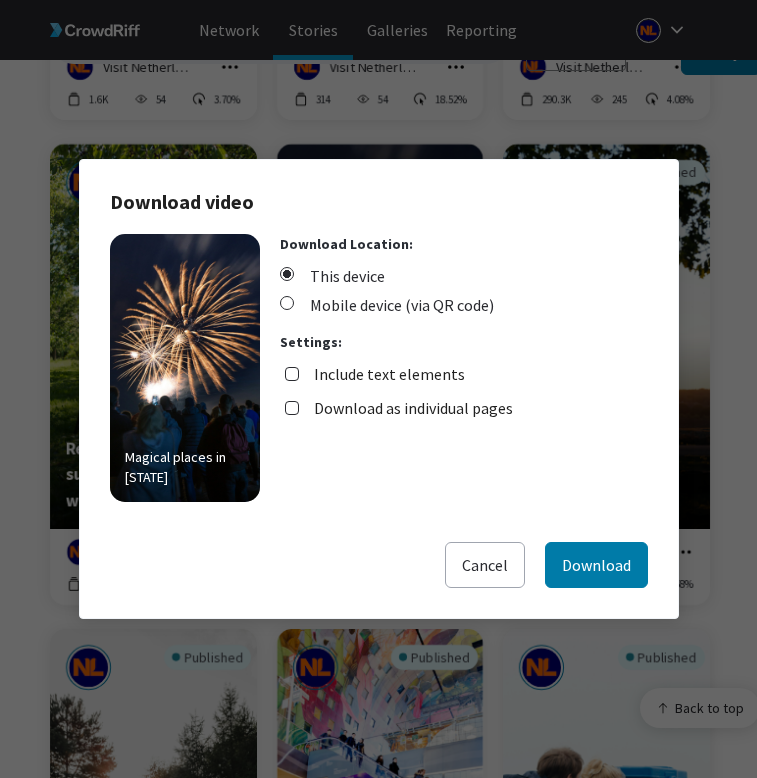 click on "Download as individual pages" at bounding box center (413, 408) 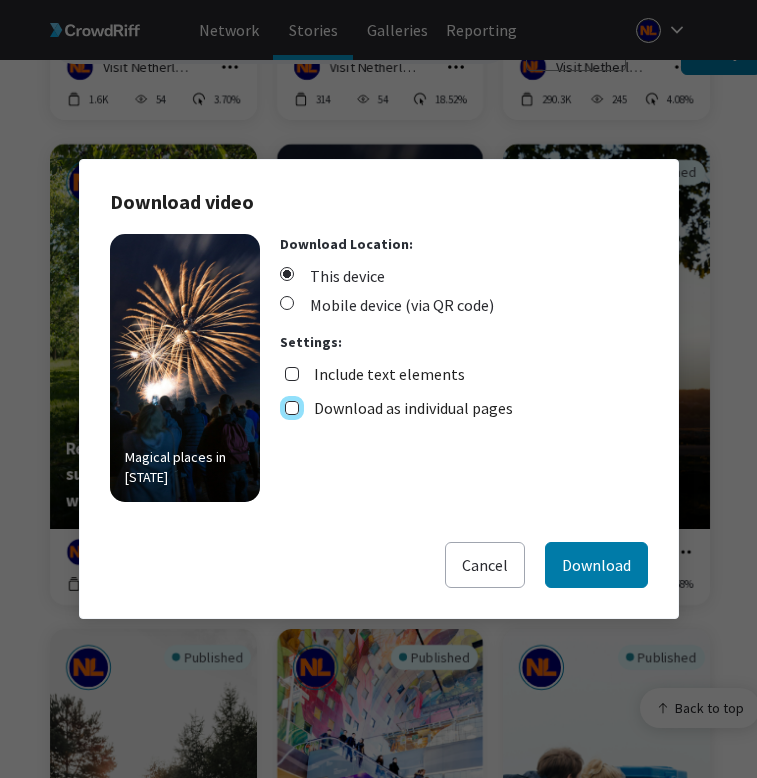 click on "Download as individual pages" at bounding box center [292, 408] 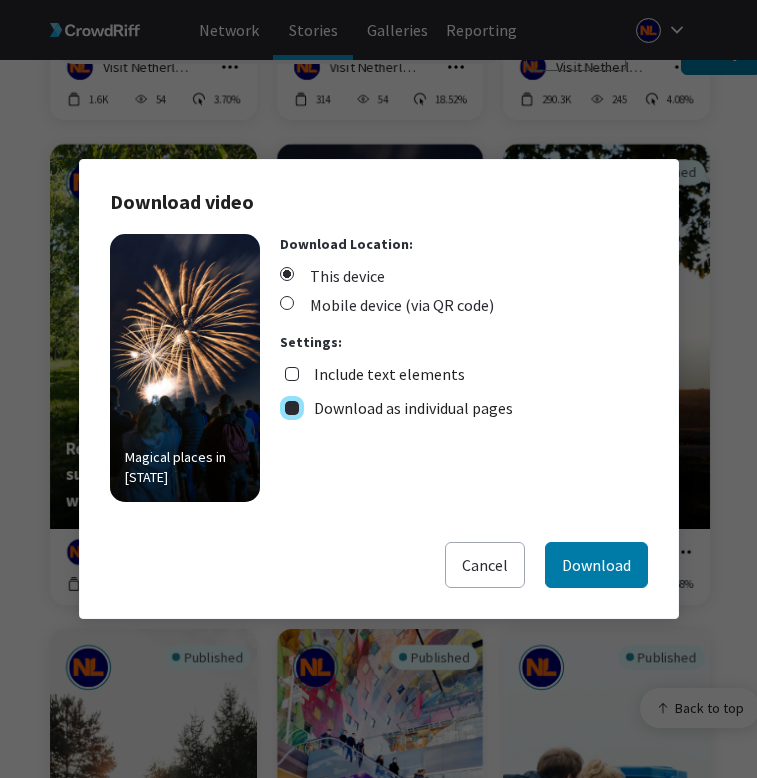 checkbox on "true" 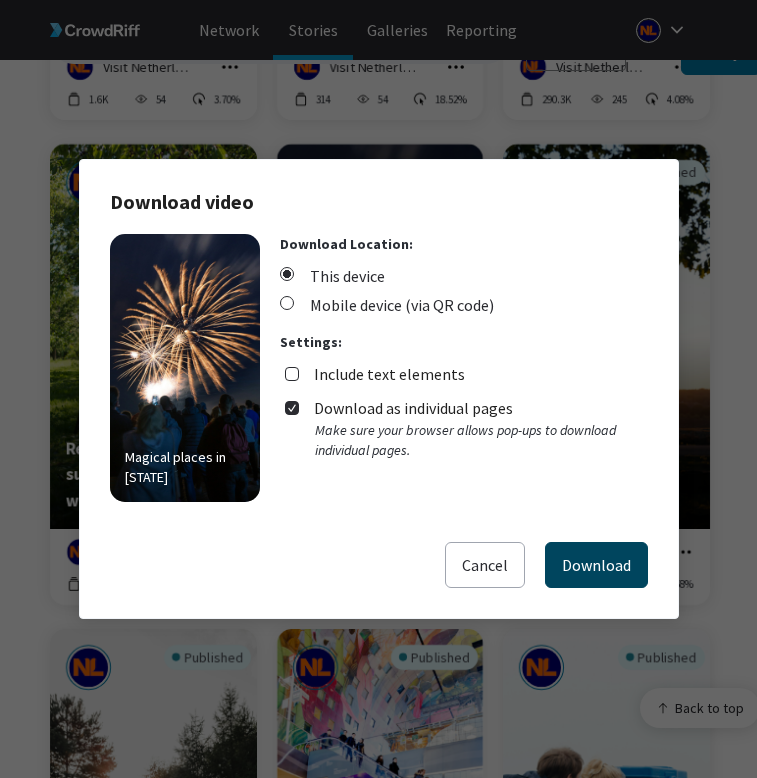 click on "Download" at bounding box center [596, 565] 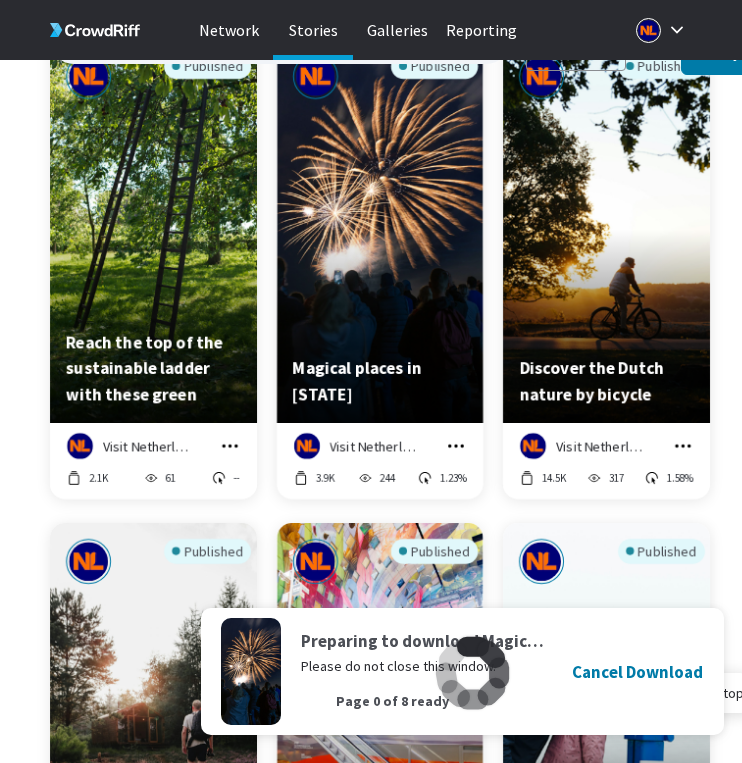 scroll, scrollTop: 9026, scrollLeft: 0, axis: vertical 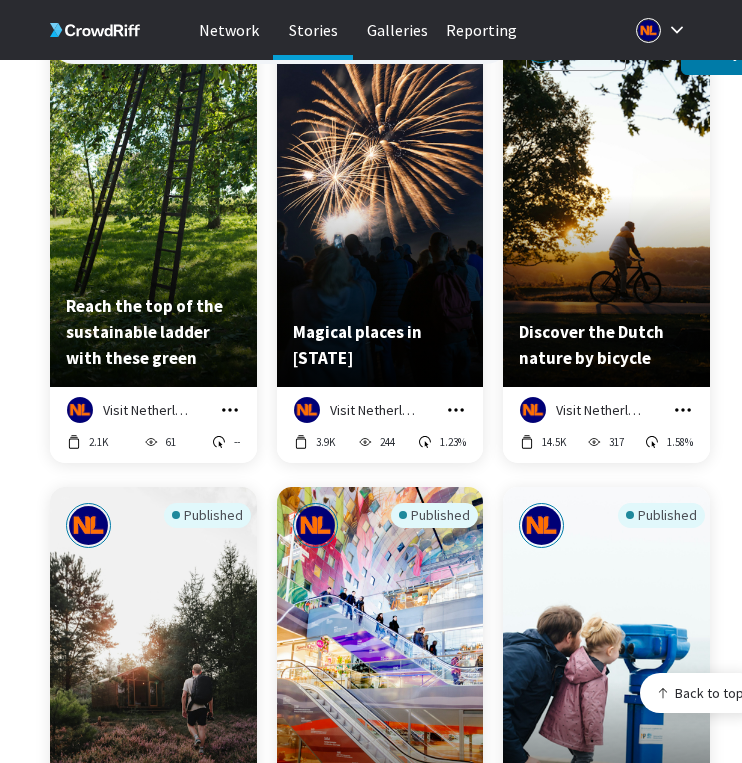 click 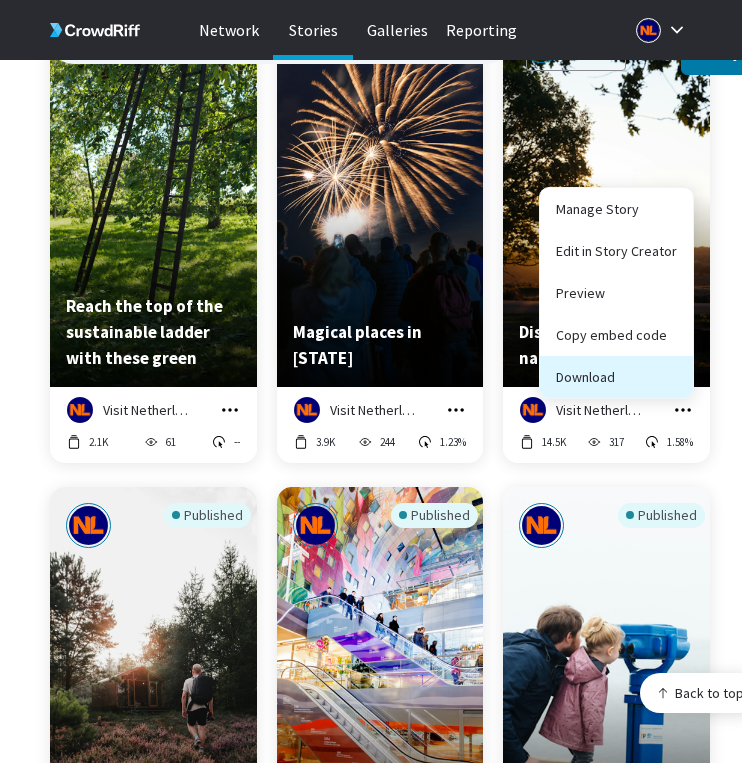 click on "Download" at bounding box center [616, 377] 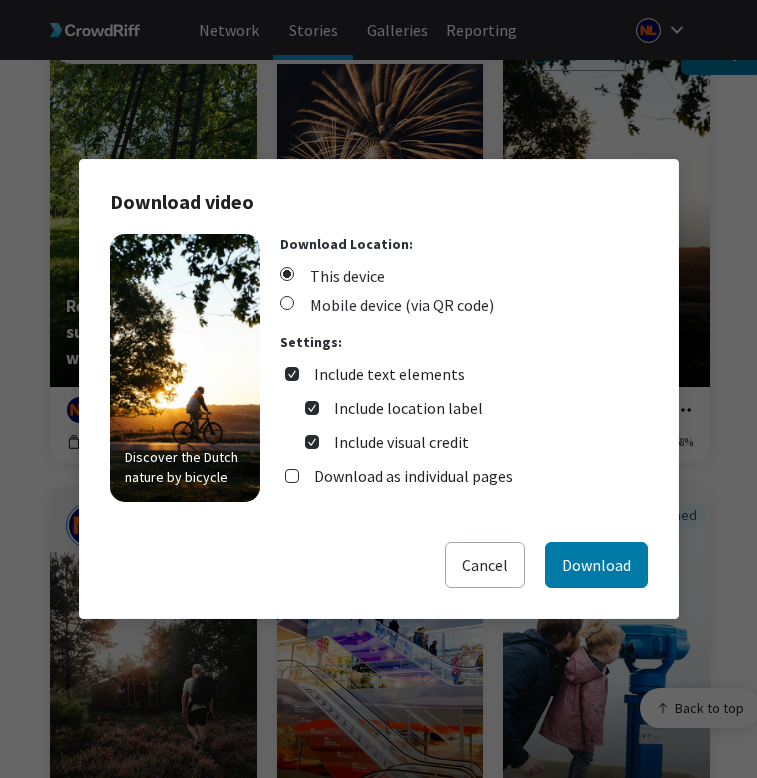 click on "Include text elements" at bounding box center [389, 374] 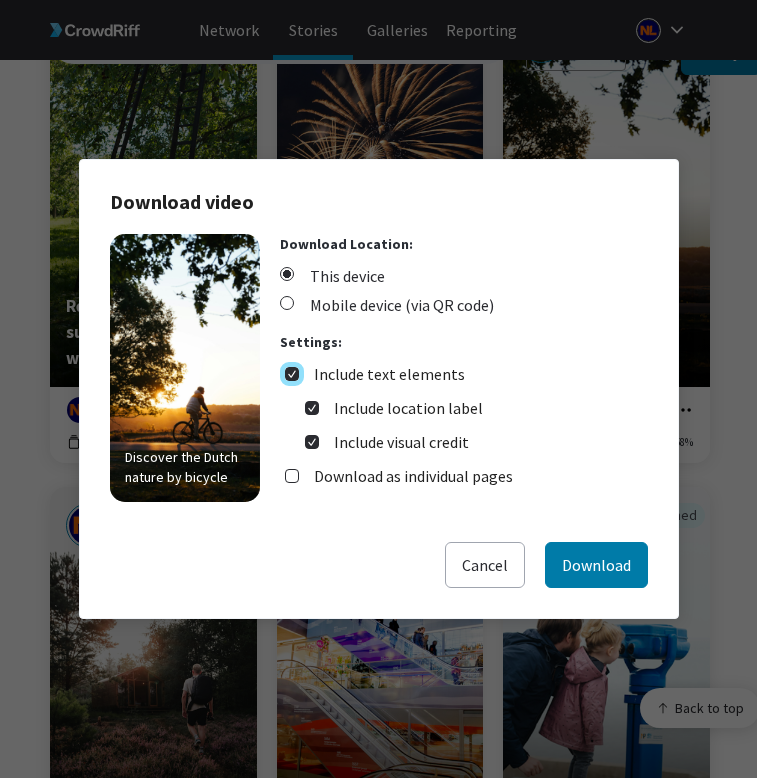 click on "Include text elements" at bounding box center (292, 374) 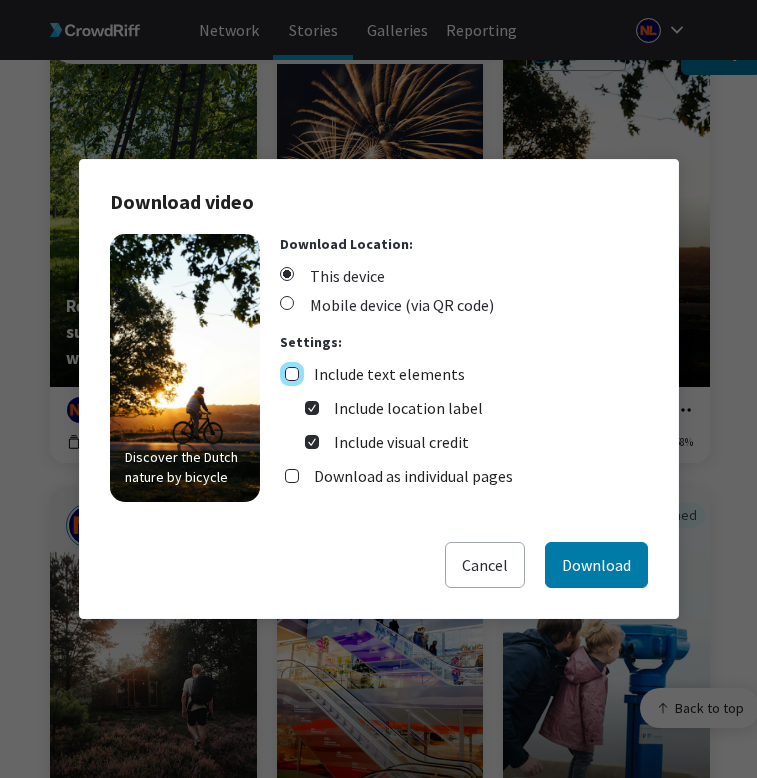 checkbox on "false" 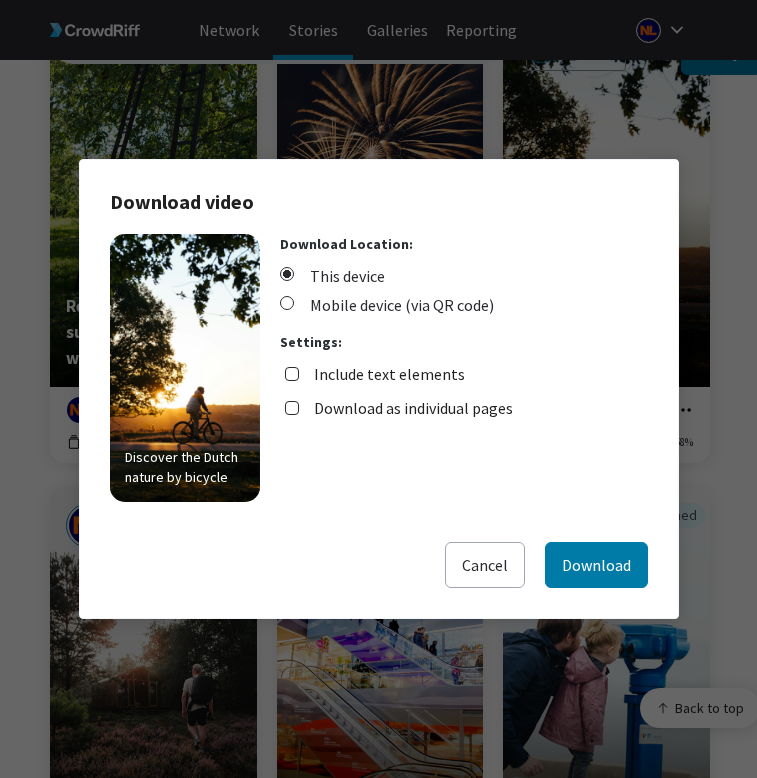 click on "Download as individual pages" at bounding box center (413, 408) 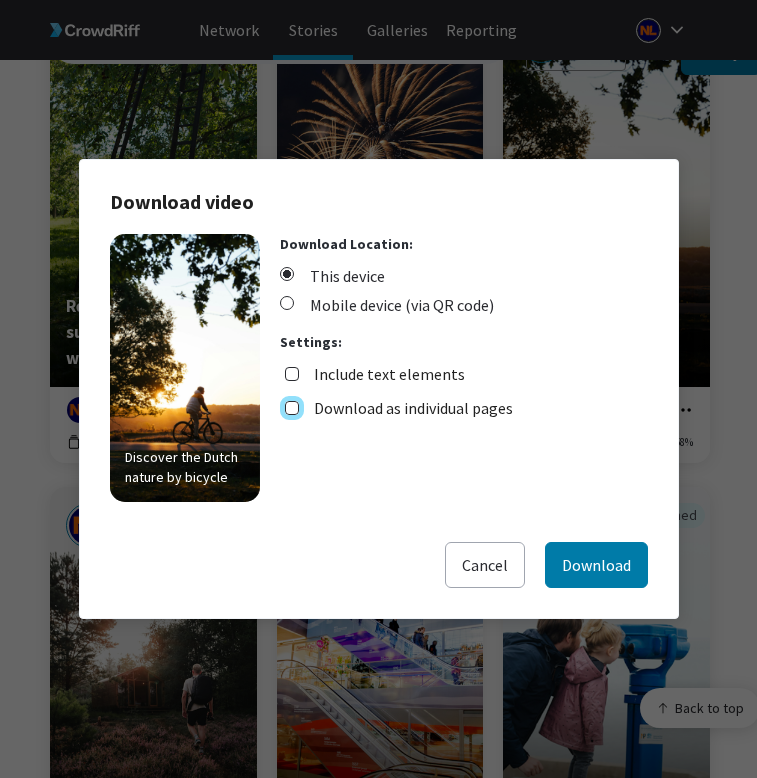 click on "Download as individual pages" at bounding box center (292, 408) 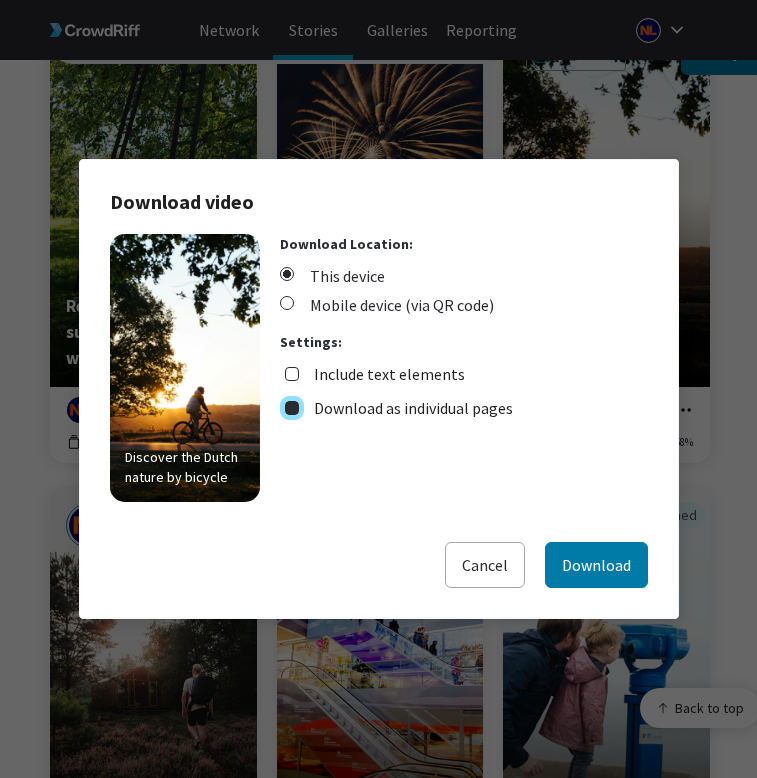 checkbox on "true" 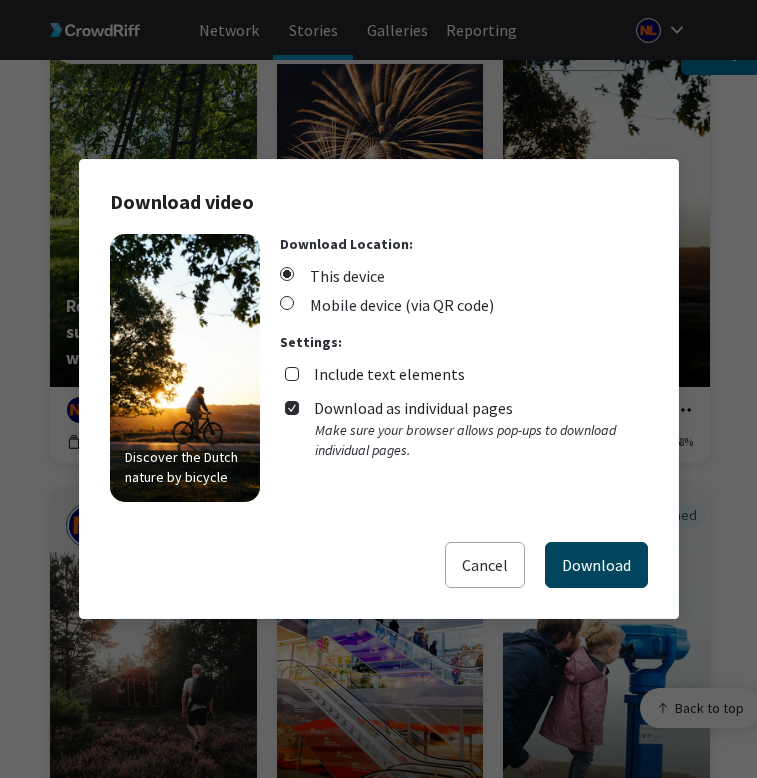 click on "Download" at bounding box center [596, 565] 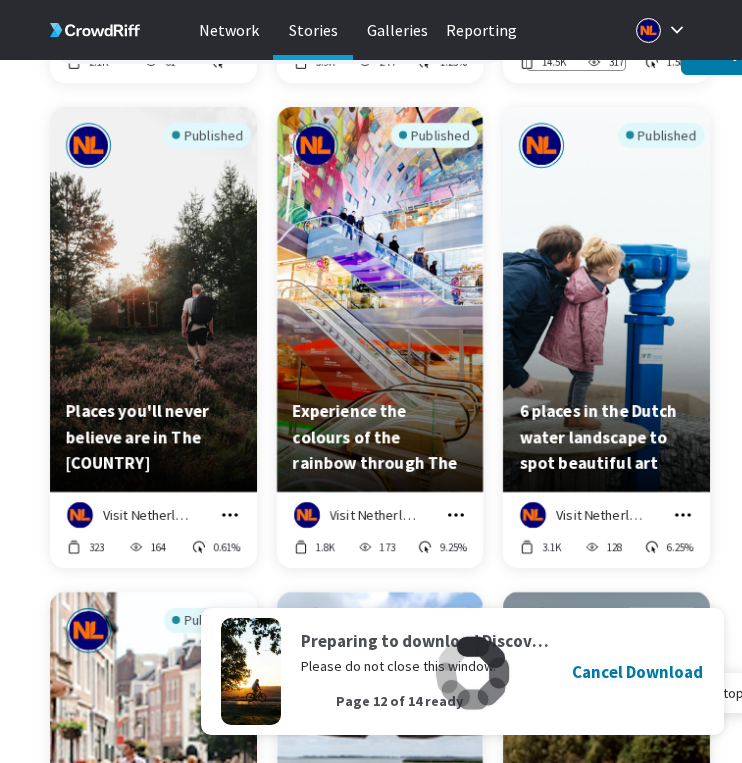 scroll, scrollTop: 9532, scrollLeft: 0, axis: vertical 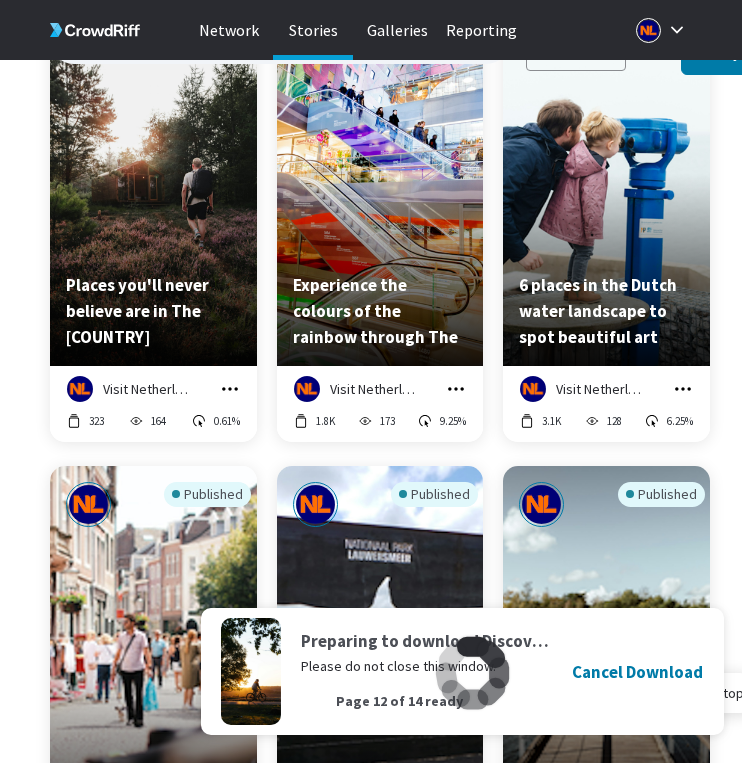 click 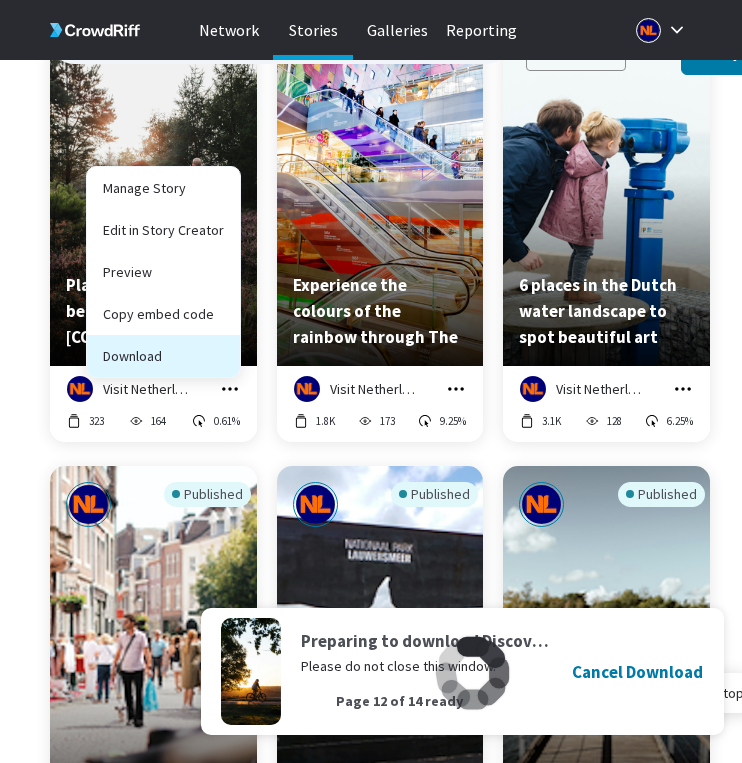 click on "Download" at bounding box center (163, 356) 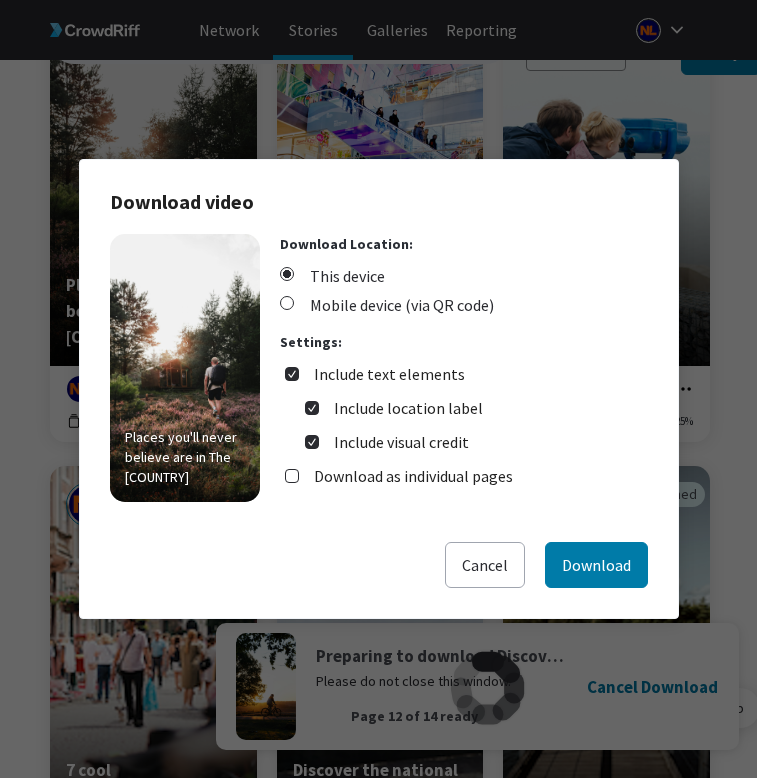 click on "Include text elements" at bounding box center (389, 374) 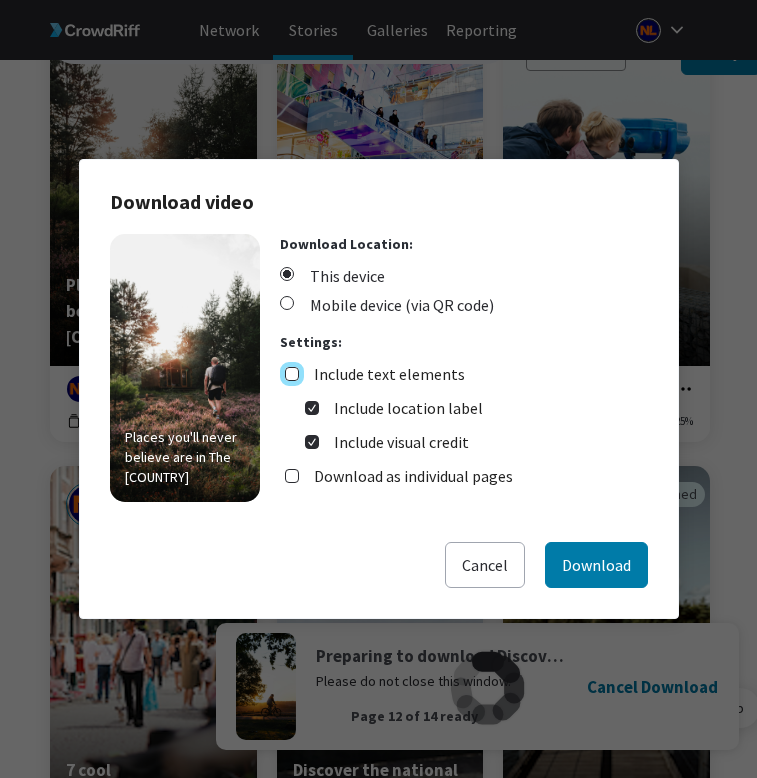 checkbox on "false" 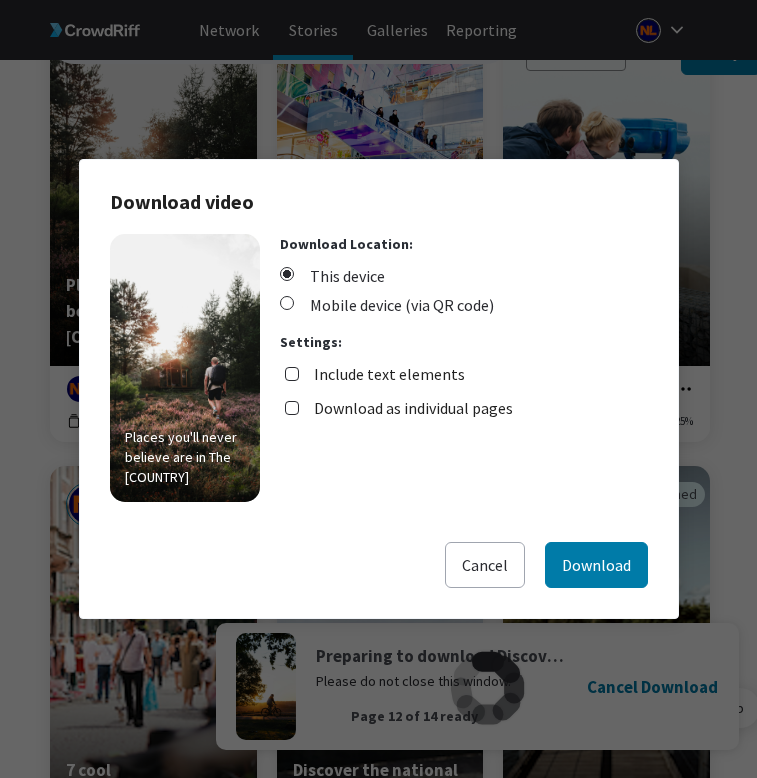 click on "Download as individual pages" at bounding box center [413, 408] 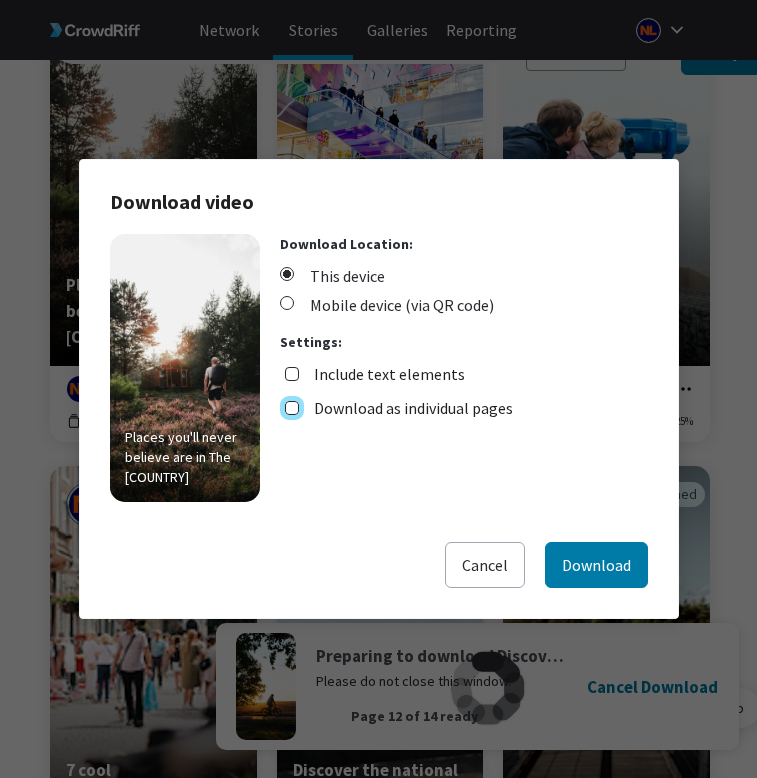 click on "Download as individual pages" at bounding box center [292, 408] 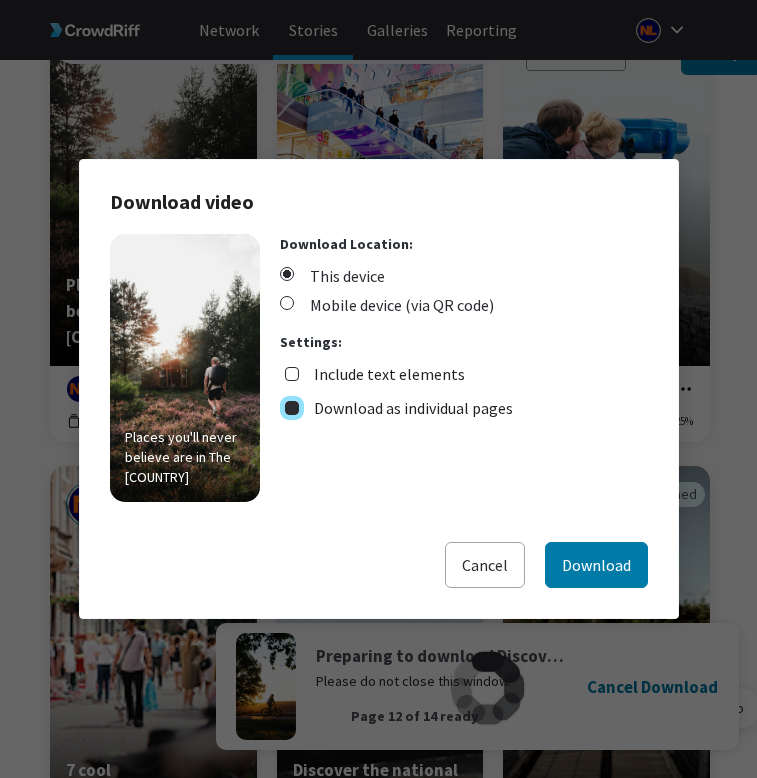 checkbox on "true" 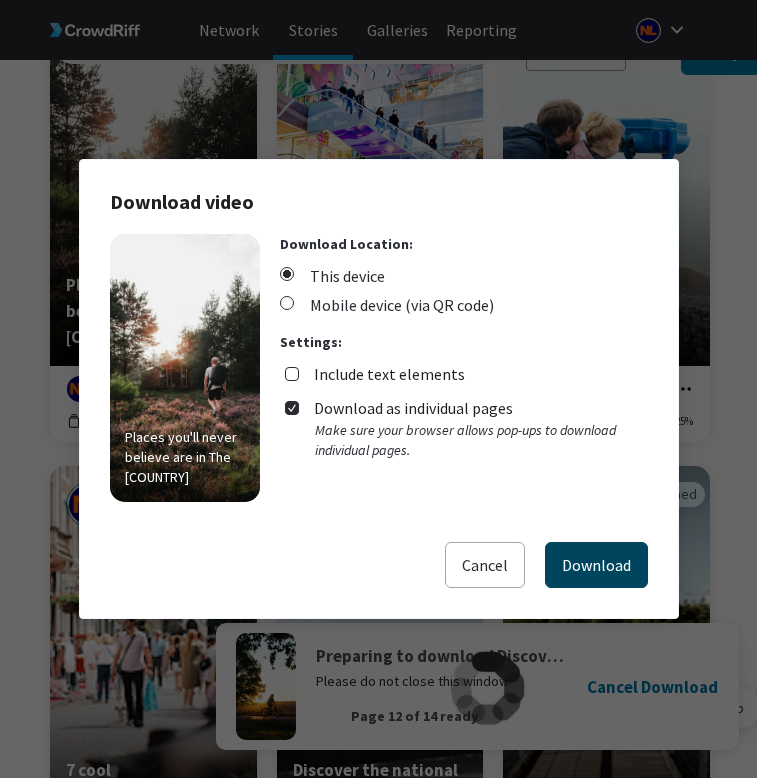 click on "Download" at bounding box center (596, 565) 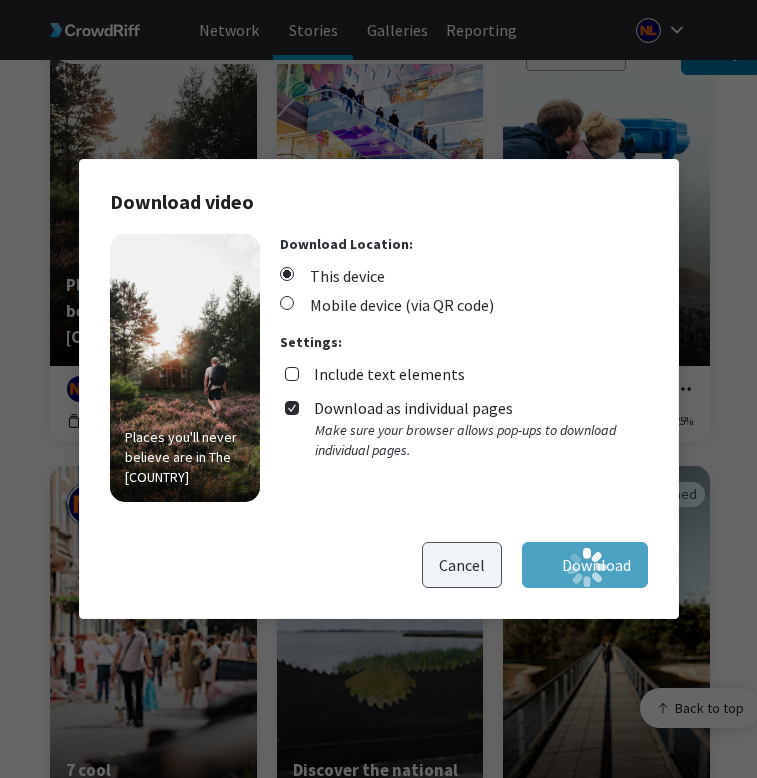 click on "Cancel" at bounding box center [462, 565] 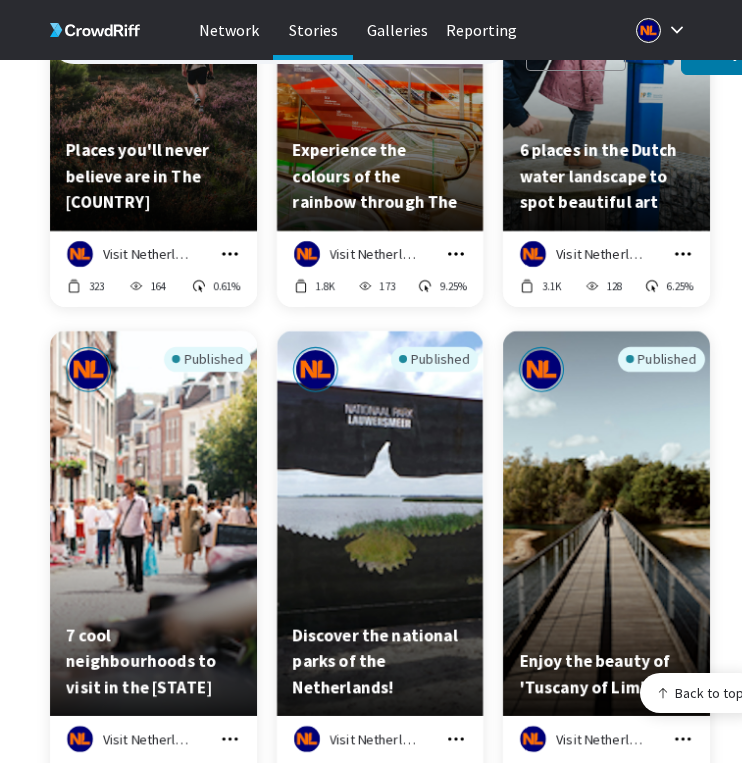 scroll, scrollTop: 9599, scrollLeft: 0, axis: vertical 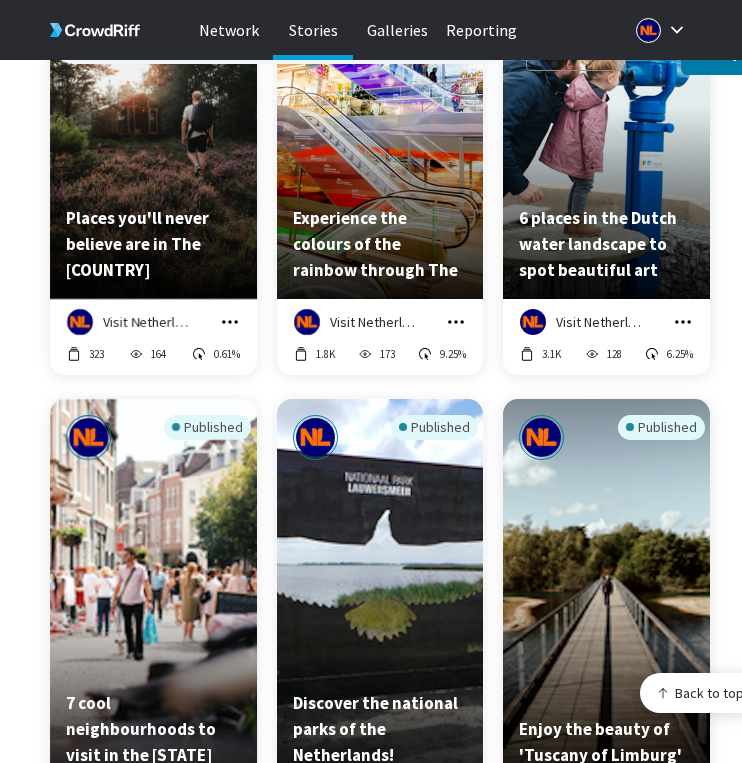 click at bounding box center [230, 322] 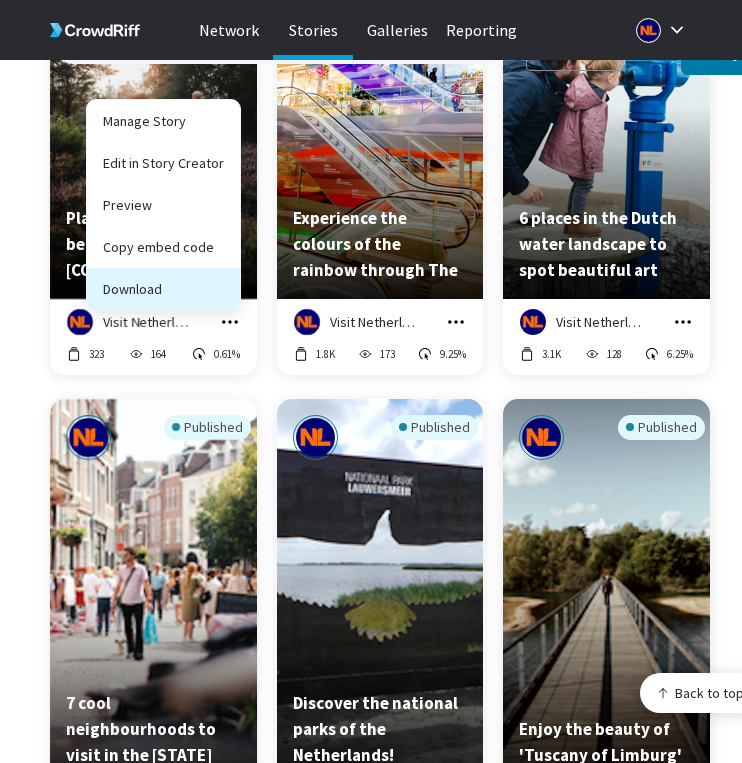 click on "Download" at bounding box center (163, 289) 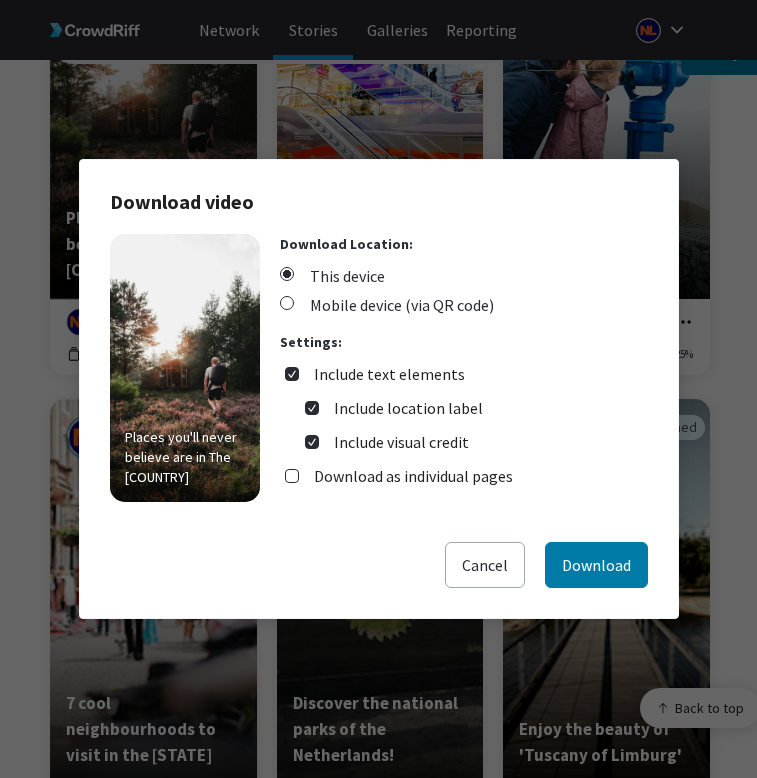 click on "Include text elements" at bounding box center [389, 374] 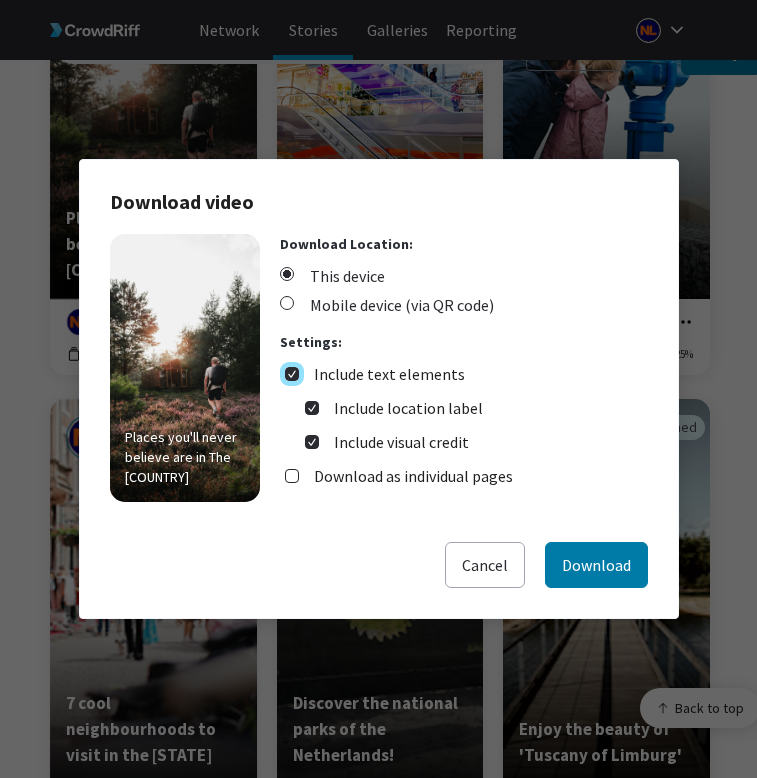 click on "Include text elements" at bounding box center (292, 374) 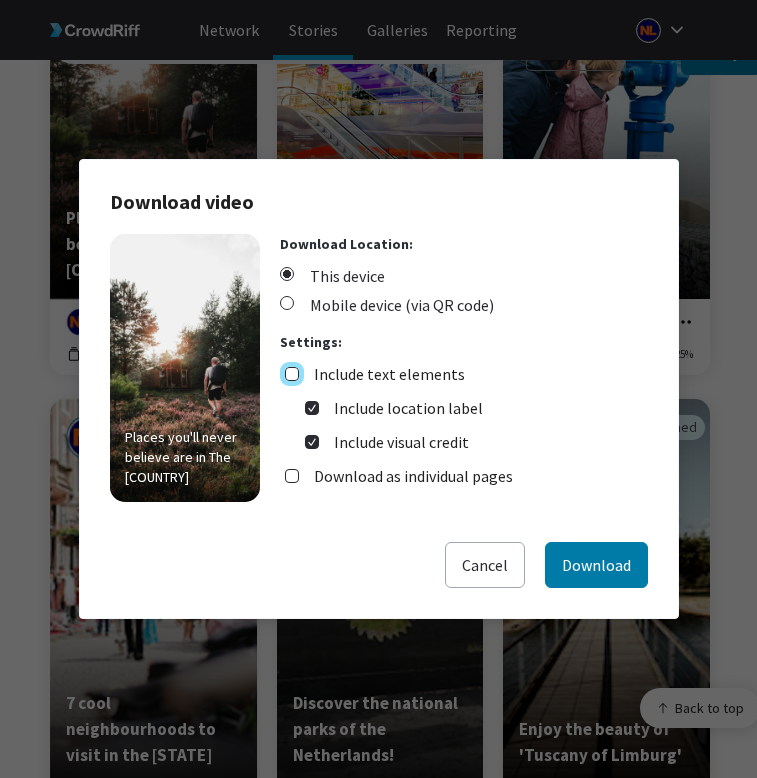 checkbox on "false" 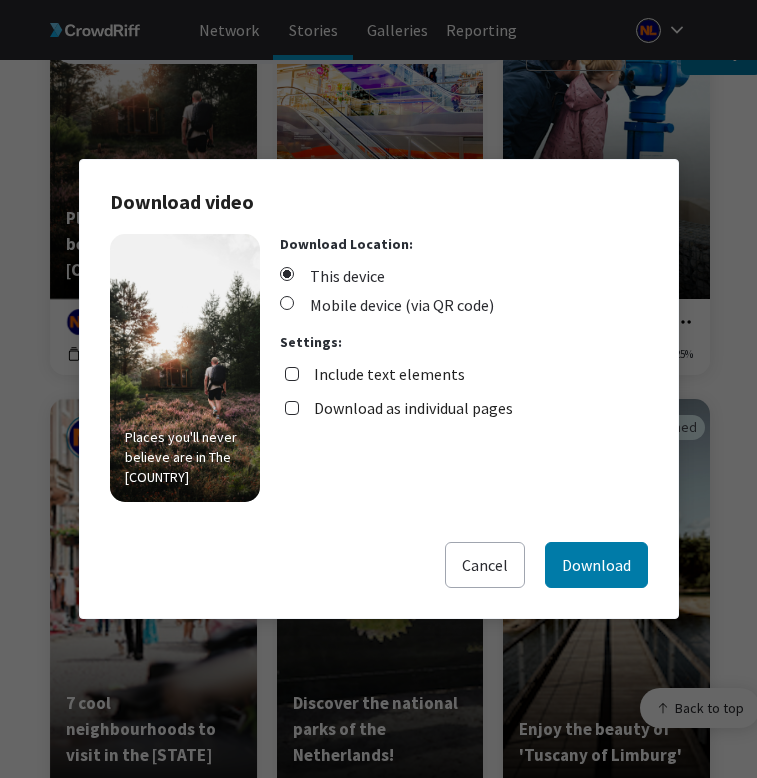 click on "Download as individual pages" at bounding box center [399, 403] 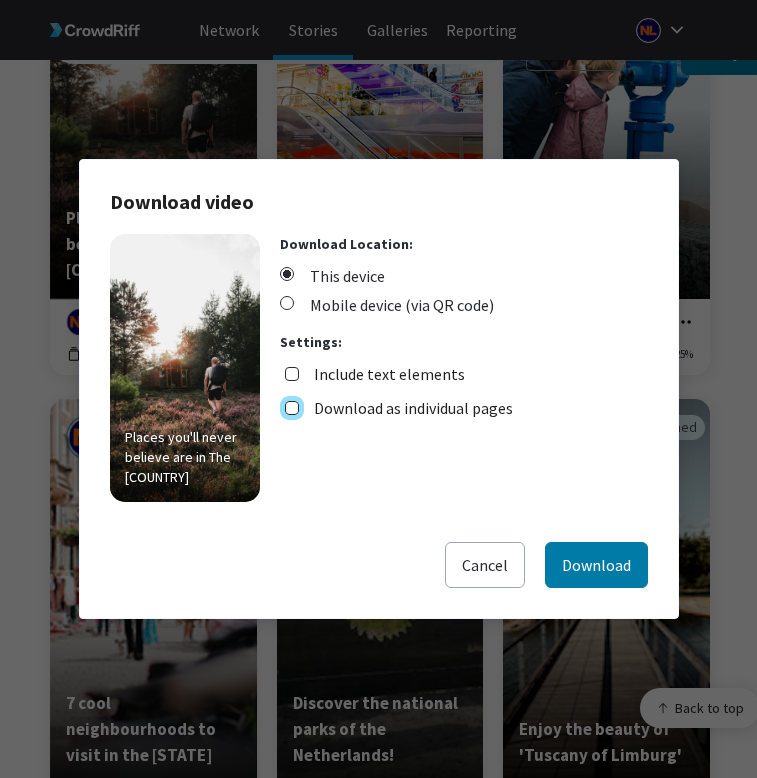 click on "Download as individual pages" at bounding box center [292, 408] 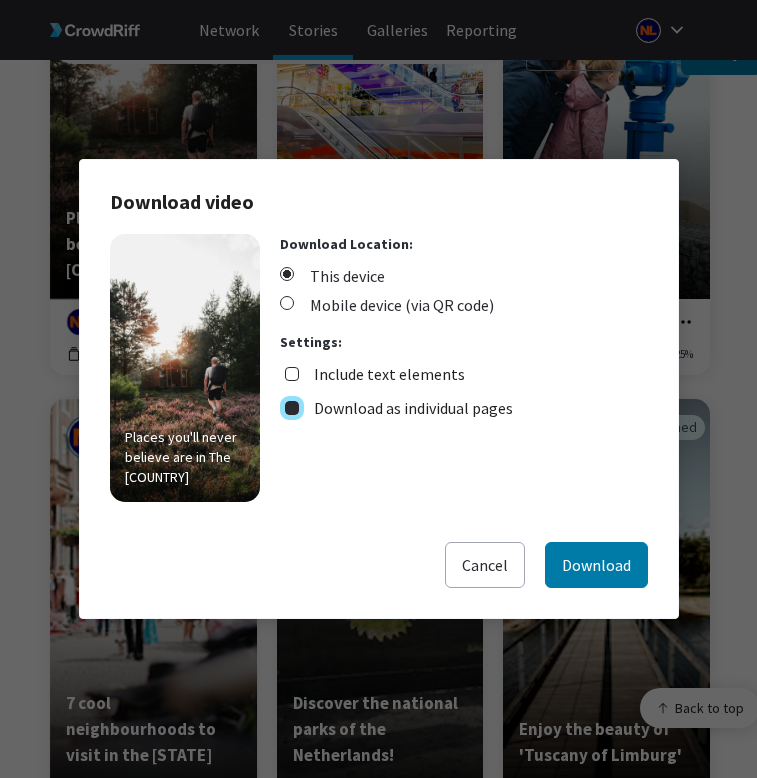 checkbox on "true" 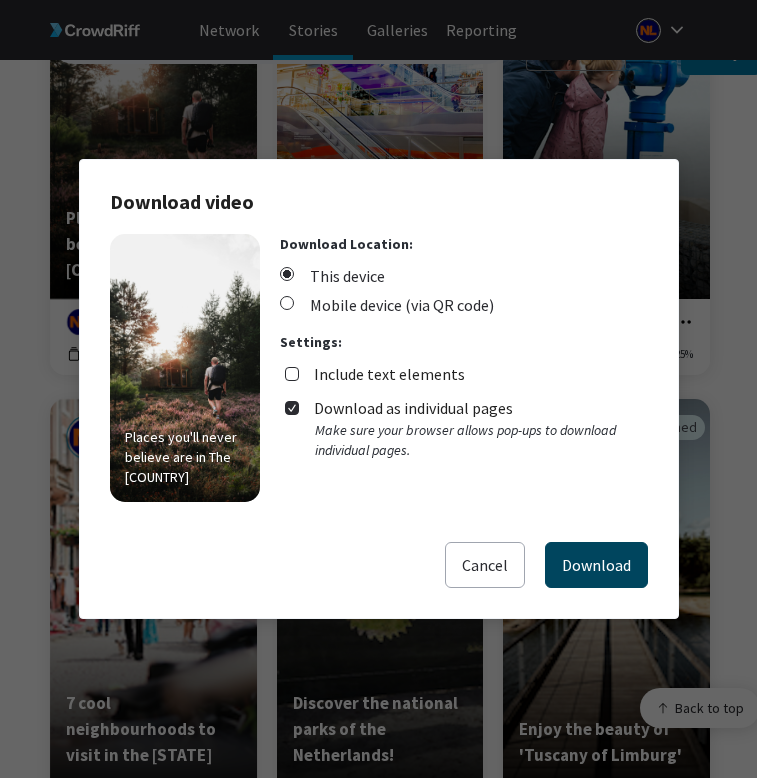 click on "Download" at bounding box center (596, 565) 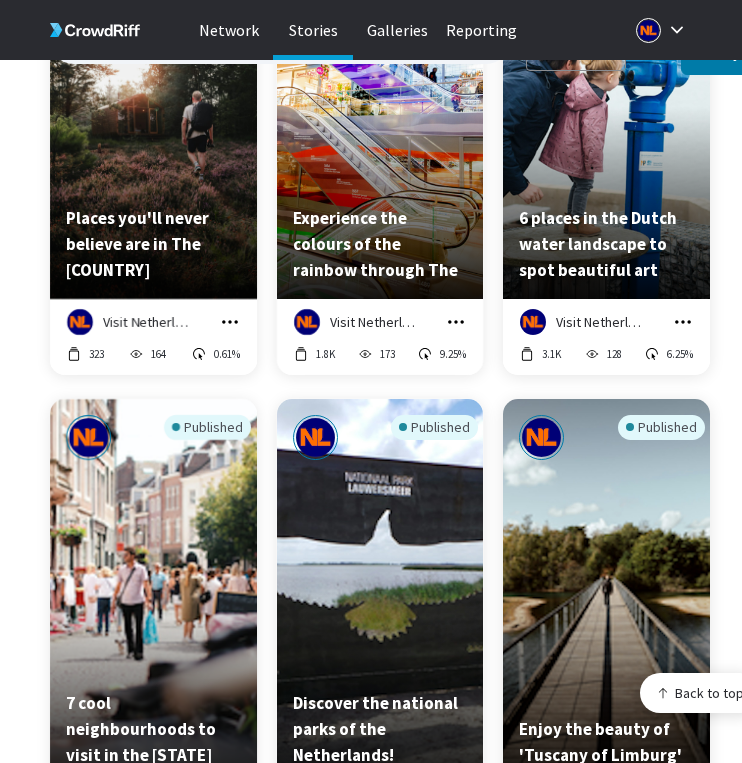 click 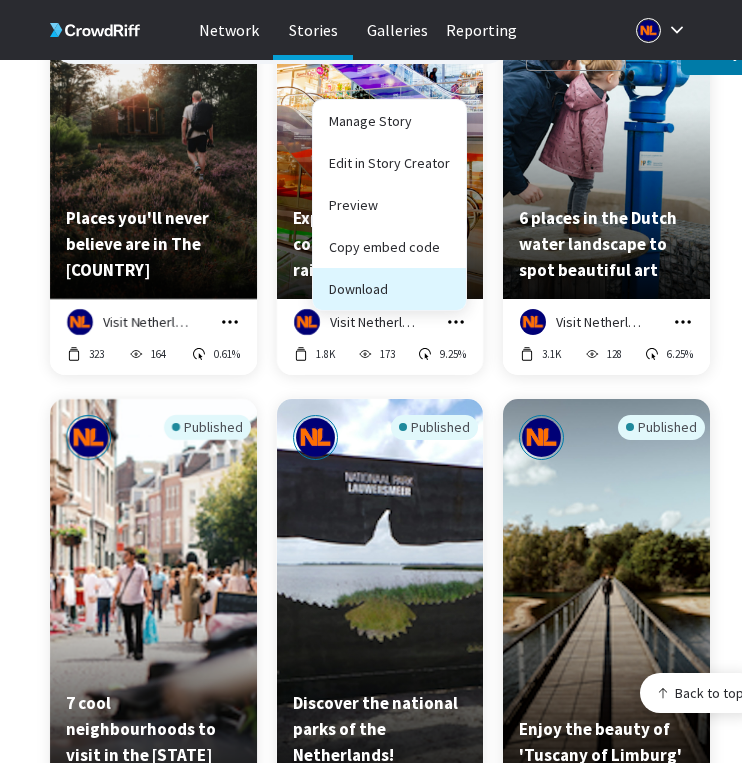 click on "Download" at bounding box center [389, 289] 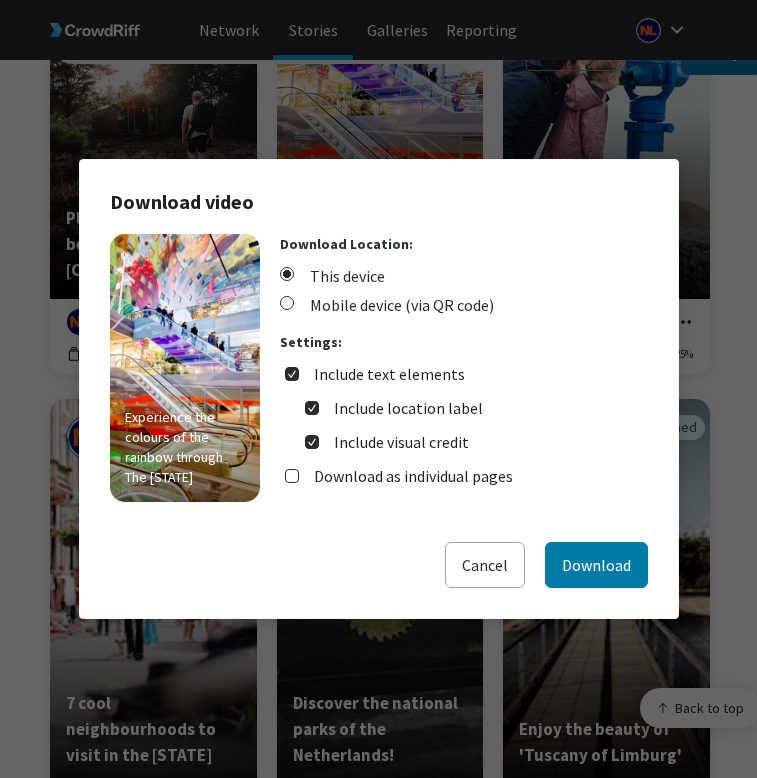 click on "Include text elements" at bounding box center (389, 374) 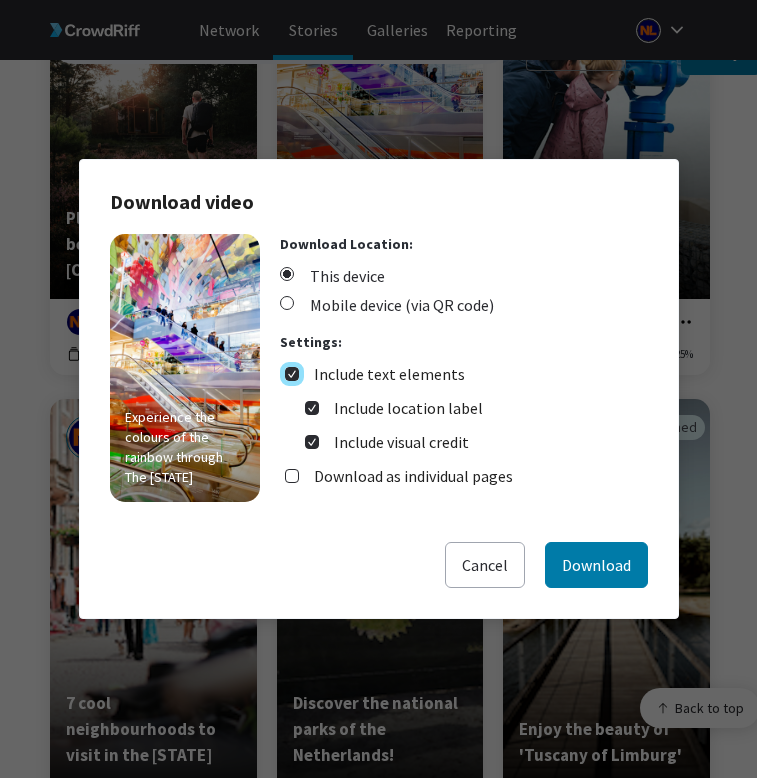click on "Include text elements" at bounding box center (292, 374) 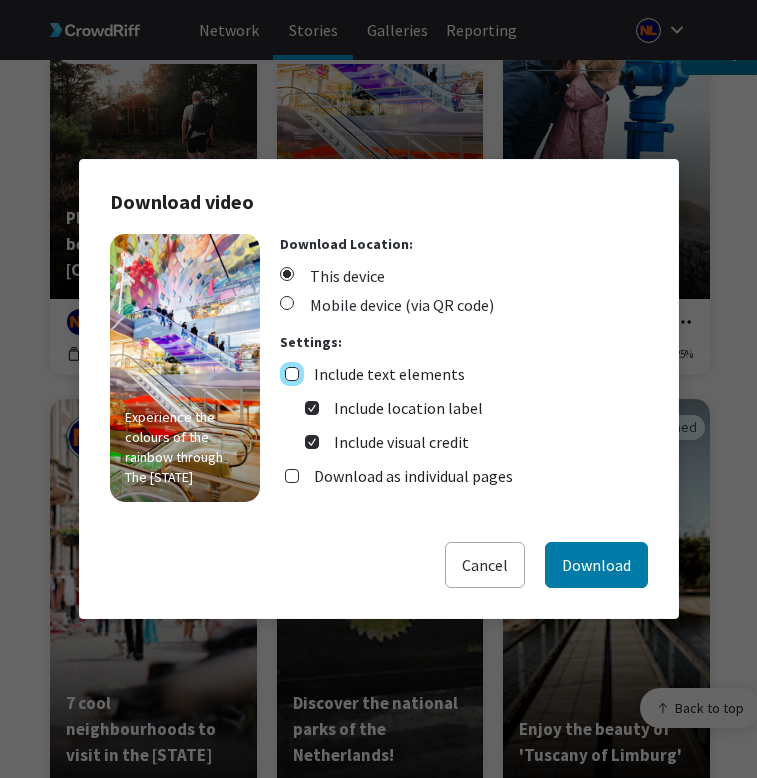 checkbox on "false" 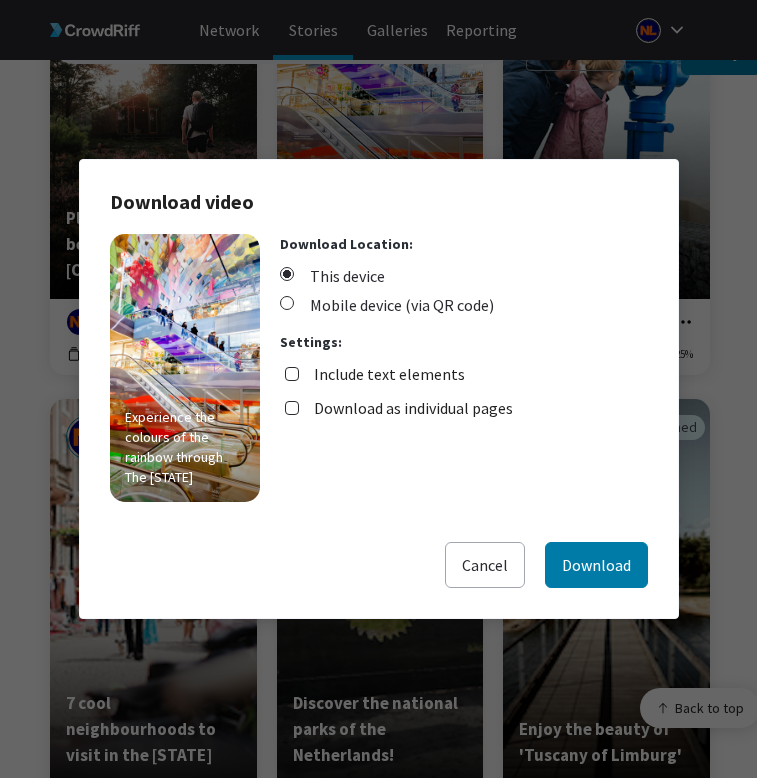 click on "Download as individual pages" at bounding box center [413, 408] 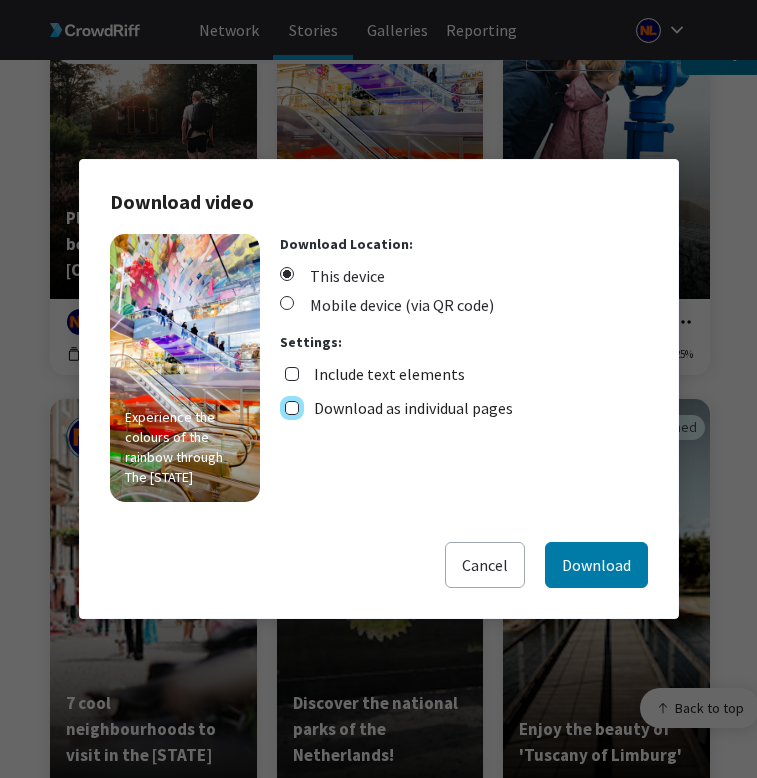 click on "Download as individual pages" at bounding box center [292, 408] 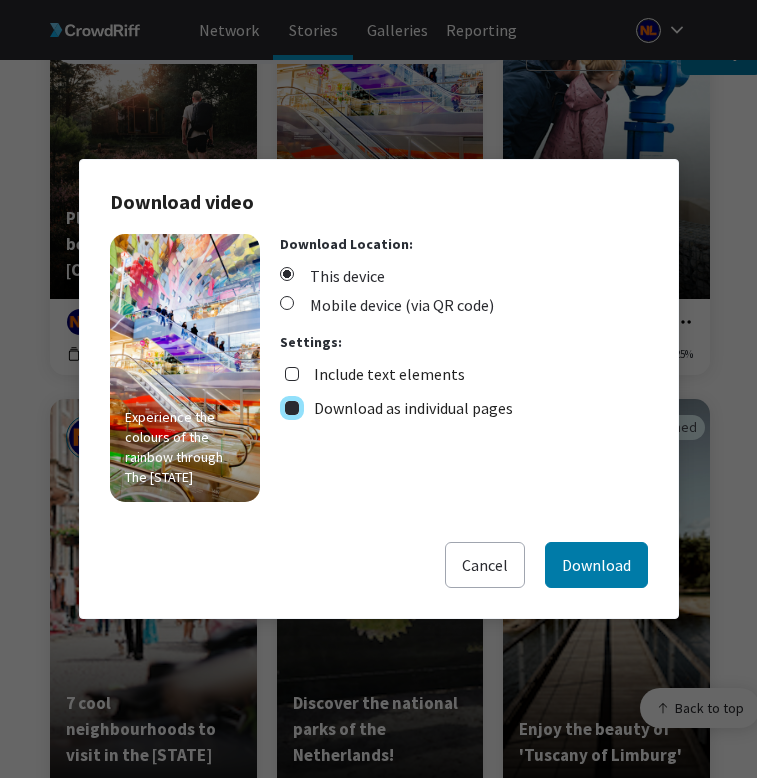 checkbox on "true" 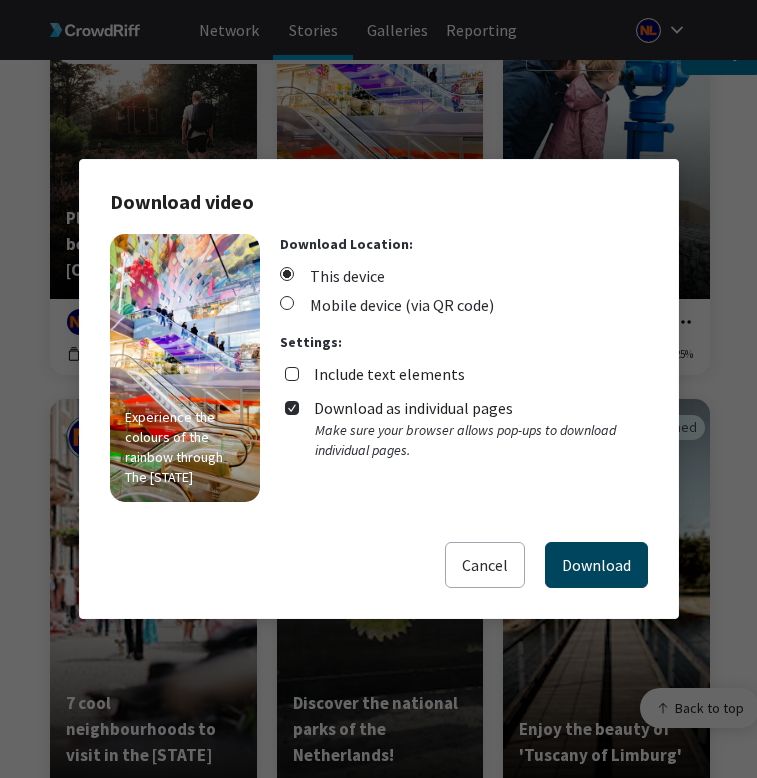 click on "Download" at bounding box center (596, 565) 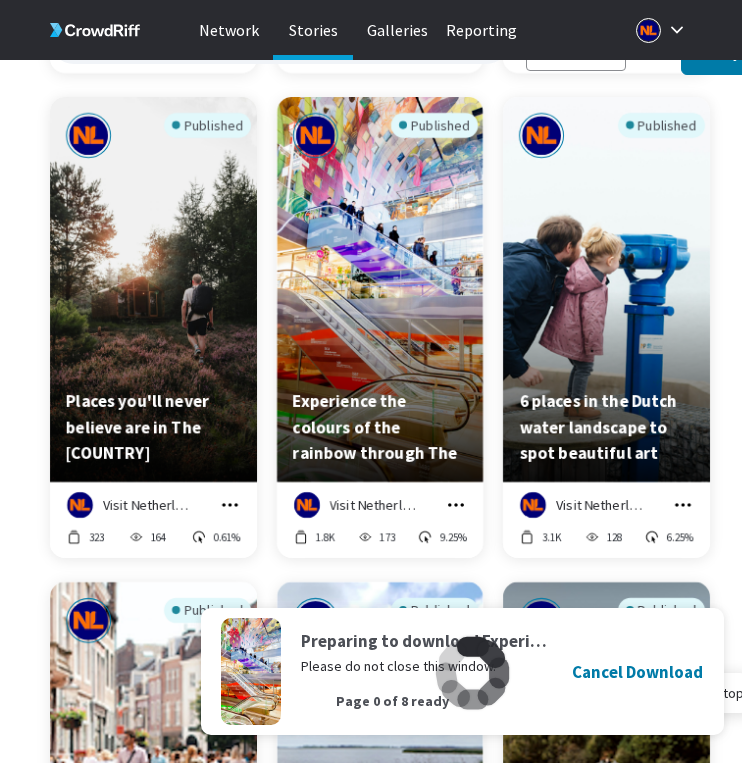 scroll, scrollTop: 9390, scrollLeft: 0, axis: vertical 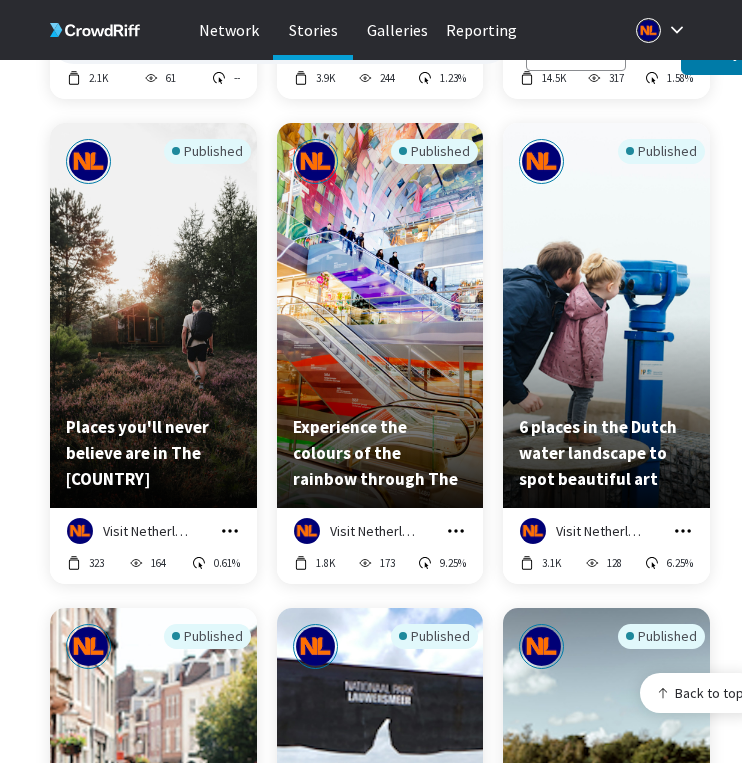 click at bounding box center [683, 531] 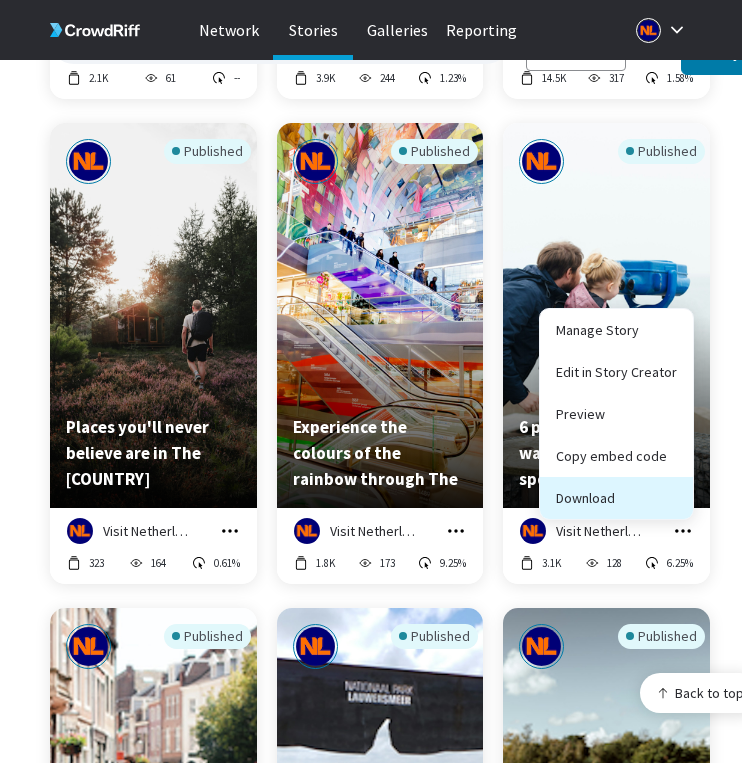 click on "Download" at bounding box center [616, 498] 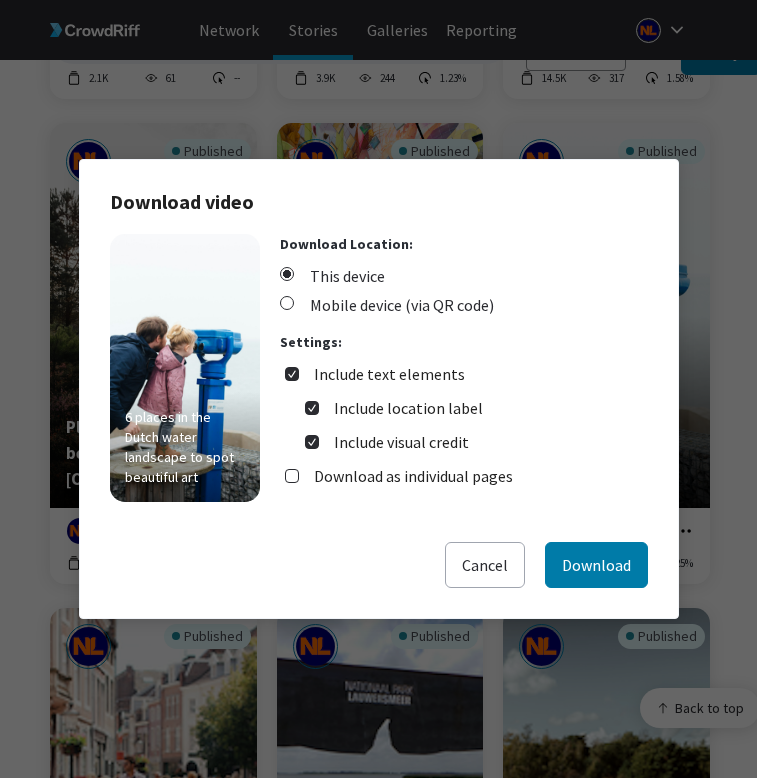 drag, startPoint x: 400, startPoint y: 347, endPoint x: 396, endPoint y: 366, distance: 19.416489 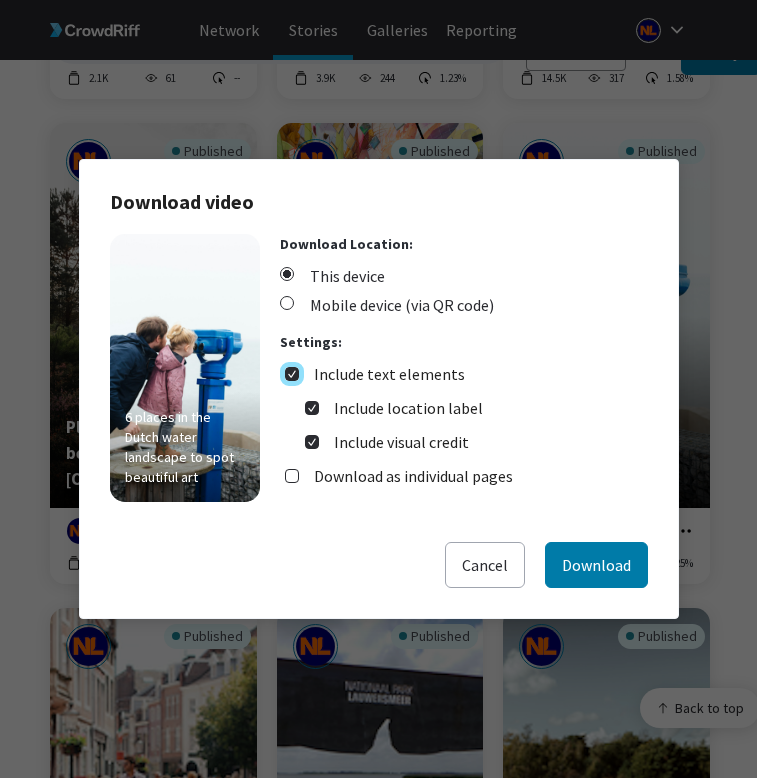 click on "Include text elements" at bounding box center (292, 374) 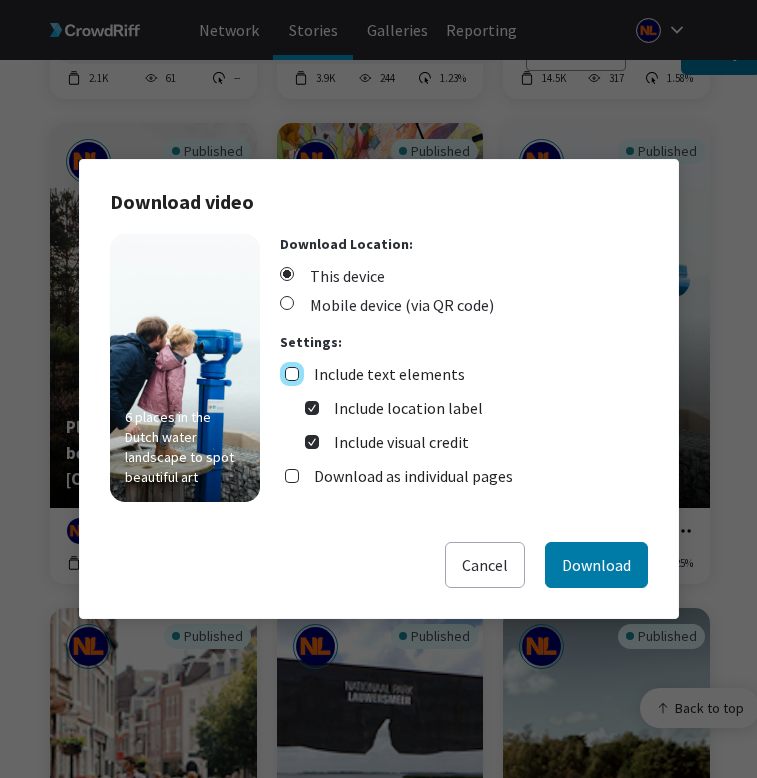 checkbox on "false" 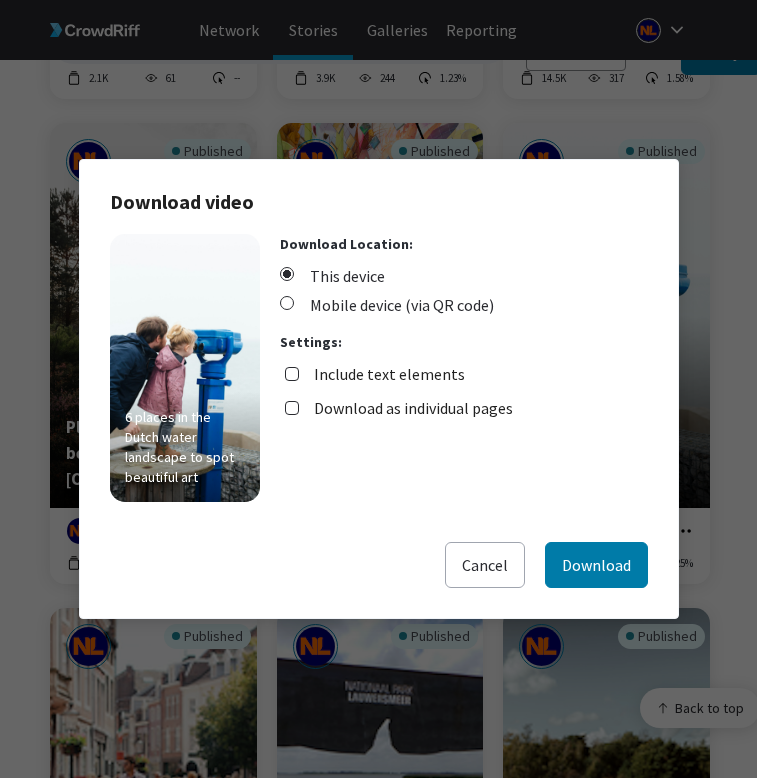 click on "Download as individual pages" at bounding box center (413, 408) 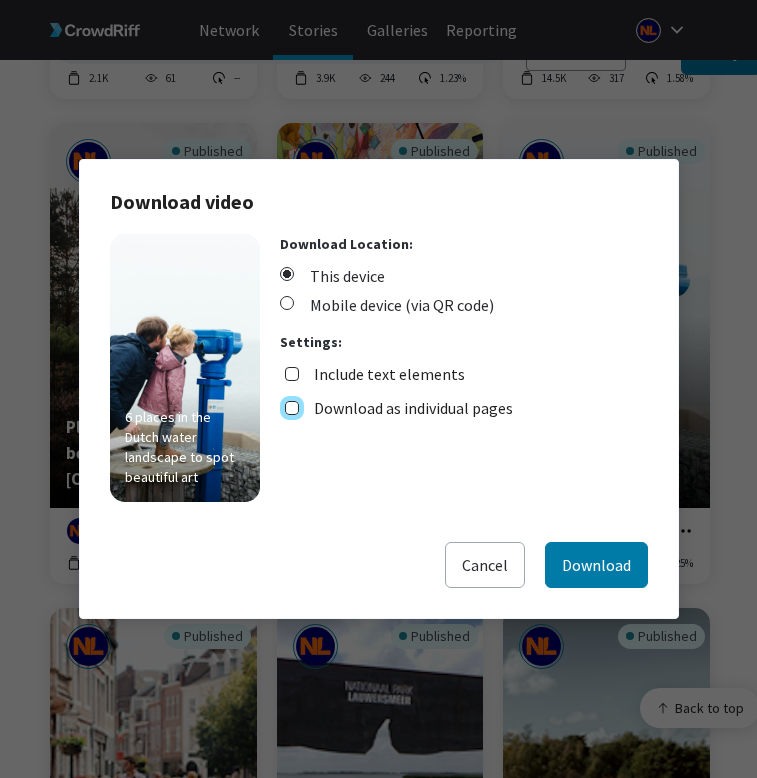 click on "Download as individual pages" at bounding box center (292, 408) 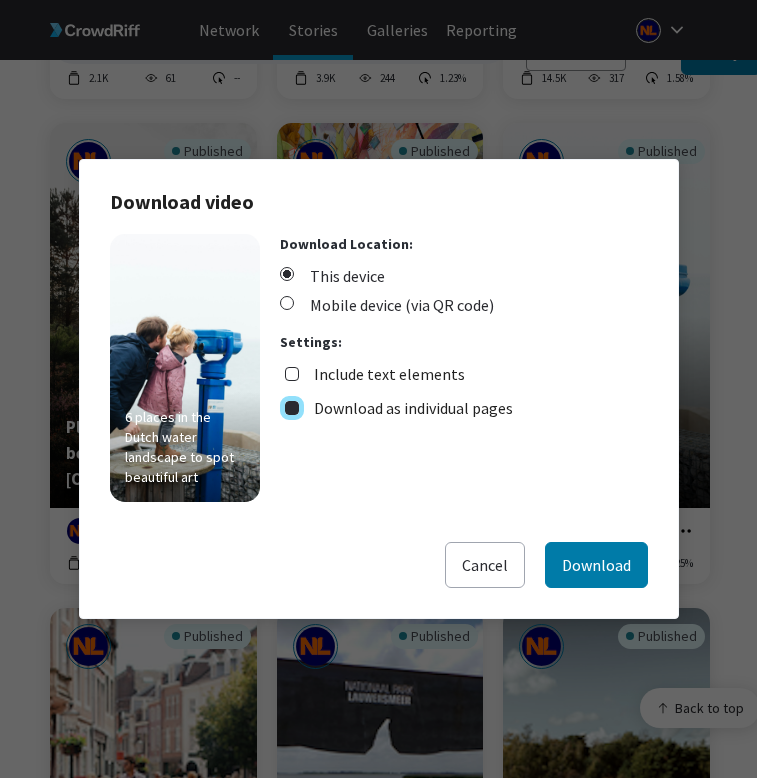 checkbox on "true" 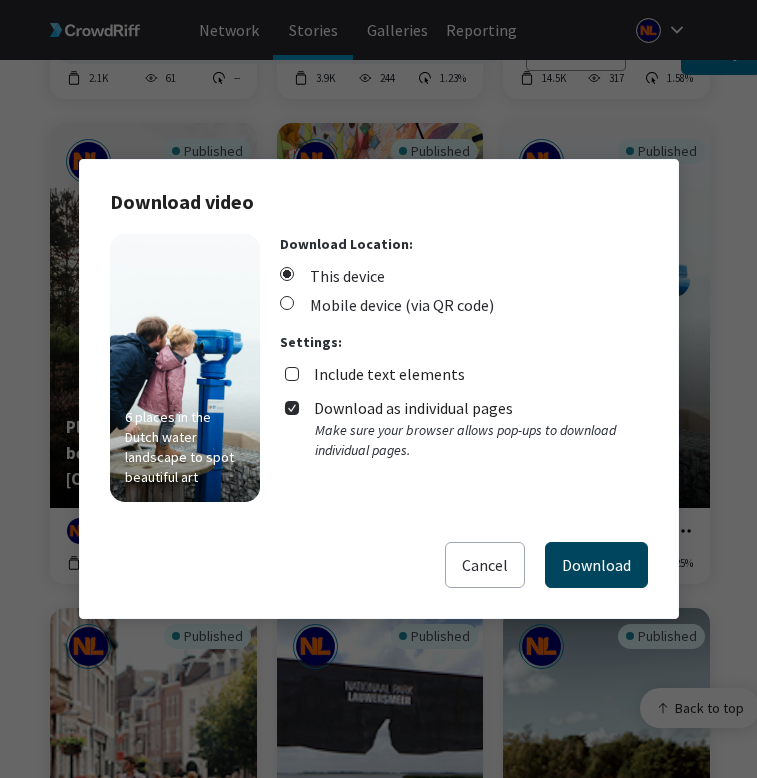click on "Download" at bounding box center (596, 565) 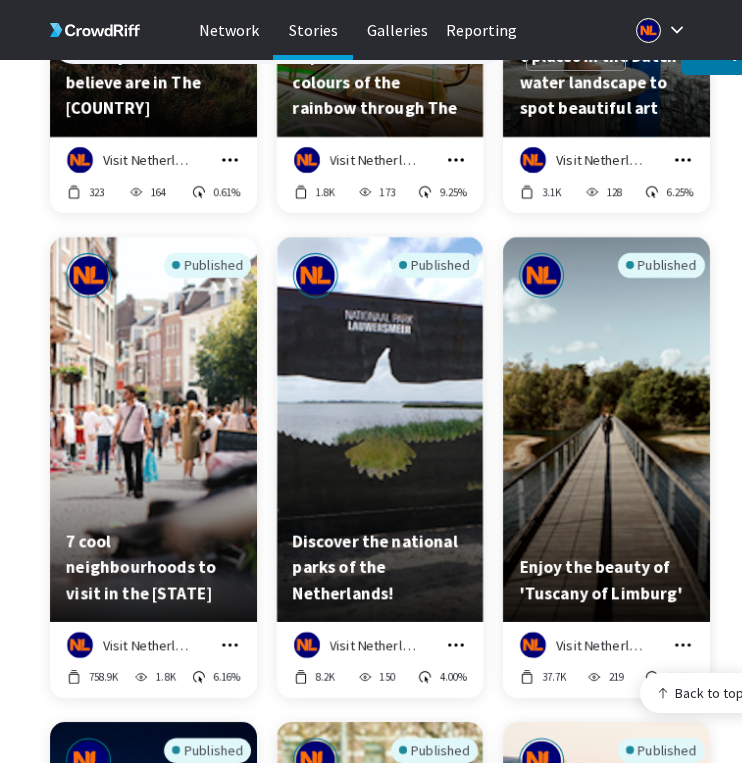 scroll, scrollTop: 9828, scrollLeft: 0, axis: vertical 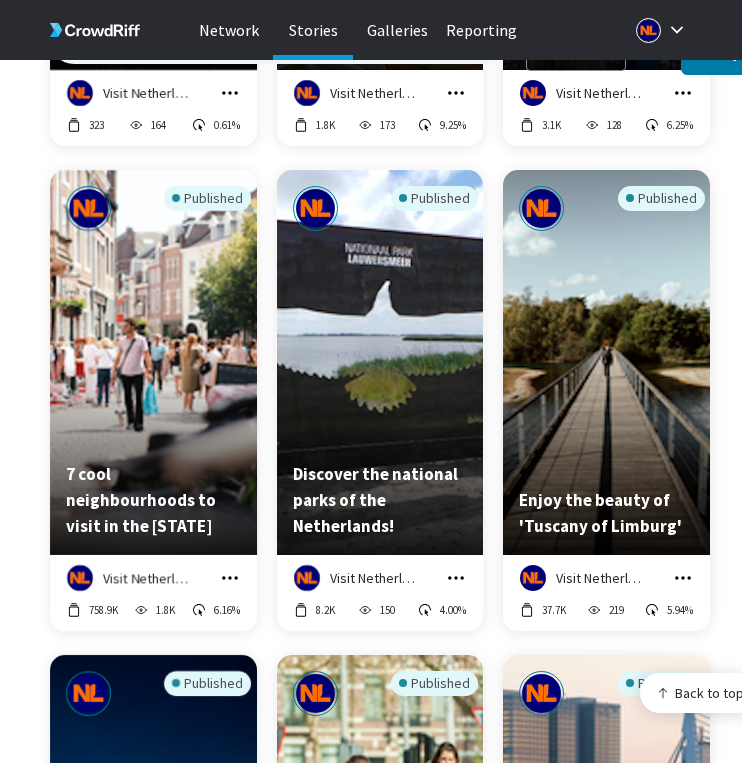 click 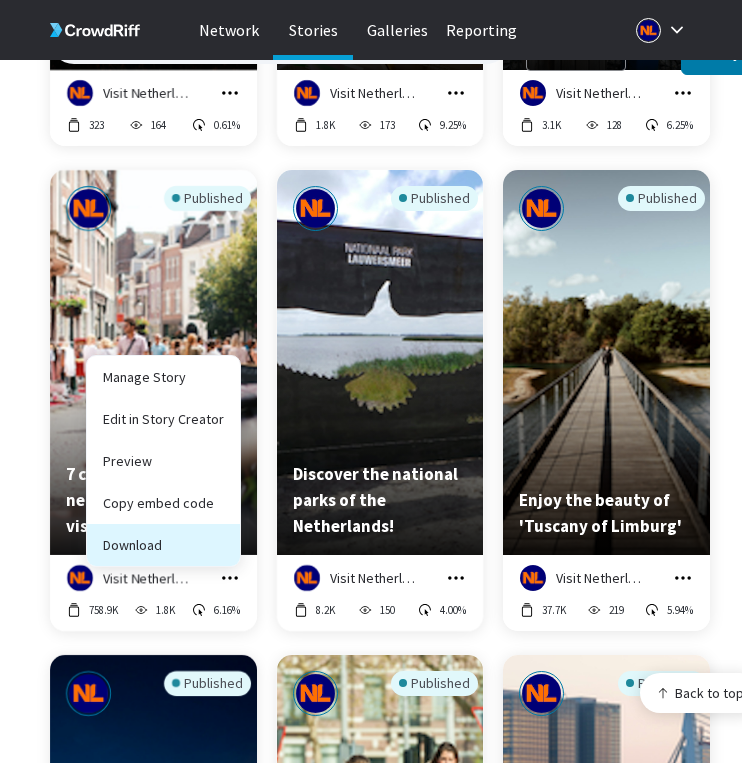 click on "Download" at bounding box center (163, 545) 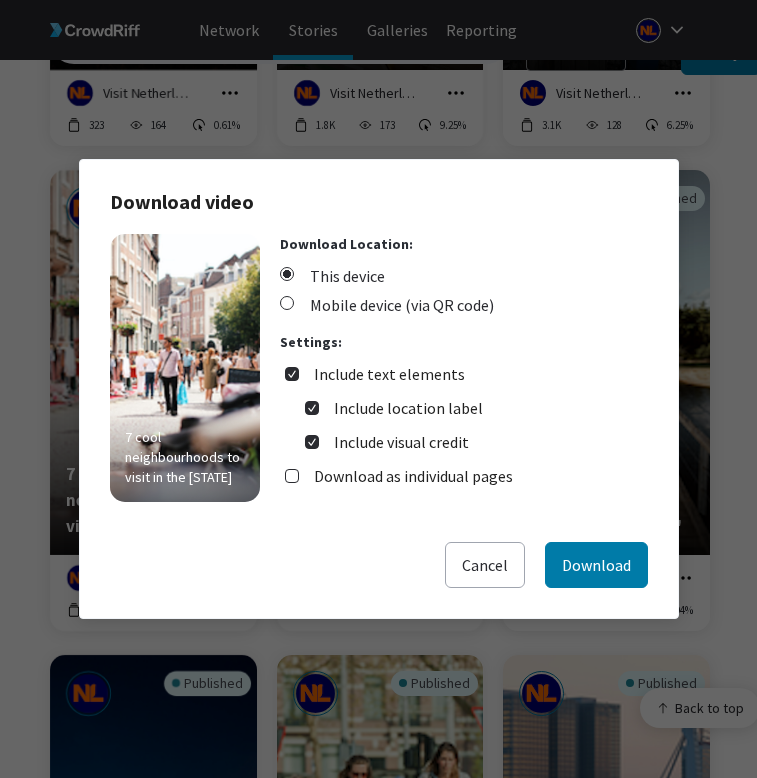 click on "Include text elements" at bounding box center [389, 374] 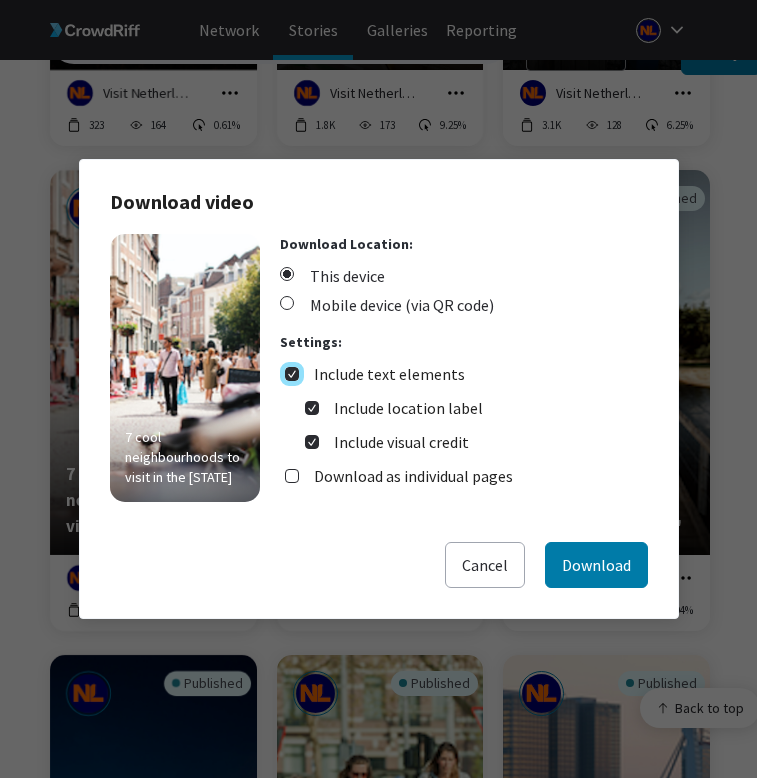 click on "Include text elements" at bounding box center [292, 374] 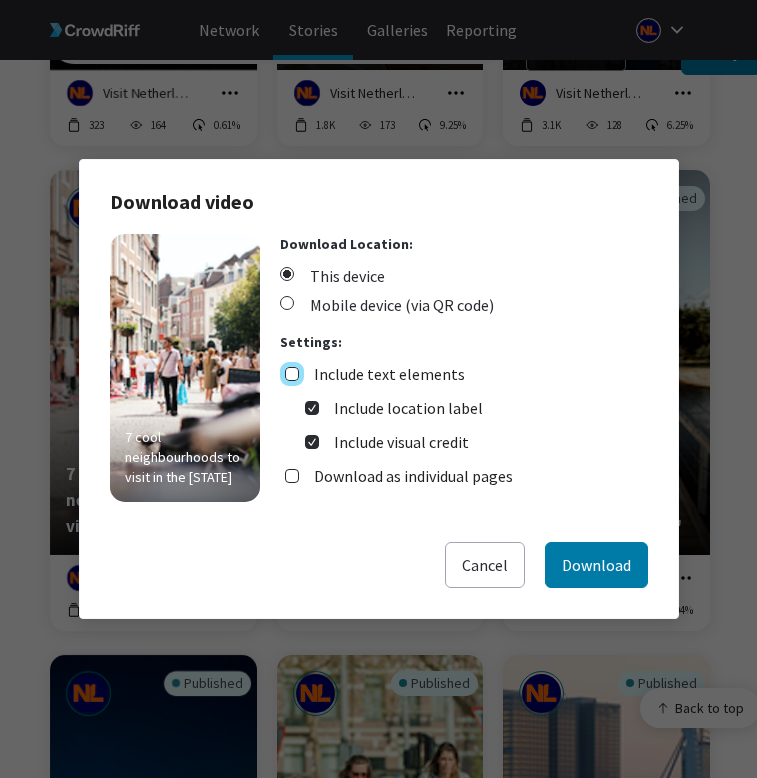 checkbox on "false" 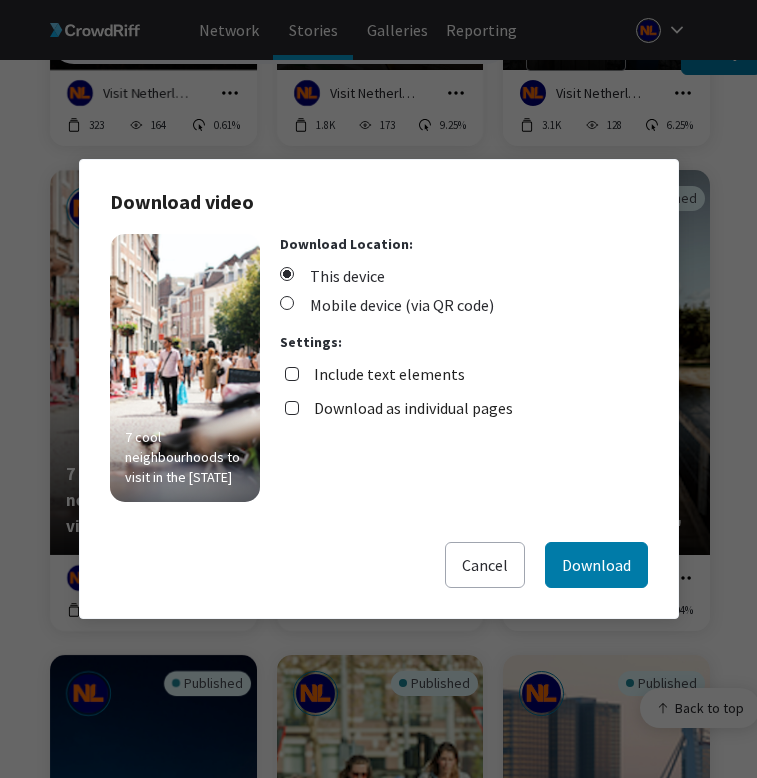 click on "Download as individual pages" at bounding box center (413, 408) 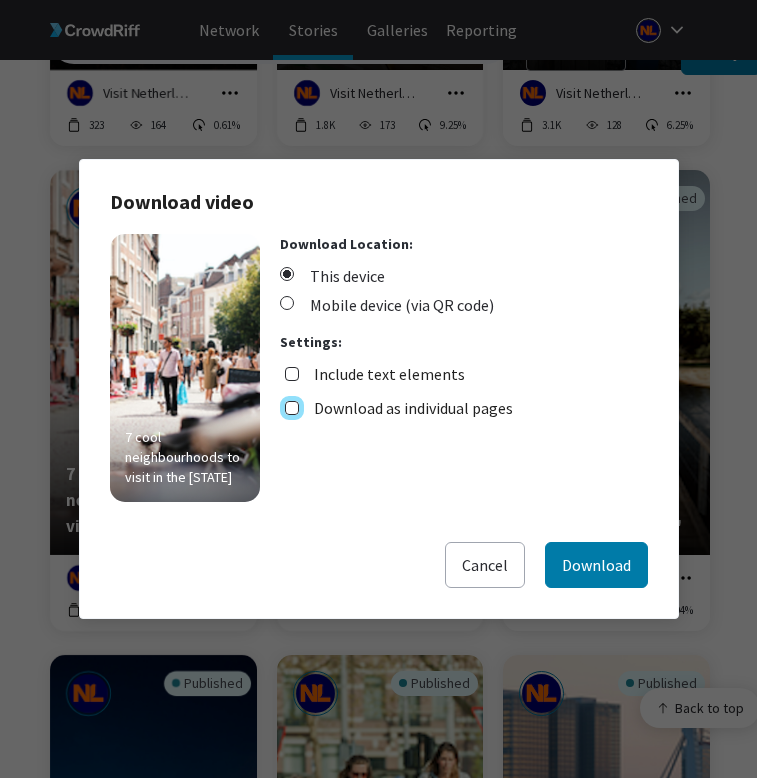 click on "Download as individual pages" at bounding box center [292, 408] 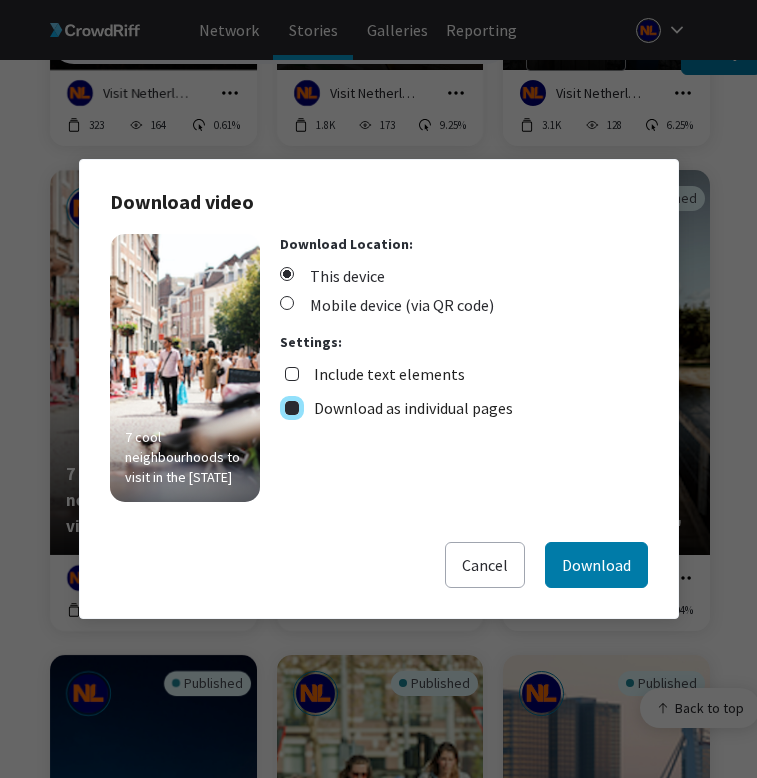 checkbox on "true" 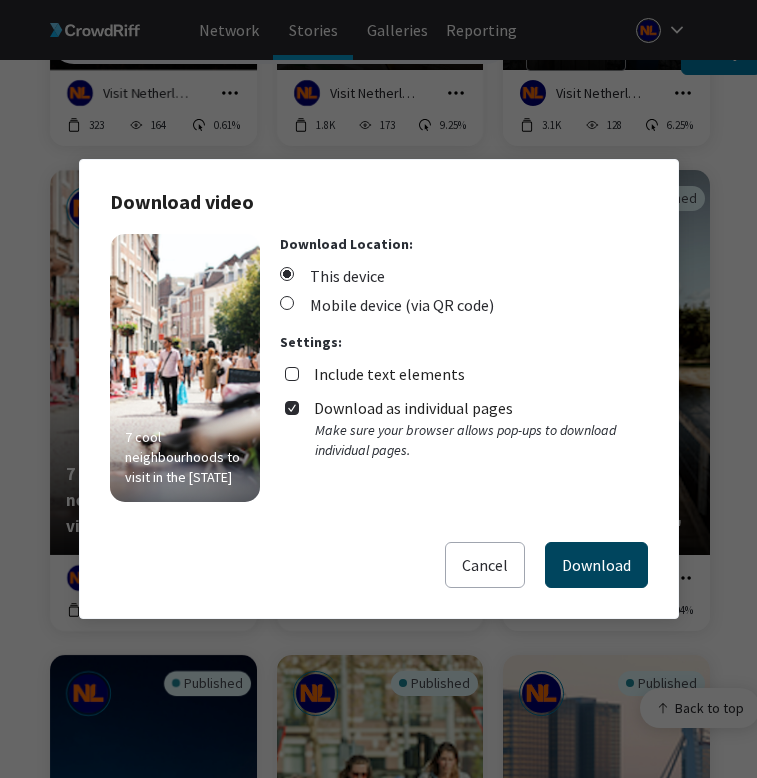 click on "Download" at bounding box center [596, 565] 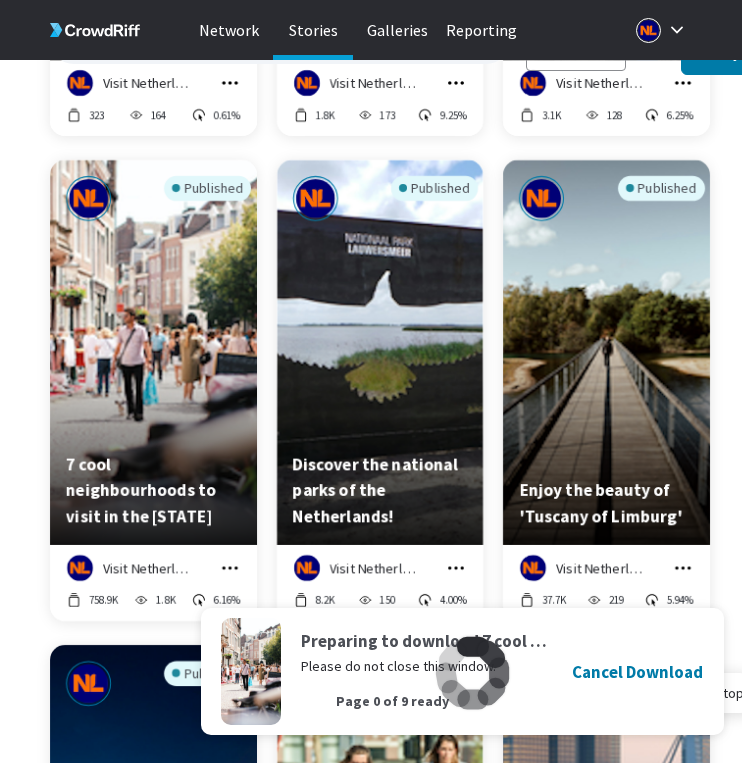 scroll, scrollTop: 9853, scrollLeft: 0, axis: vertical 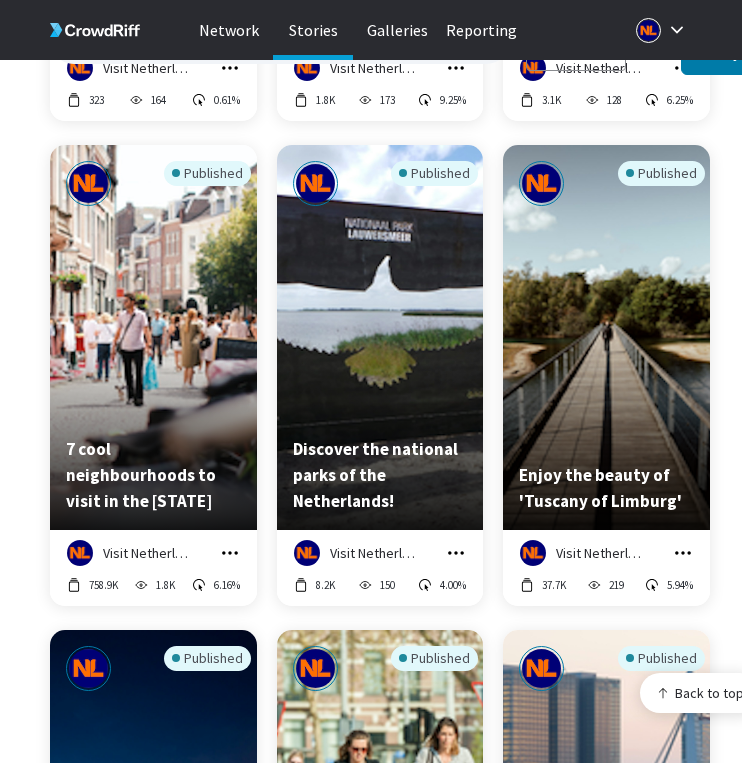 click 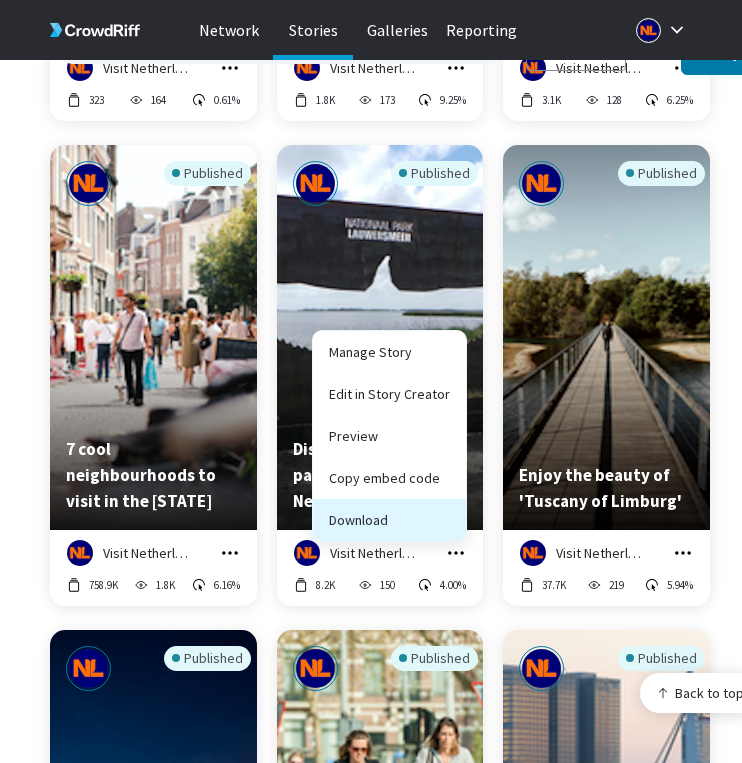 click on "Download" at bounding box center (389, 520) 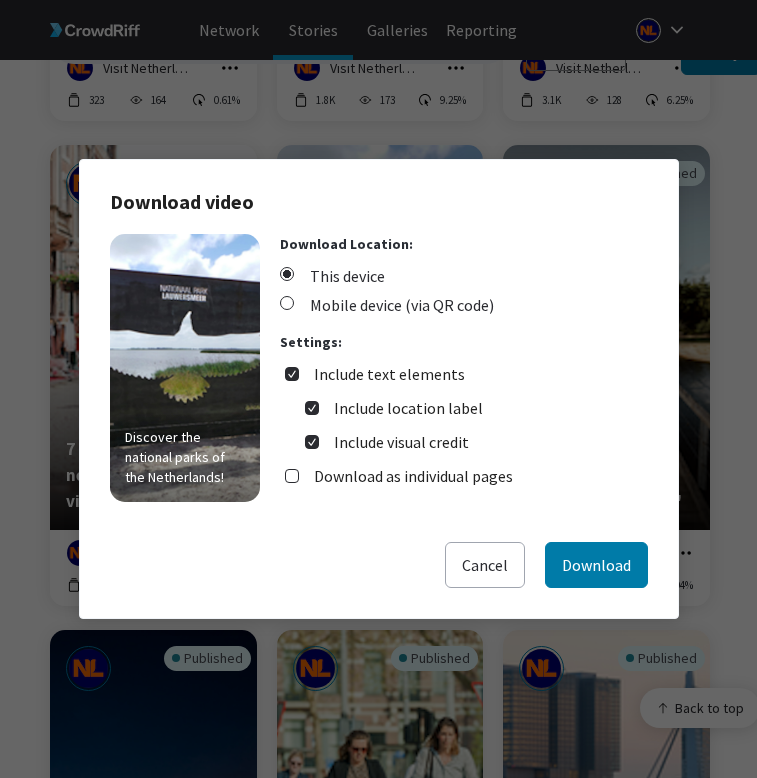 click on "Include text elements" at bounding box center [389, 374] 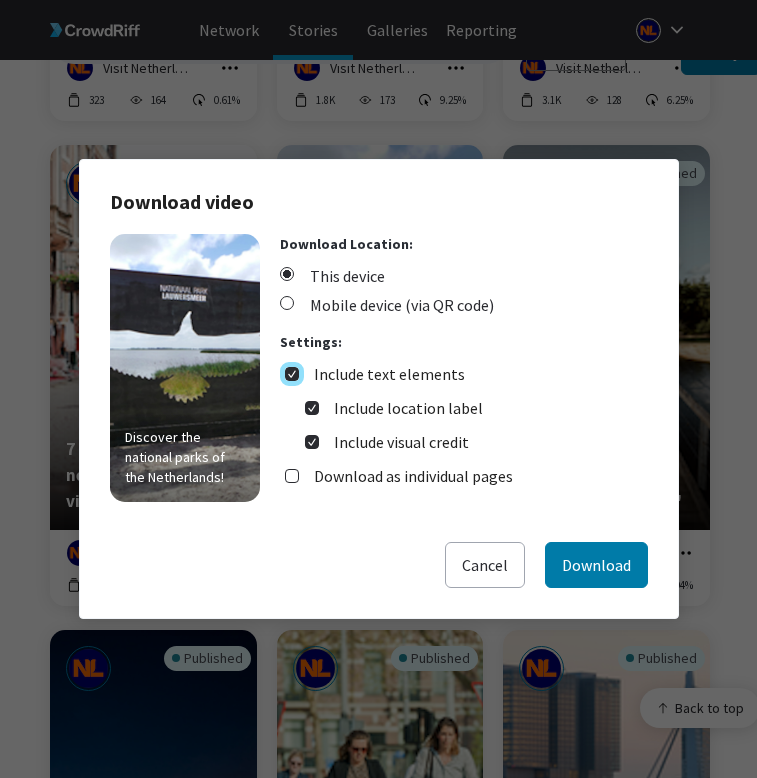 click on "Include text elements" at bounding box center (292, 374) 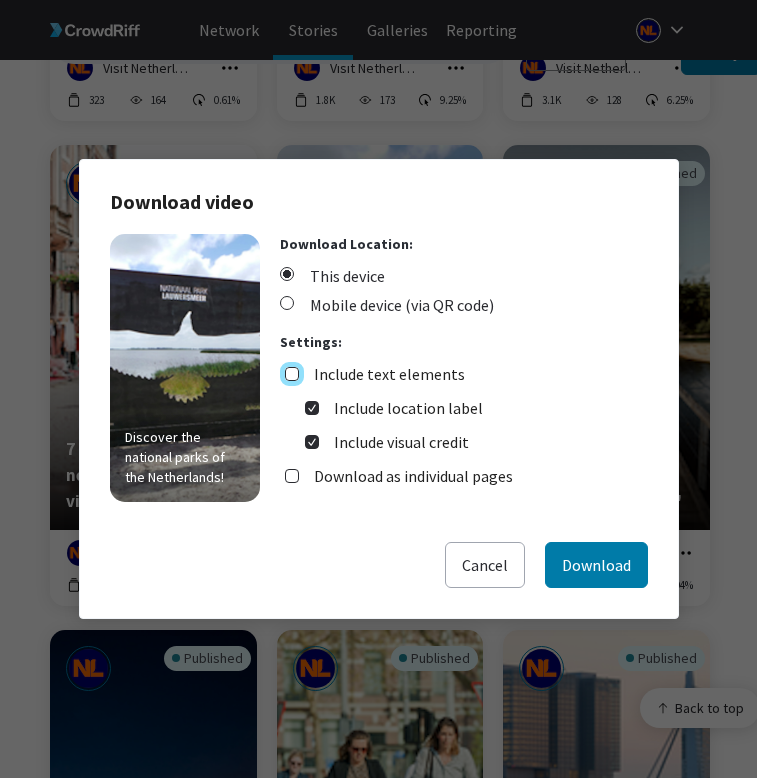 checkbox on "false" 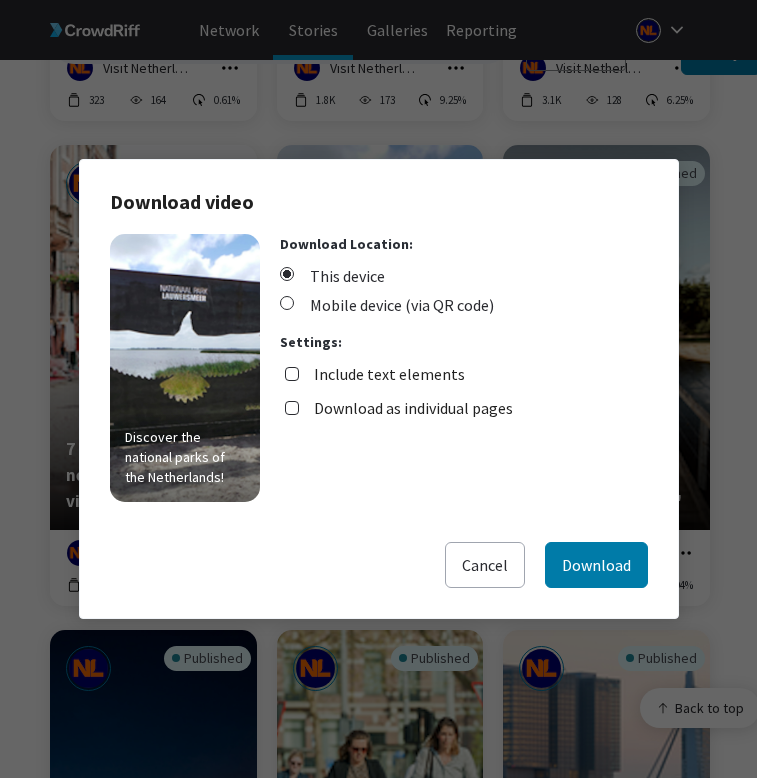 click on "Download as individual pages" at bounding box center (413, 408) 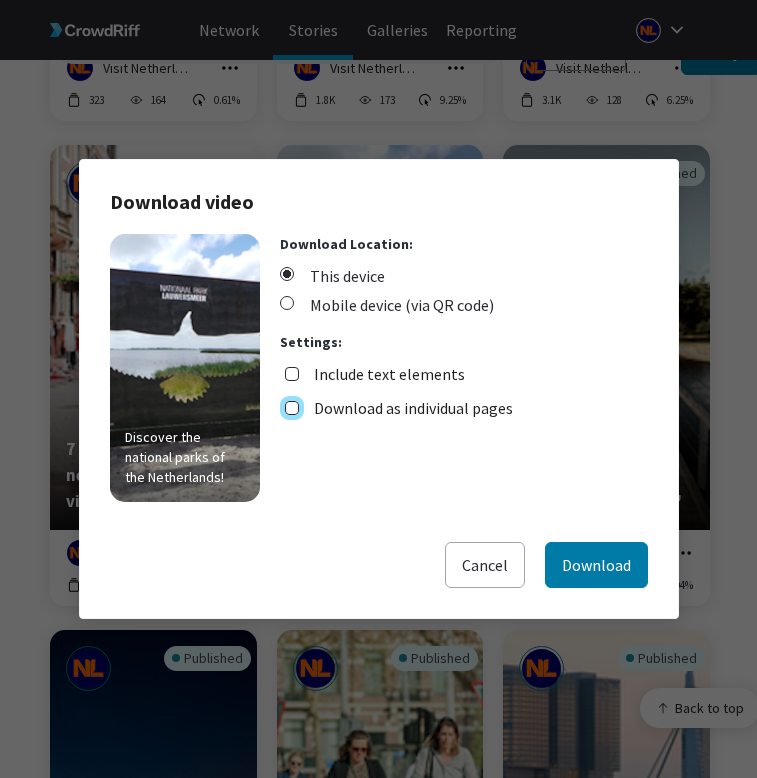 click on "Download as individual pages" at bounding box center [292, 408] 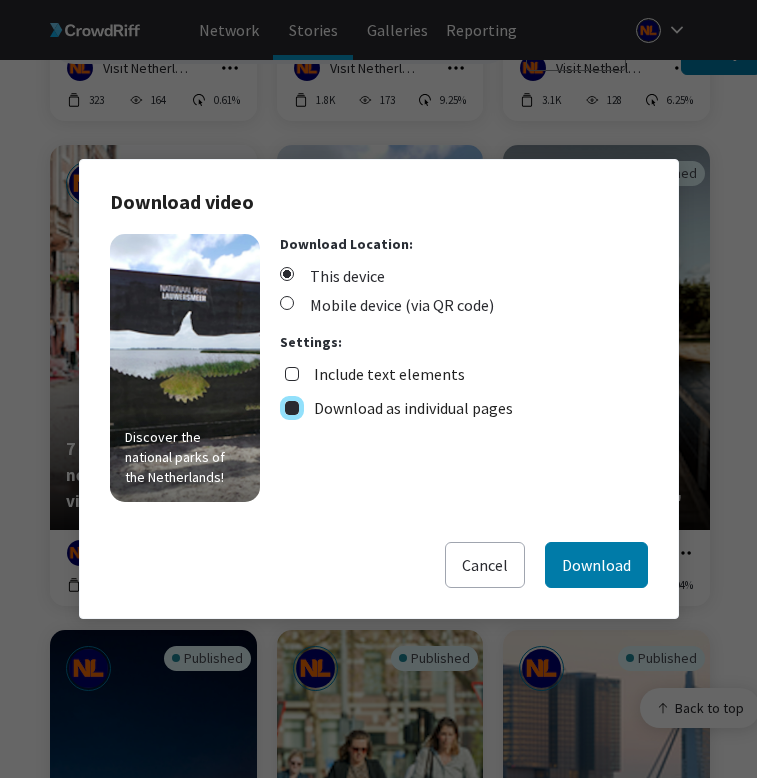 checkbox on "true" 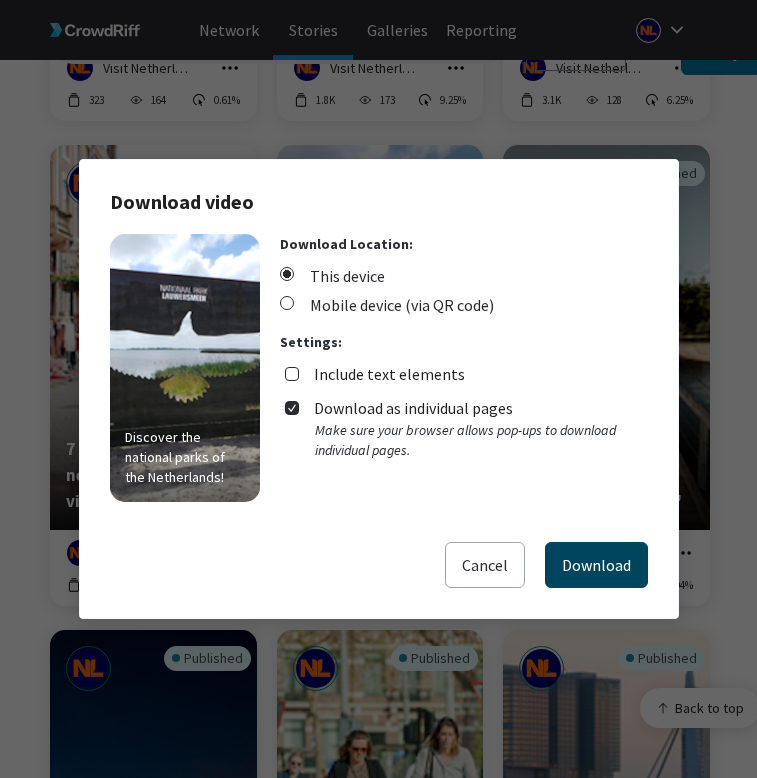 click on "Download" at bounding box center [596, 565] 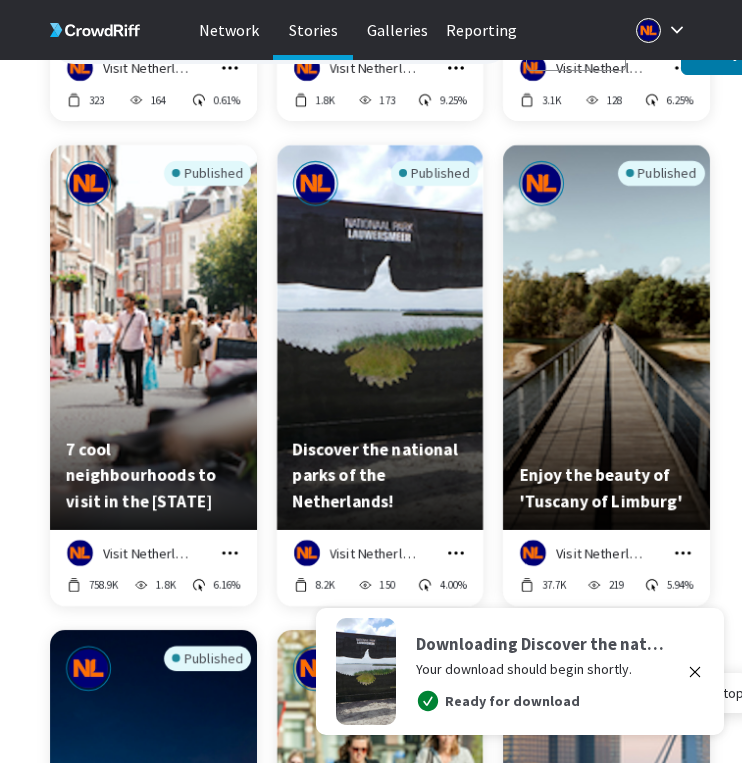 click 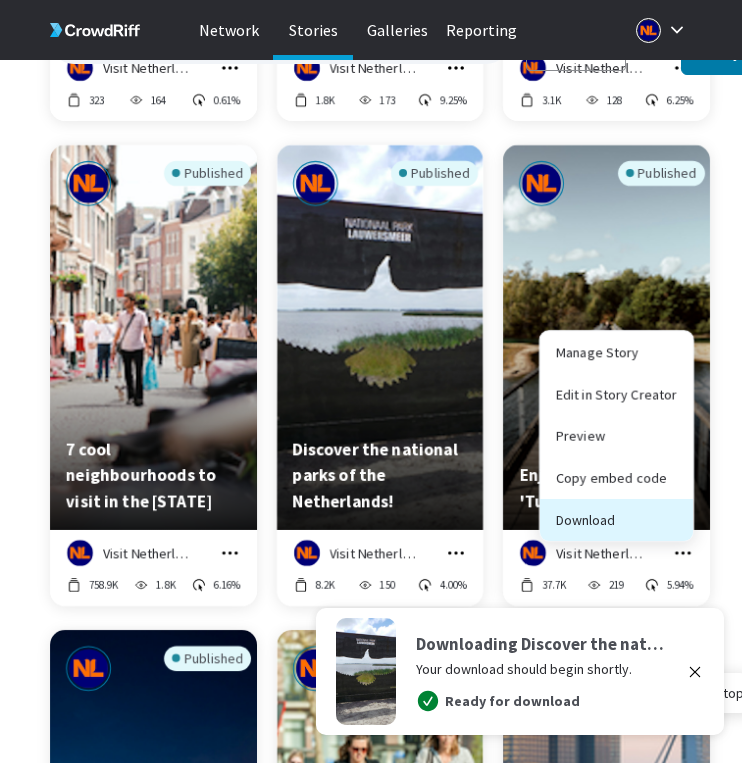 click on "Download" at bounding box center (616, 520) 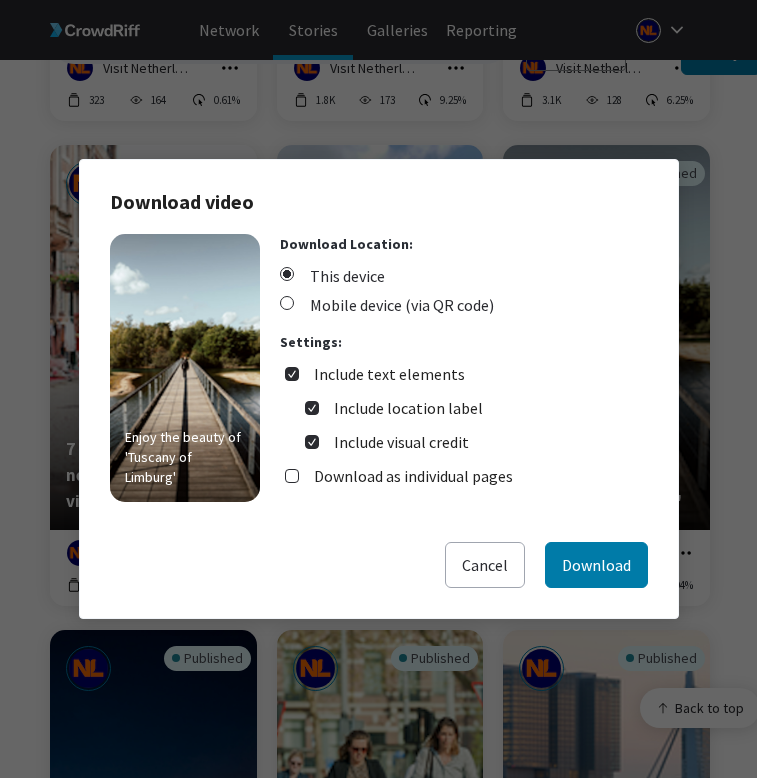 click on "Include text elements" at bounding box center [389, 374] 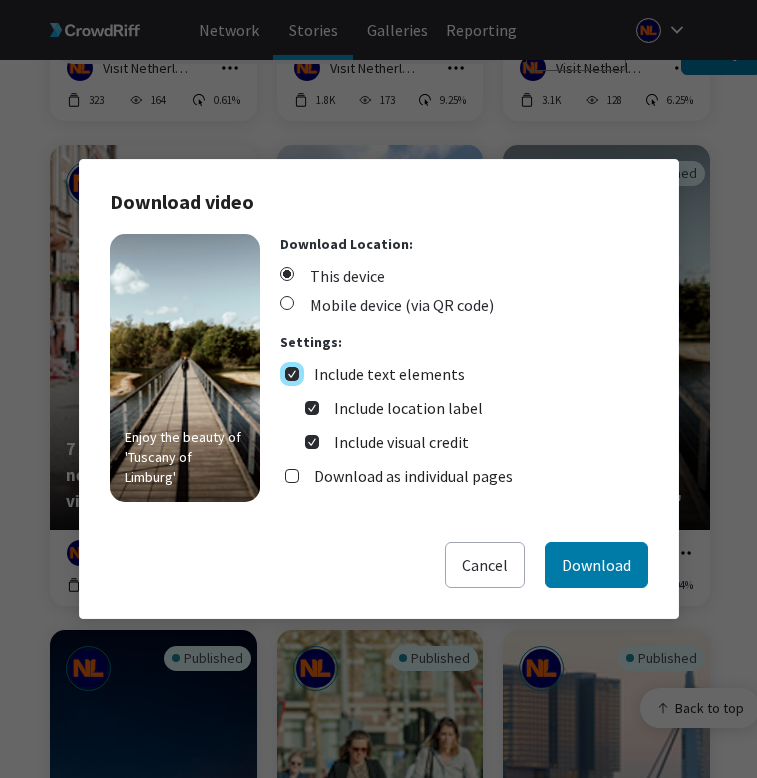 click on "Include text elements" at bounding box center (292, 374) 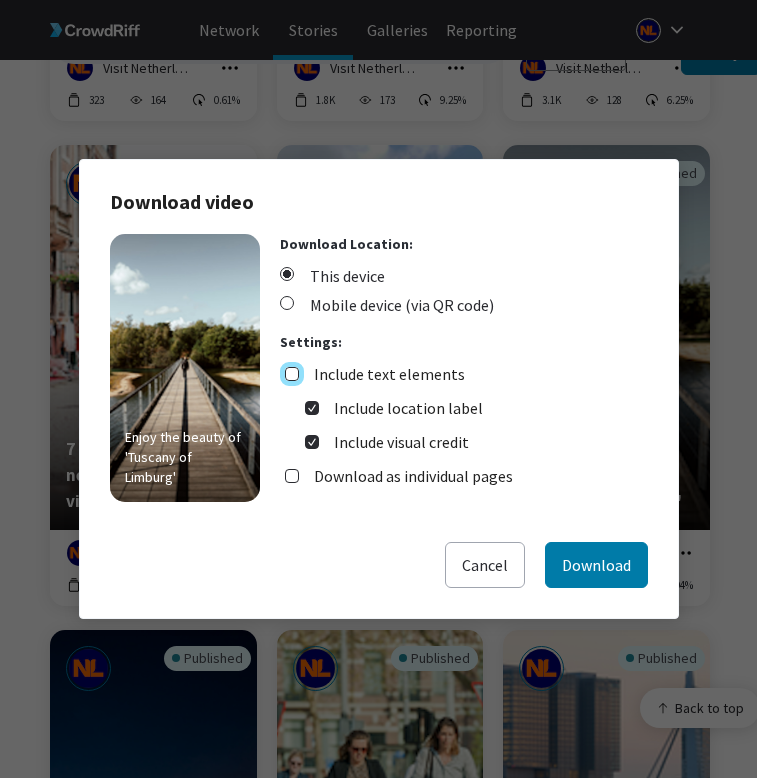 checkbox on "false" 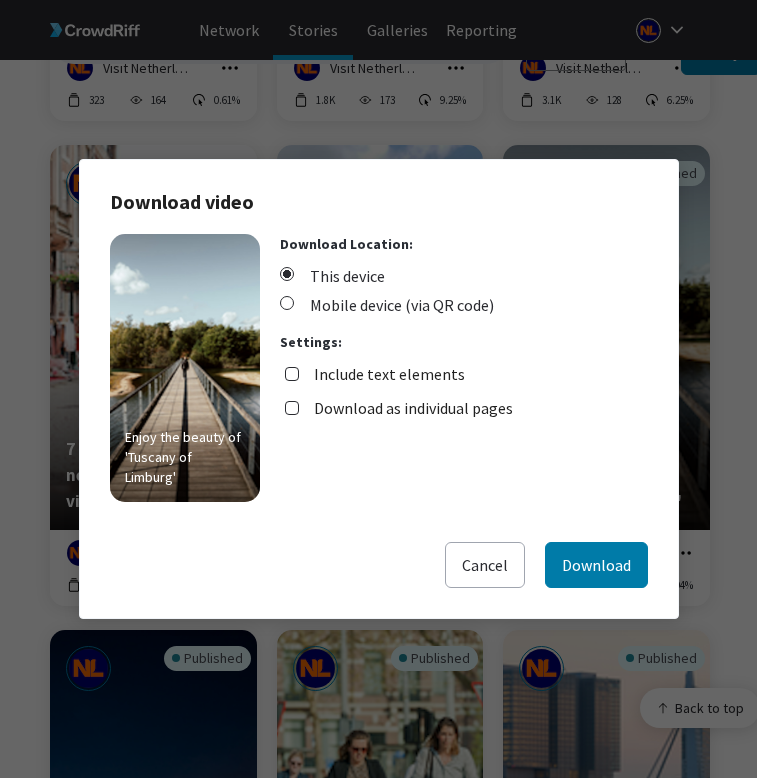click on "Download as individual pages" at bounding box center [413, 408] 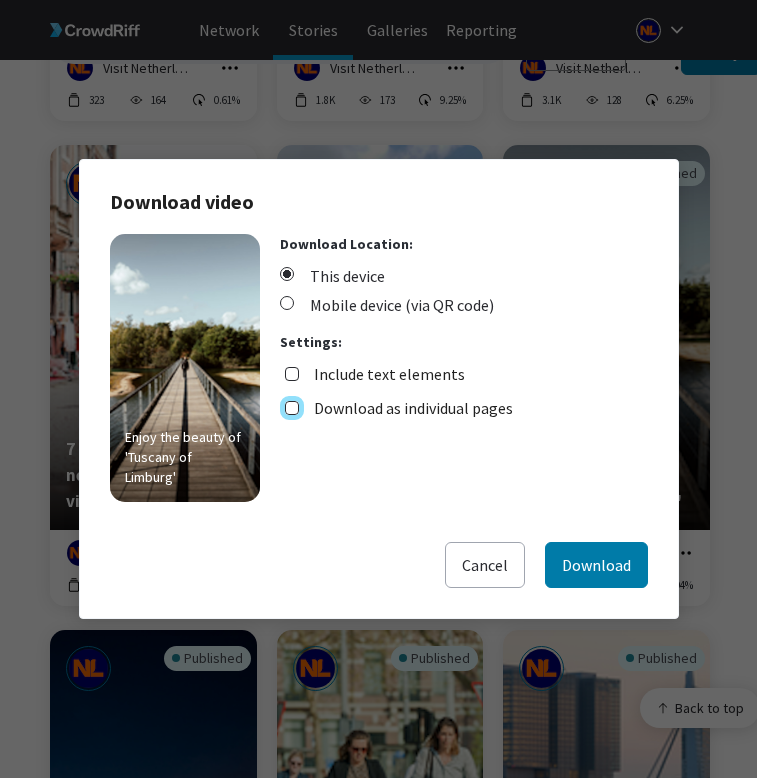 click on "Download as individual pages" at bounding box center [292, 408] 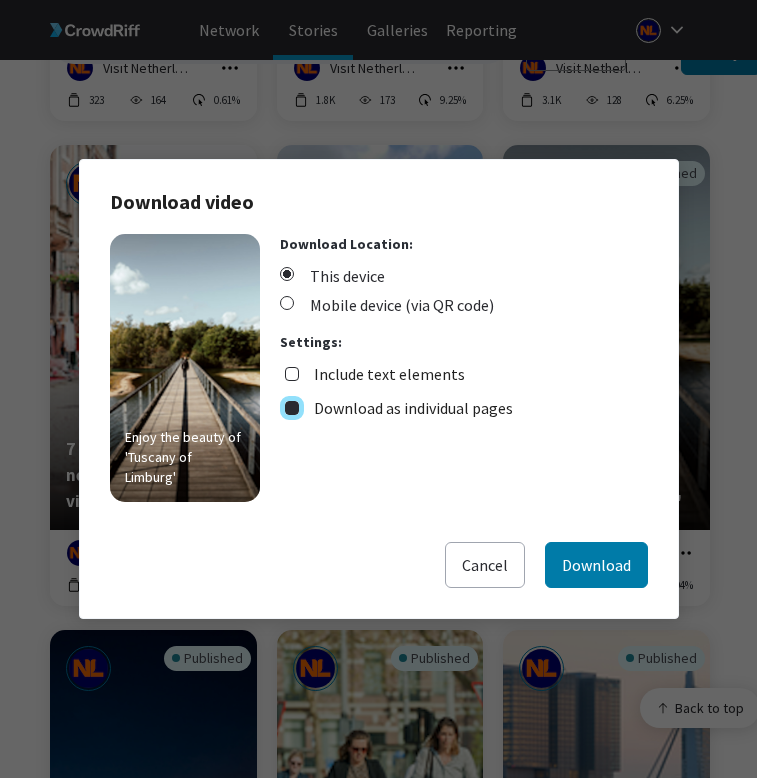 checkbox on "true" 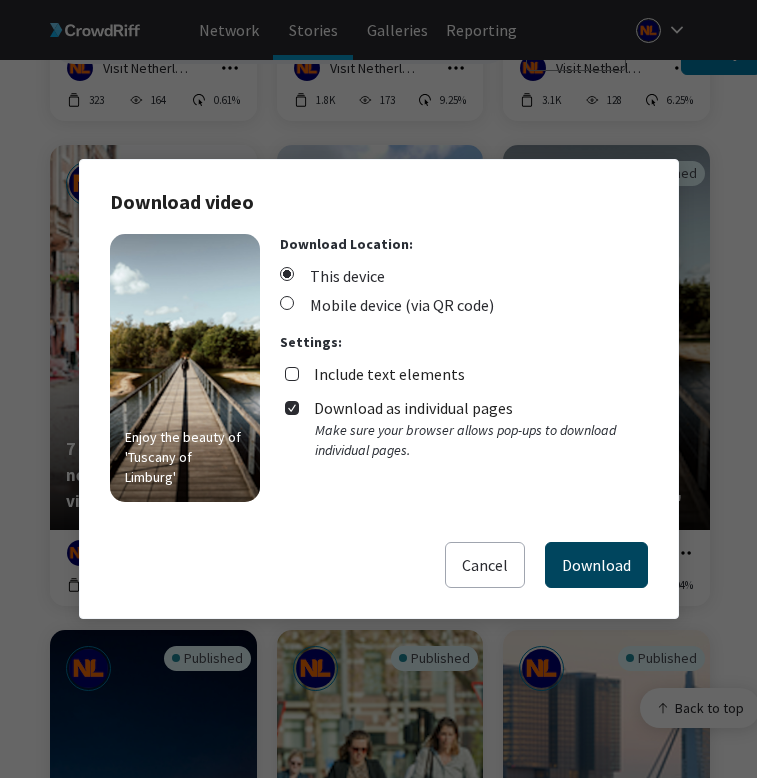 click on "Download" at bounding box center (596, 565) 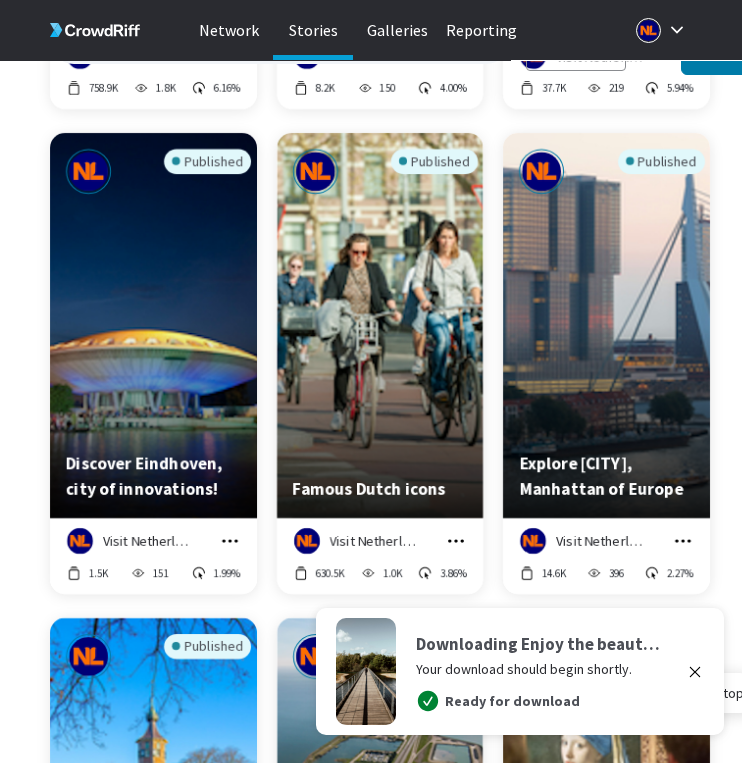 scroll, scrollTop: 10347, scrollLeft: 0, axis: vertical 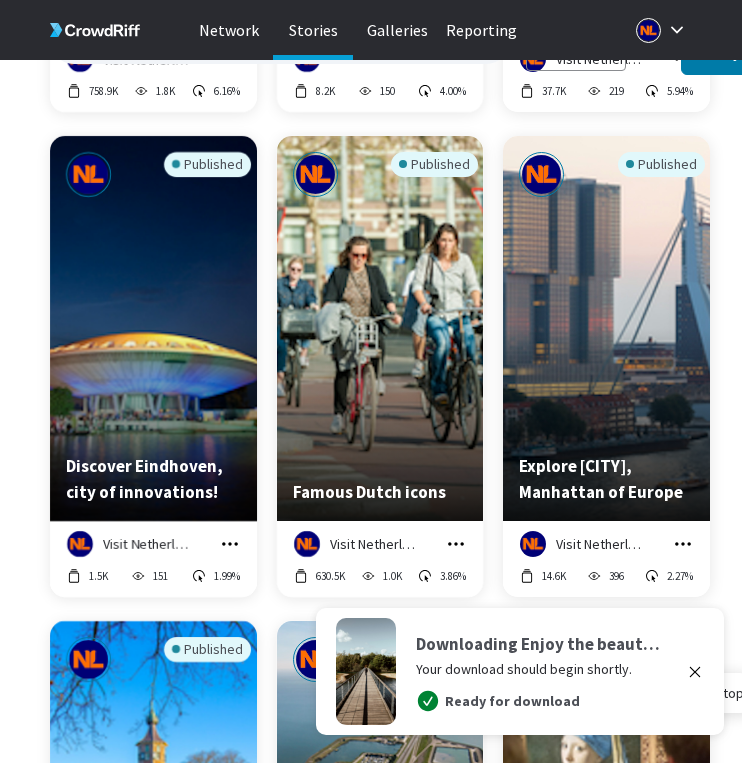 click 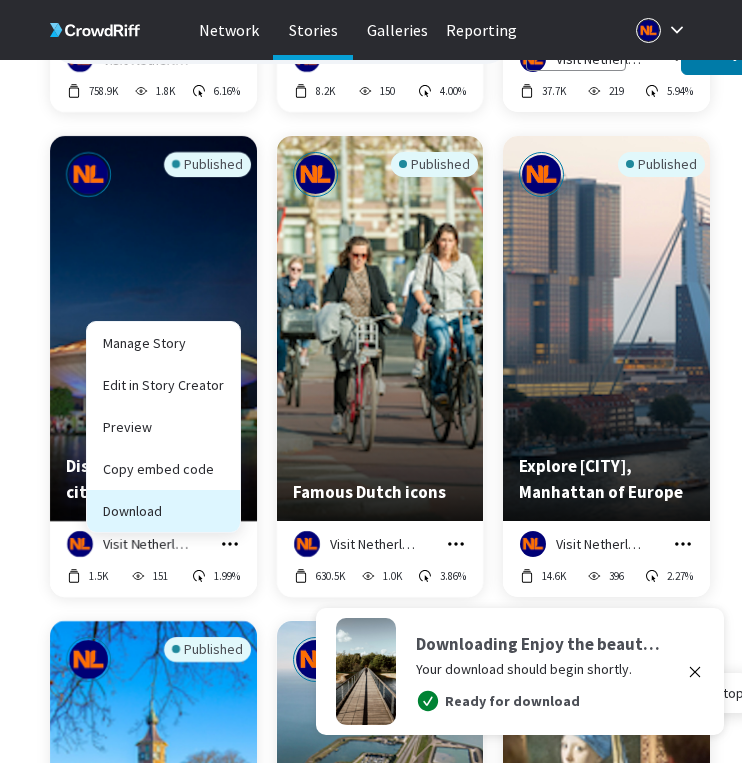 click on "Download" at bounding box center (163, 511) 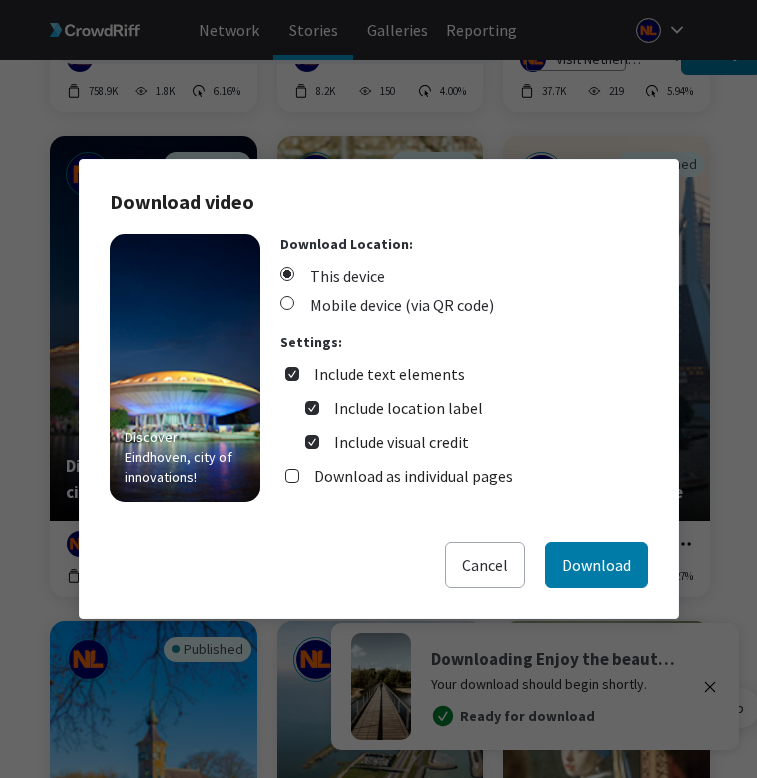 click on "Include text elements" at bounding box center [389, 374] 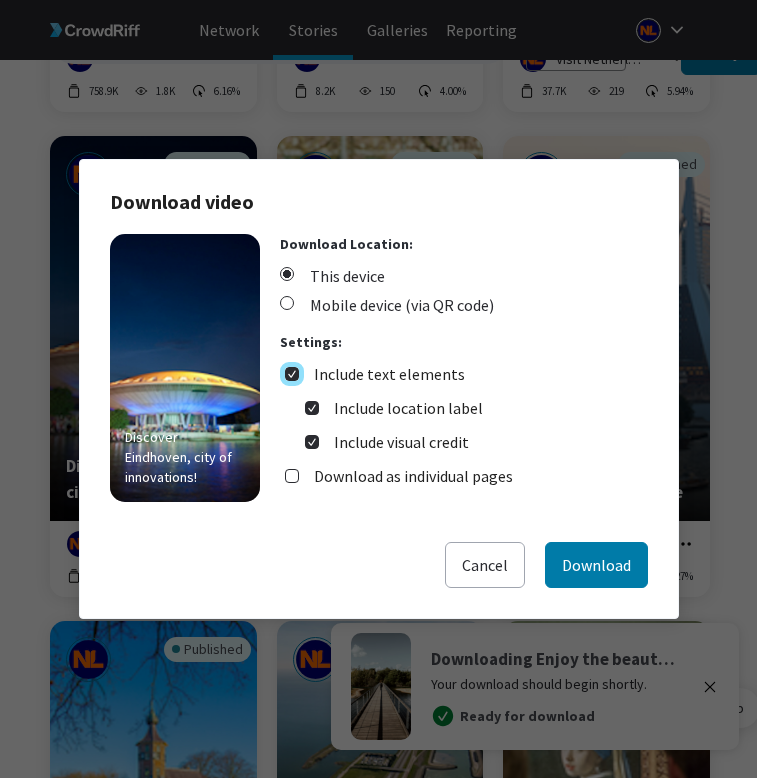 click on "Include text elements" at bounding box center [292, 374] 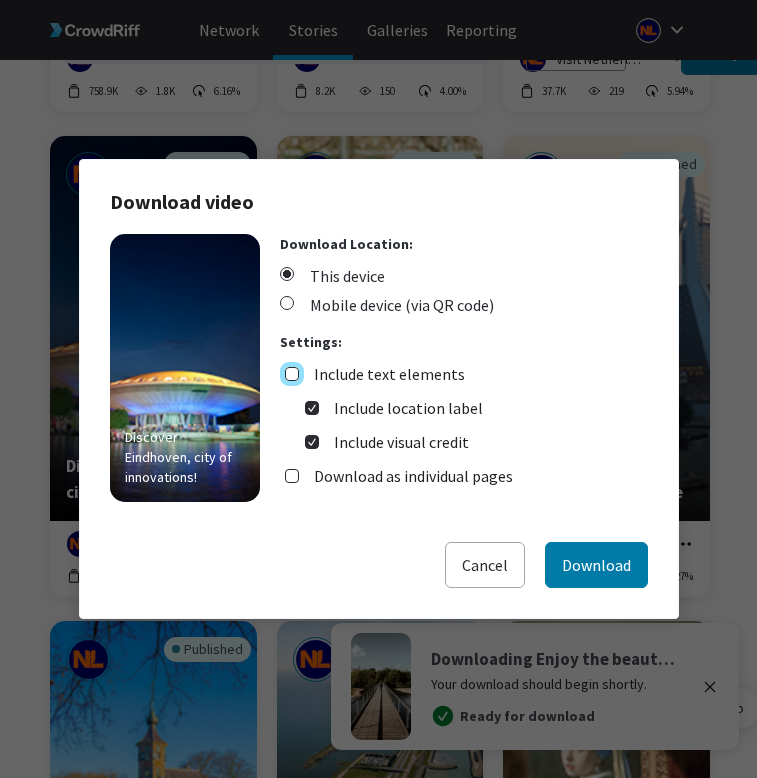 checkbox on "false" 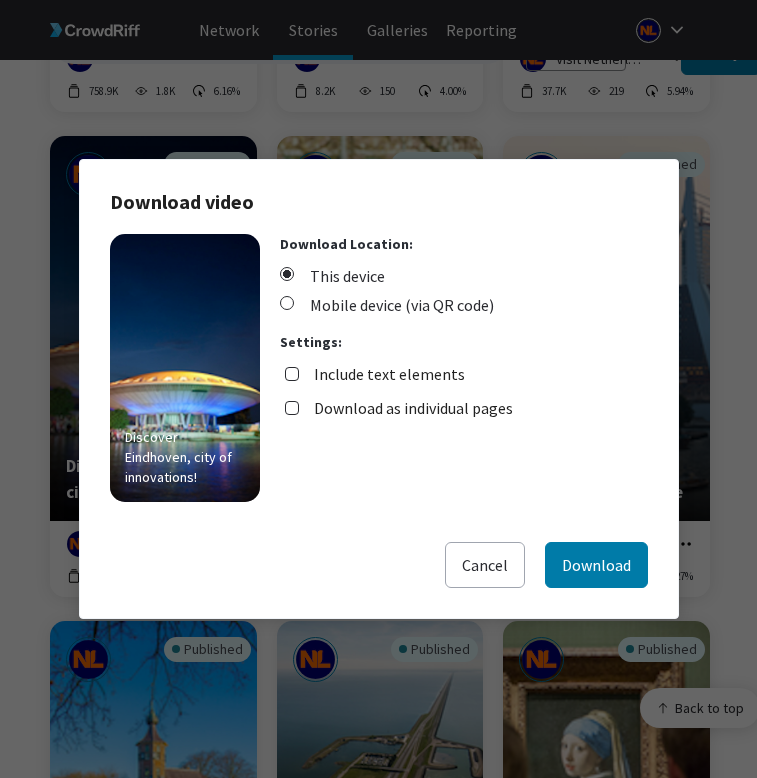 click on "Download as individual pages" at bounding box center (413, 408) 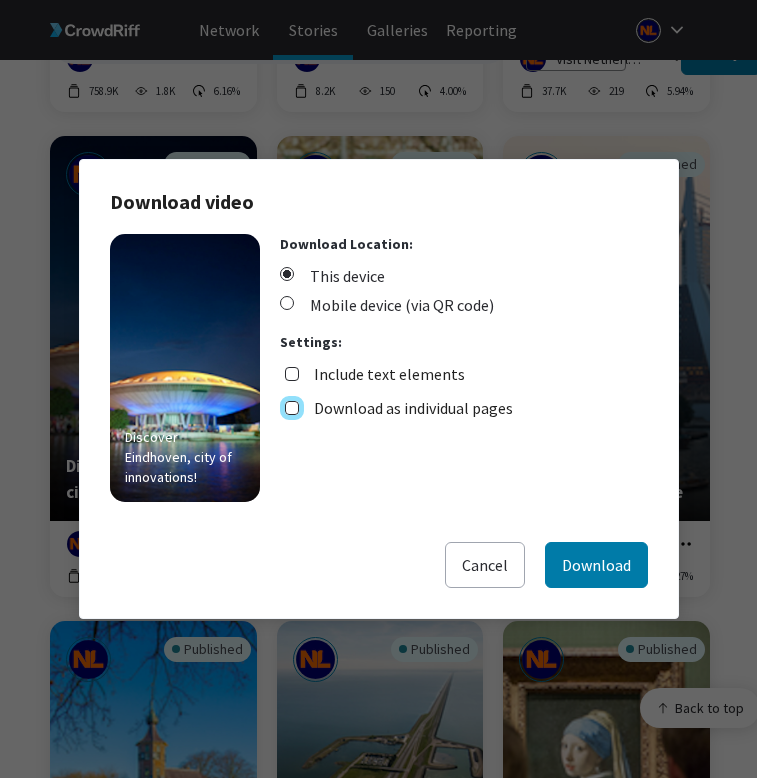 click on "Download as individual pages" at bounding box center (292, 408) 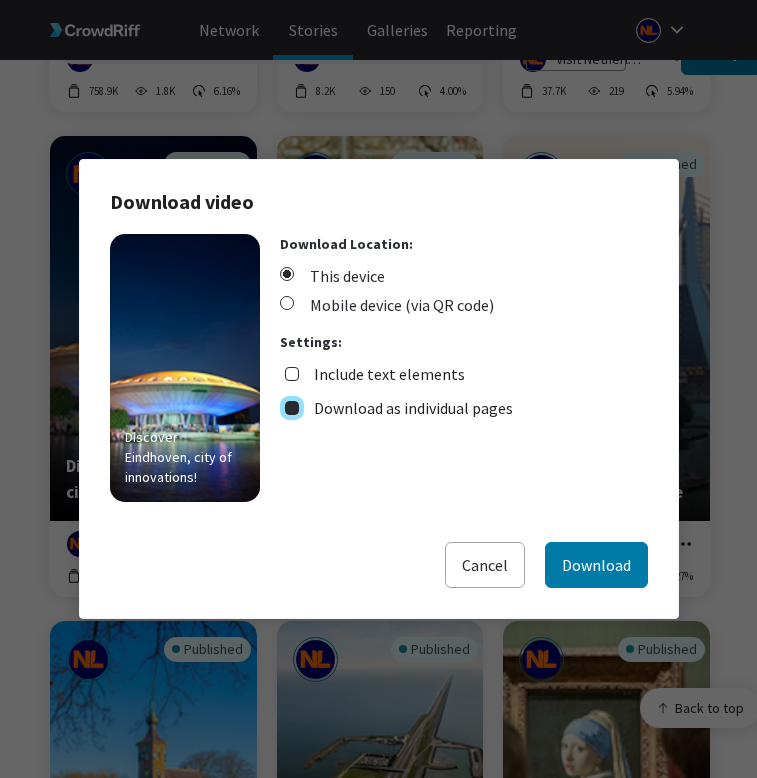 checkbox on "true" 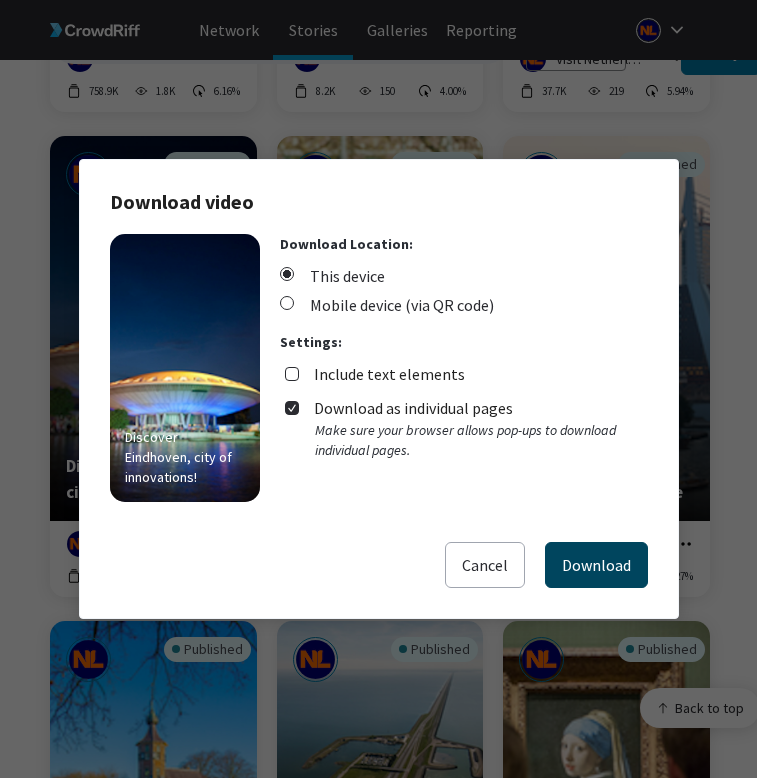 click on "Download" at bounding box center (596, 565) 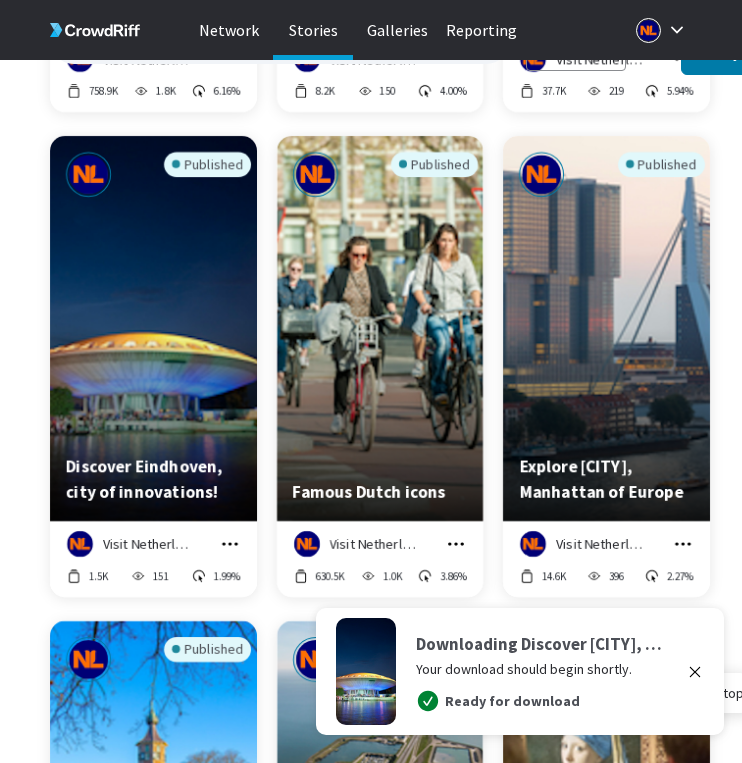 click 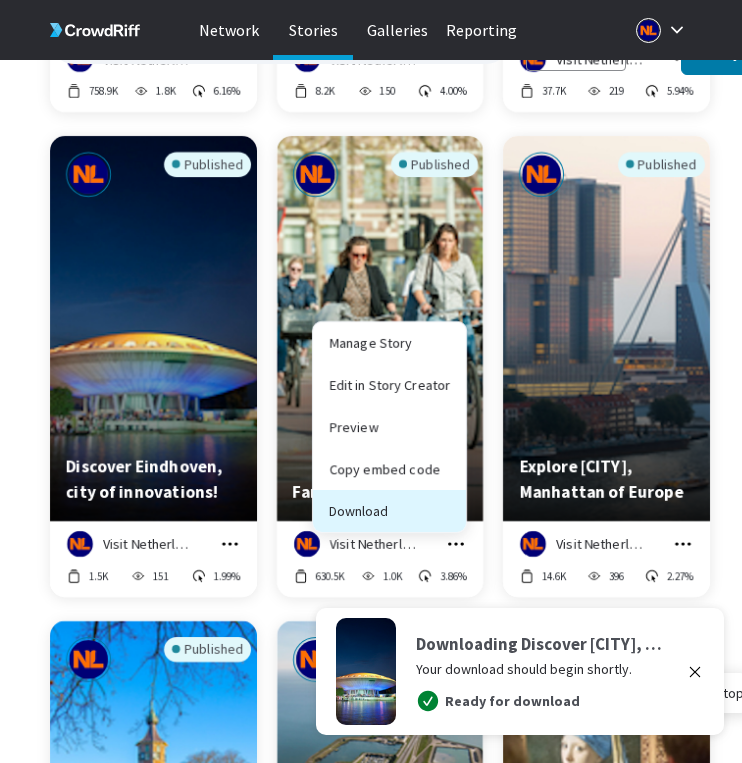 click on "Download" at bounding box center (389, 511) 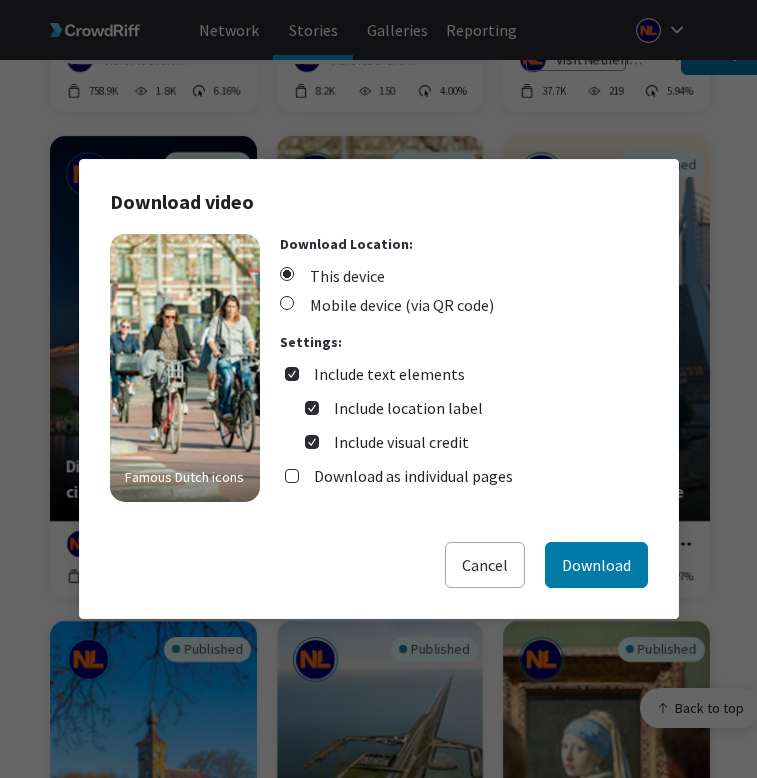 click on "Include text elements" at bounding box center (389, 374) 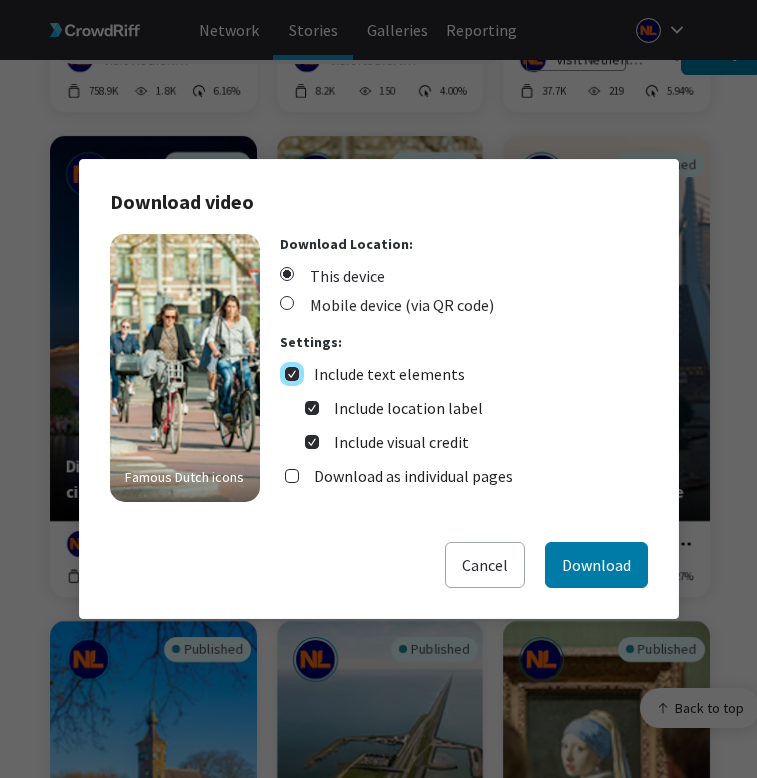 click on "Include text elements" at bounding box center (292, 374) 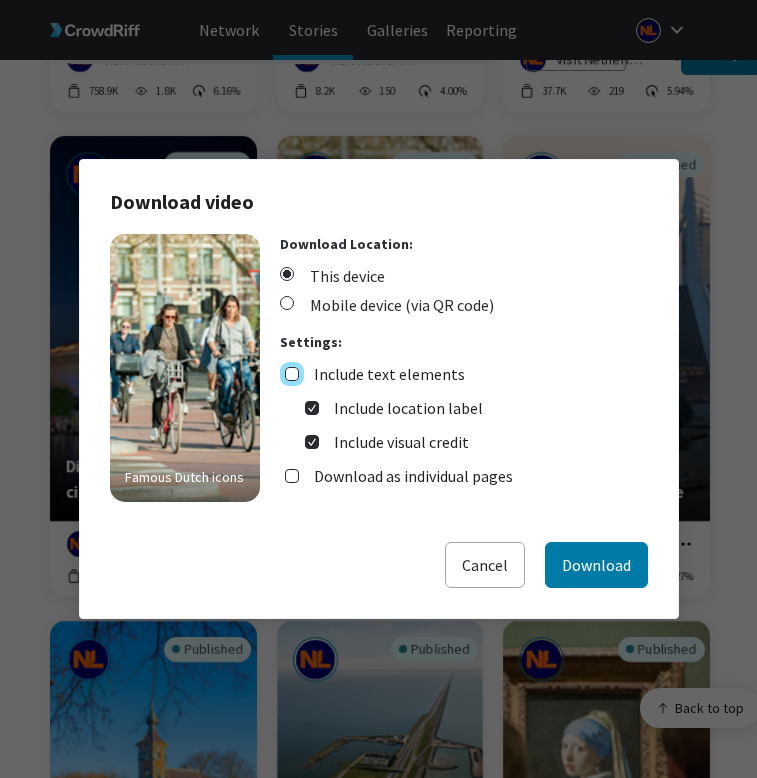 checkbox on "false" 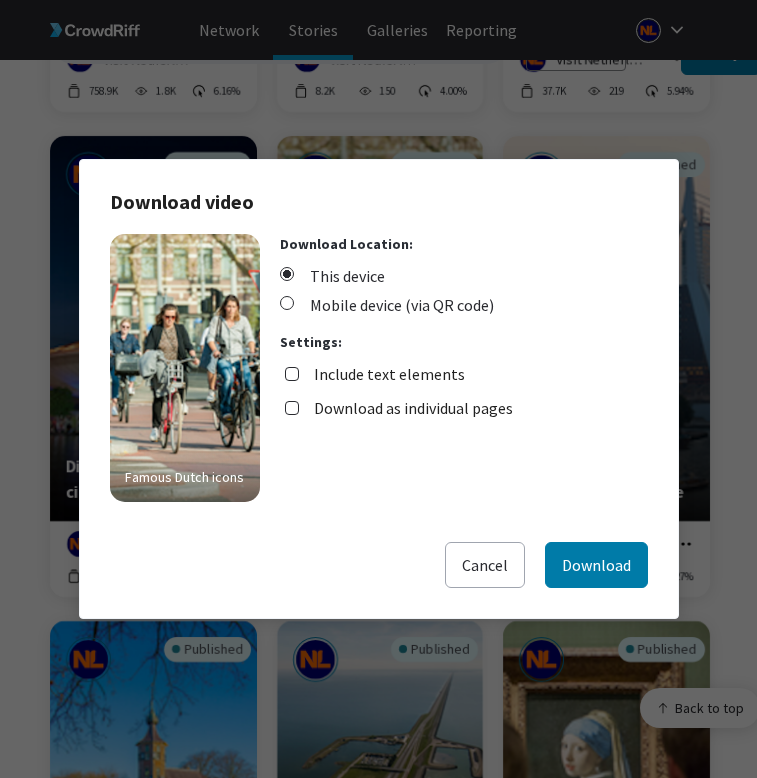 click on "Download as individual pages" at bounding box center [413, 408] 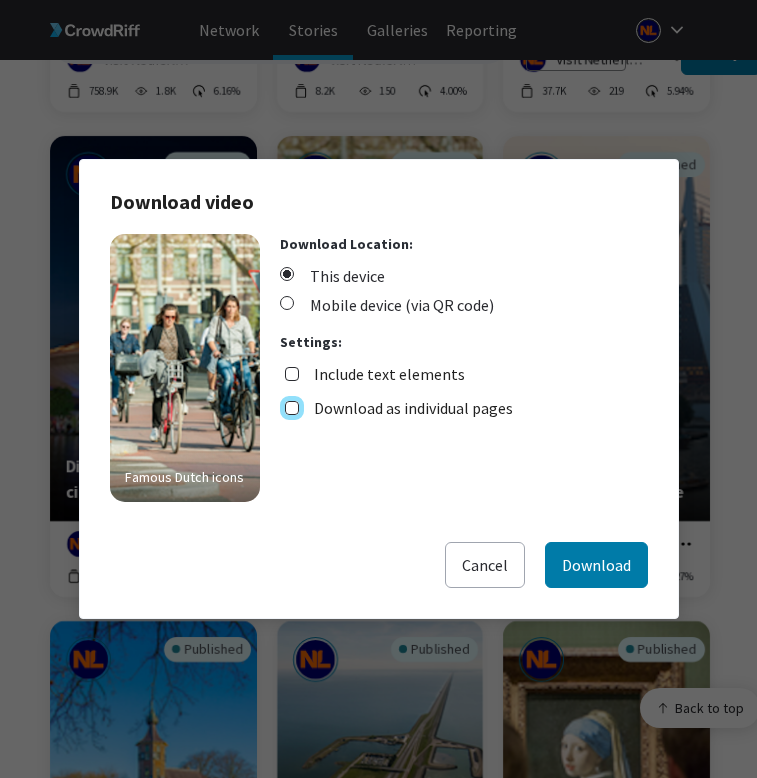 click on "Download as individual pages" at bounding box center [292, 408] 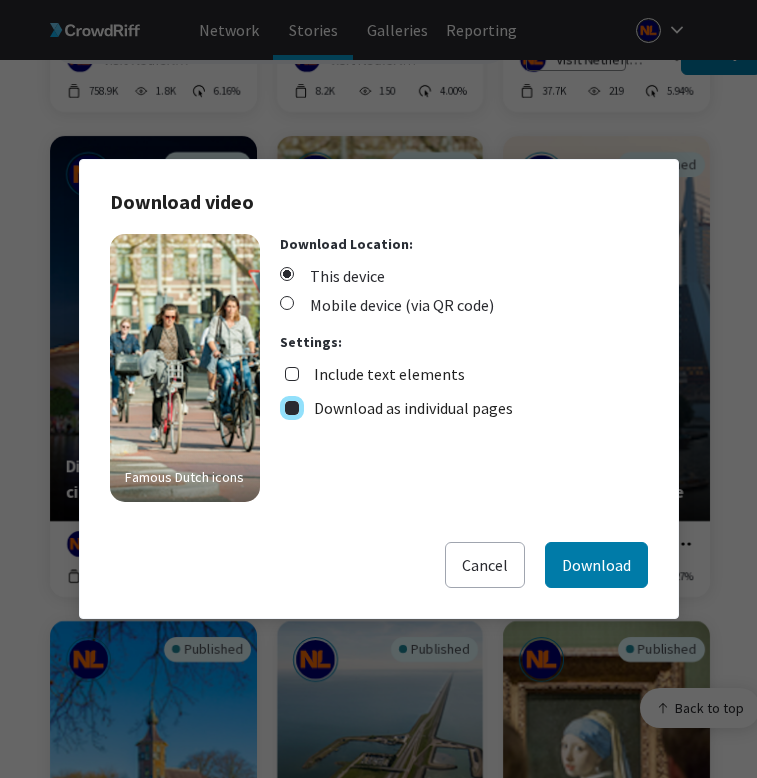 checkbox on "true" 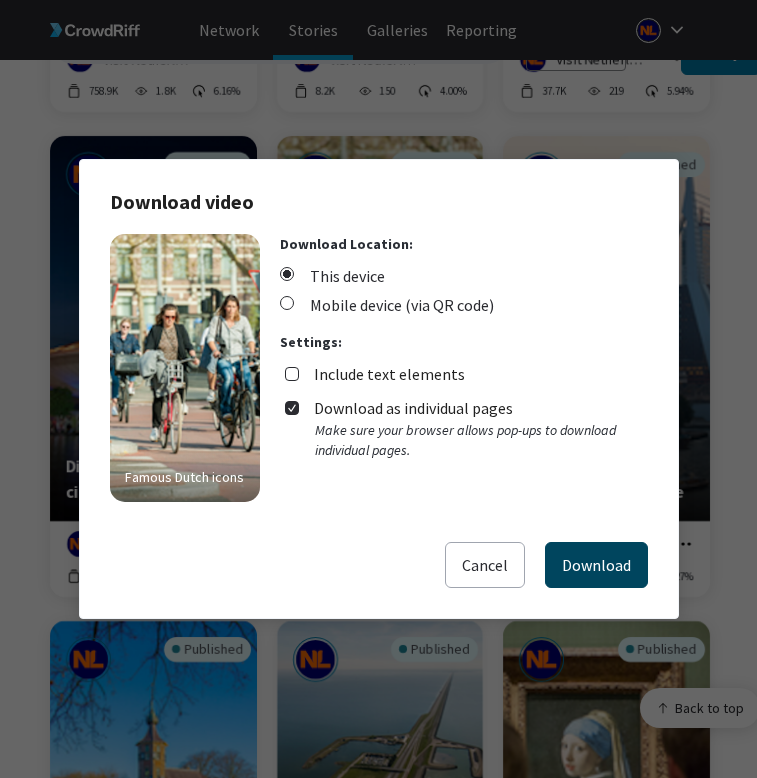 click on "Download" at bounding box center [596, 565] 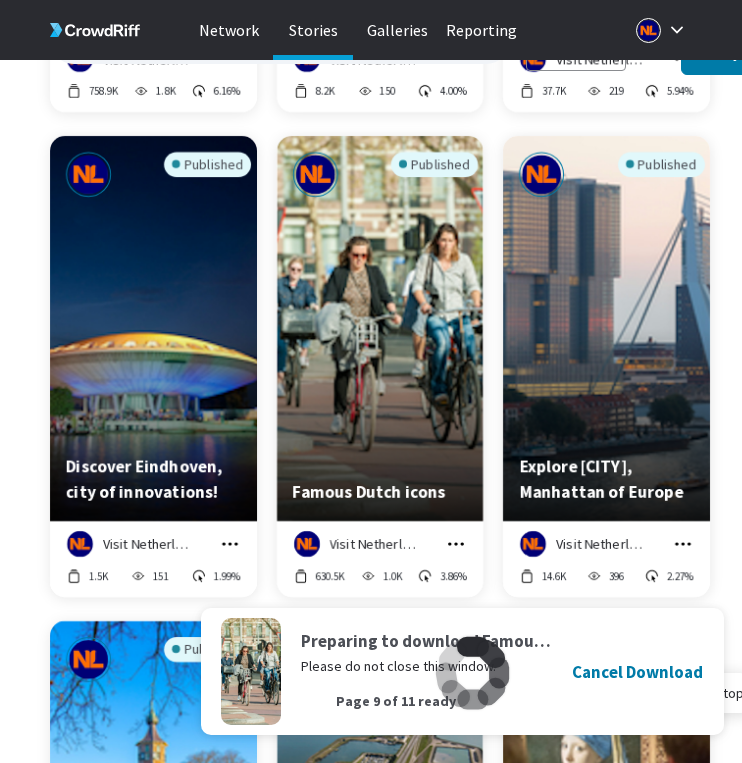click 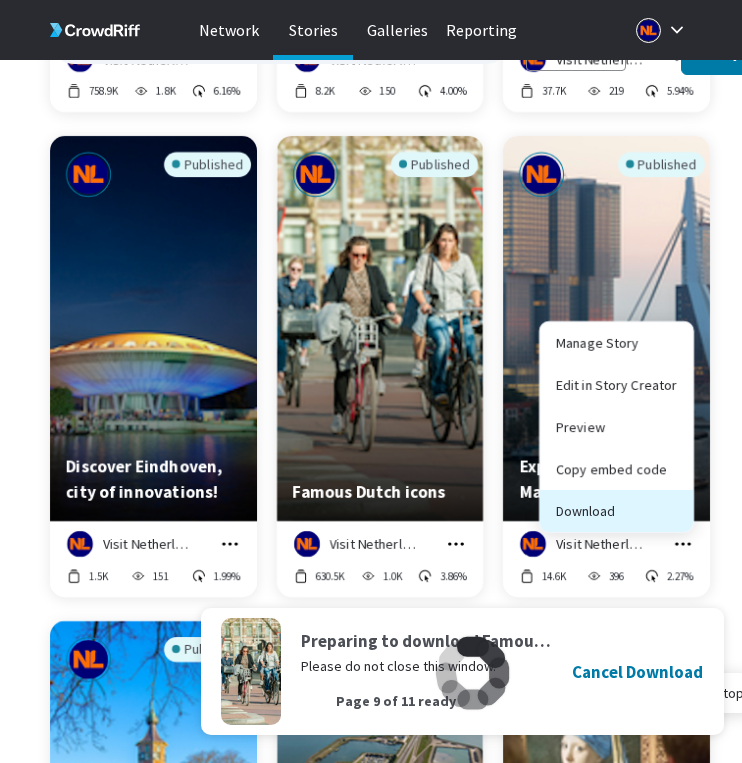 click on "Download" at bounding box center (616, 511) 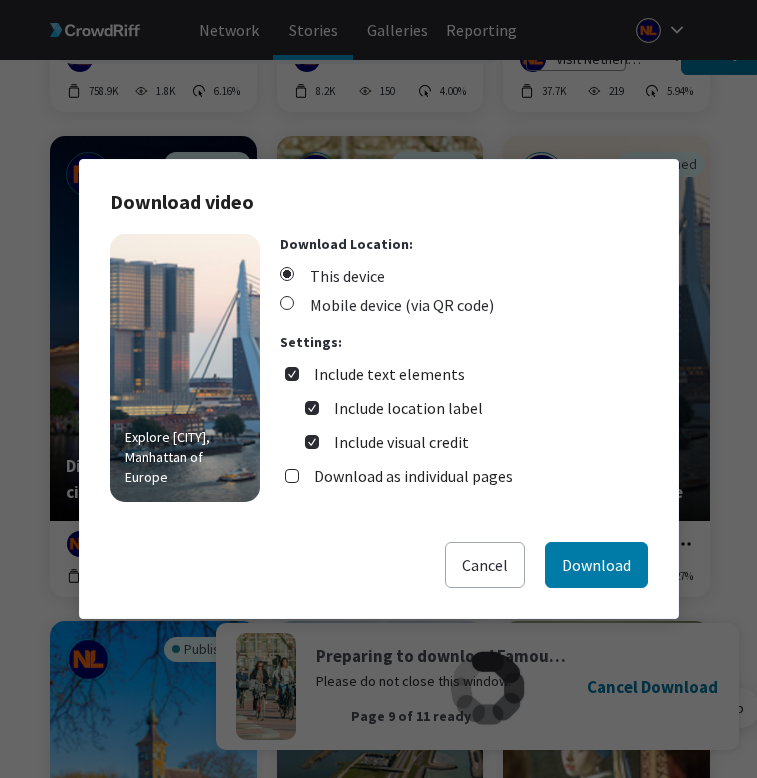 click on "Include text elements" at bounding box center [389, 374] 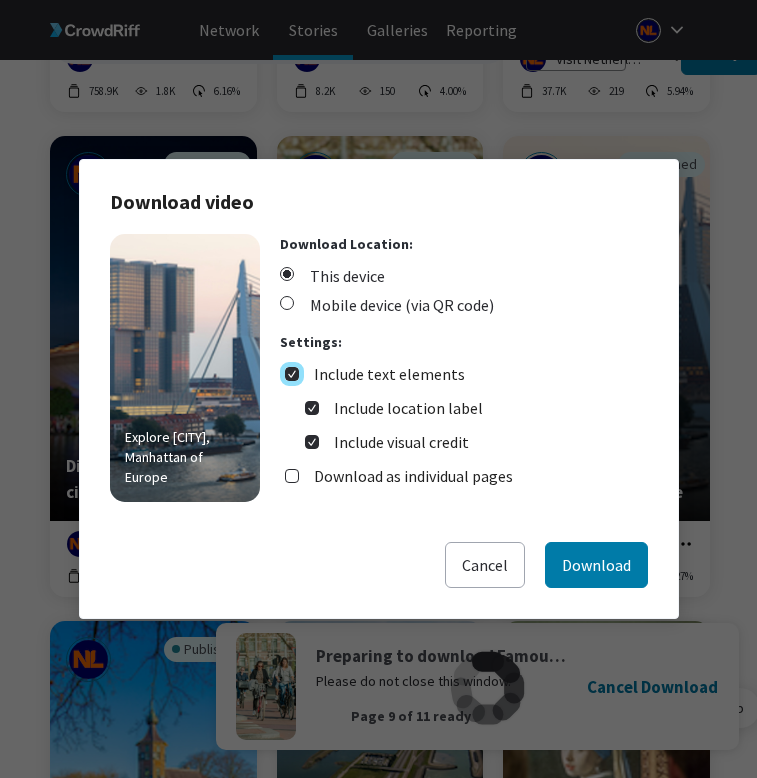 click on "Include text elements" at bounding box center [292, 374] 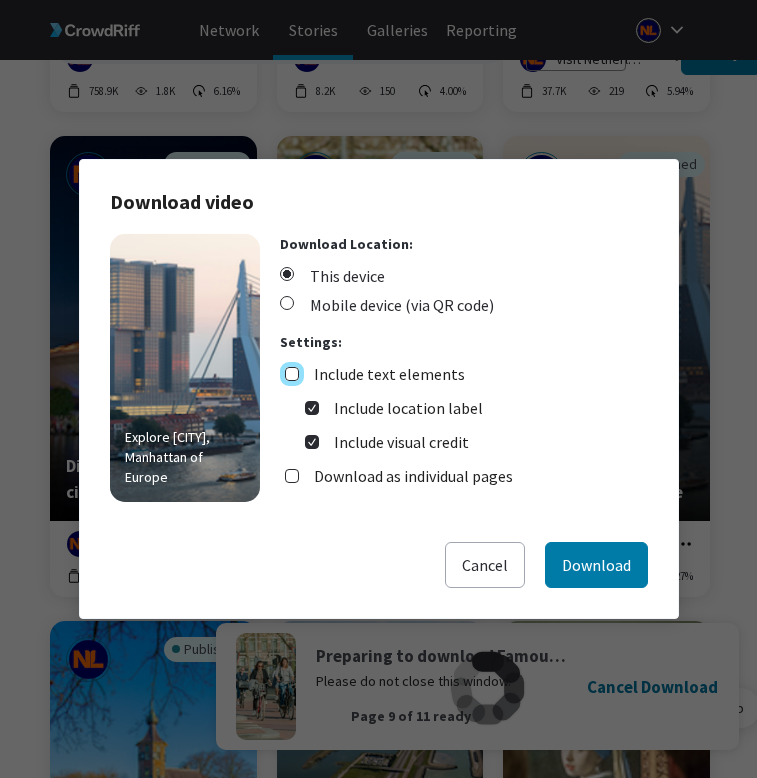 checkbox on "false" 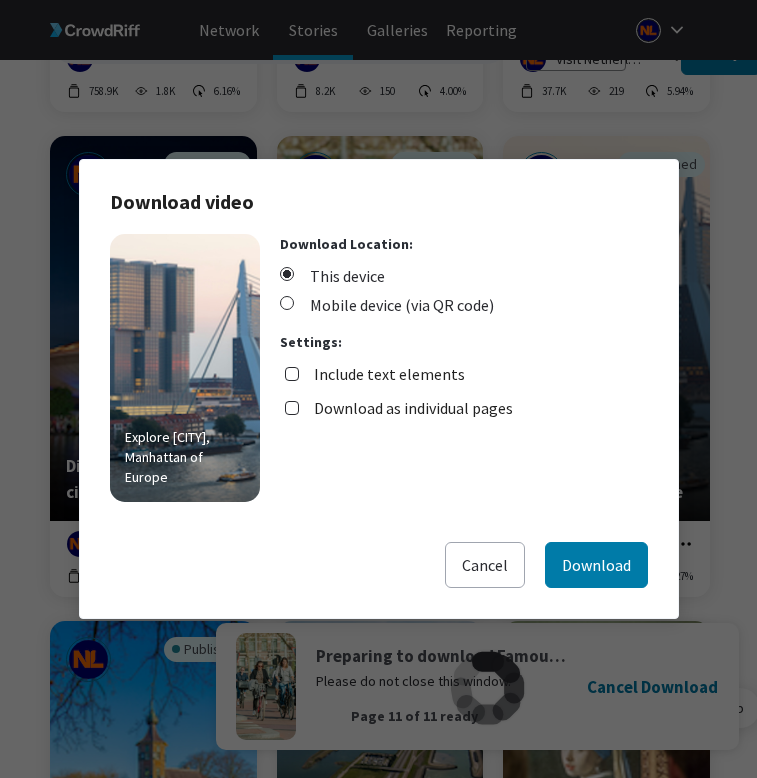 click on "Download as individual pages" at bounding box center (413, 408) 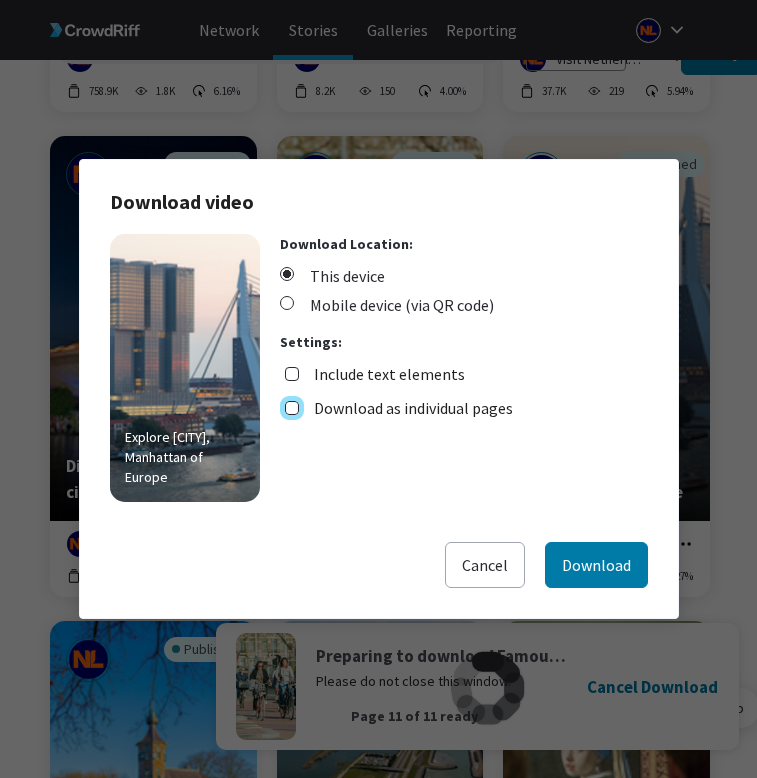 click on "Download as individual pages" at bounding box center (292, 408) 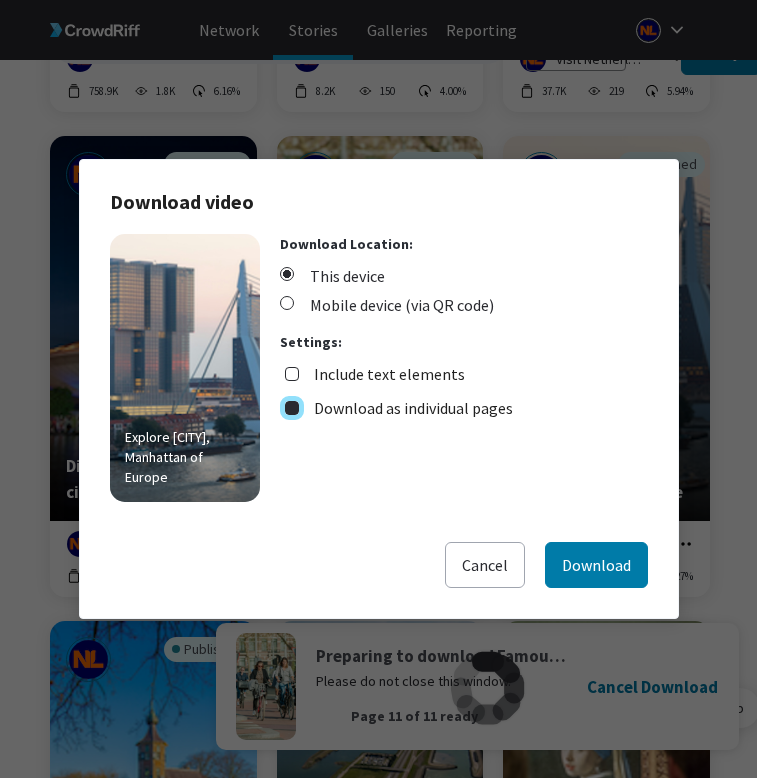 checkbox on "true" 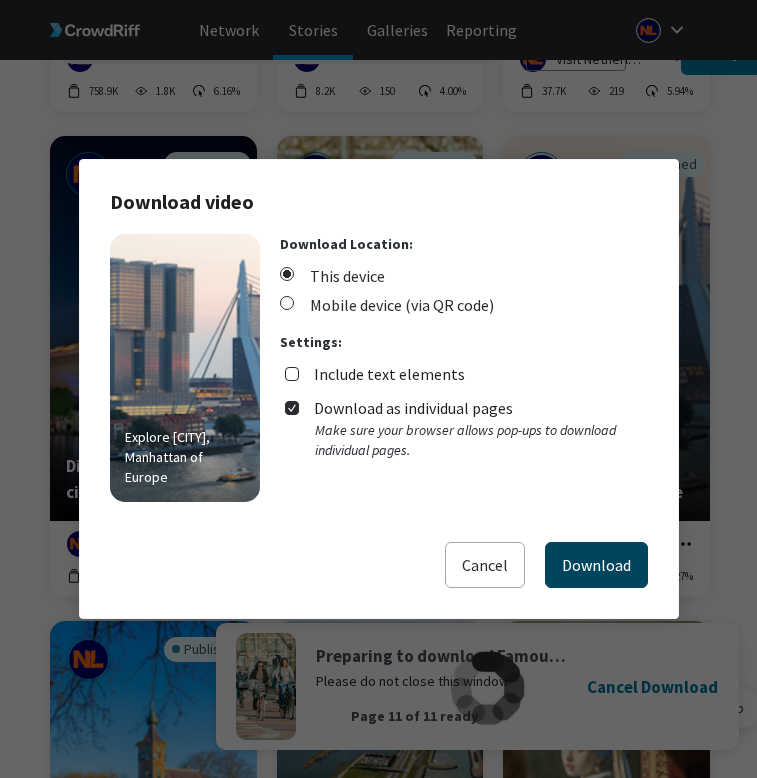 click on "Download" at bounding box center [596, 565] 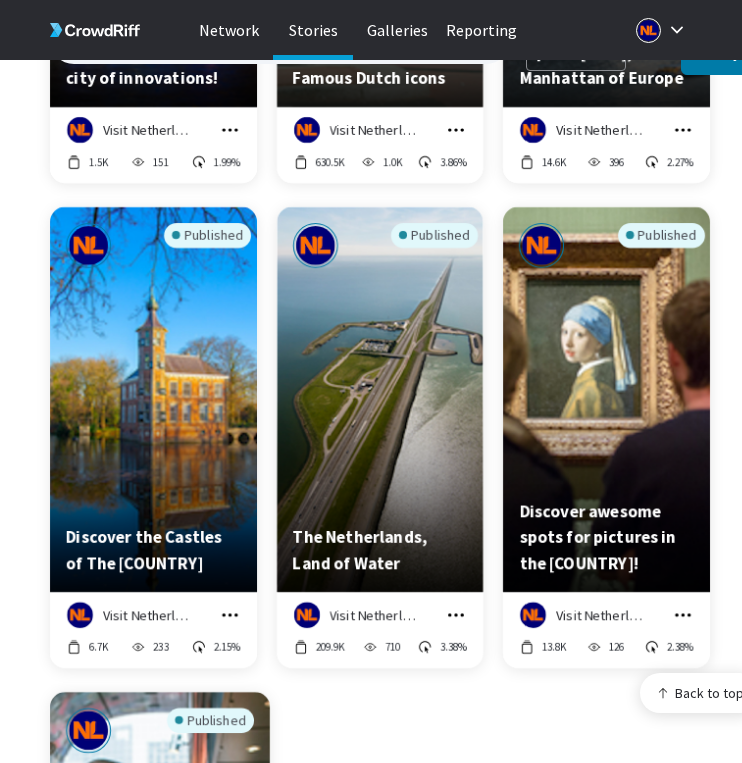 scroll, scrollTop: 10803, scrollLeft: 0, axis: vertical 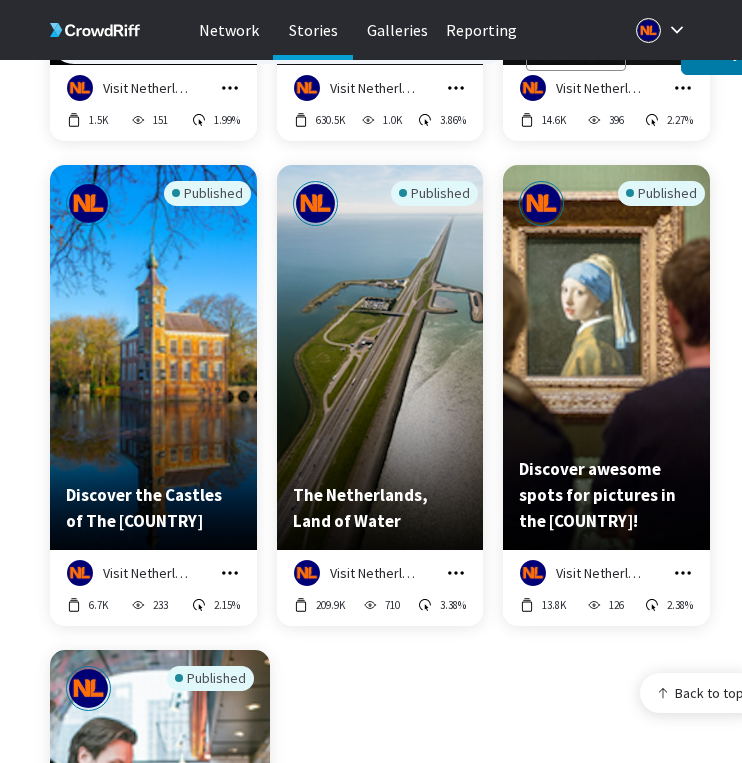 click 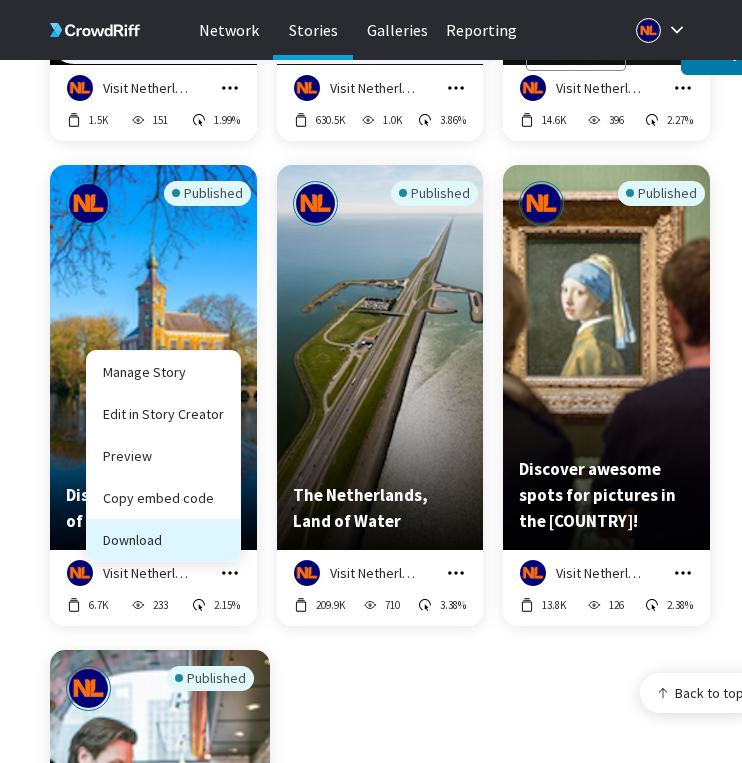 click on "Download" at bounding box center (163, 540) 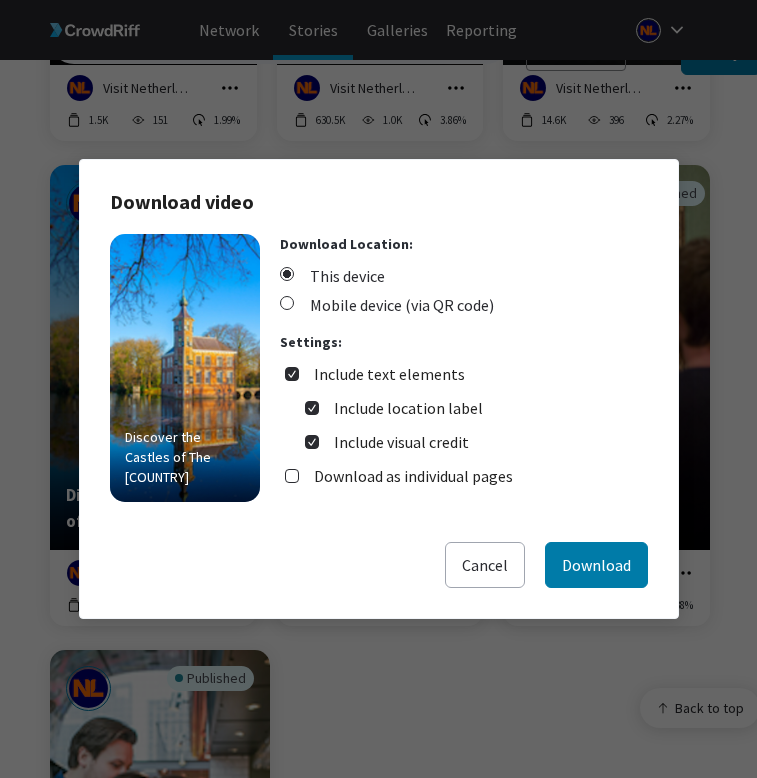 click on "Include text elements" at bounding box center (389, 374) 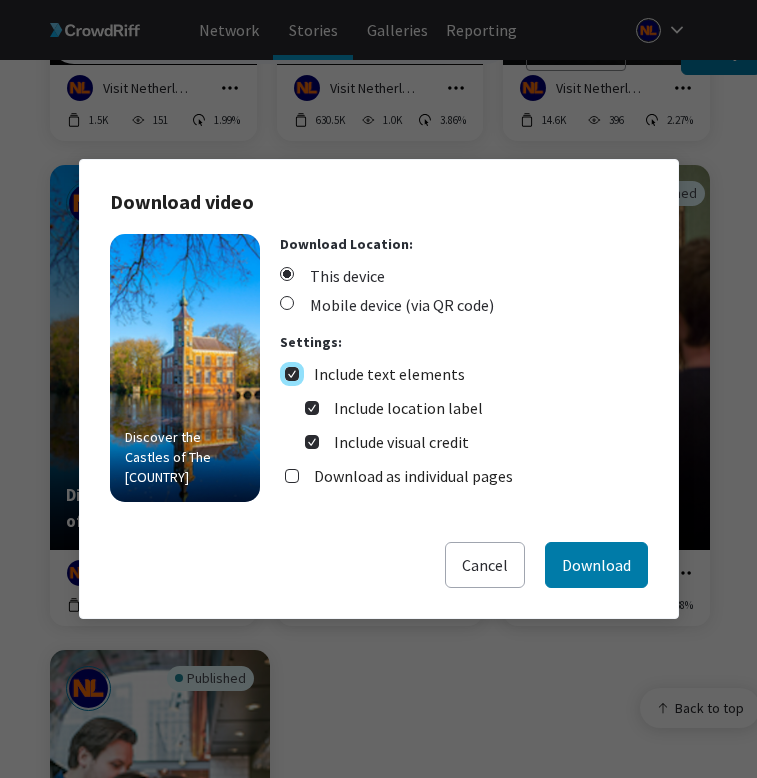 click on "Include text elements" at bounding box center (292, 374) 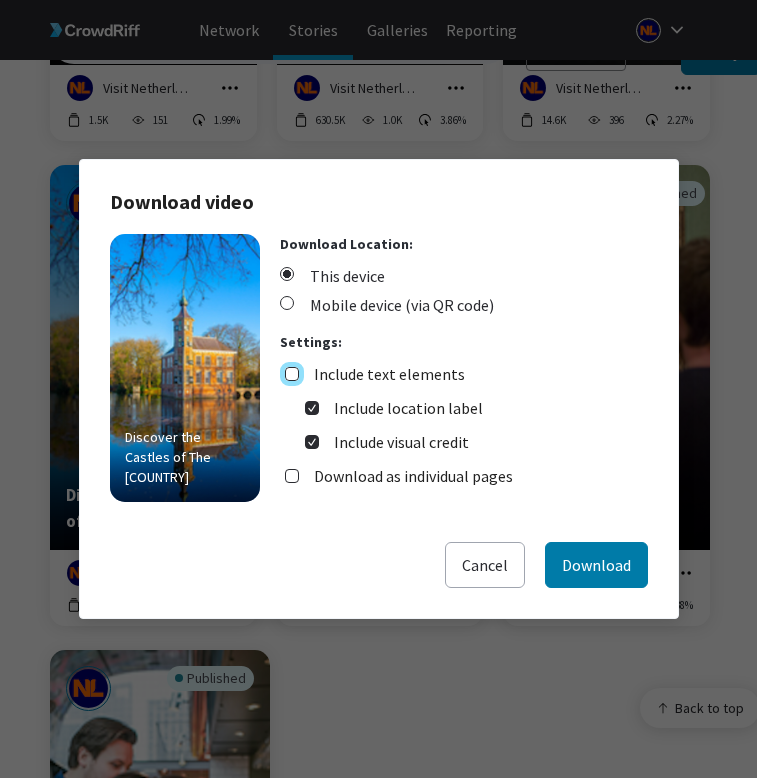 checkbox on "false" 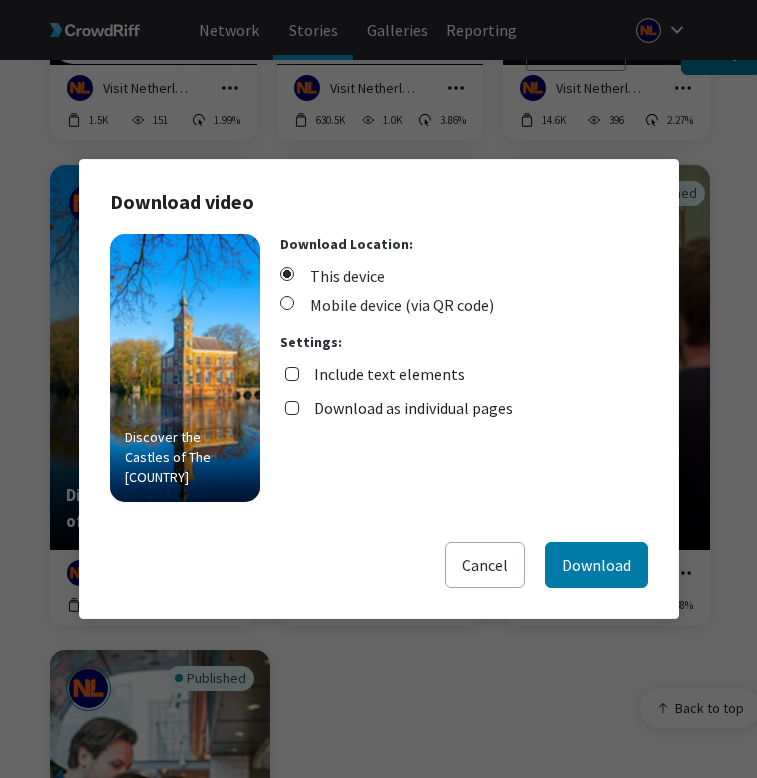 click on "Download as individual pages" at bounding box center (413, 408) 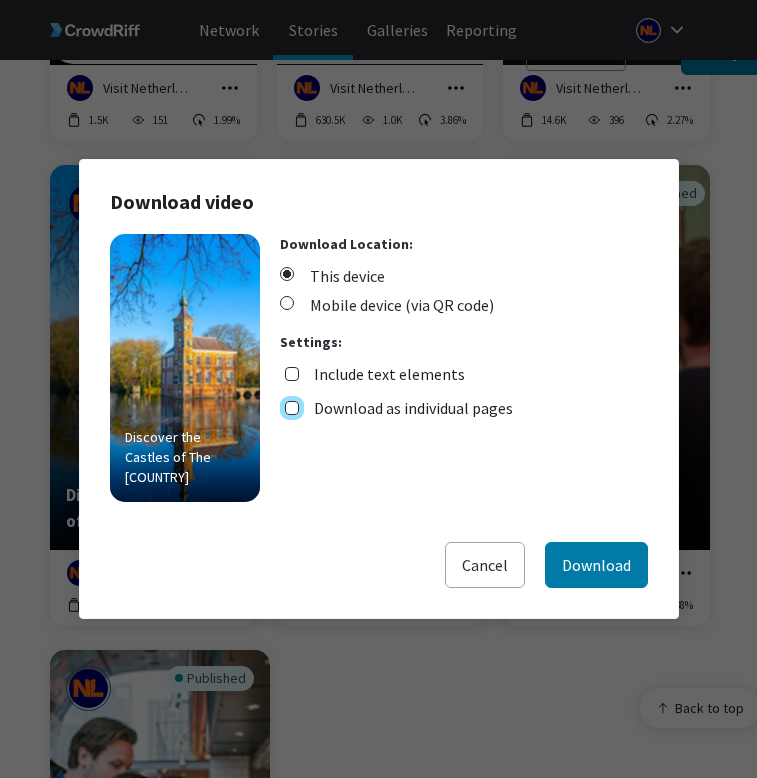 click on "Download as individual pages" at bounding box center (292, 408) 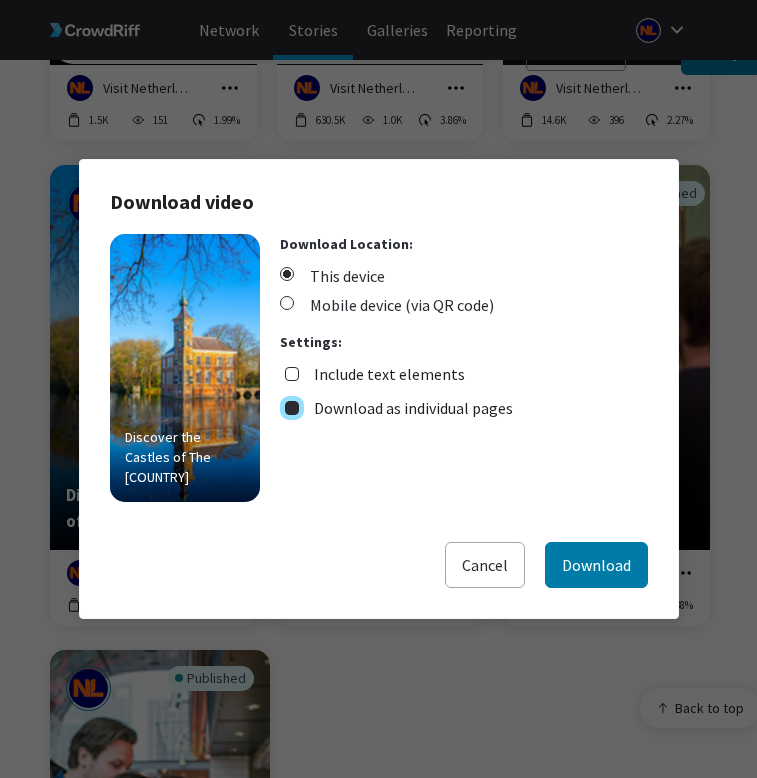 checkbox on "true" 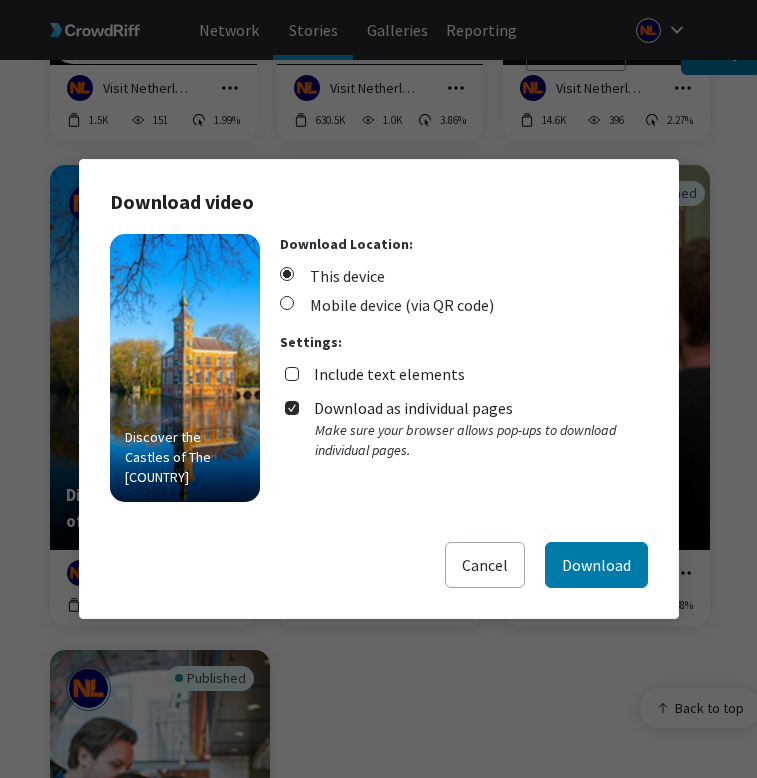 click on "Discover the Castles of The [STATE] Download Location: This device Mobile device (via QR code) Settings: Include text elements Download as individual pages Make sure your browser allows pop-ups to download individual pages." at bounding box center [379, 388] 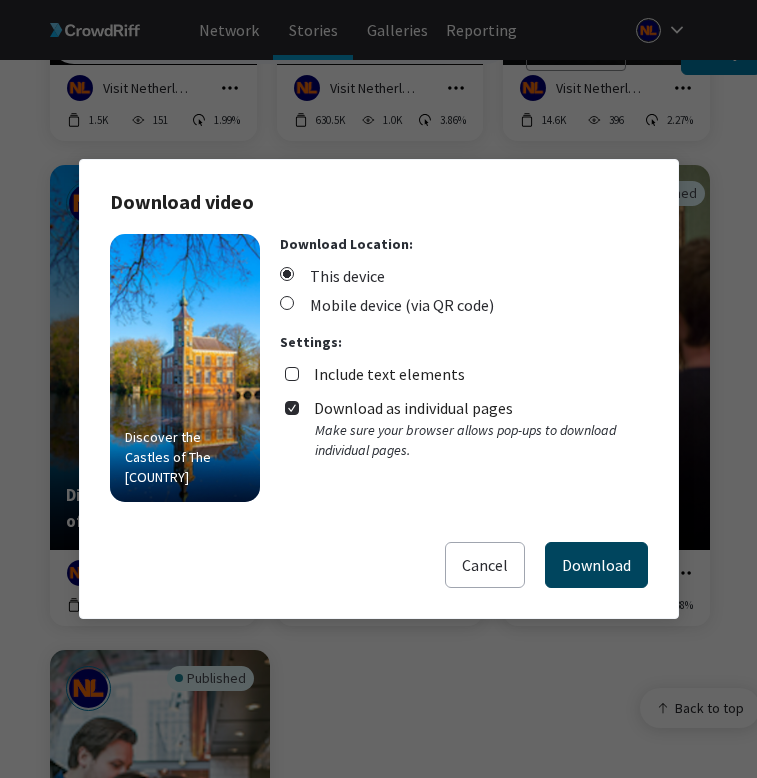 click on "Download" at bounding box center [596, 565] 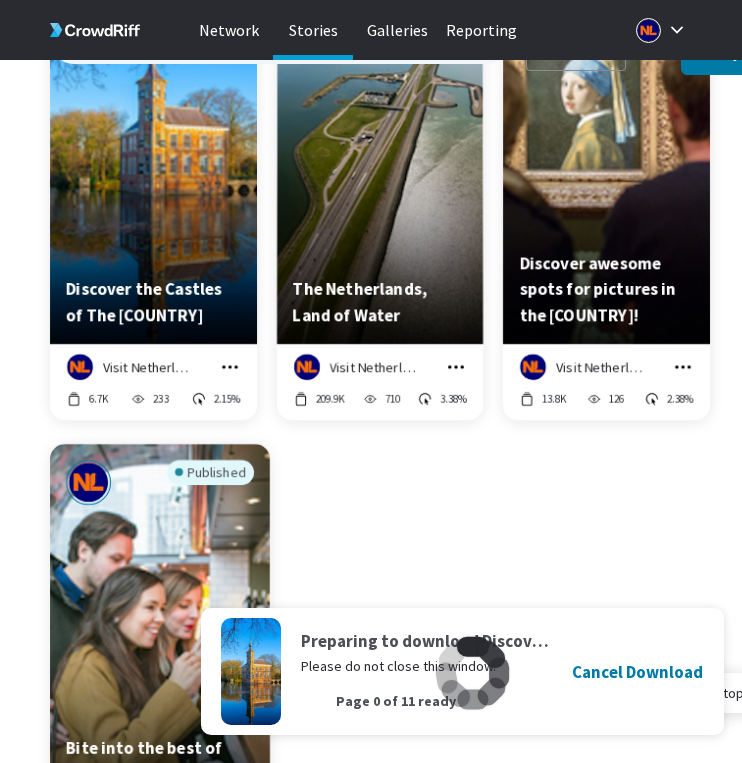 scroll, scrollTop: 11010, scrollLeft: 0, axis: vertical 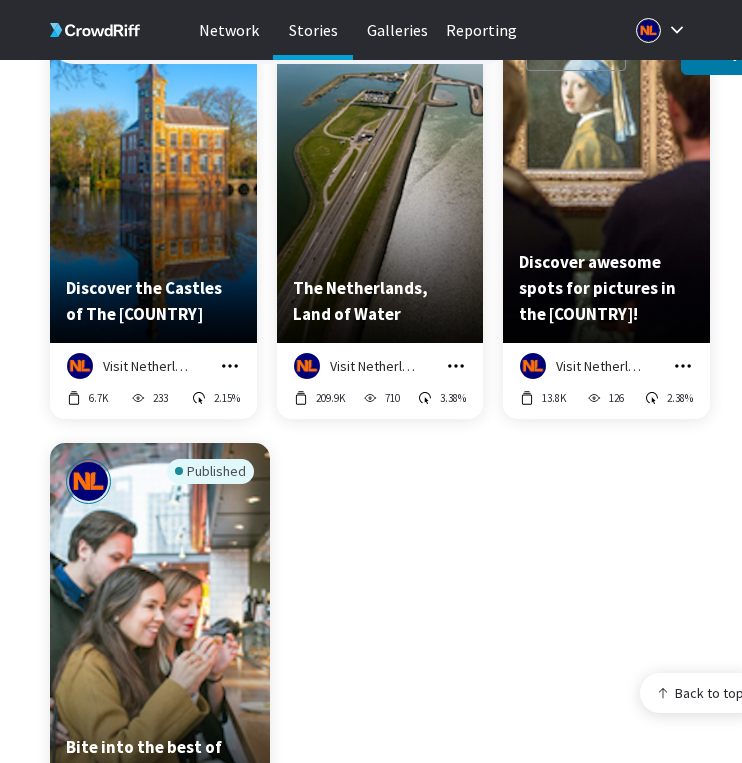 click on "Published Bite into the best of Dutch food and cuisine as you explore the [COUNTRY] Visit [COUNTRY] Manage Story Edit in Story Creator Preview Copy embed code Download 40.0K 196 2.04%" at bounding box center [380, 685] 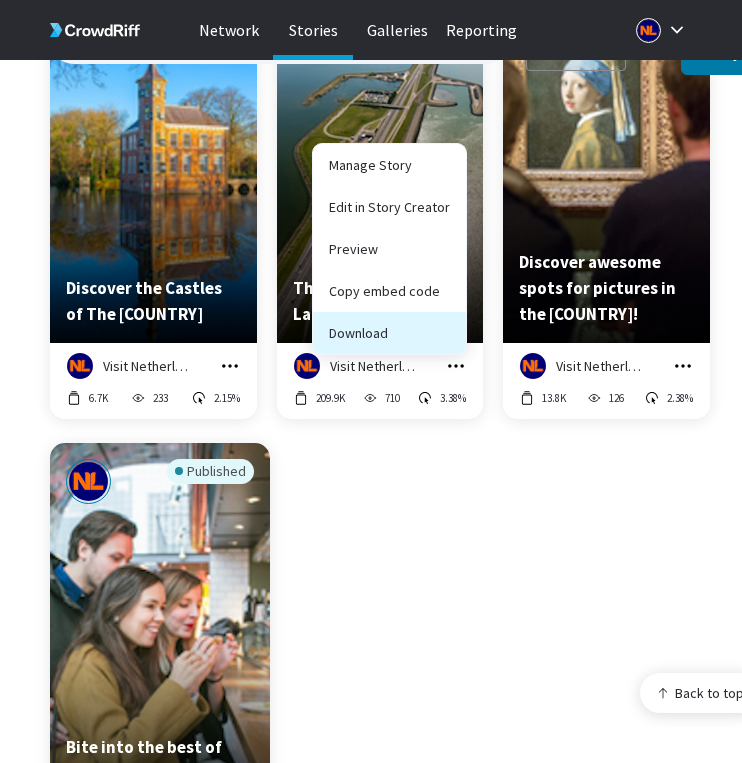 click on "Download" at bounding box center [389, 333] 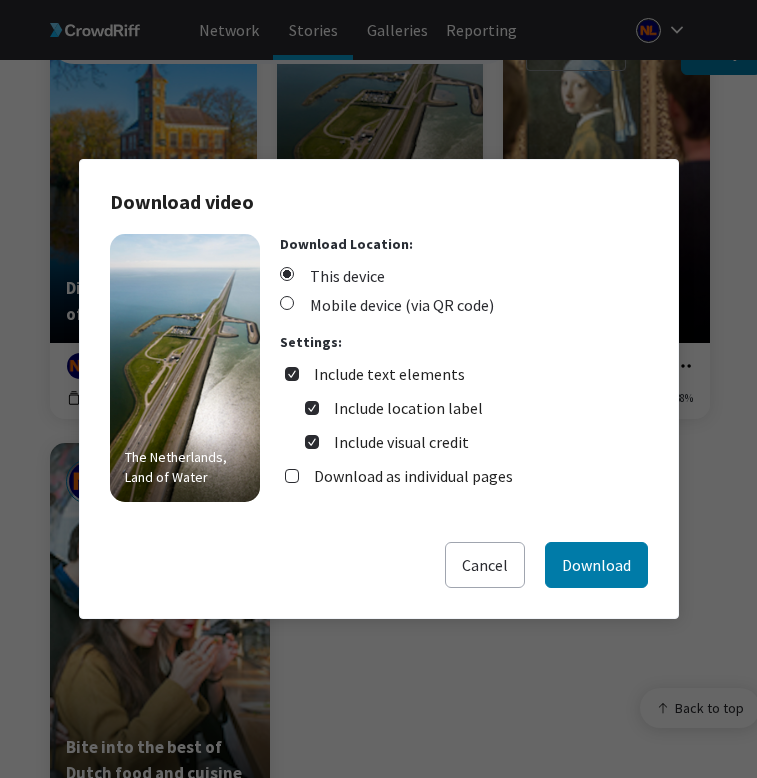 click on "Include text elements" at bounding box center (389, 374) 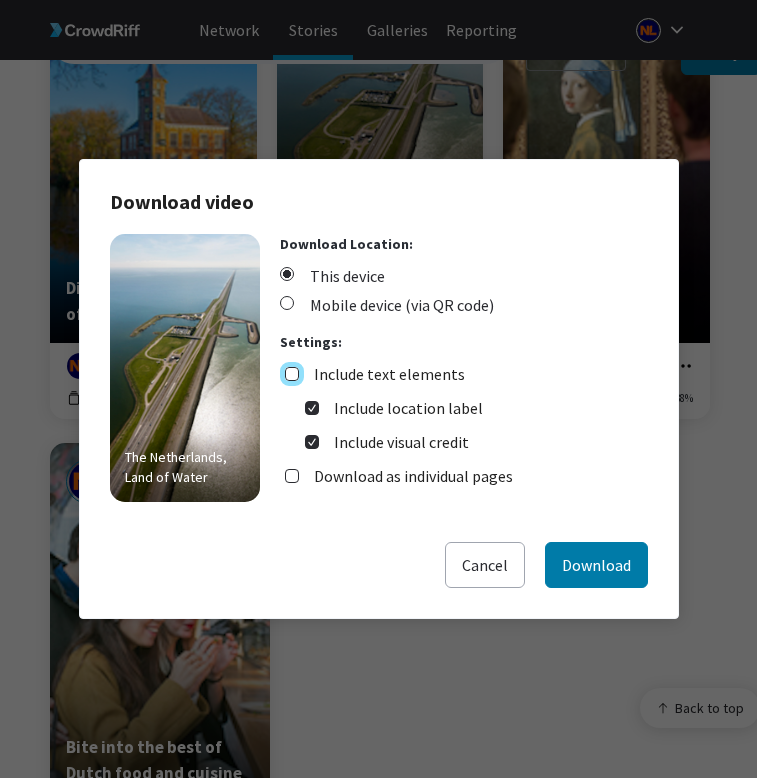 checkbox on "false" 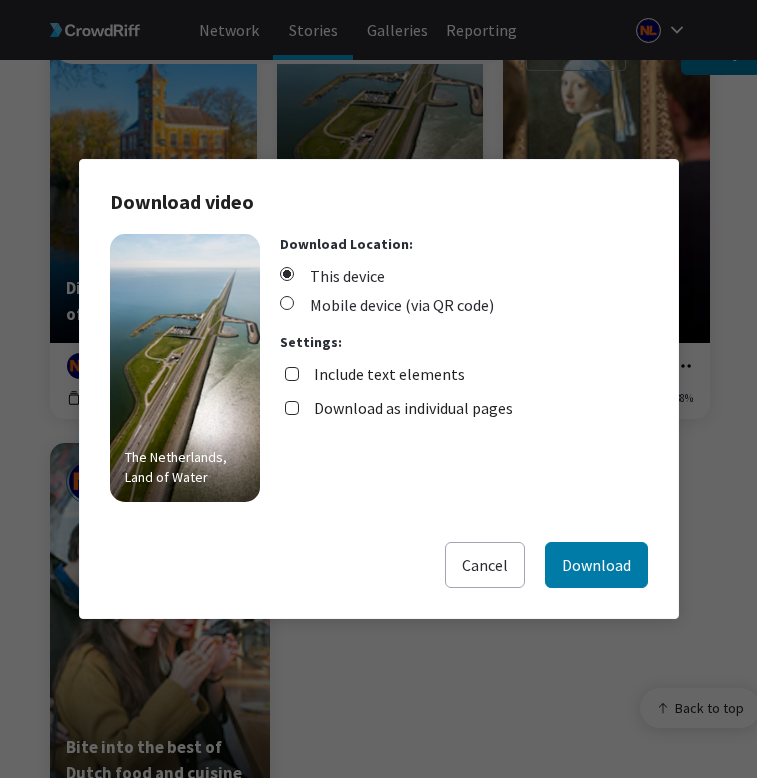 click on "Download as individual pages" at bounding box center [413, 408] 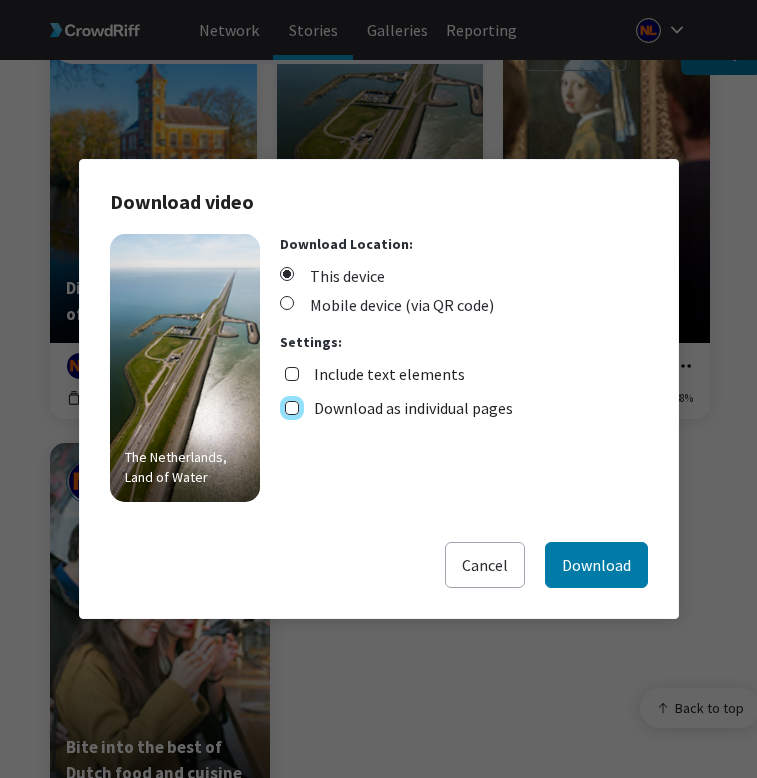 click on "Download as individual pages" at bounding box center (292, 408) 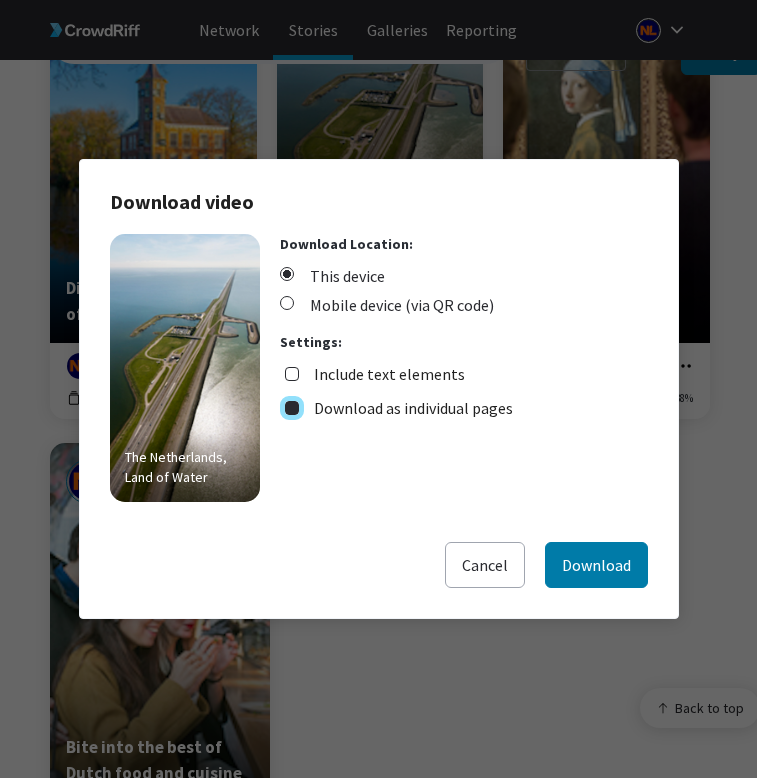 checkbox on "true" 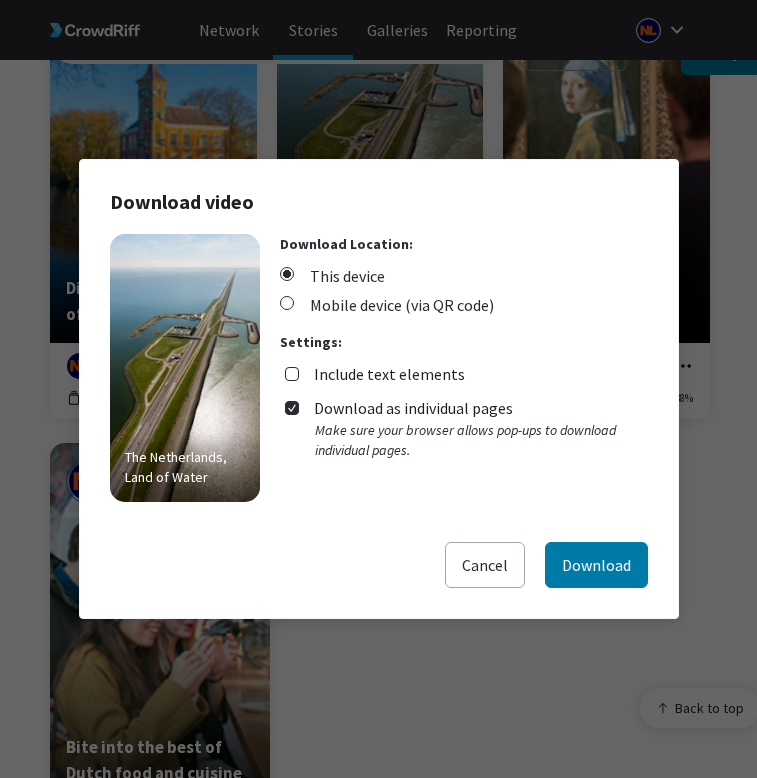 click on "The [STATE], Land of Water Download Location: This device Mobile device (via QR code) Settings: Include text elements Download as individual pages Make sure your browser allows pop-ups to download individual pages." at bounding box center [379, 388] 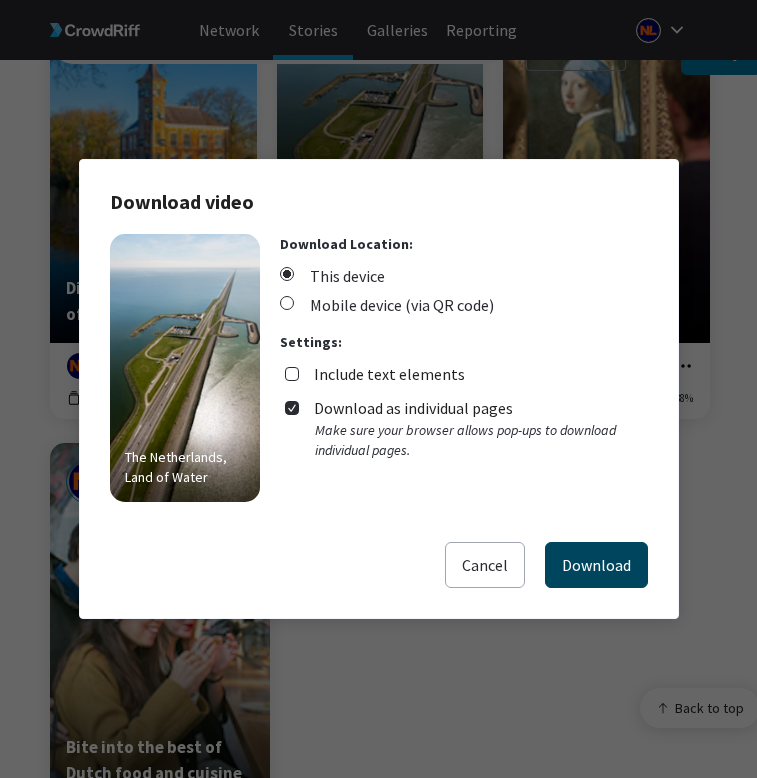 click on "Download" at bounding box center [596, 565] 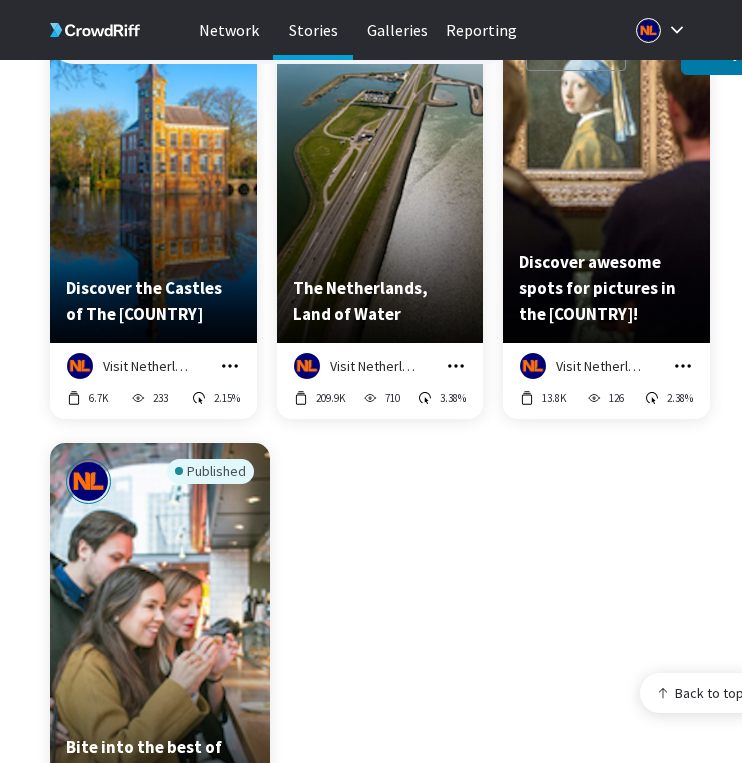 click 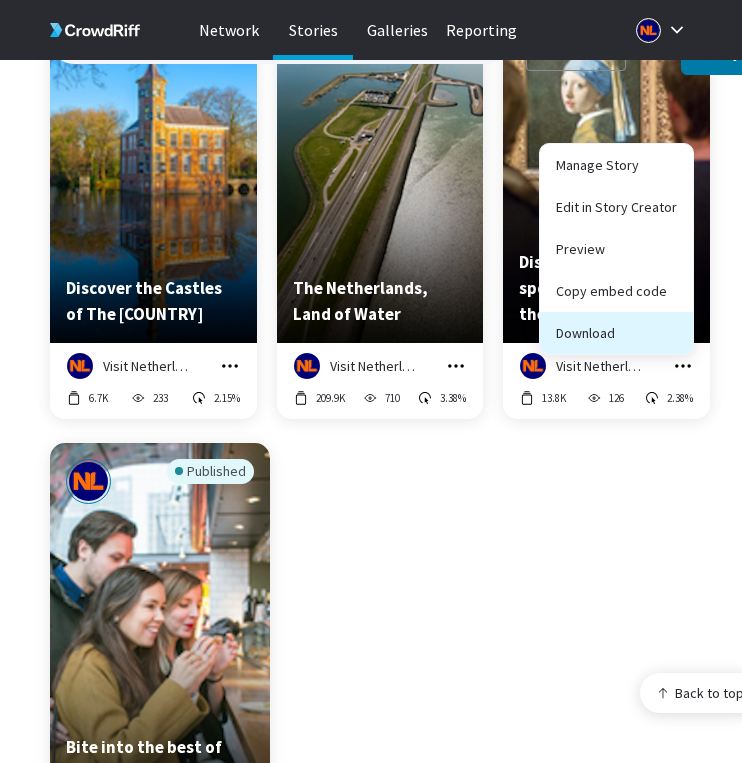 click on "Download" at bounding box center (616, 333) 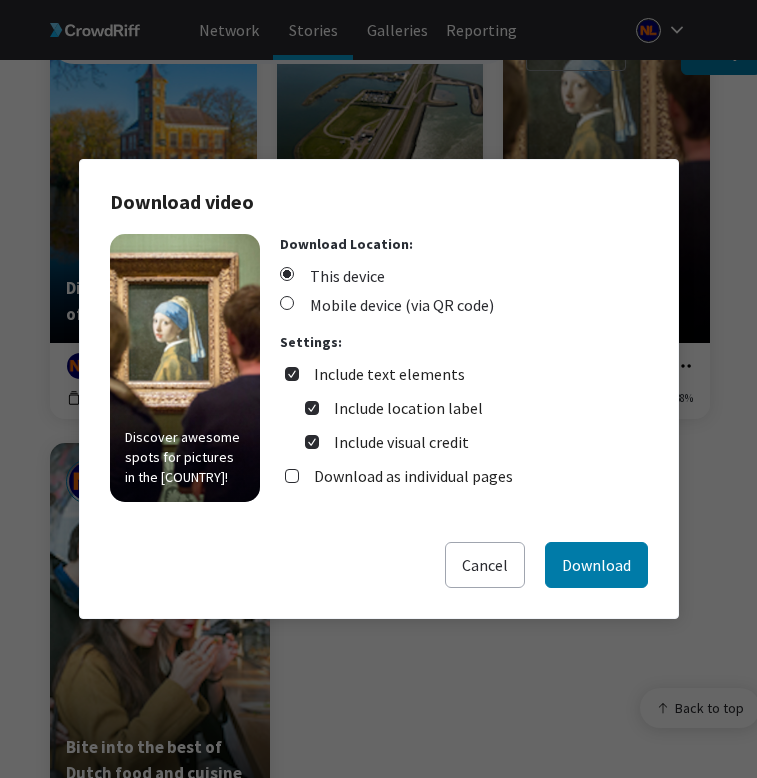 click on "Include text elements" at bounding box center (389, 374) 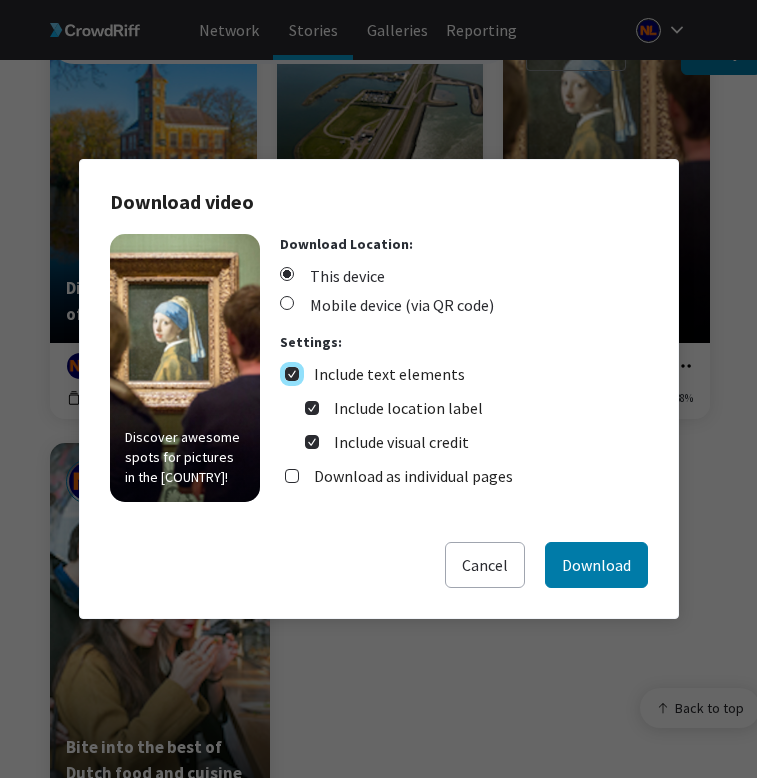 click on "Include text elements" at bounding box center (292, 374) 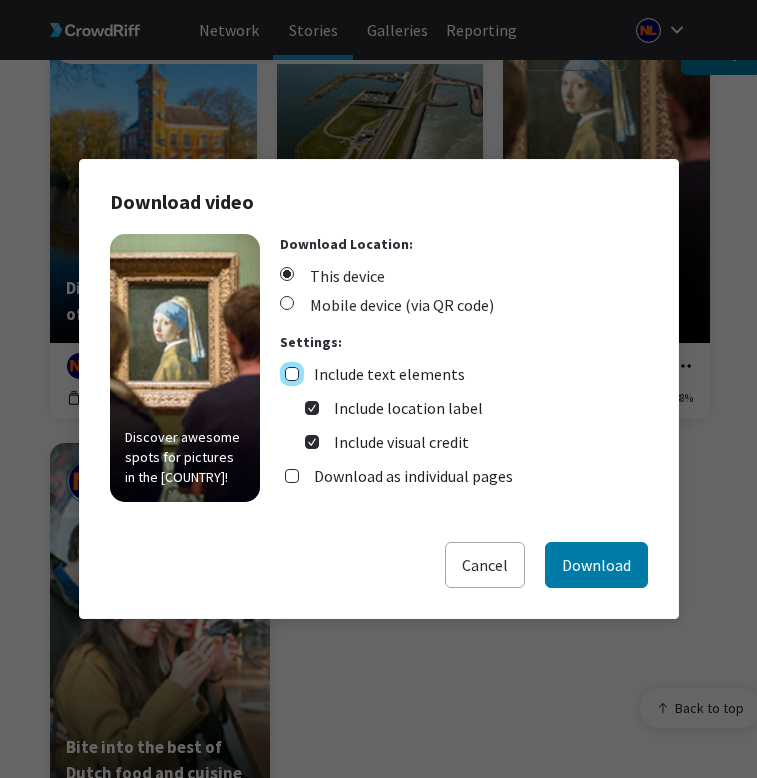 checkbox on "false" 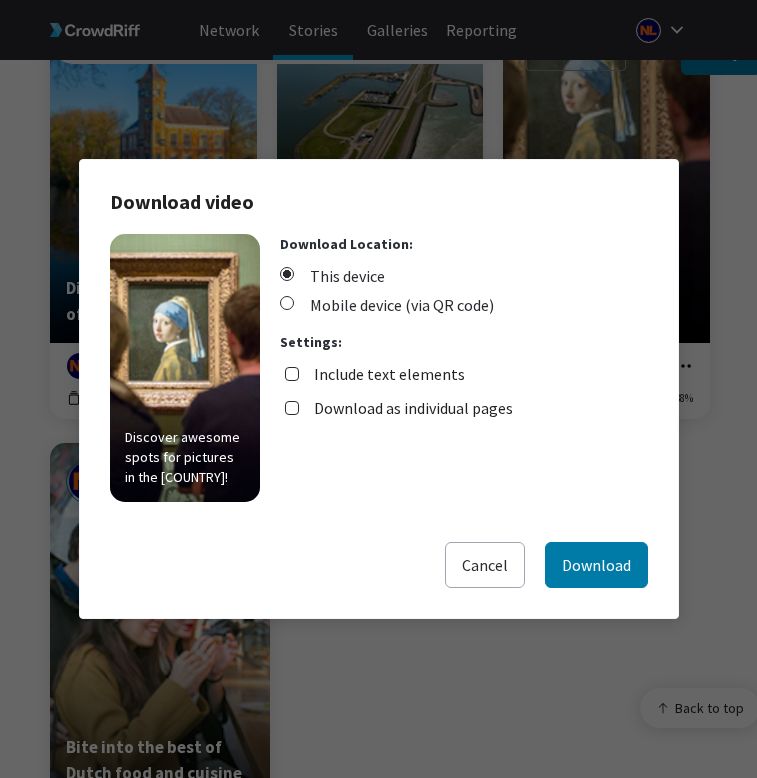 click on "Download as individual pages" at bounding box center (413, 408) 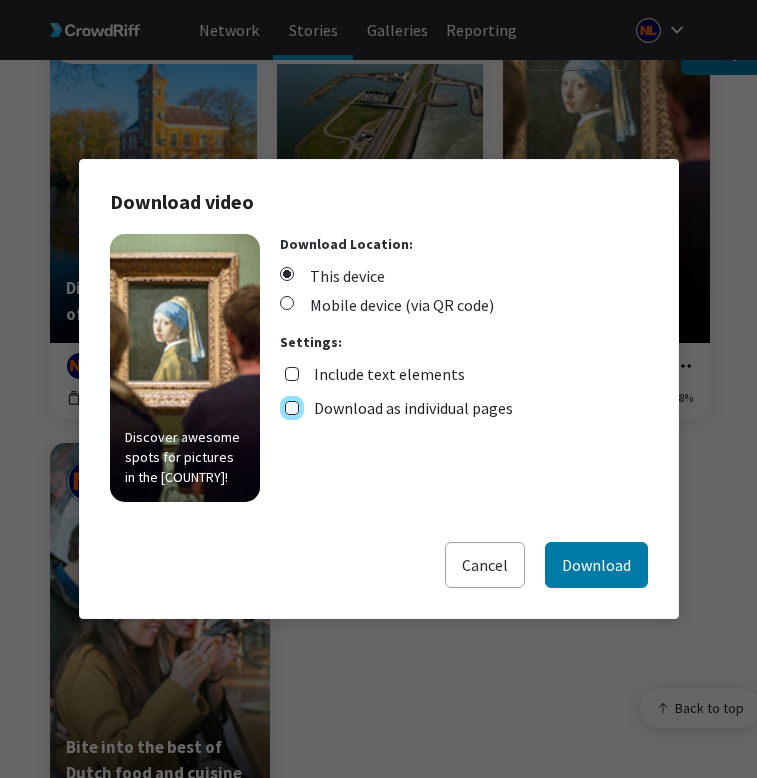 click on "Download as individual pages" at bounding box center [292, 408] 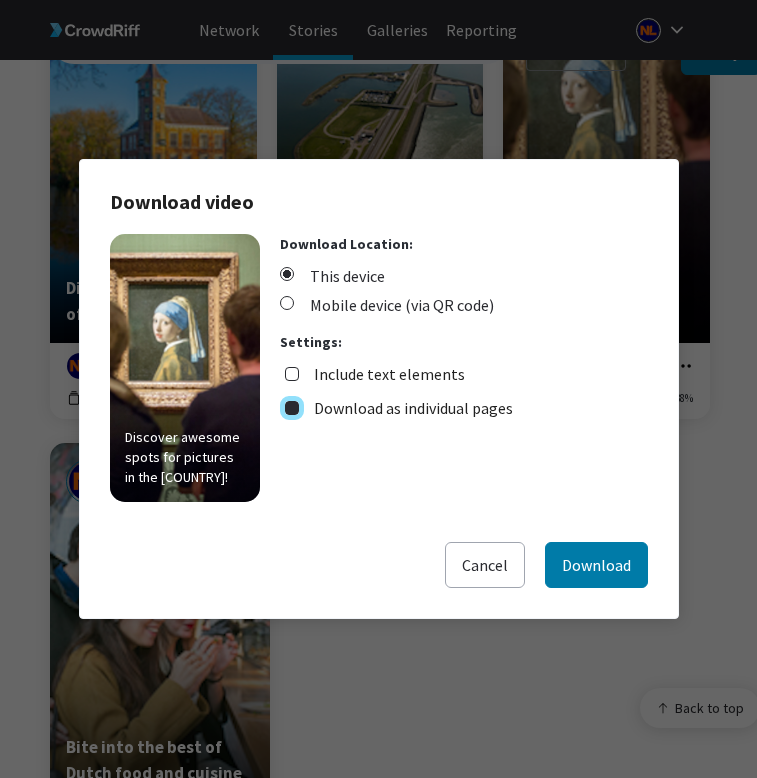 checkbox on "true" 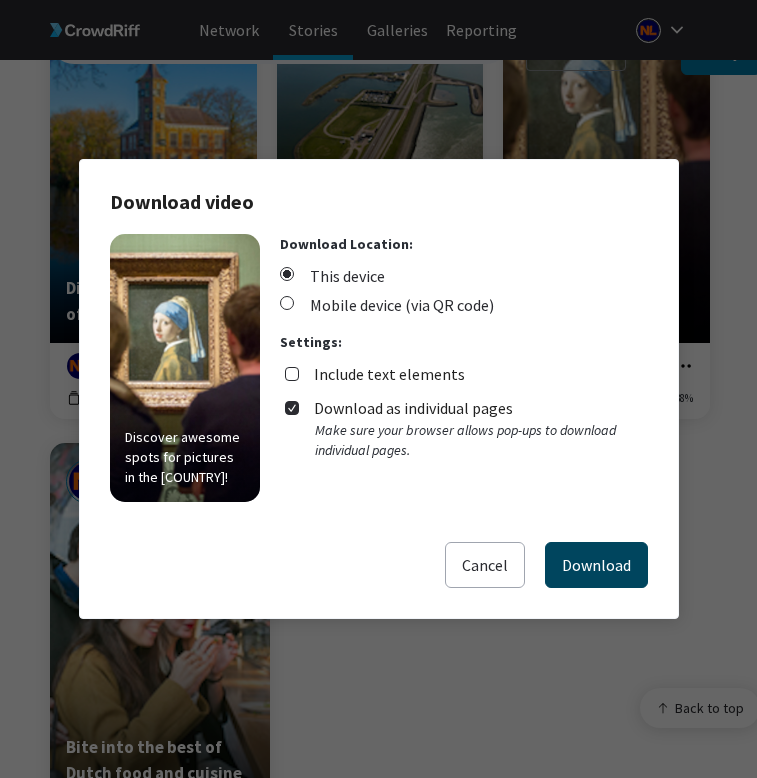 click on "Download" at bounding box center (596, 565) 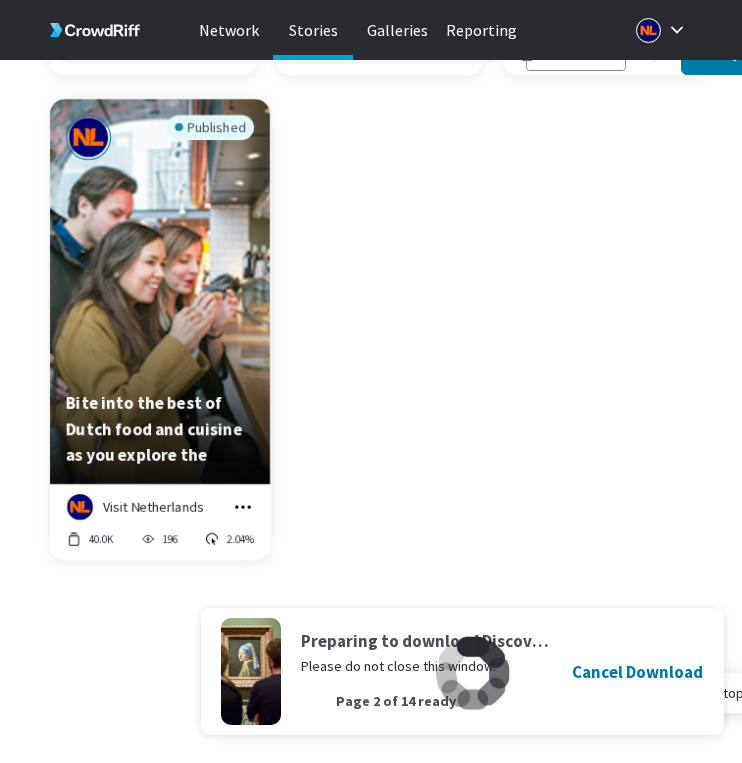 scroll, scrollTop: 11358, scrollLeft: 0, axis: vertical 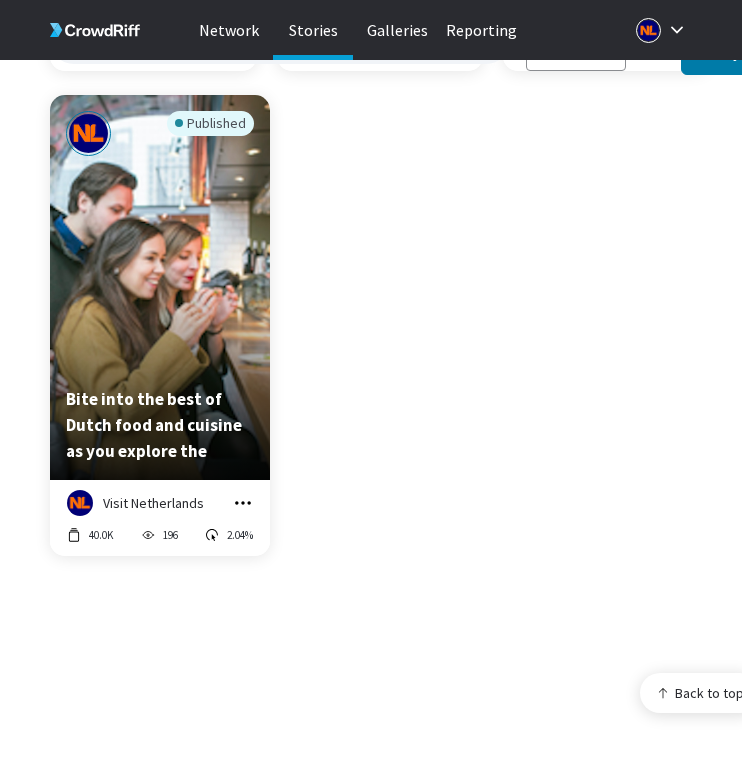 click 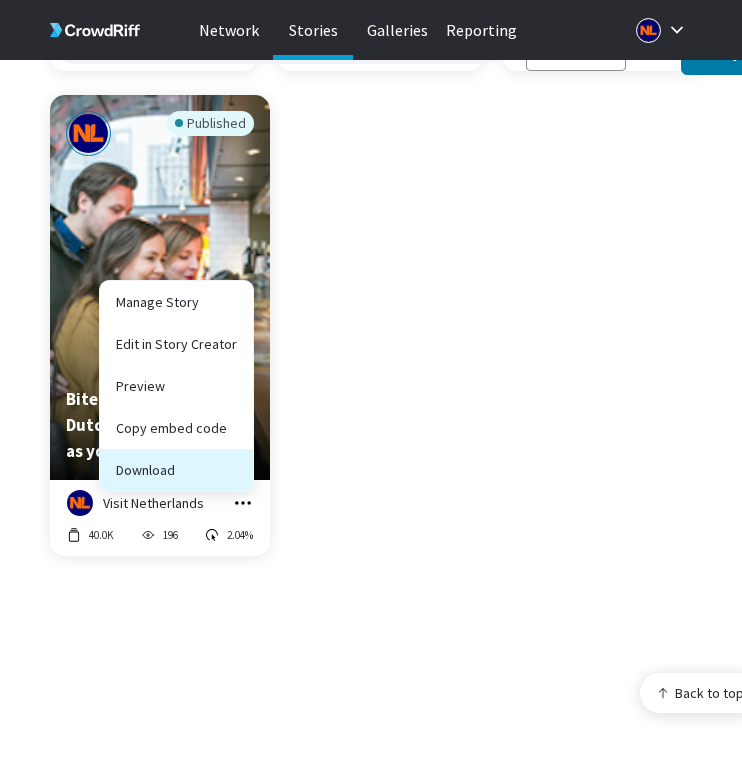 click on "Download" at bounding box center (176, 470) 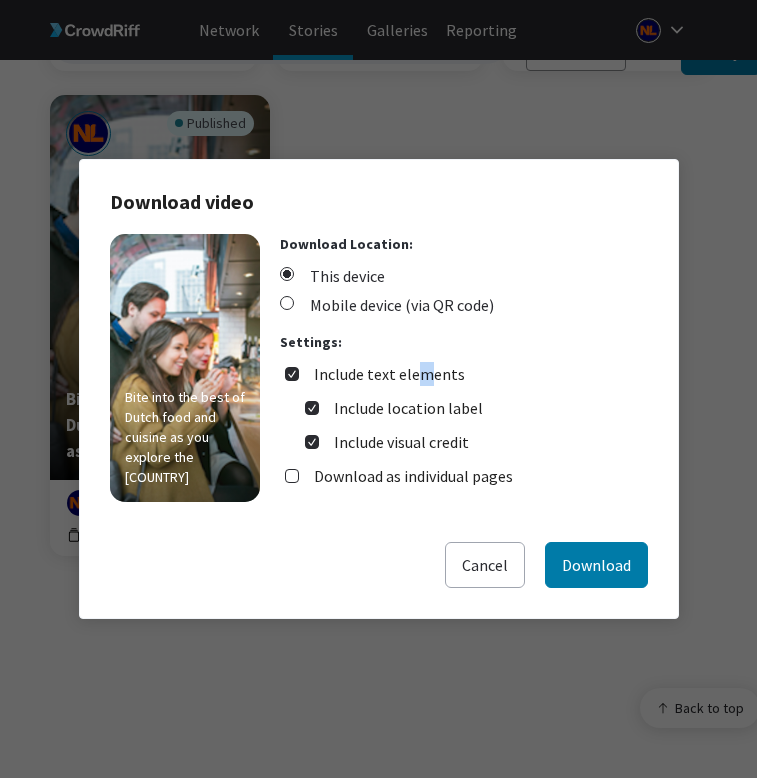 drag, startPoint x: 395, startPoint y: 349, endPoint x: 390, endPoint y: 358, distance: 10.29563 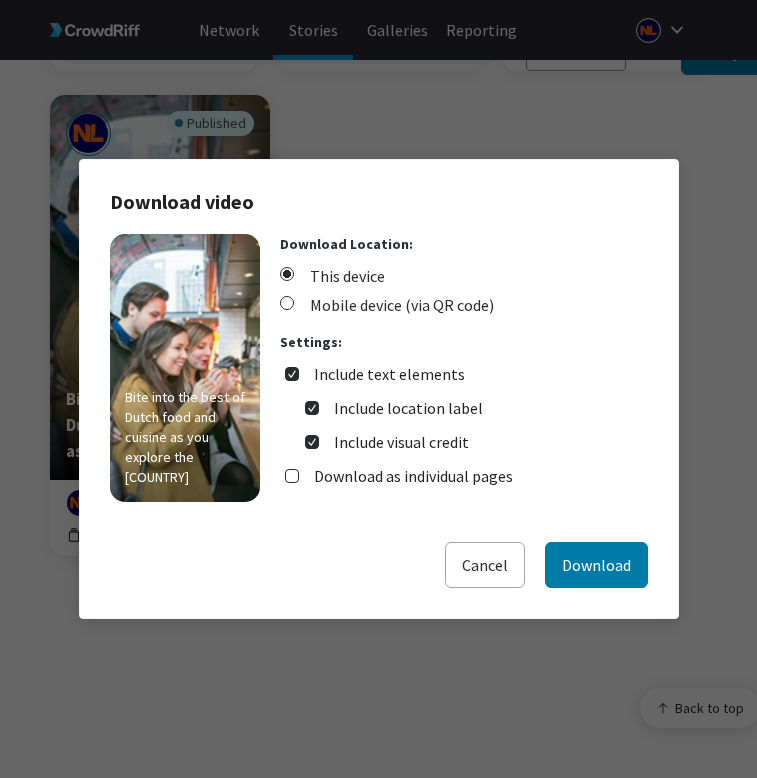 drag, startPoint x: 399, startPoint y: 347, endPoint x: 396, endPoint y: 358, distance: 11.401754 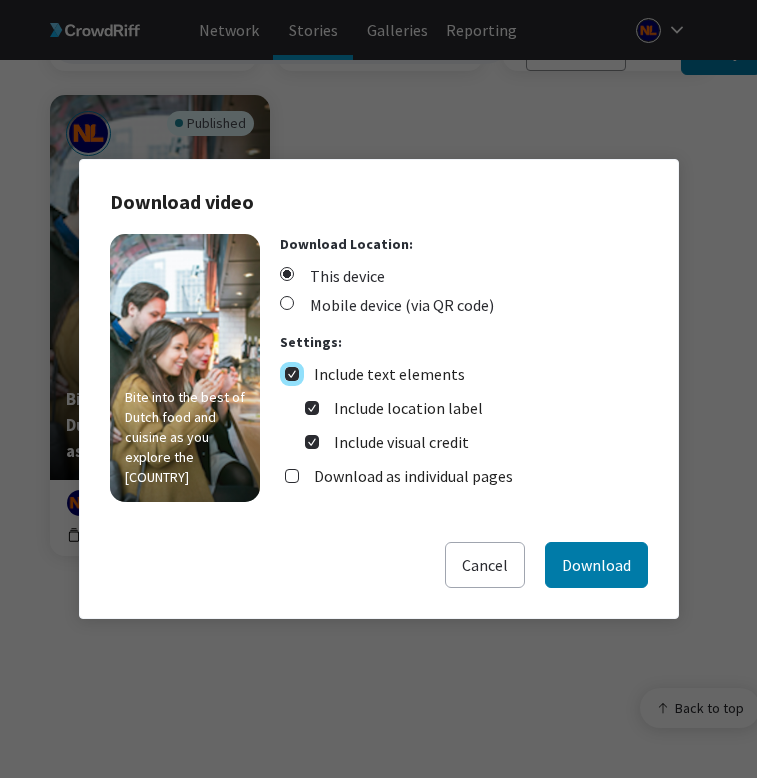 click on "Include text elements" at bounding box center (292, 374) 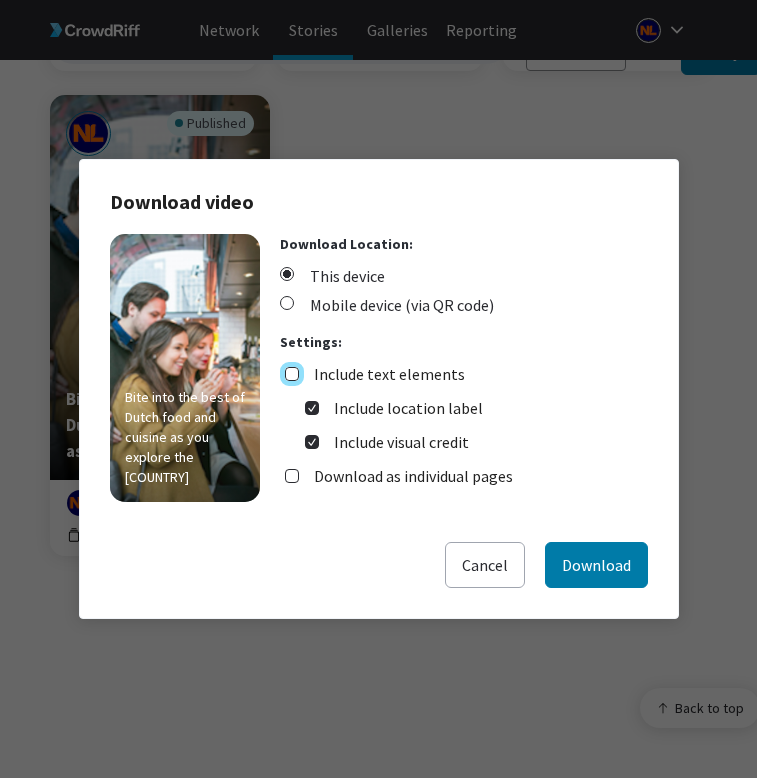 checkbox on "false" 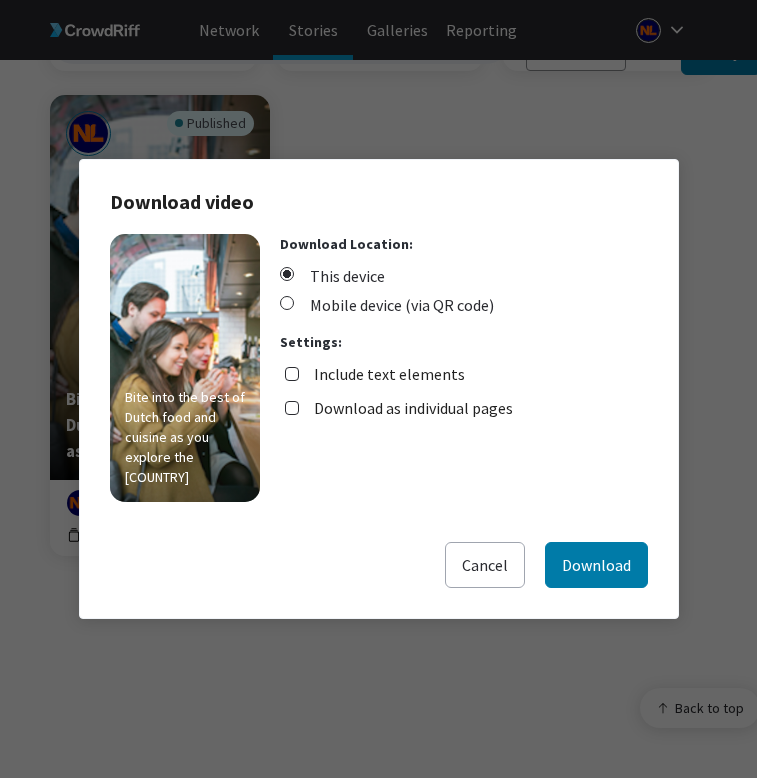click on "Download as individual pages" at bounding box center [413, 408] 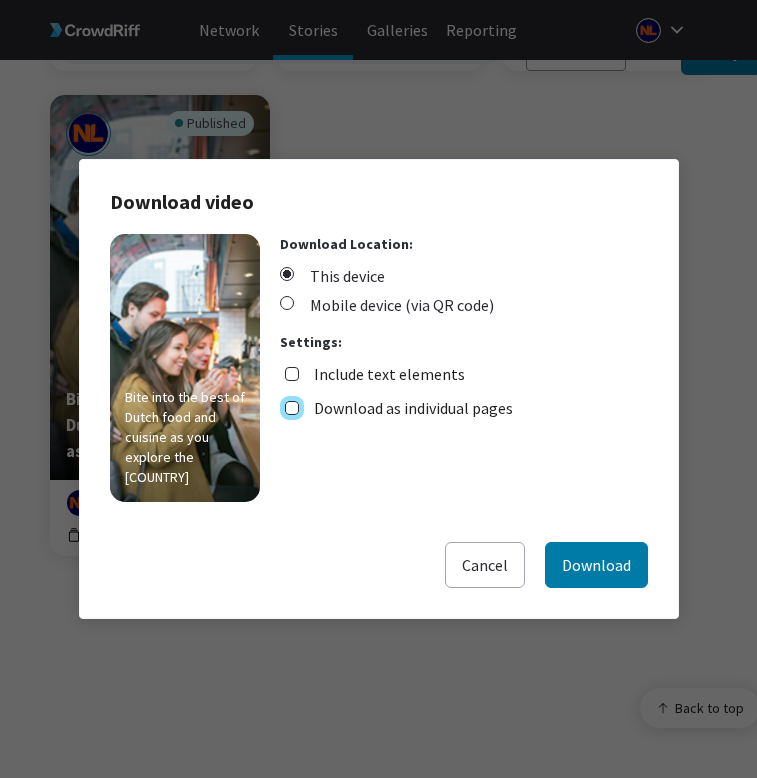click on "Download as individual pages" at bounding box center (292, 408) 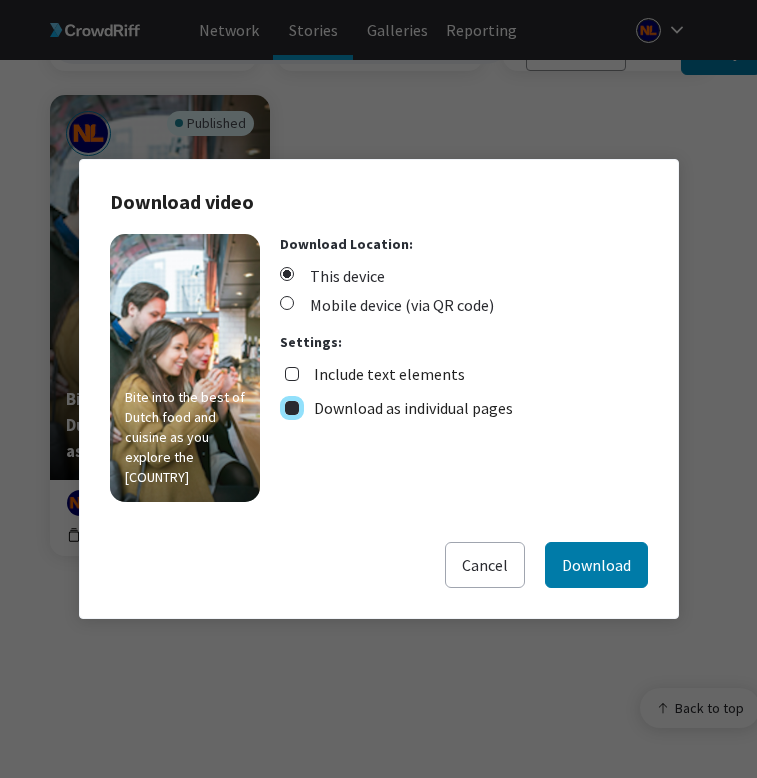 checkbox on "true" 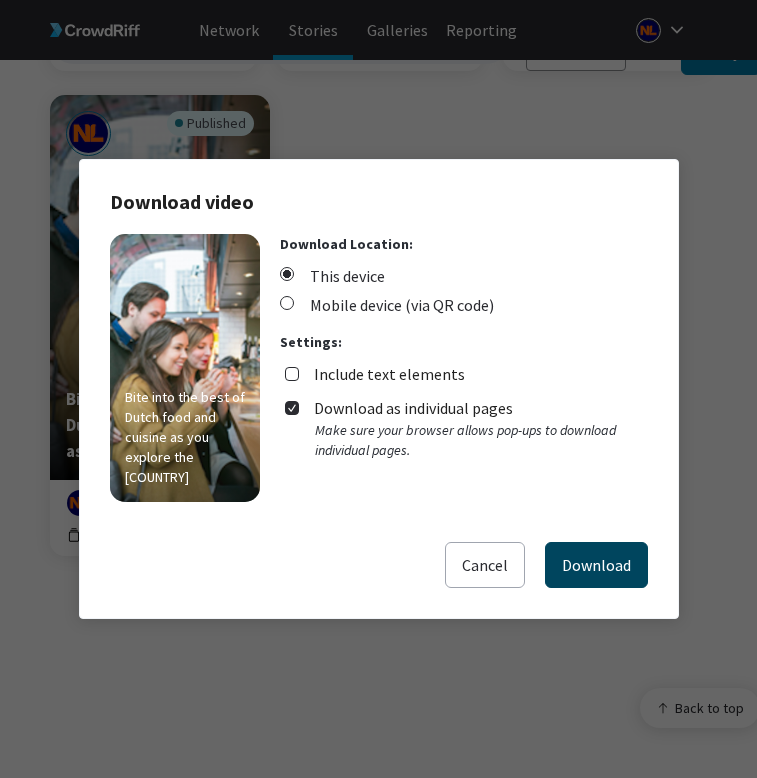 click on "Download" at bounding box center (596, 565) 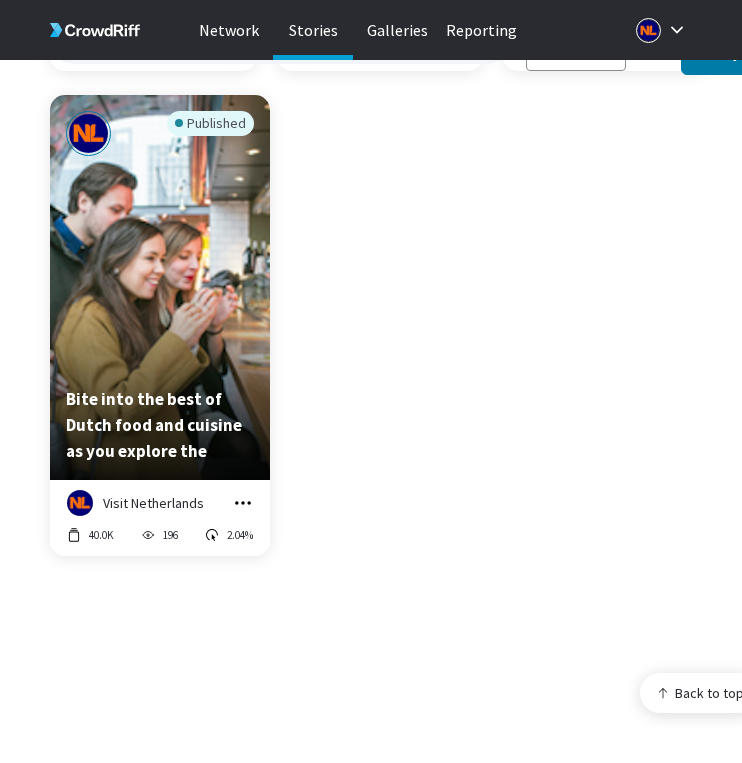 click on "Published Bite into the best of Dutch food and cuisine as you explore the [COUNTRY] Visit [COUNTRY] Manage Story Edit in Story Creator Preview Copy embed code Download 40.0K 196 2.04%" at bounding box center (380, 337) 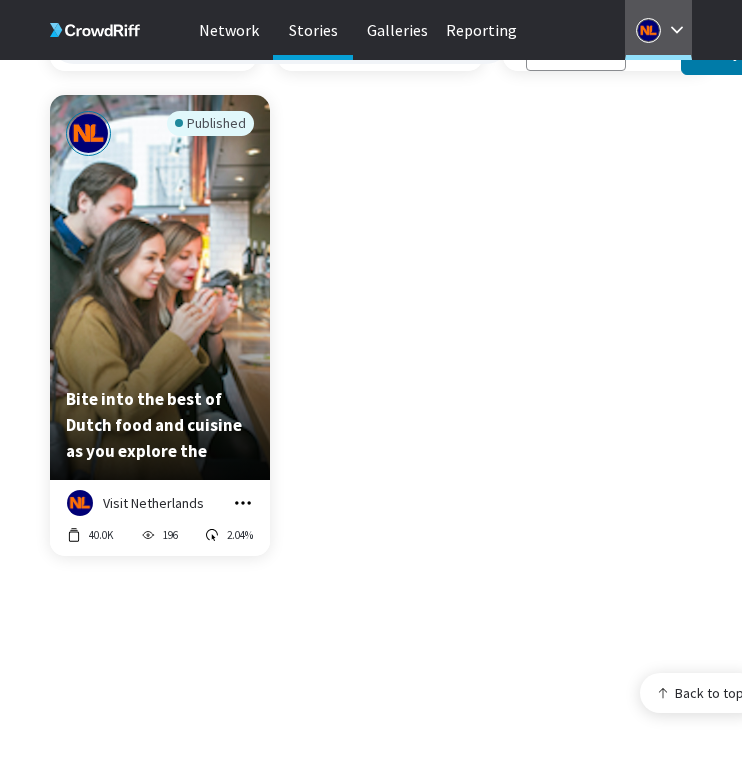 click at bounding box center (648, 30) 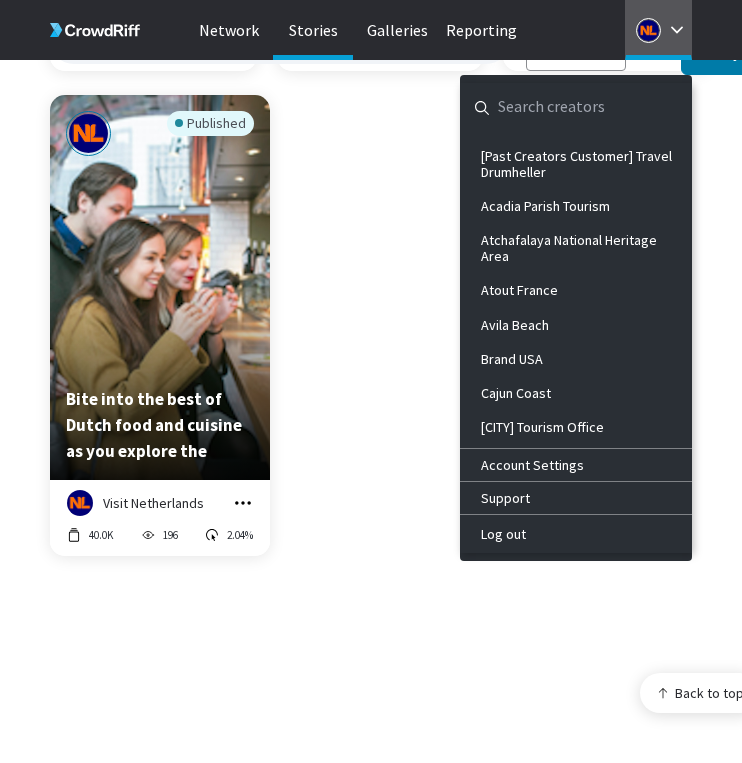 click at bounding box center [560, 107] 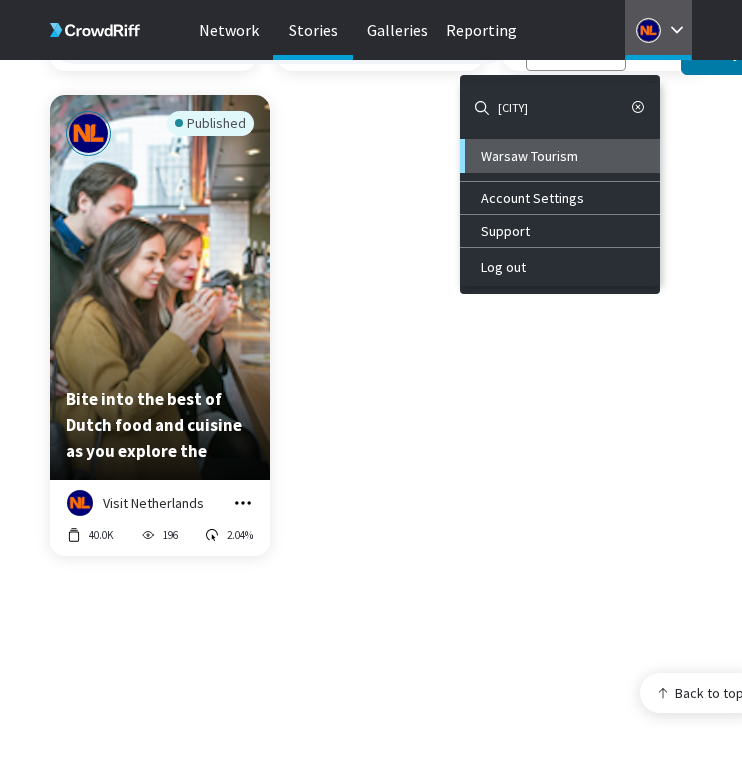 type on "[CITY]" 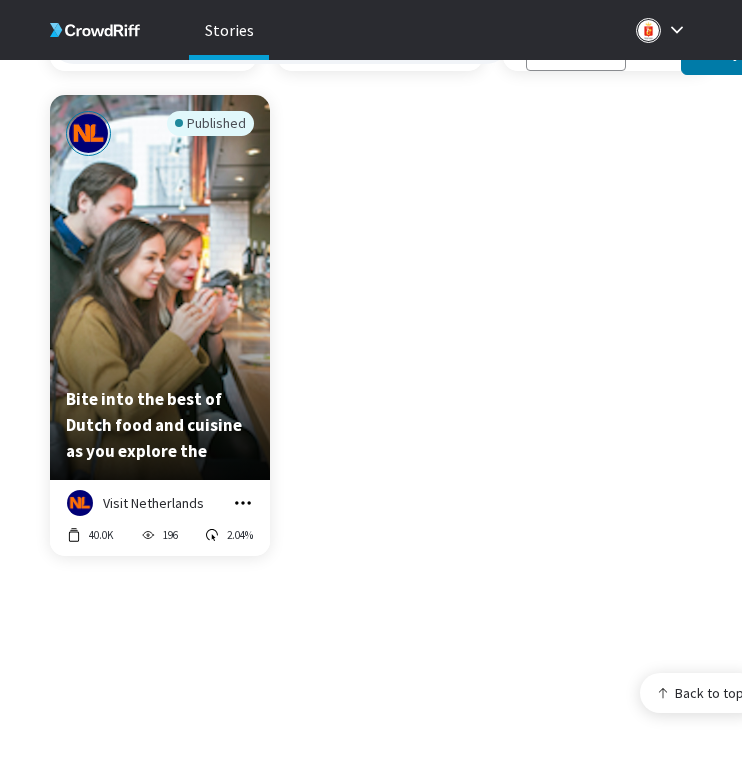 scroll, scrollTop: 0, scrollLeft: 0, axis: both 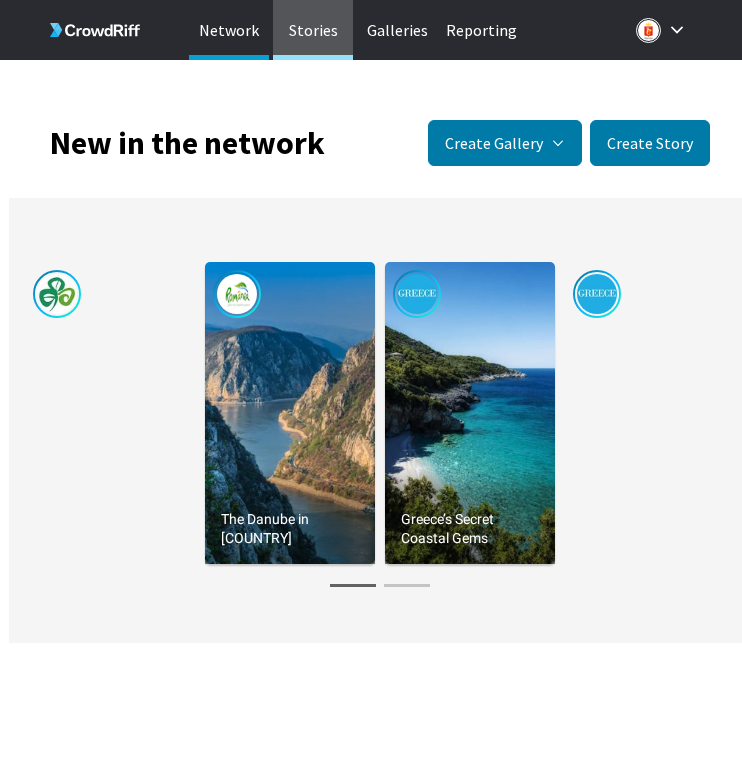 click on "Stories" at bounding box center (313, 30) 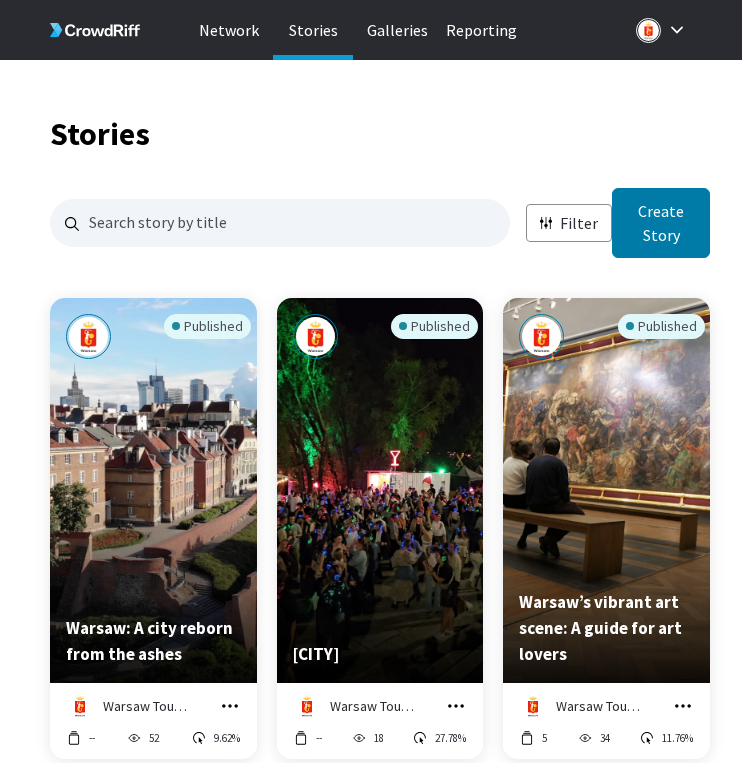 scroll, scrollTop: 16, scrollLeft: 16, axis: both 